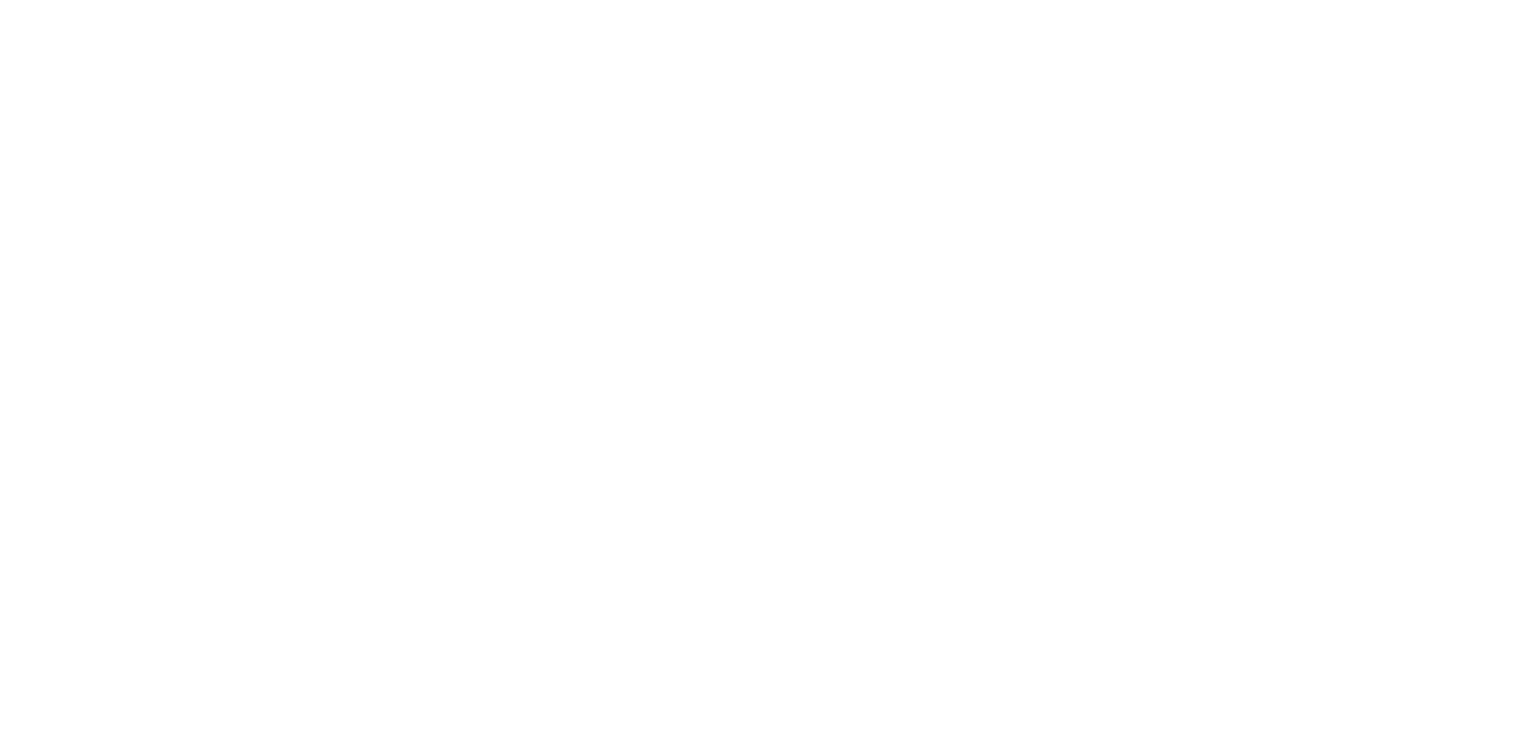 scroll, scrollTop: 0, scrollLeft: 0, axis: both 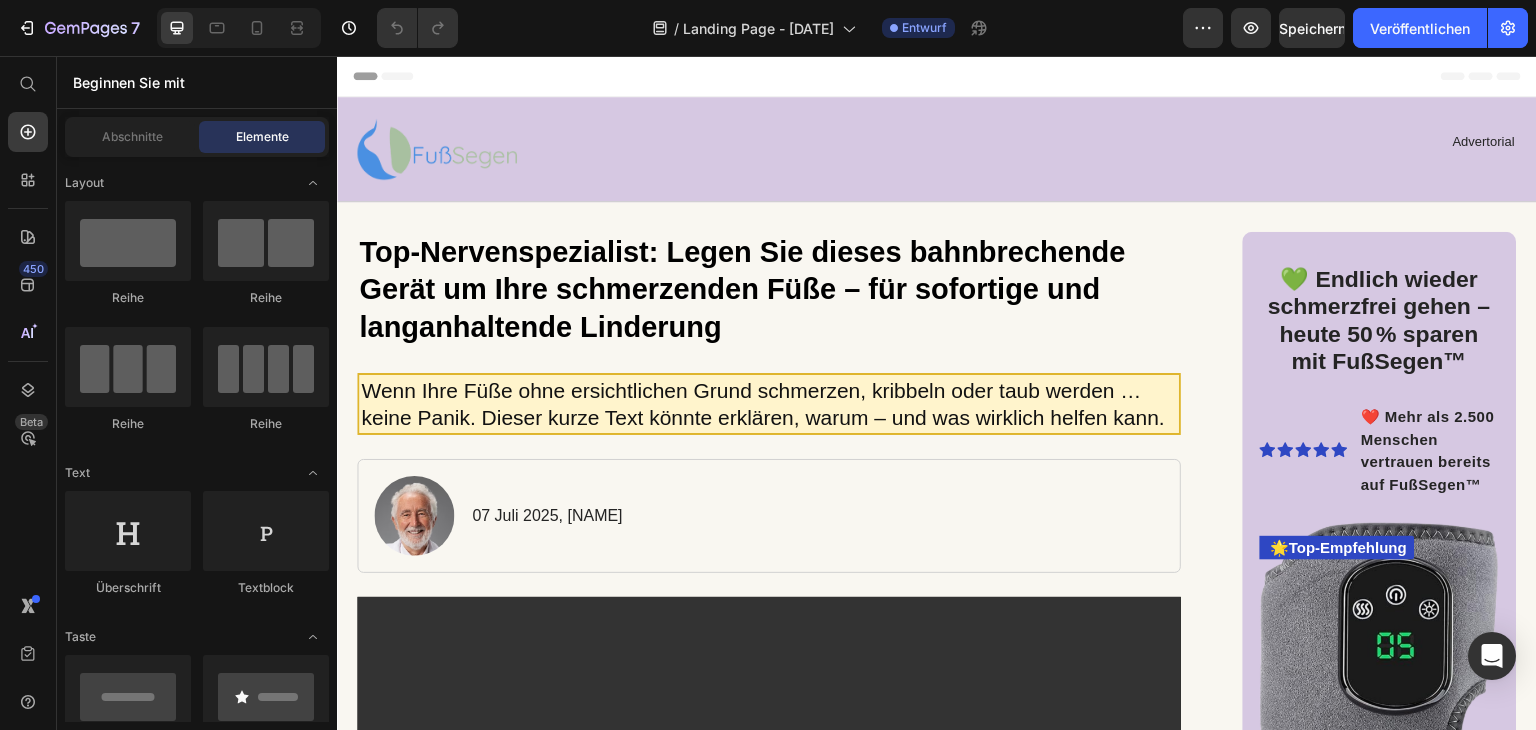 click on "Wenn Ihre Füße ohne ersichtlichen Grund schmerzen, kribbeln oder taub werden … keine Panik. Dieser kurze Text könnte erklären, warum – und was wirklich helfen kann." at bounding box center (769, 404) 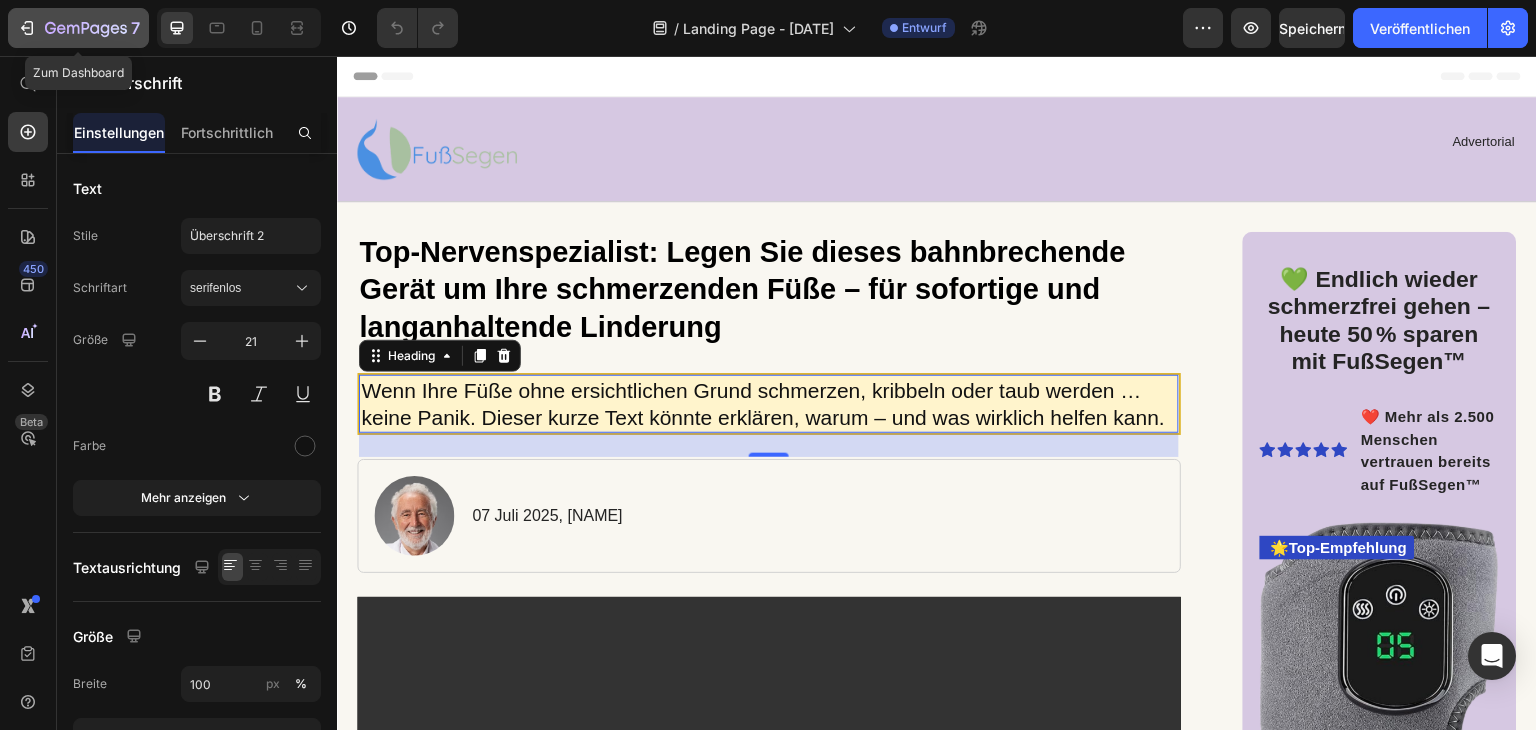 click 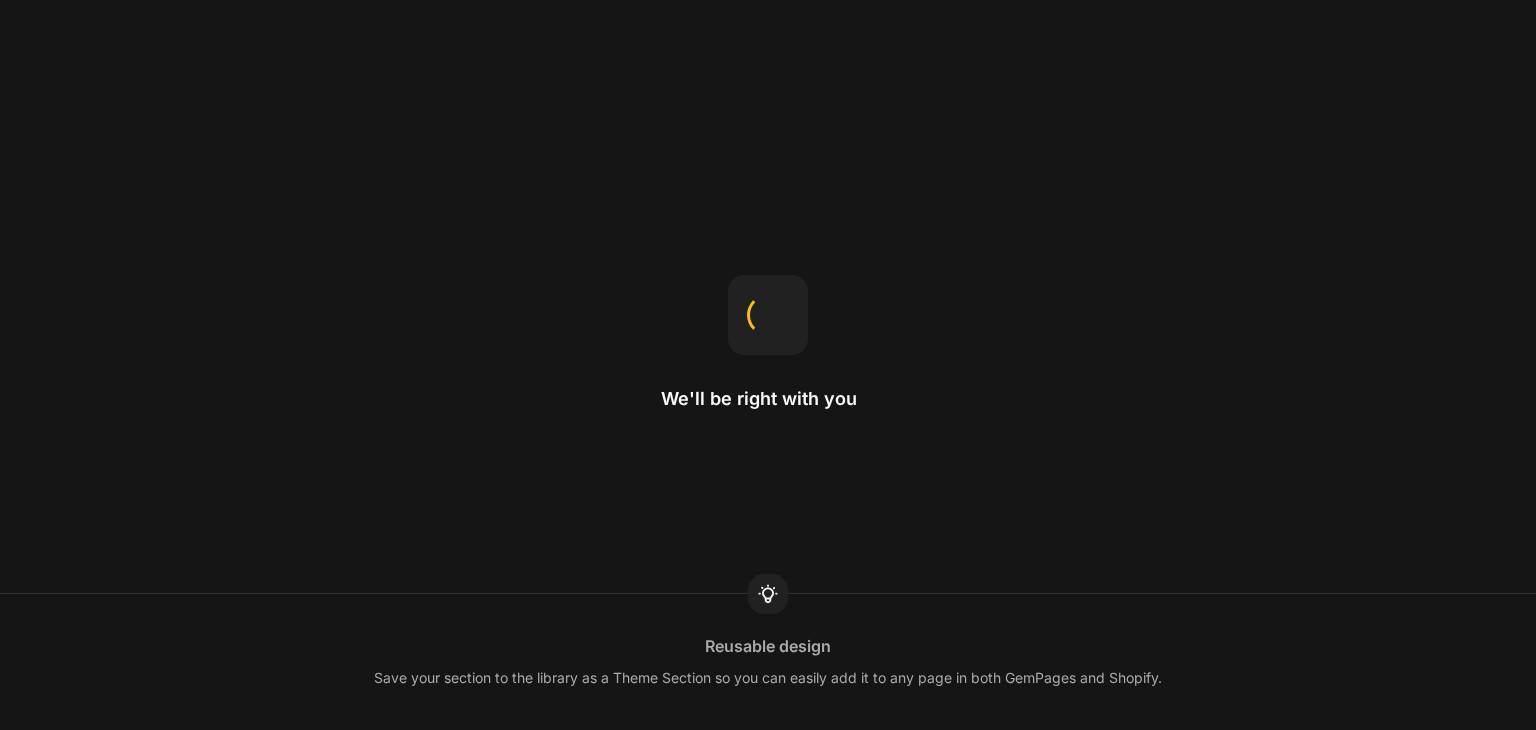 scroll, scrollTop: 0, scrollLeft: 0, axis: both 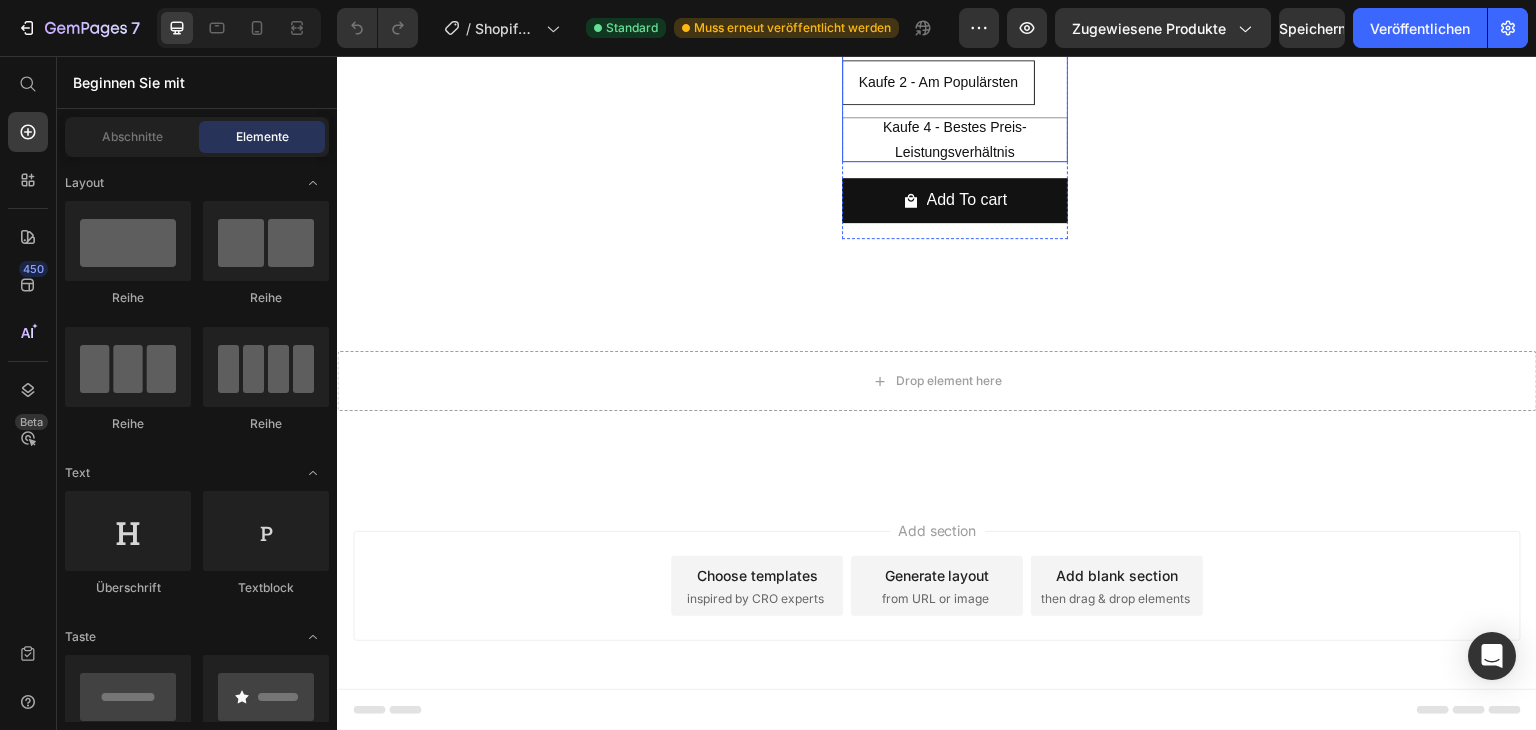 click on "Kaufe 2 - Am Populärsten" at bounding box center [939, 82] 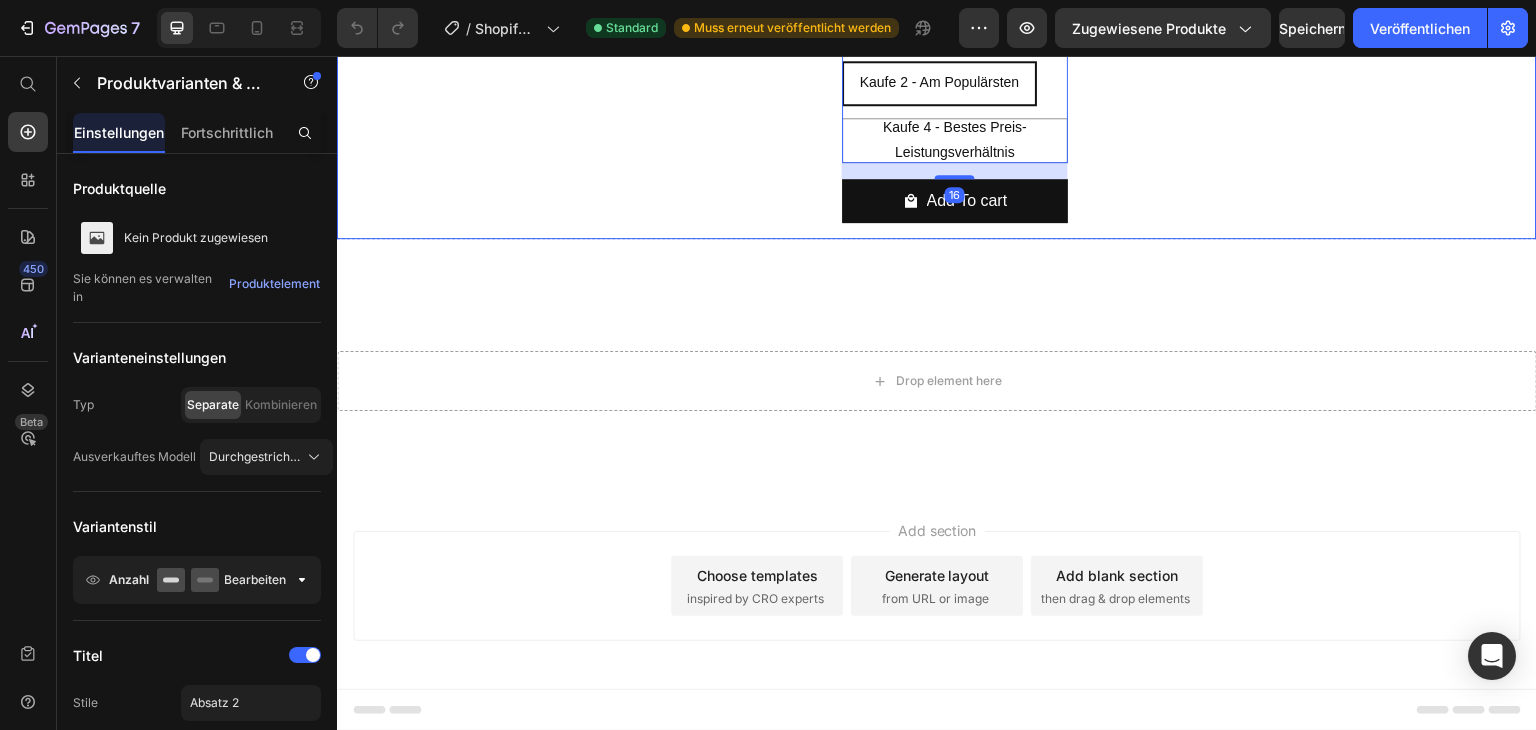 click on "Product Images
Drop element here Product" at bounding box center [585, -207] 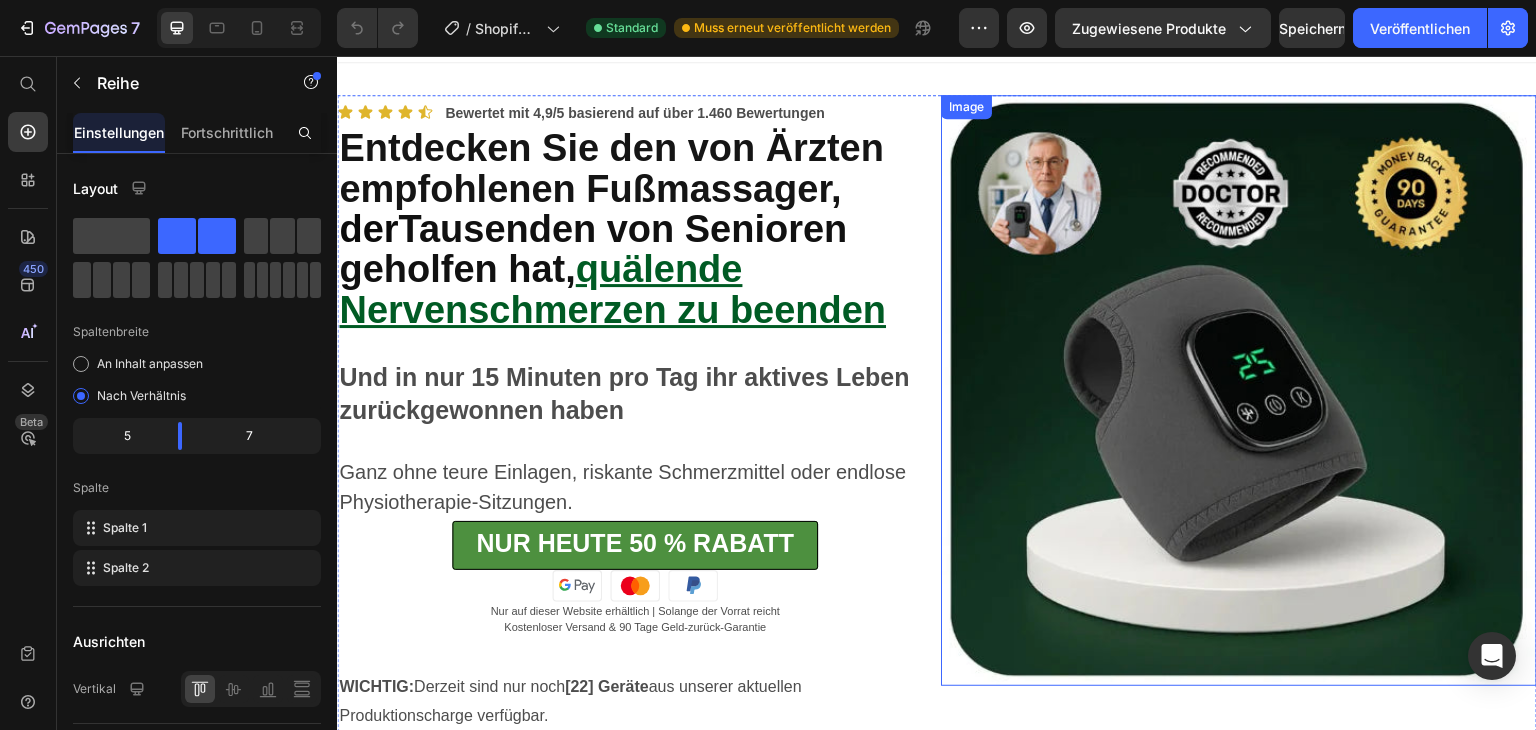 scroll, scrollTop: 0, scrollLeft: 0, axis: both 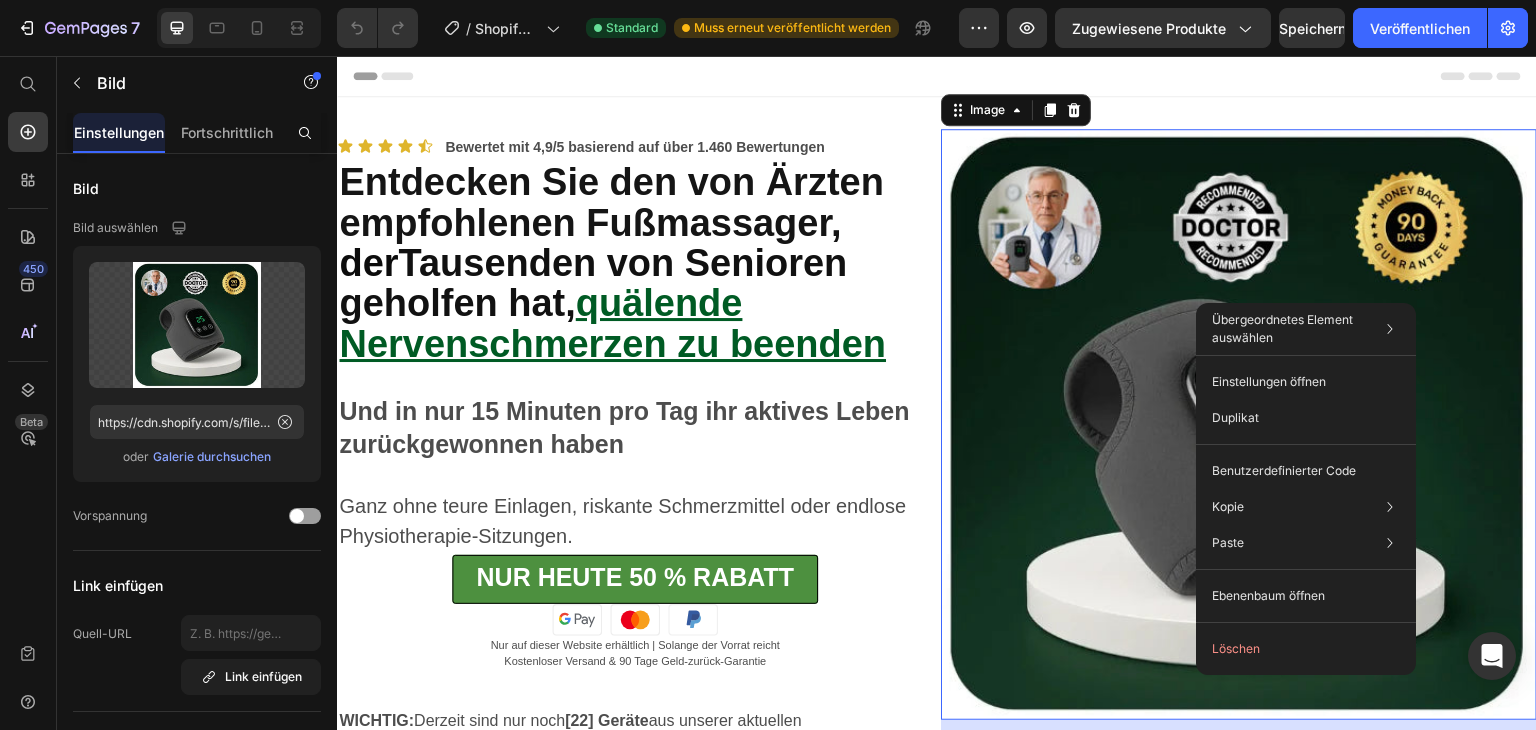click at bounding box center (1239, 424) 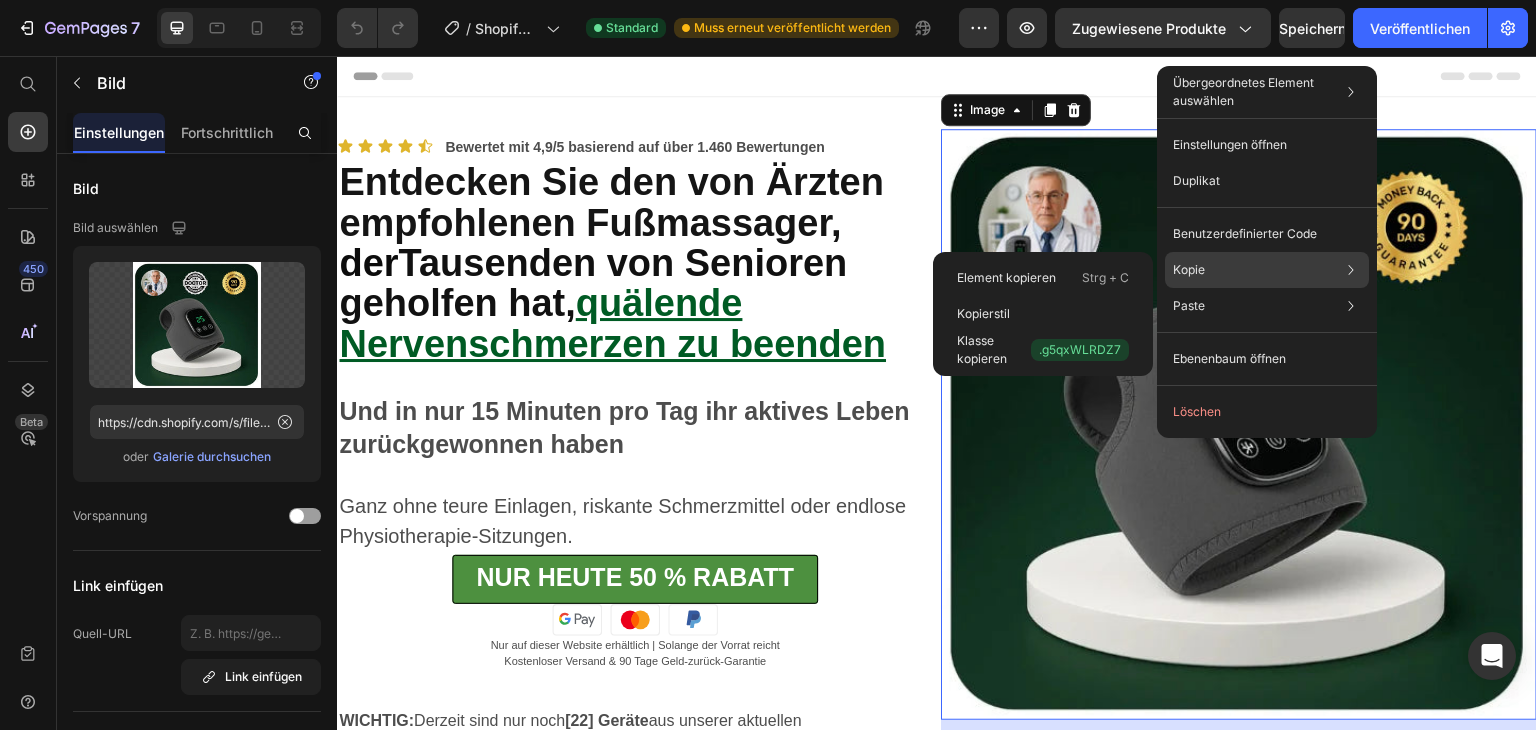 click on "Kopie Element kopieren Strg + C Kopierstil Klasse kopieren .g5qxWLRDZ7" 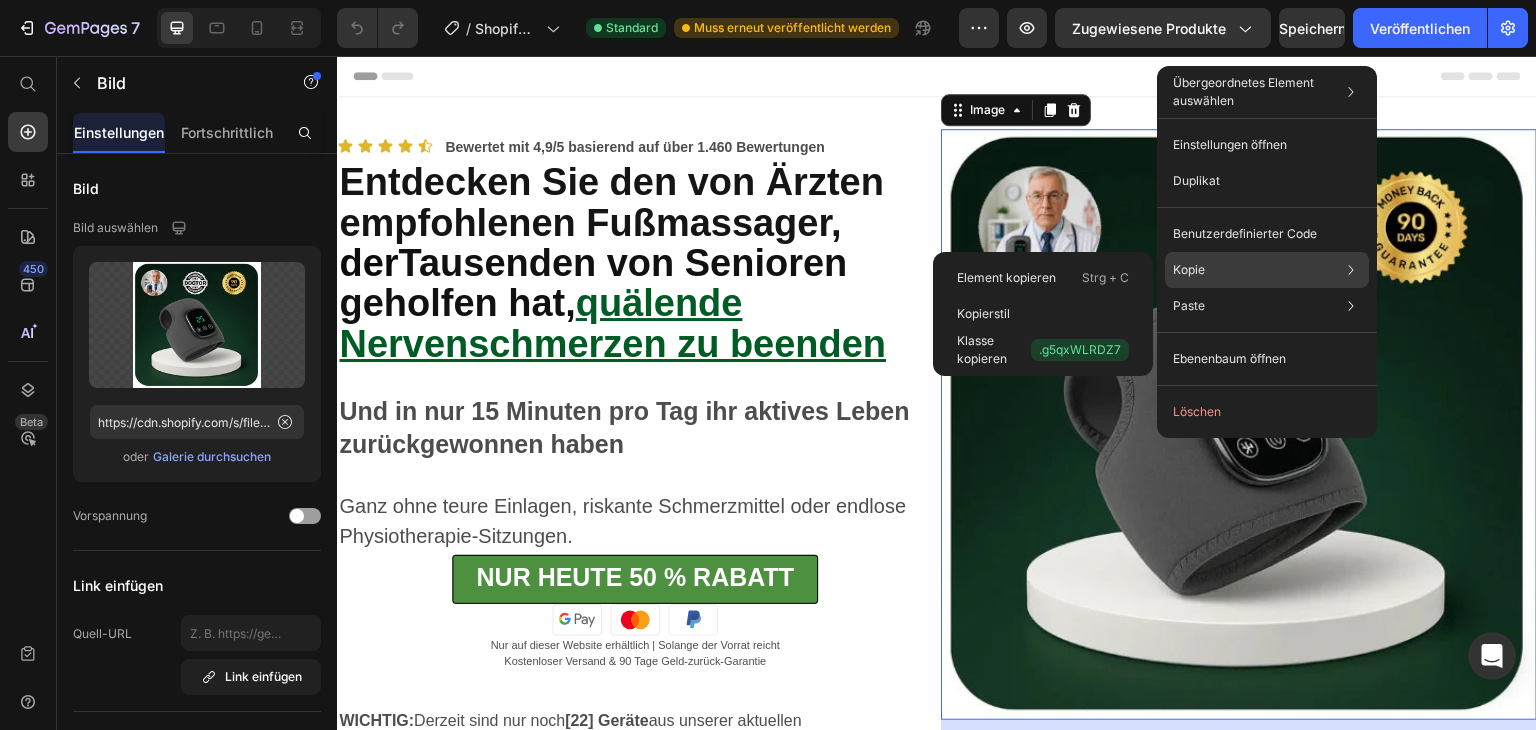 click on "Kopie" at bounding box center [1189, 269] 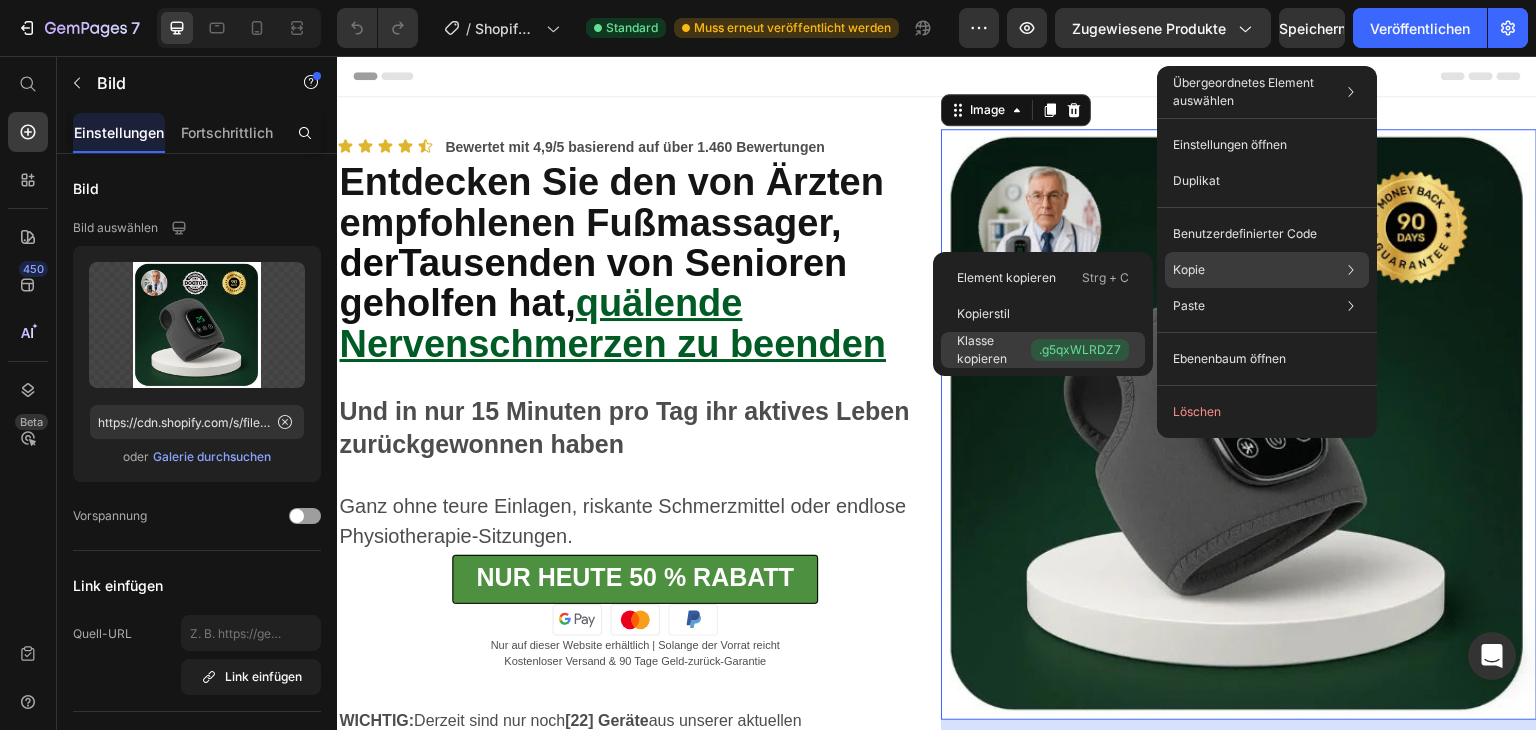 click on "Klasse kopieren .g5qxWLRDZ7" at bounding box center [1043, 350] 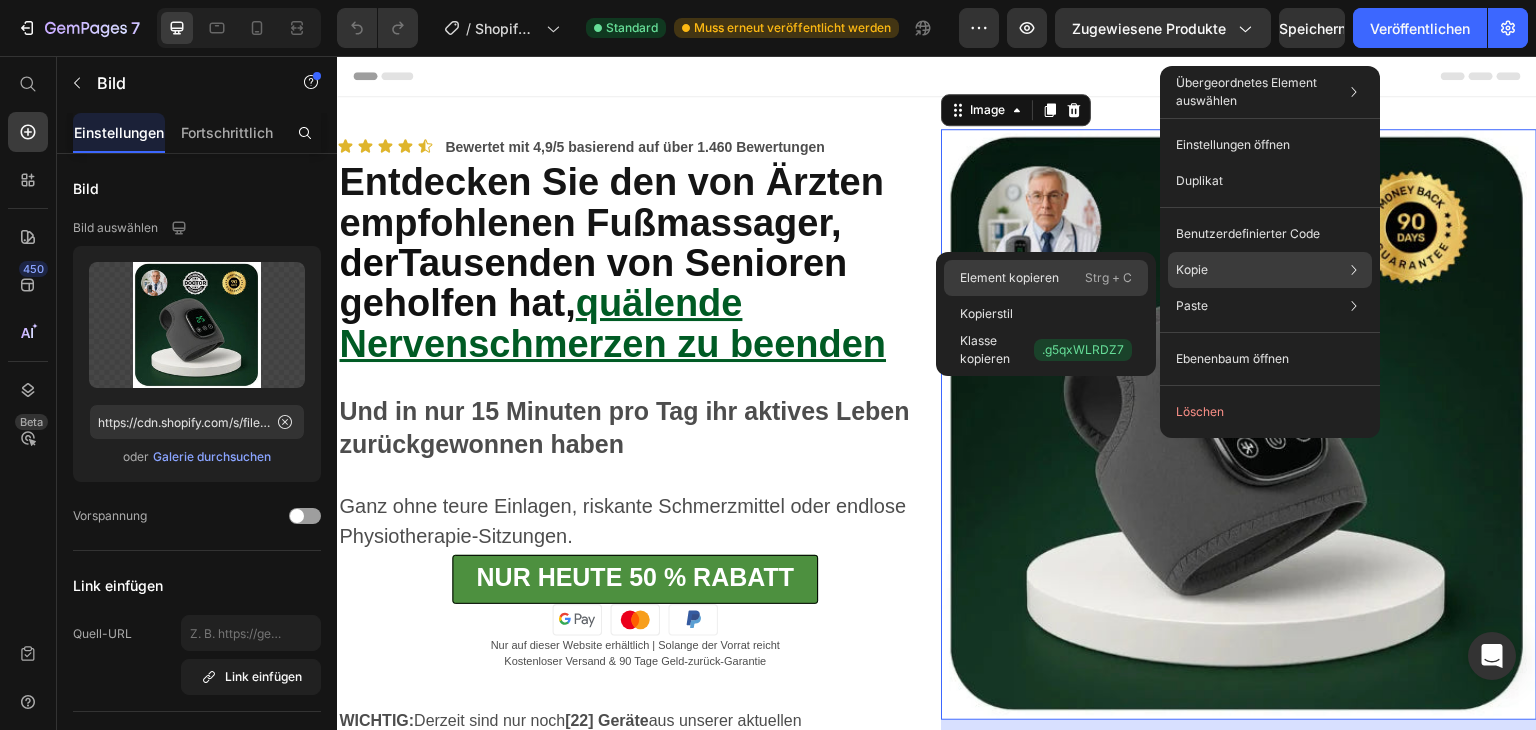 click on "Element kopieren Strg + C" 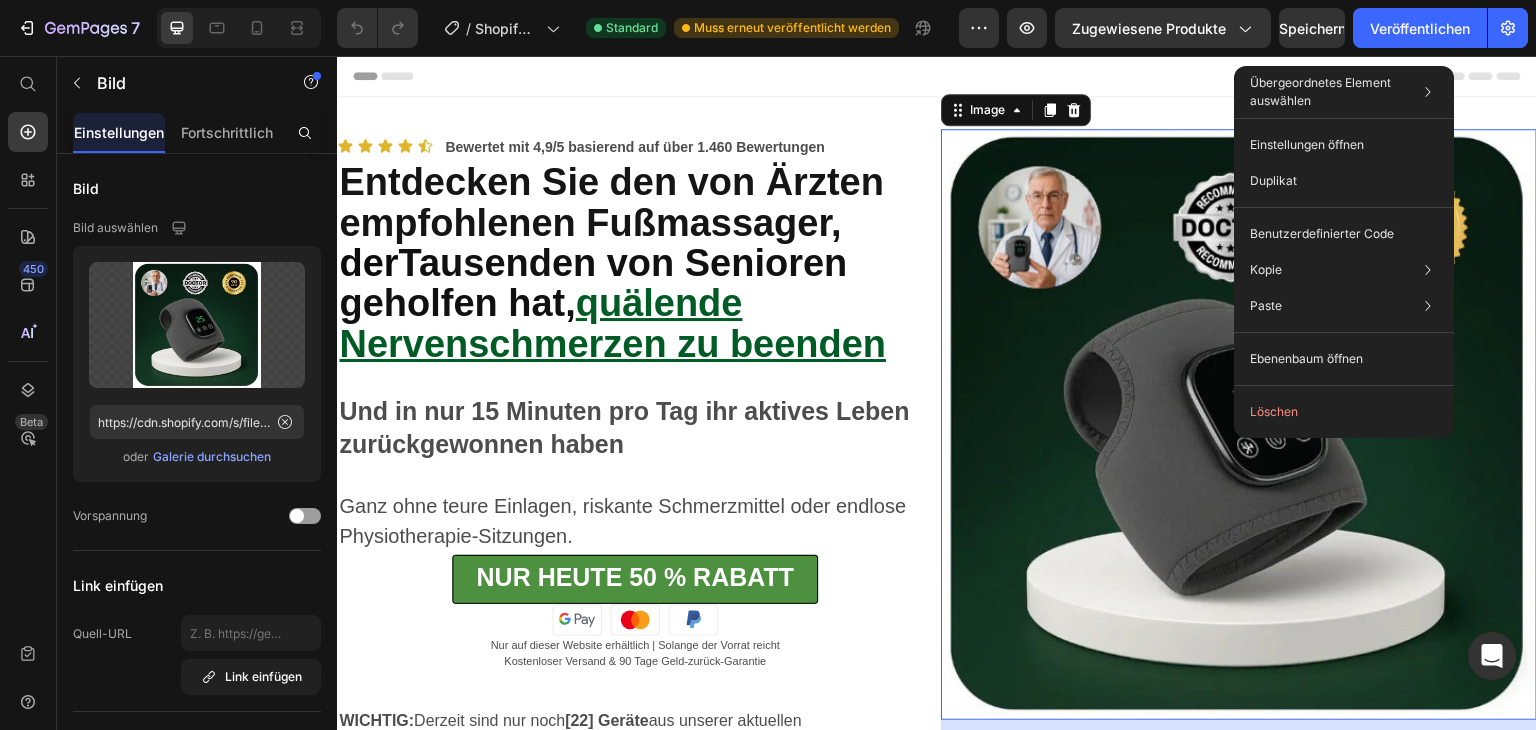 click at bounding box center (1239, 424) 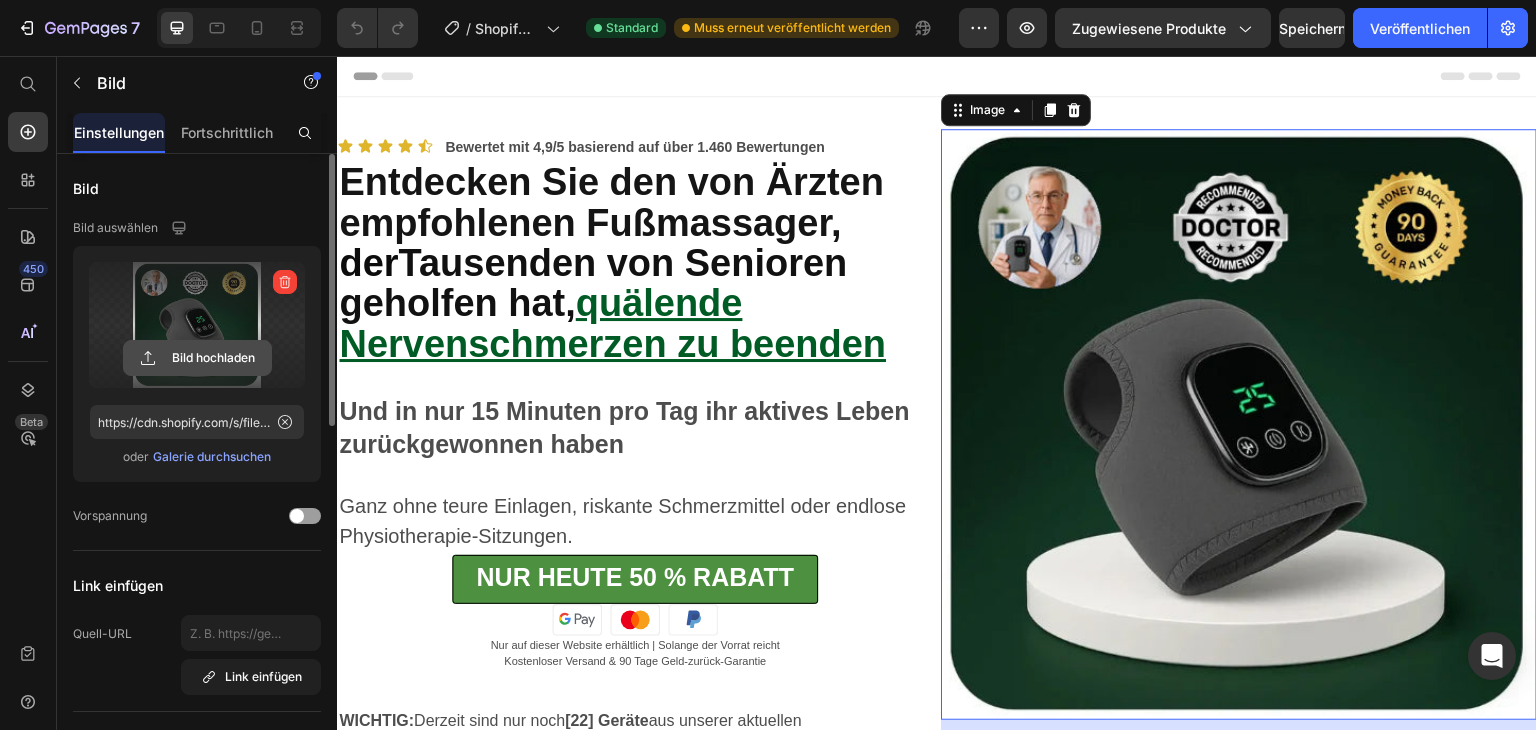 click 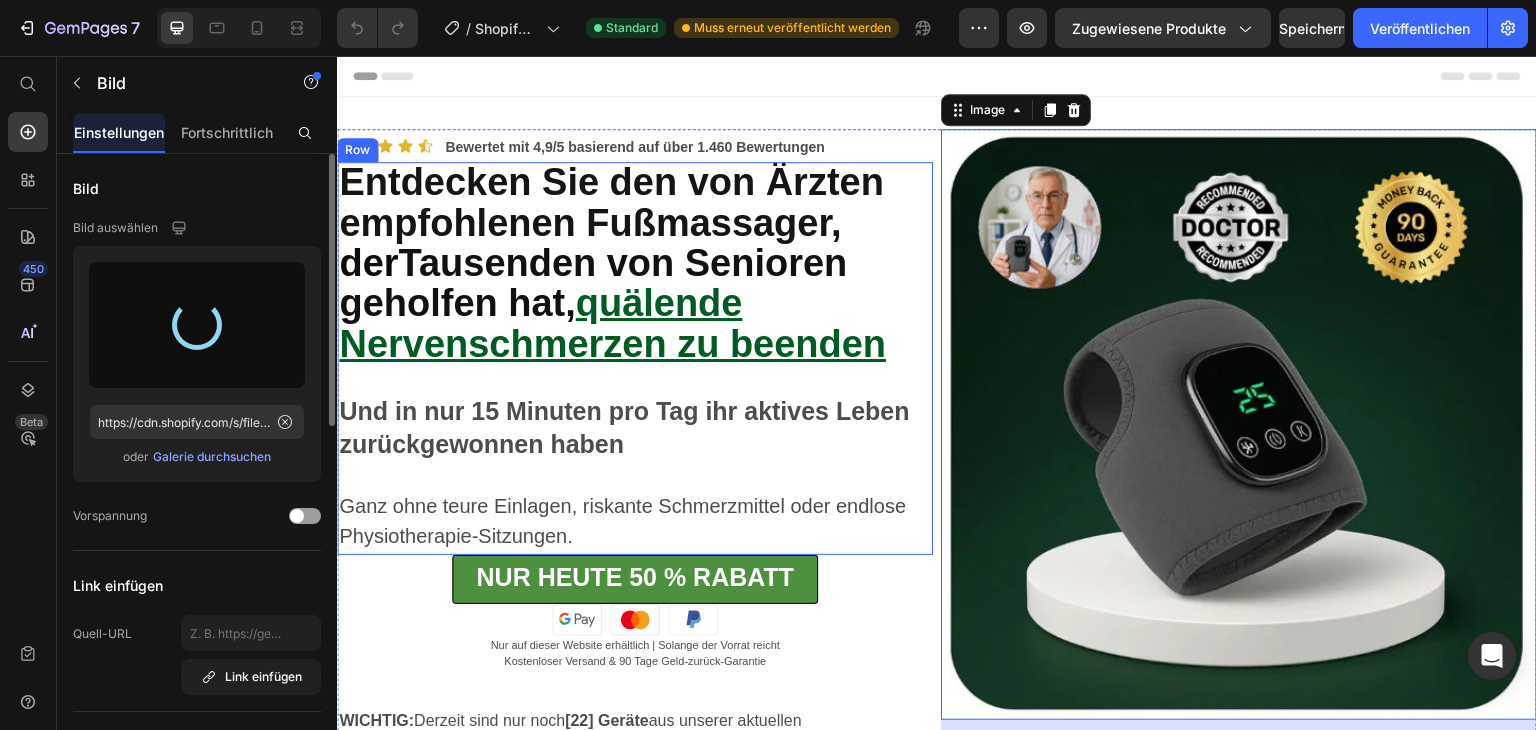 type on "https://cdn.shopify.com/s/files/1/0906/6643/4884/files/gempages_571823513191580544-a998cc02-ab9e-4d58-abf1-395a58f6ac5d.png" 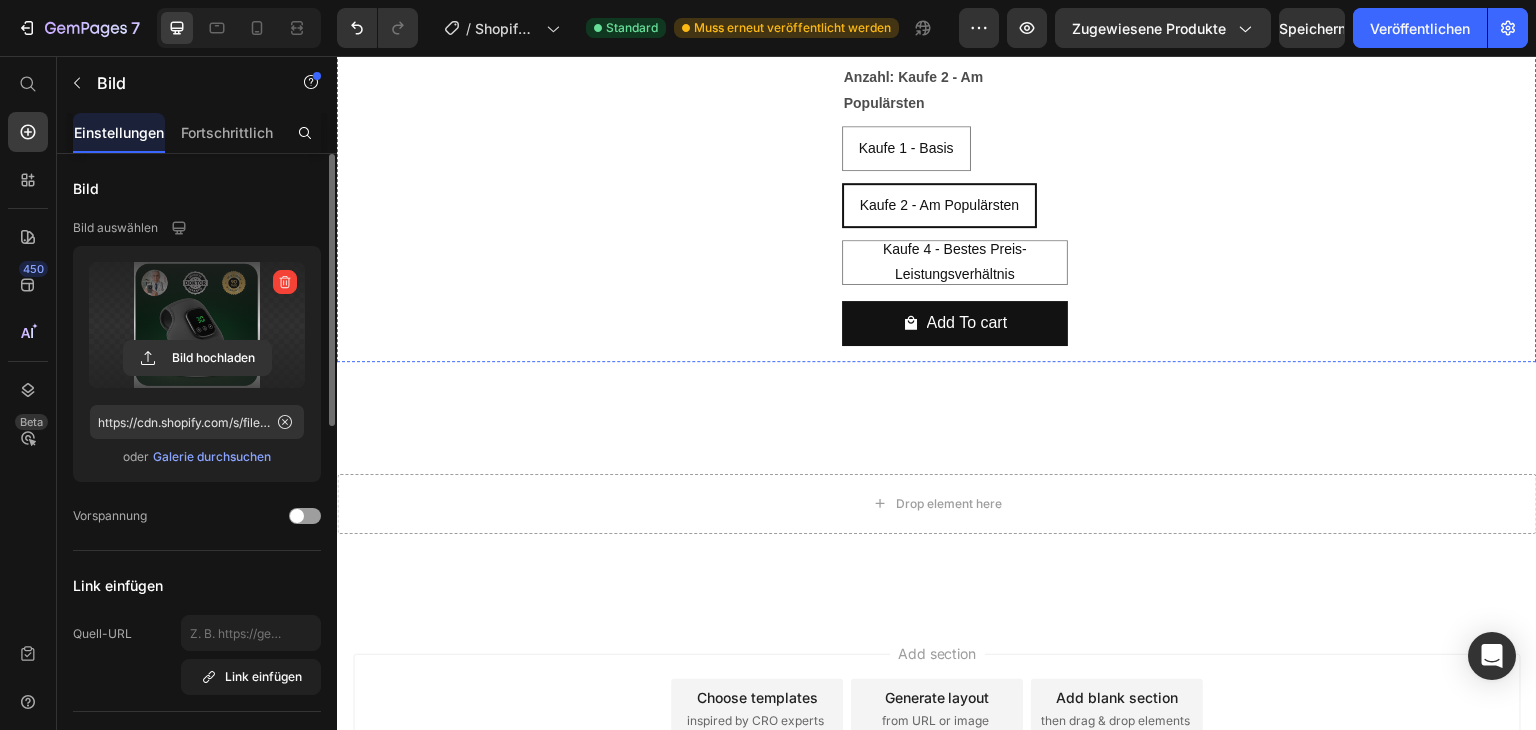 scroll, scrollTop: 9200, scrollLeft: 0, axis: vertical 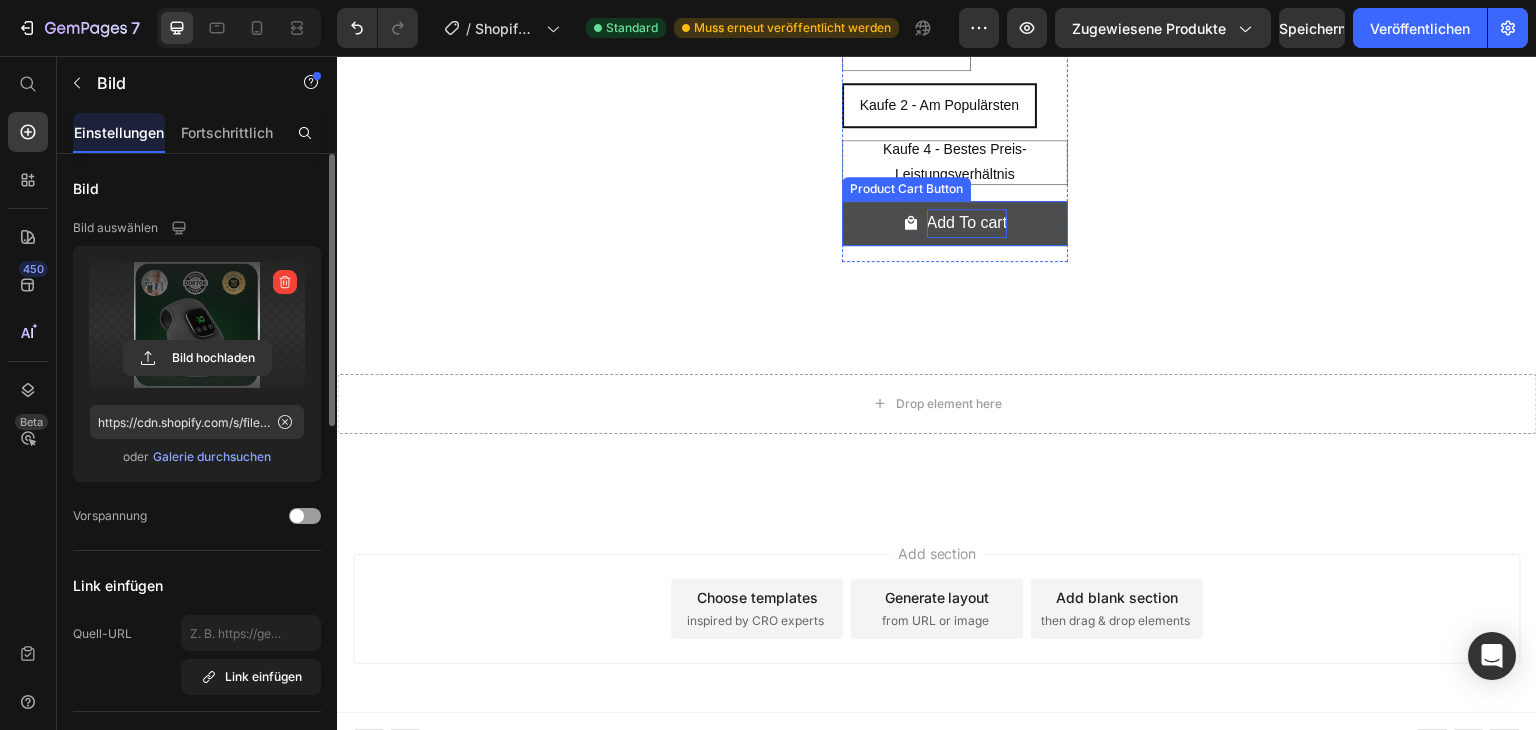 click on "Add To cart" at bounding box center (967, 223) 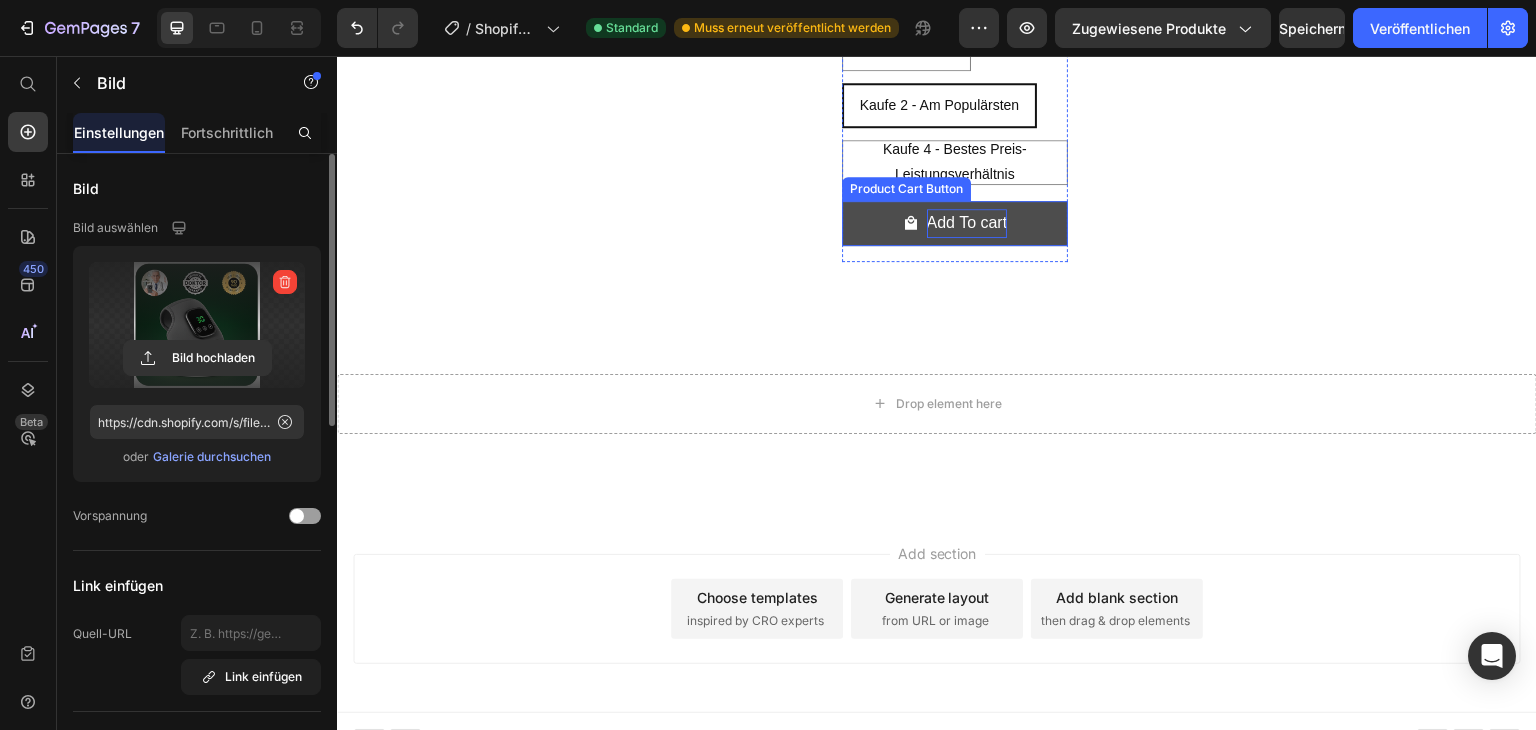 click on "Add To cart" at bounding box center (967, 223) 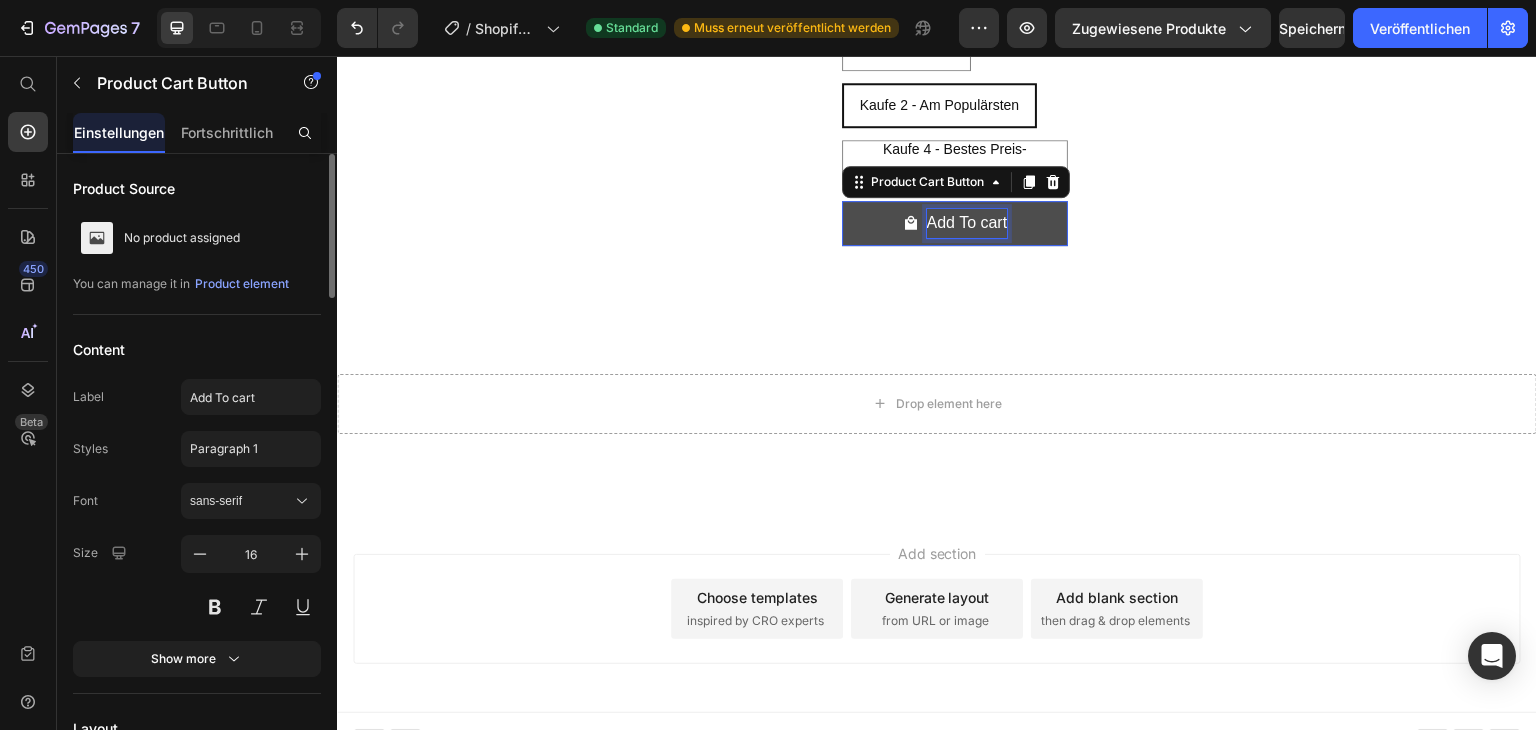 click on "Add To cart" at bounding box center [967, 223] 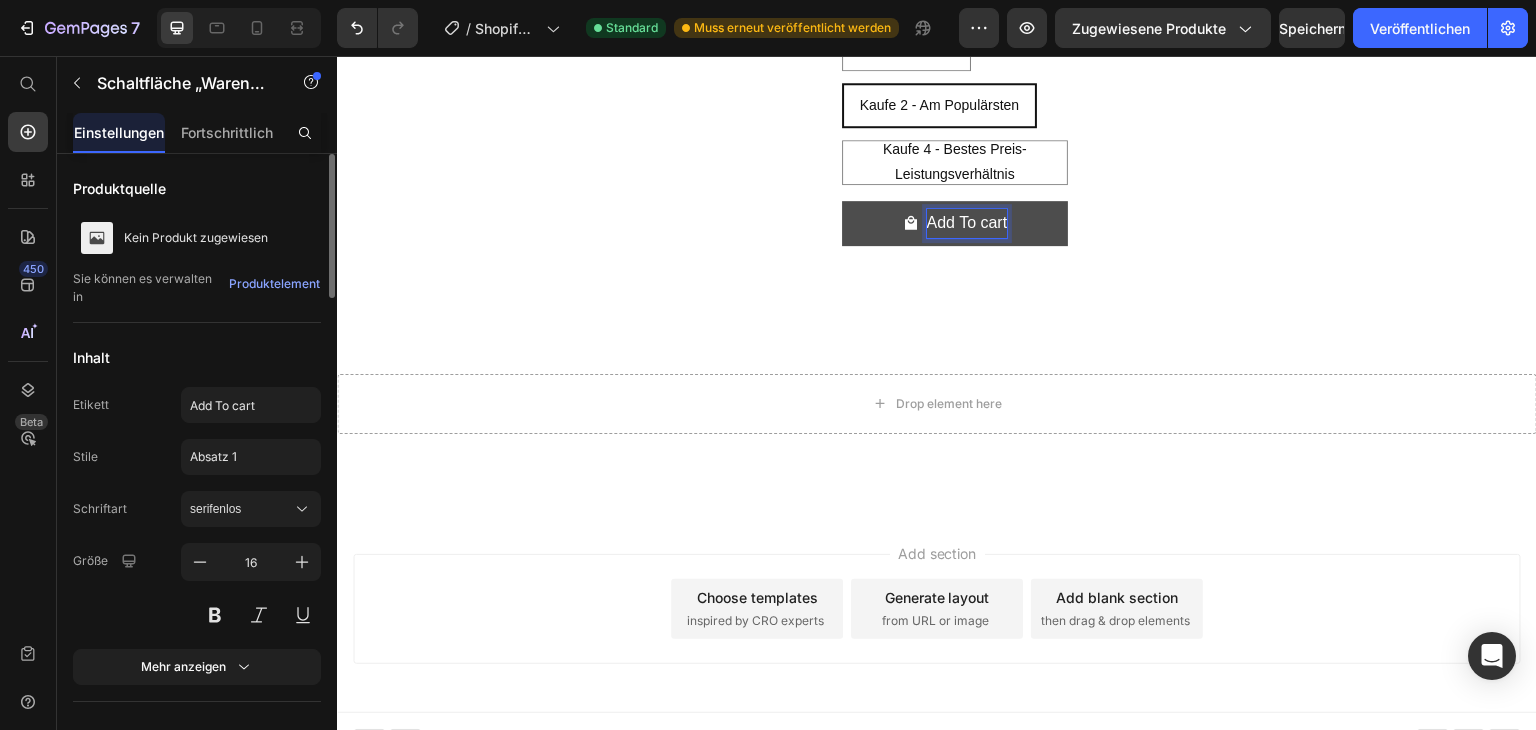 click on "Add To cart" at bounding box center (967, 223) 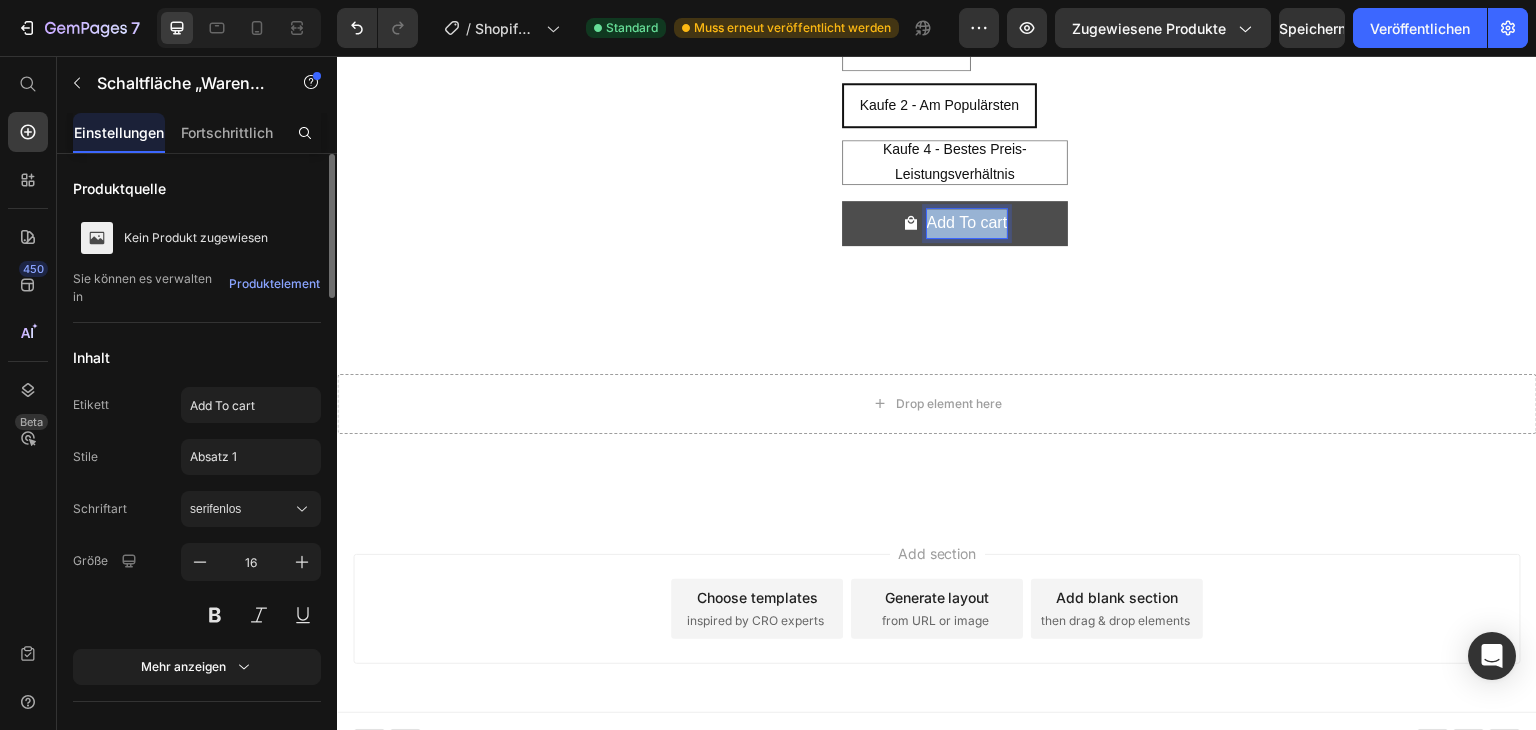 drag, startPoint x: 996, startPoint y: 635, endPoint x: 977, endPoint y: 635, distance: 19 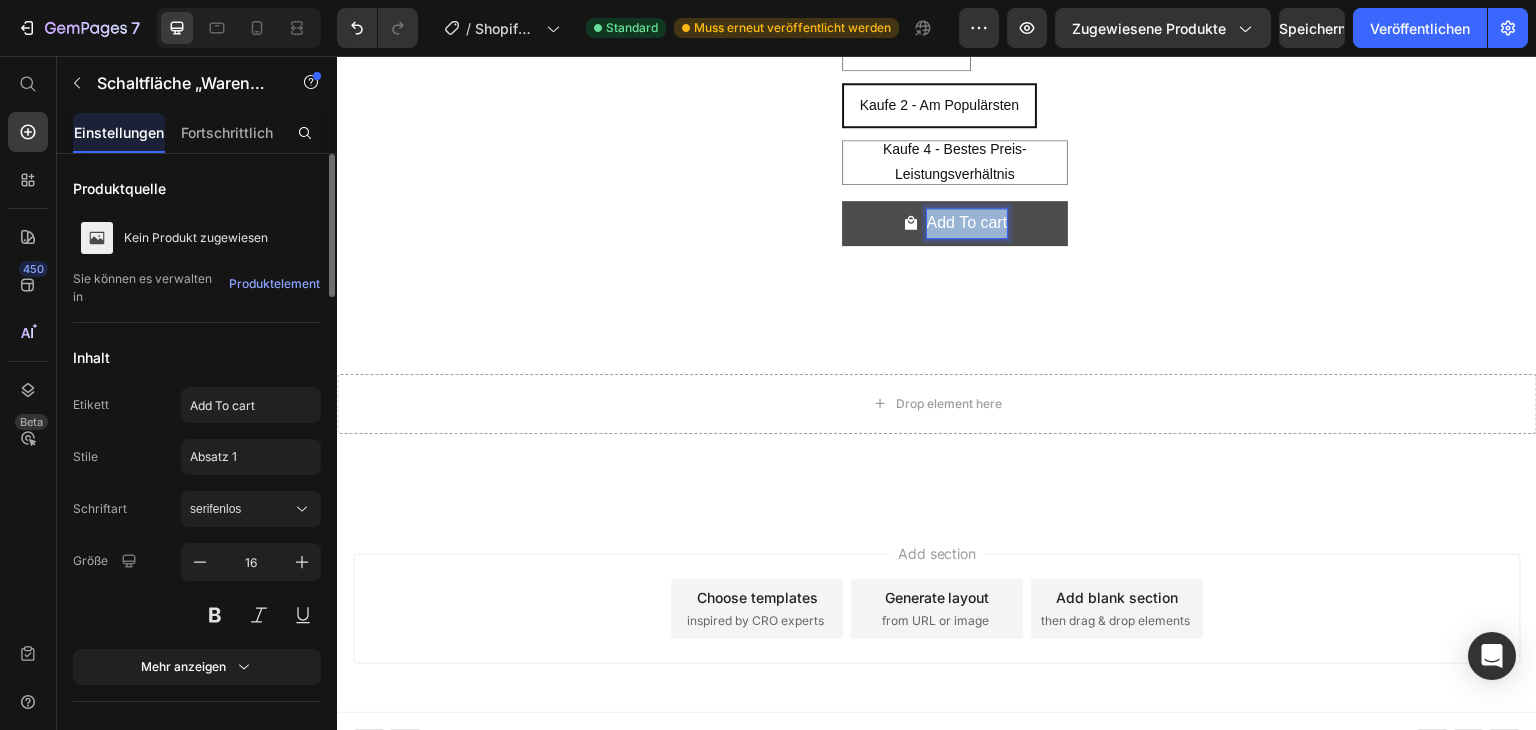 copy on "Add To cart" 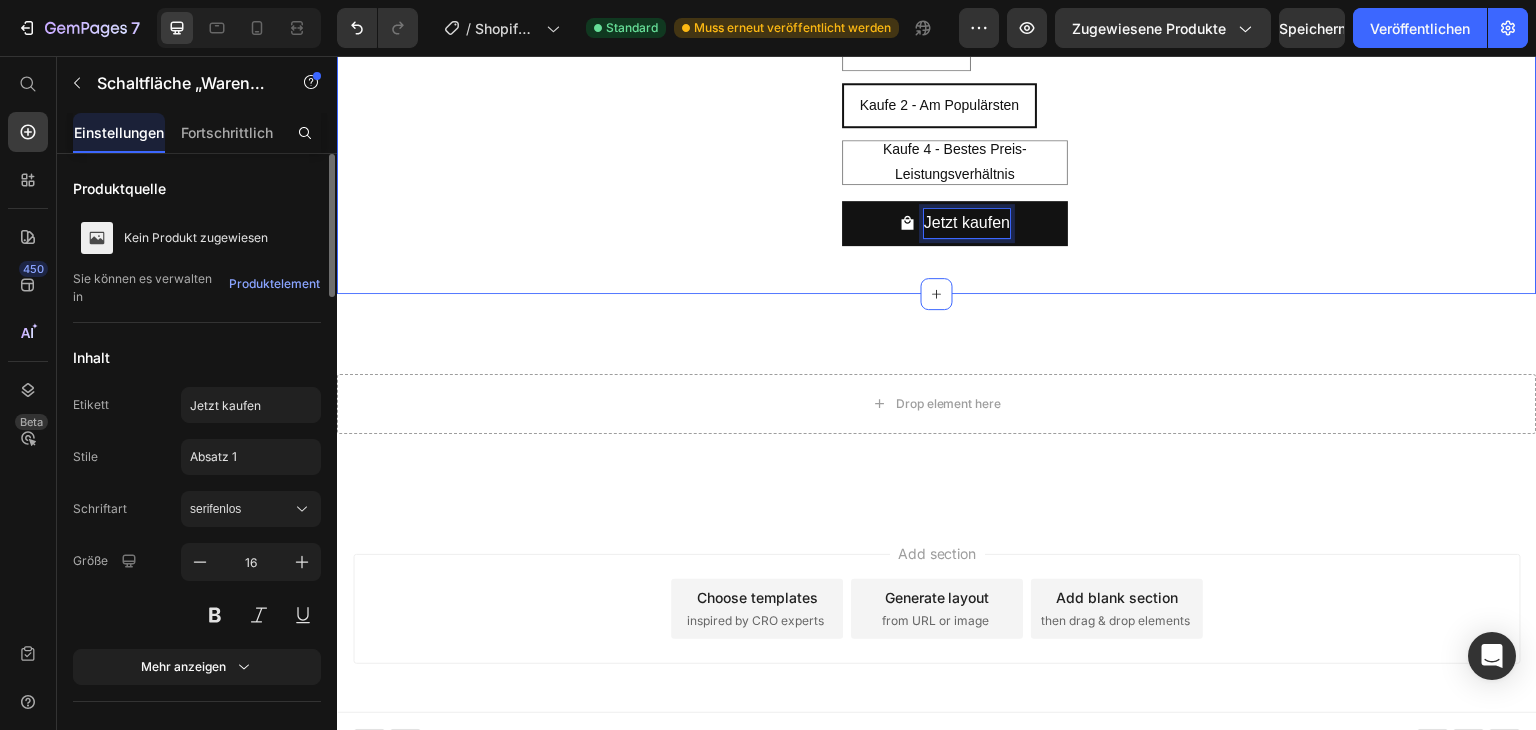 click on "Image Testen Sie es 90 Tage lang – 100 % risikofrei Hier ist unser Angebot: Wir glauben so sehr an dieses Produkt, dass wir  nicht wollen, dass Sie einen Cent bezahlen , bevor Sie sich nicht selbst überzeugt haben , dass es bei Ihnen wirkt. Deshalb bieten wir Ihnen unsere  90-Tage-„Ergebnis-oder-Geld-zurück“-Garantie . Ganz einfach: Bestellen Sie sich noch heute Ihr  Fußsegen™ Therapiesystem , verwenden Sie es  90 Tage lang , und treffen Sie Ihre Entscheidung  erst danach – basierend auf den Ergebnissen . Wenn Sie nicht absolut begeistert sind, erhalten Sie  sofort Ihr Geld zurück . Mit anderen Worten: Sie zahlen nur, wenn es sich für Sie als echter Lebensretter herausstellt. Text Block Row Echte Anwender. Echte, lebensverändernde Ergebnisse. Heading Image Image Image Image Row Rachel hat ihre neuropathischen Schmerzen losgeworden … Text Block Row Image Rachel L. – Fort Wayne, IN Text Block Icon Icon Icon Icon Icon Icon List Verifizierter Kauf Text Block Row Row Seit ich das  Text Block" at bounding box center (937, -1087) 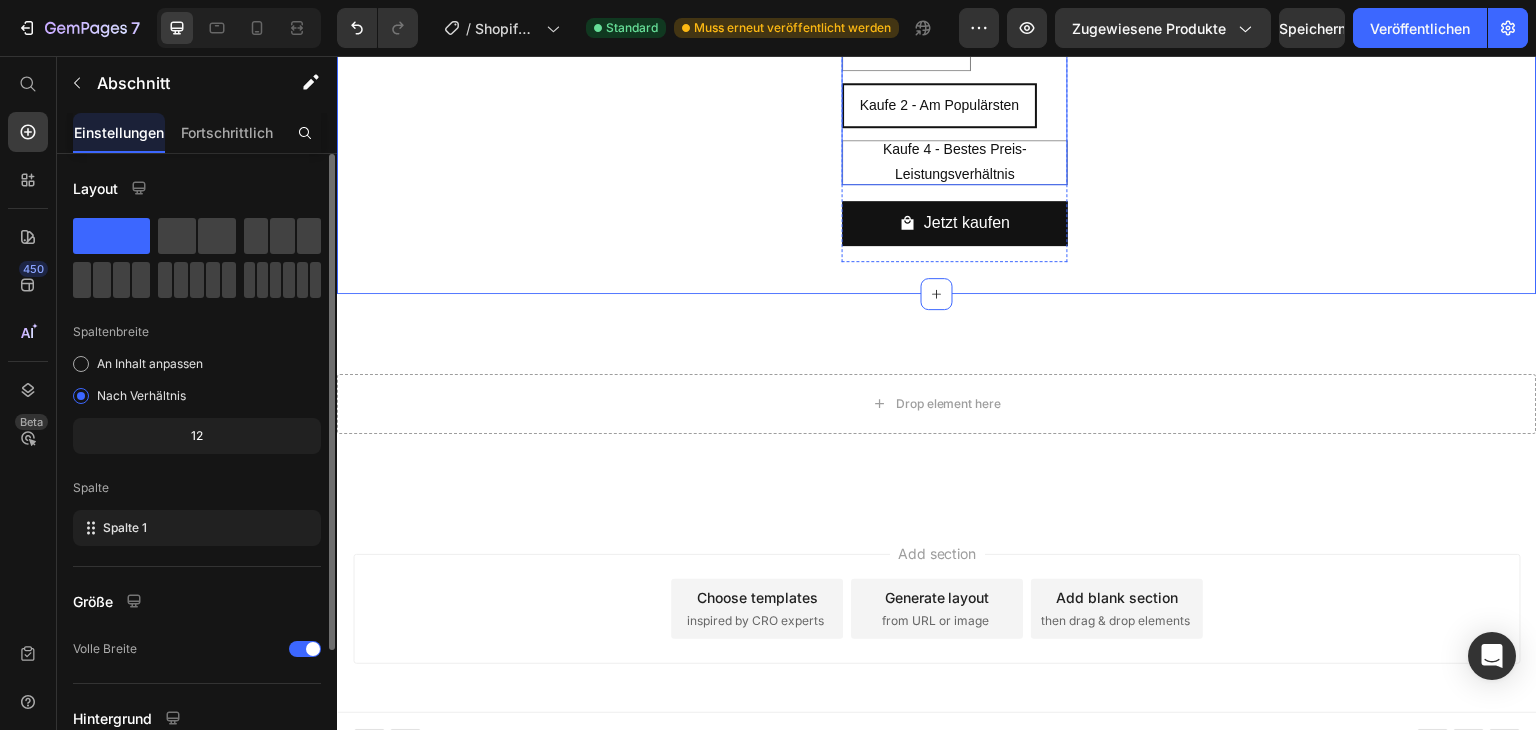 click on "Kaufe 2 - Am Populärsten" at bounding box center [940, 105] 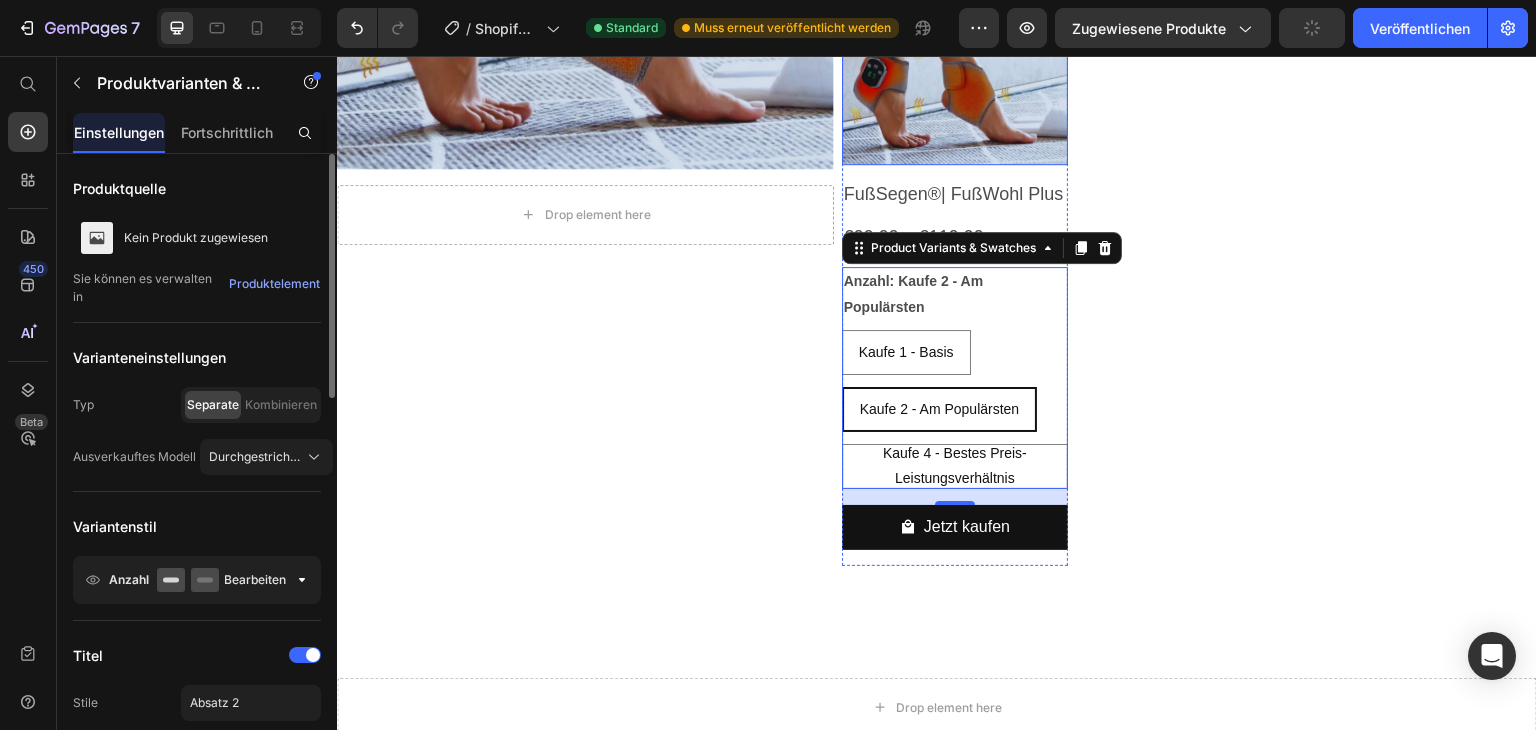 scroll, scrollTop: 8800, scrollLeft: 0, axis: vertical 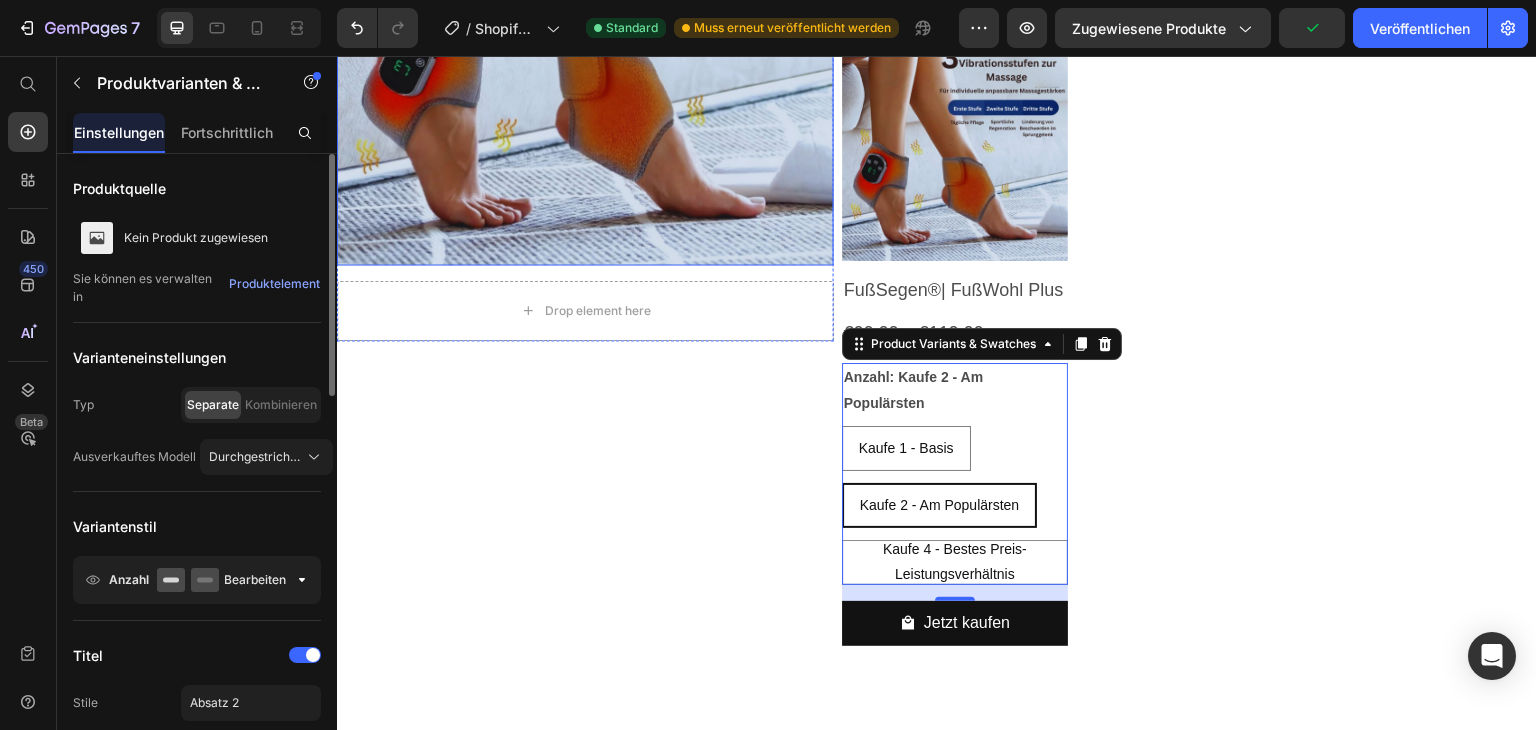 click at bounding box center (585, 16) 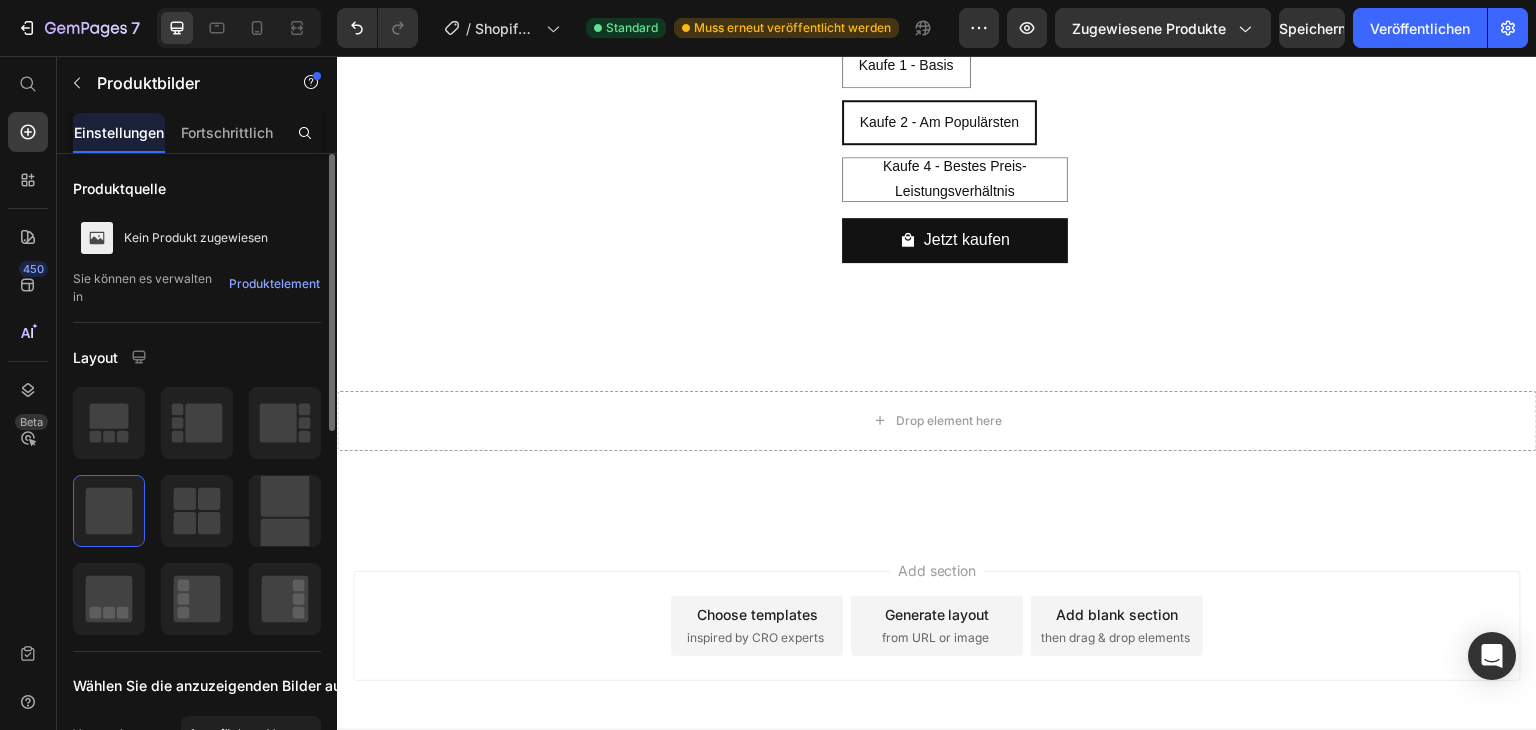 scroll, scrollTop: 9200, scrollLeft: 0, axis: vertical 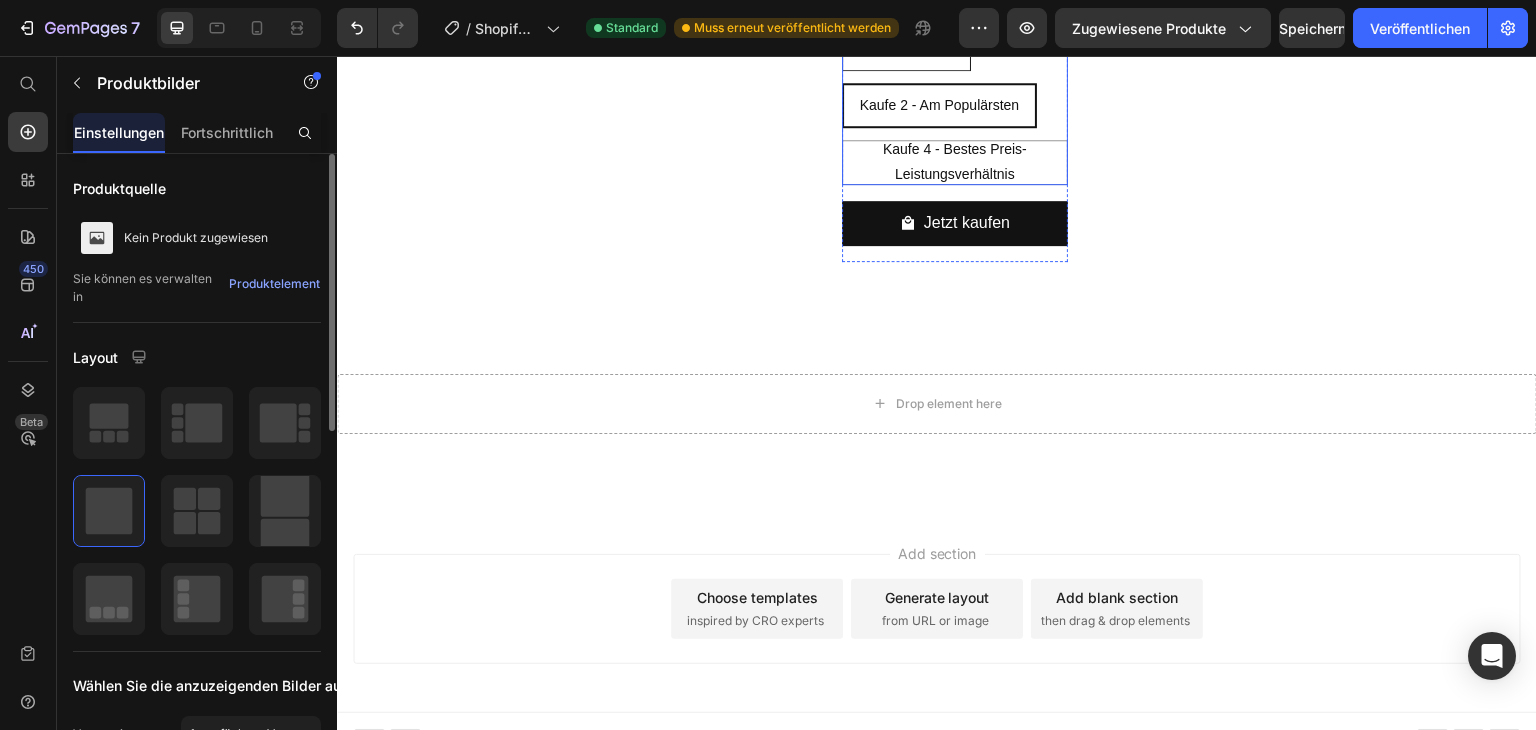 click on "Kaufe 1 - Basis" at bounding box center [906, 48] 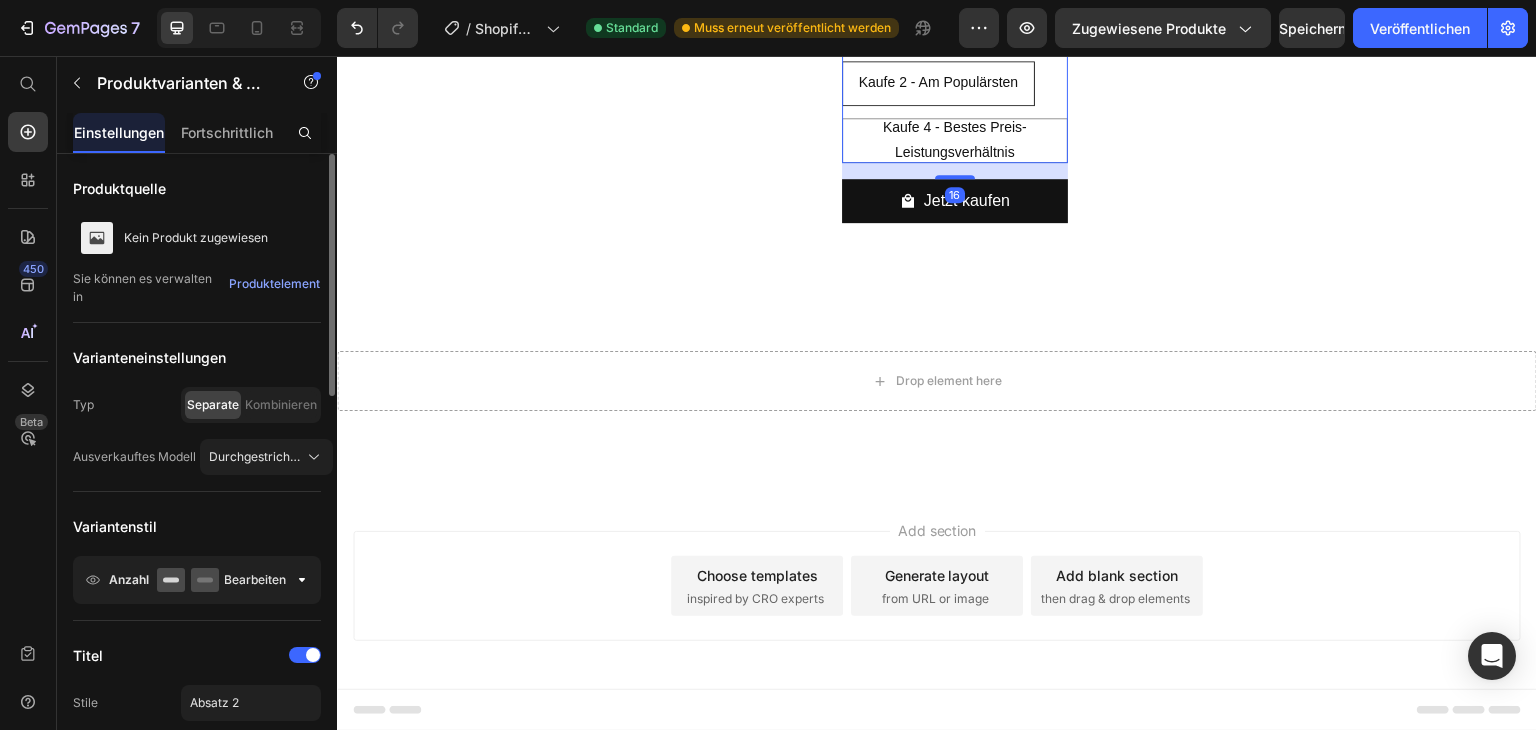 click on "Kaufe 2 - Am Populärsten" at bounding box center (939, 82) 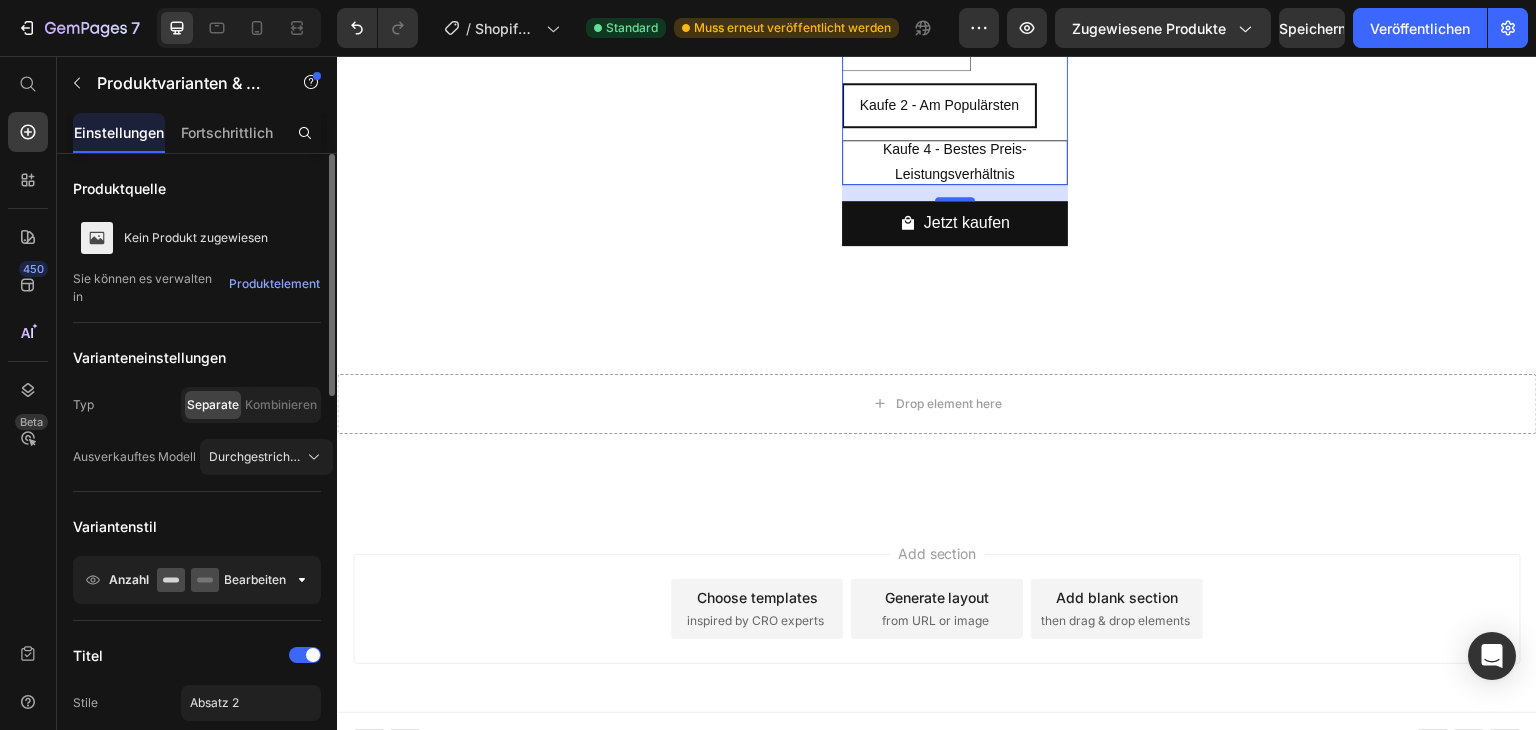 click on "Kaufe 4 - Bestes Preis-Leistungsverhältnis" at bounding box center (955, 162) 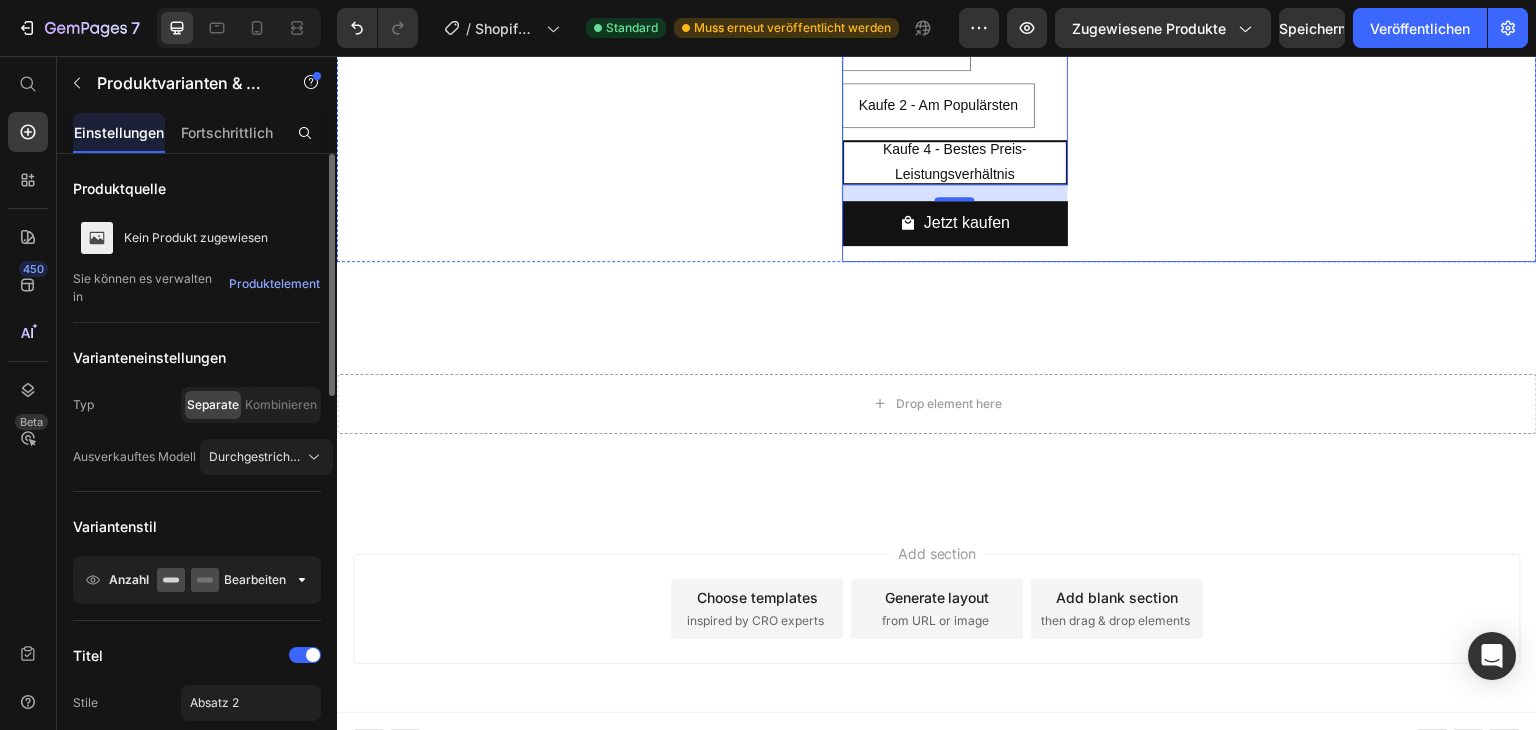 click on "Product Images FußSegen®| FußWohl Plus Product Title €169,99 Product Price €119,99 Product Price Row Anzahl: Kaufe 4 - Bestes Preis-Leistungsverhältnis Kaufe 1 - Basis Kaufe 1 - Basis Kaufe 1 - Basis Kaufe 2 - Am Populärsten Kaufe 2 - Am Populärsten Kaufe 2 - Am Populärsten Kaufe 4 - Bestes Preis-Leistungsverhältnis Kaufe 4 - Bestes Preis-Leistungsverhältnis Kaufe 4 - Bestes Preis-Leistungsverhältnis Product Variants & Swatches   16 Jetzt kaufen Product Cart Button Row" at bounding box center [1189, -53] 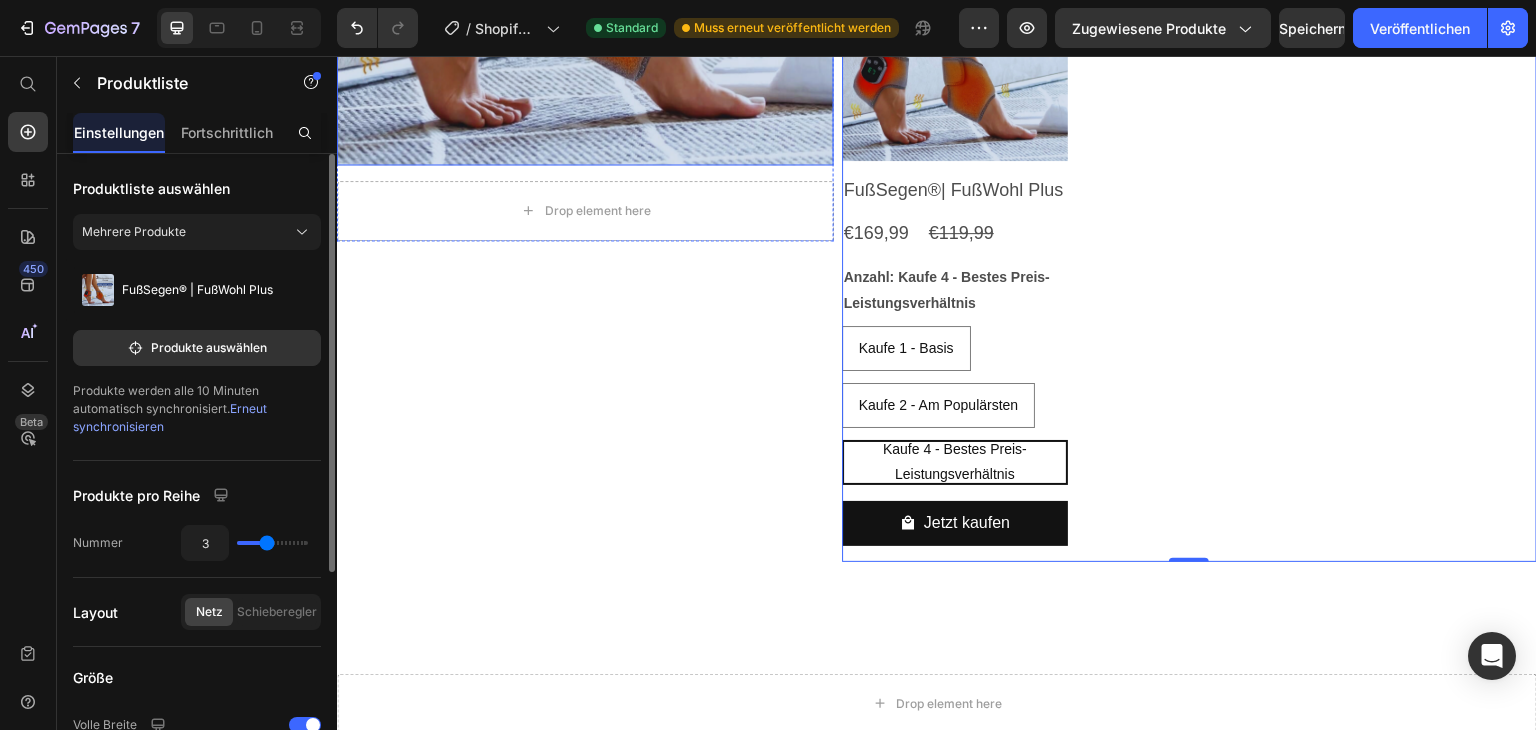 scroll, scrollTop: 8700, scrollLeft: 0, axis: vertical 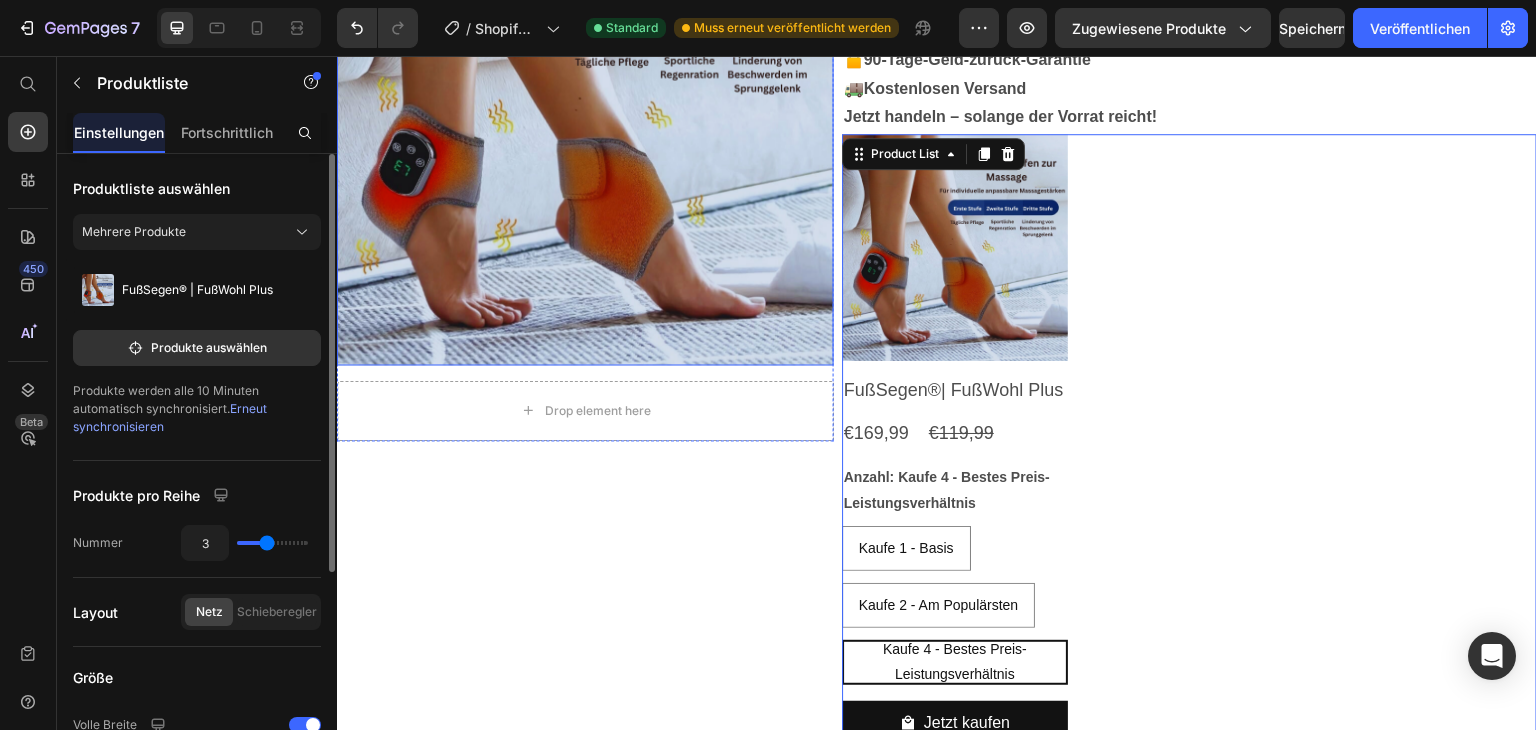 click at bounding box center [585, 116] 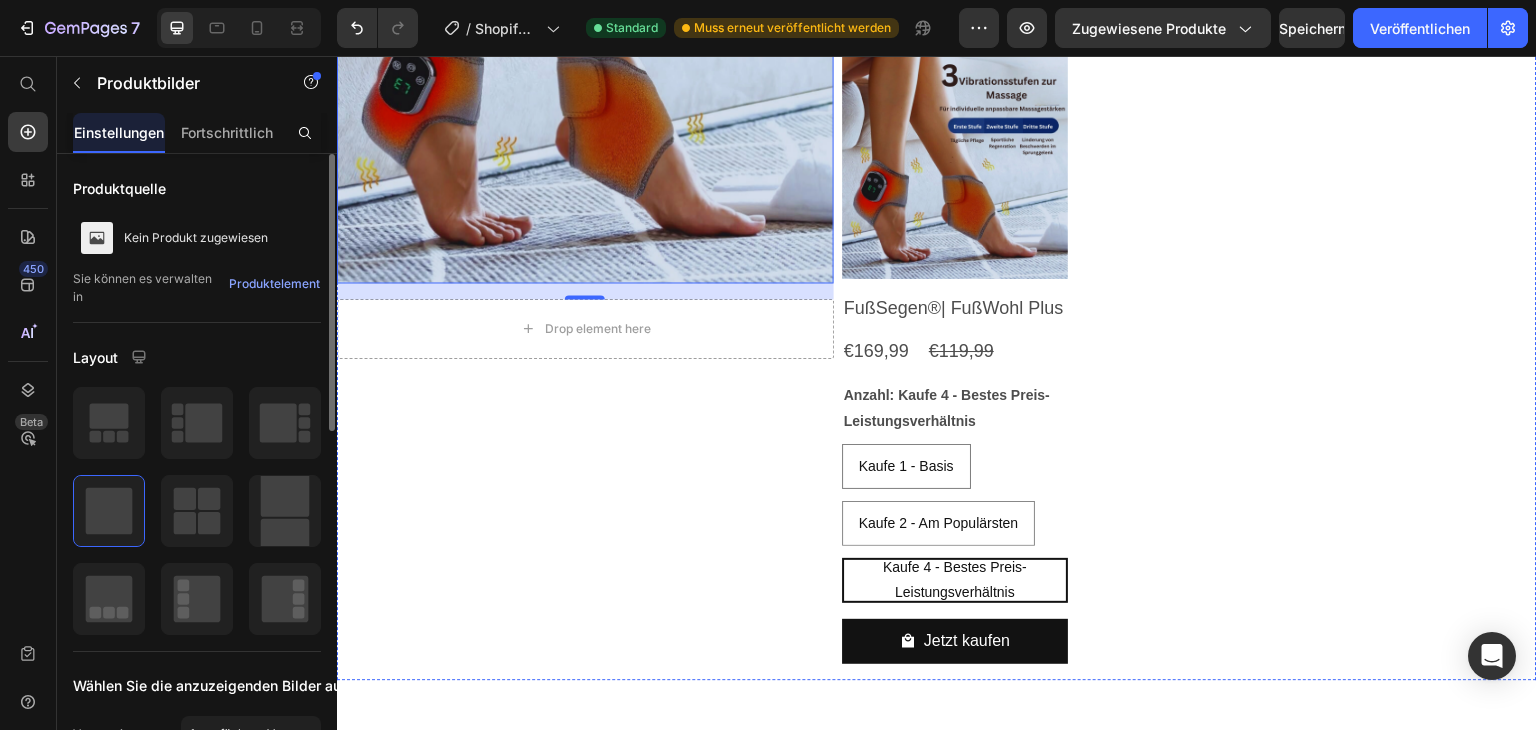 scroll, scrollTop: 8800, scrollLeft: 0, axis: vertical 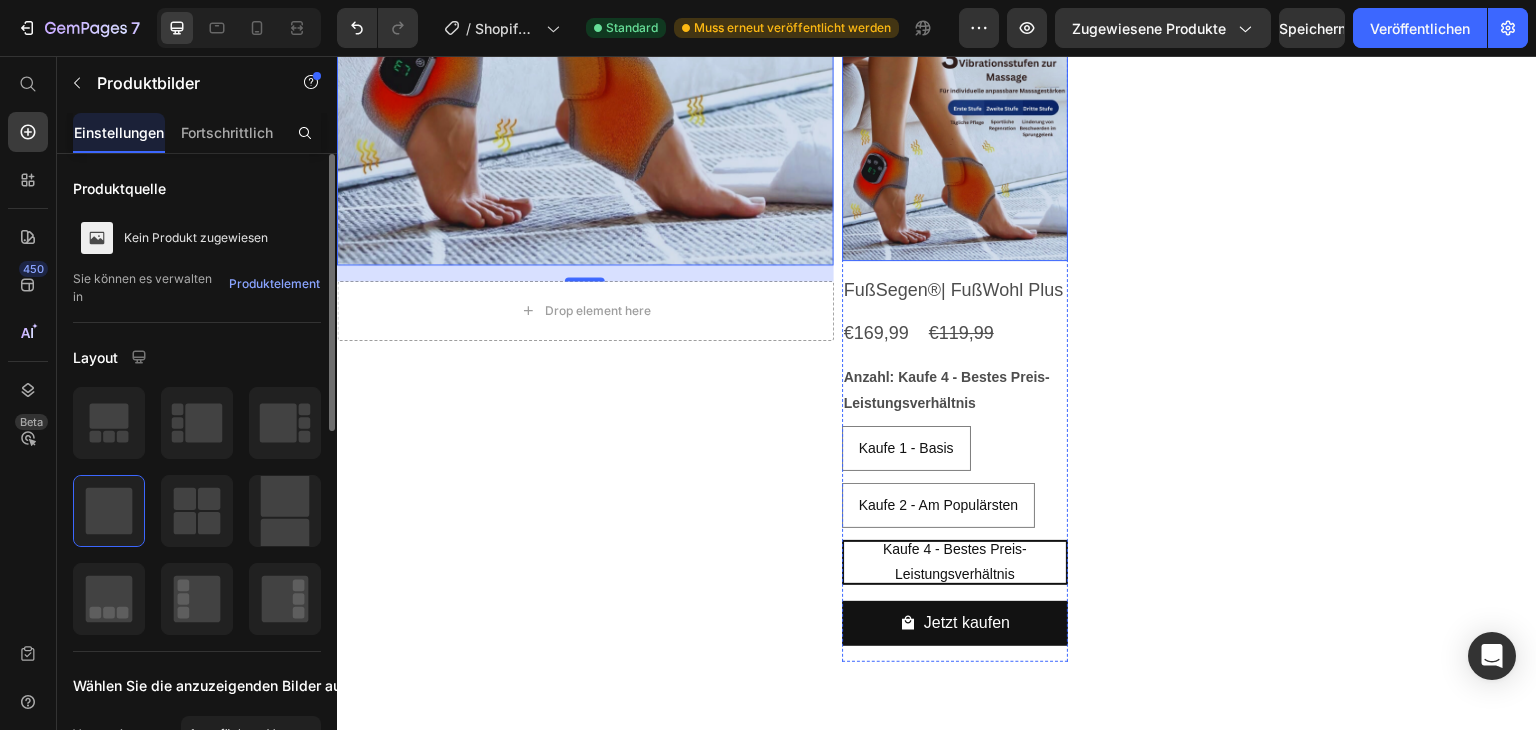 click at bounding box center (955, 147) 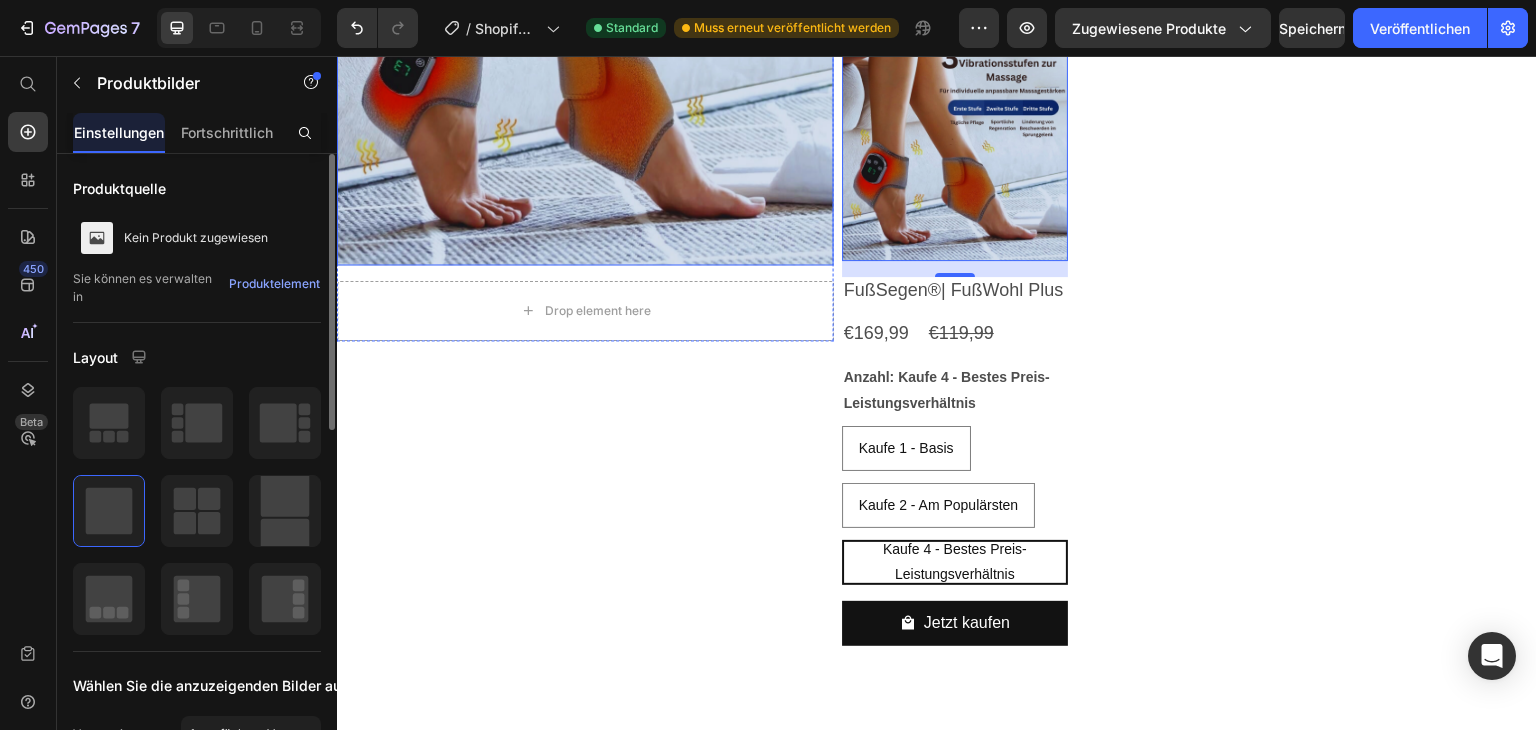 click at bounding box center [585, 16] 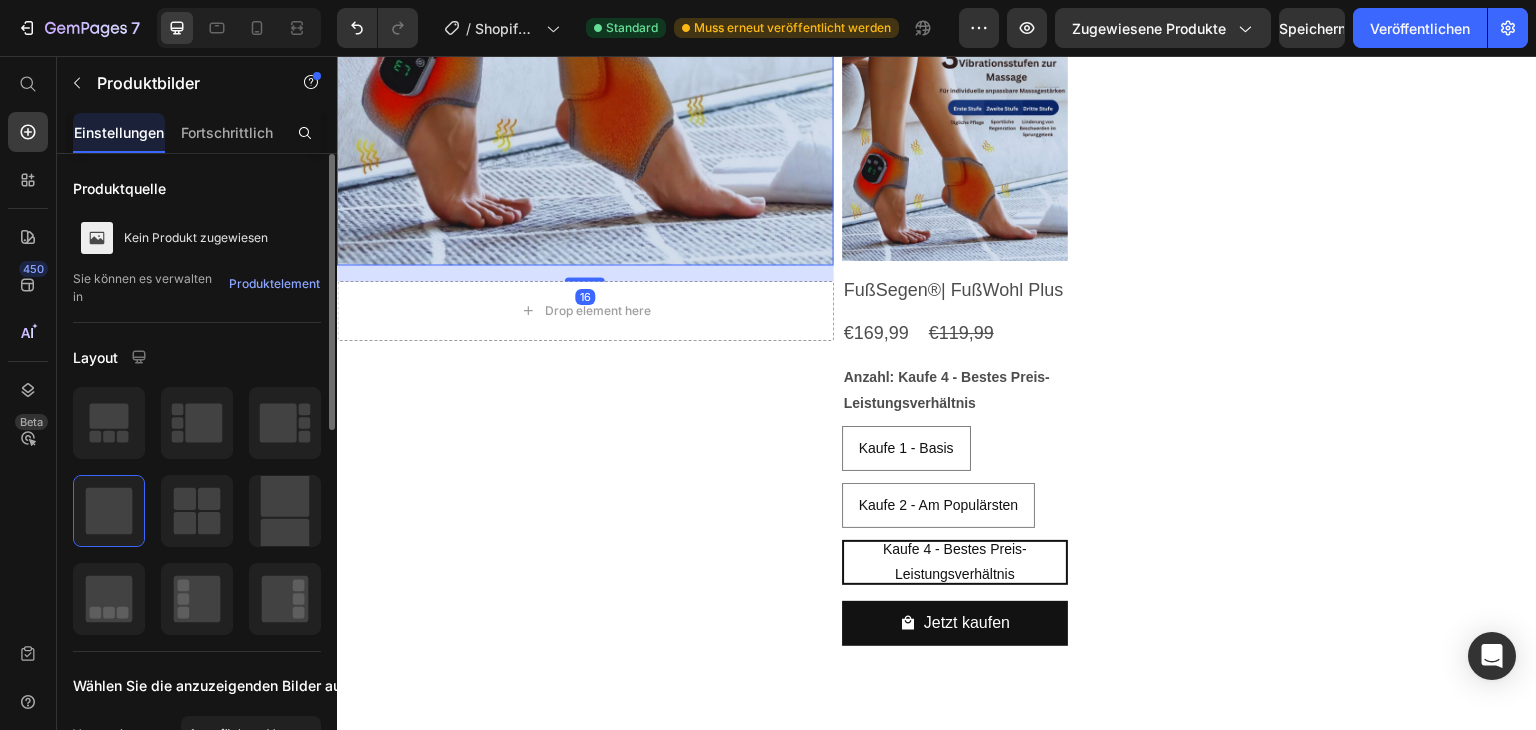 click at bounding box center [585, 16] 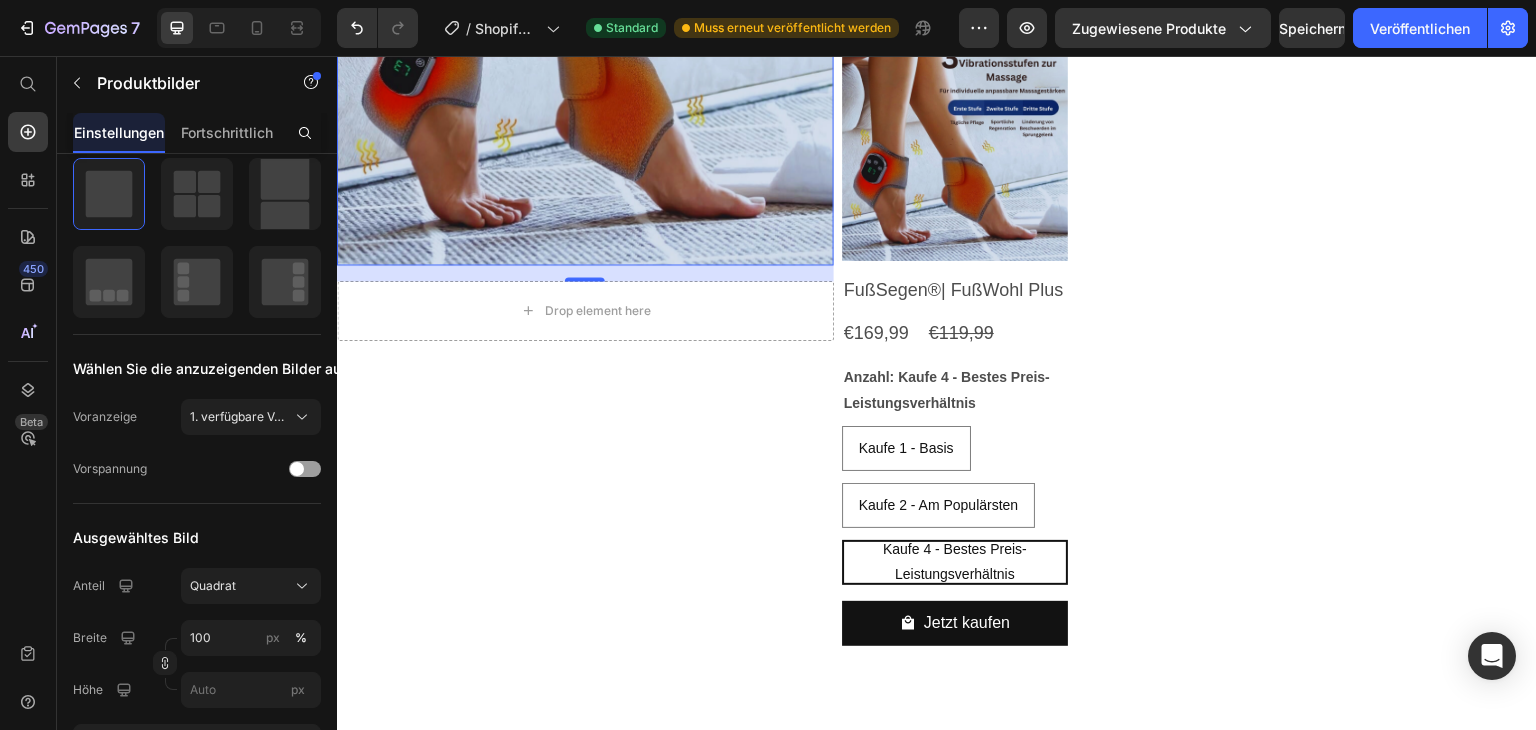 scroll, scrollTop: 0, scrollLeft: 0, axis: both 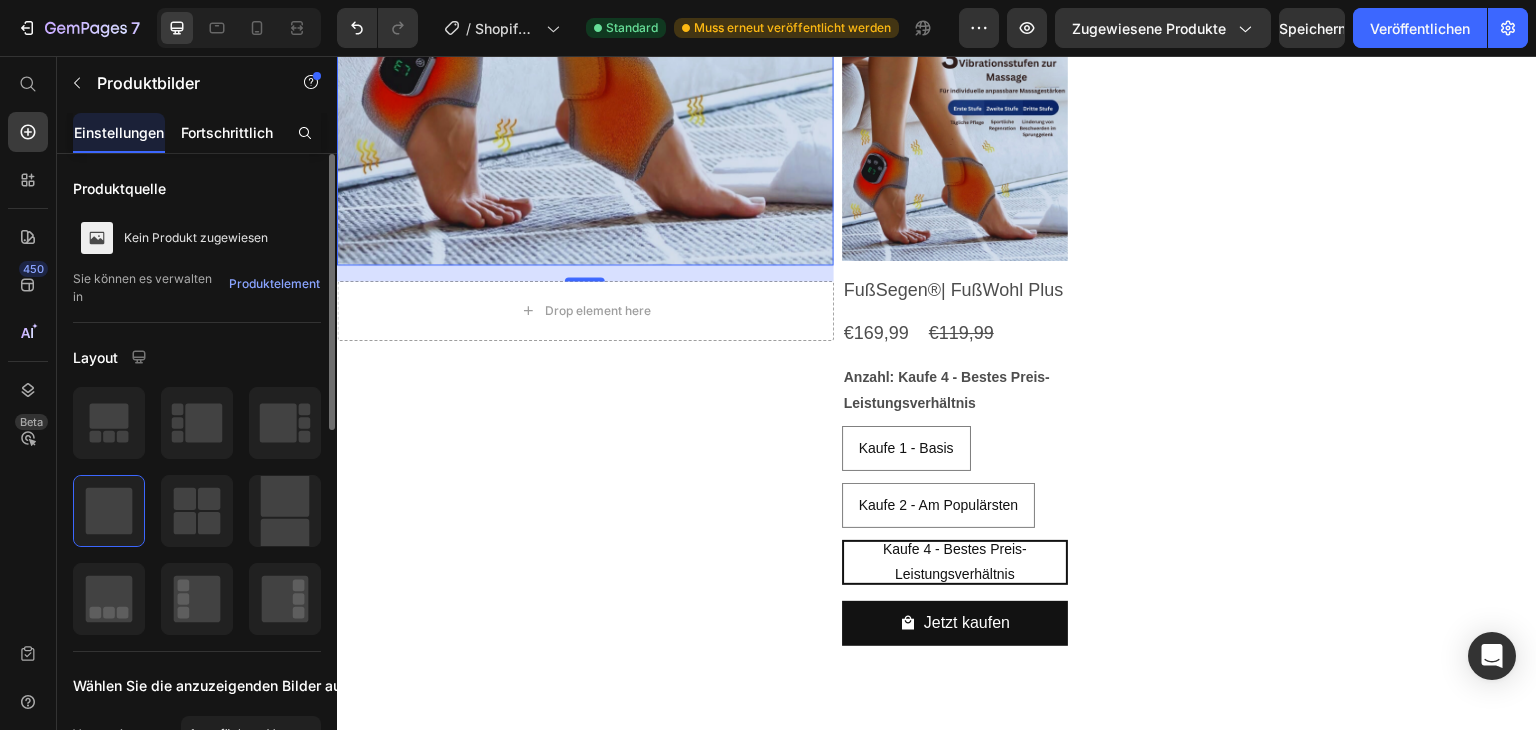 click on "Fortschrittlich" at bounding box center [227, 132] 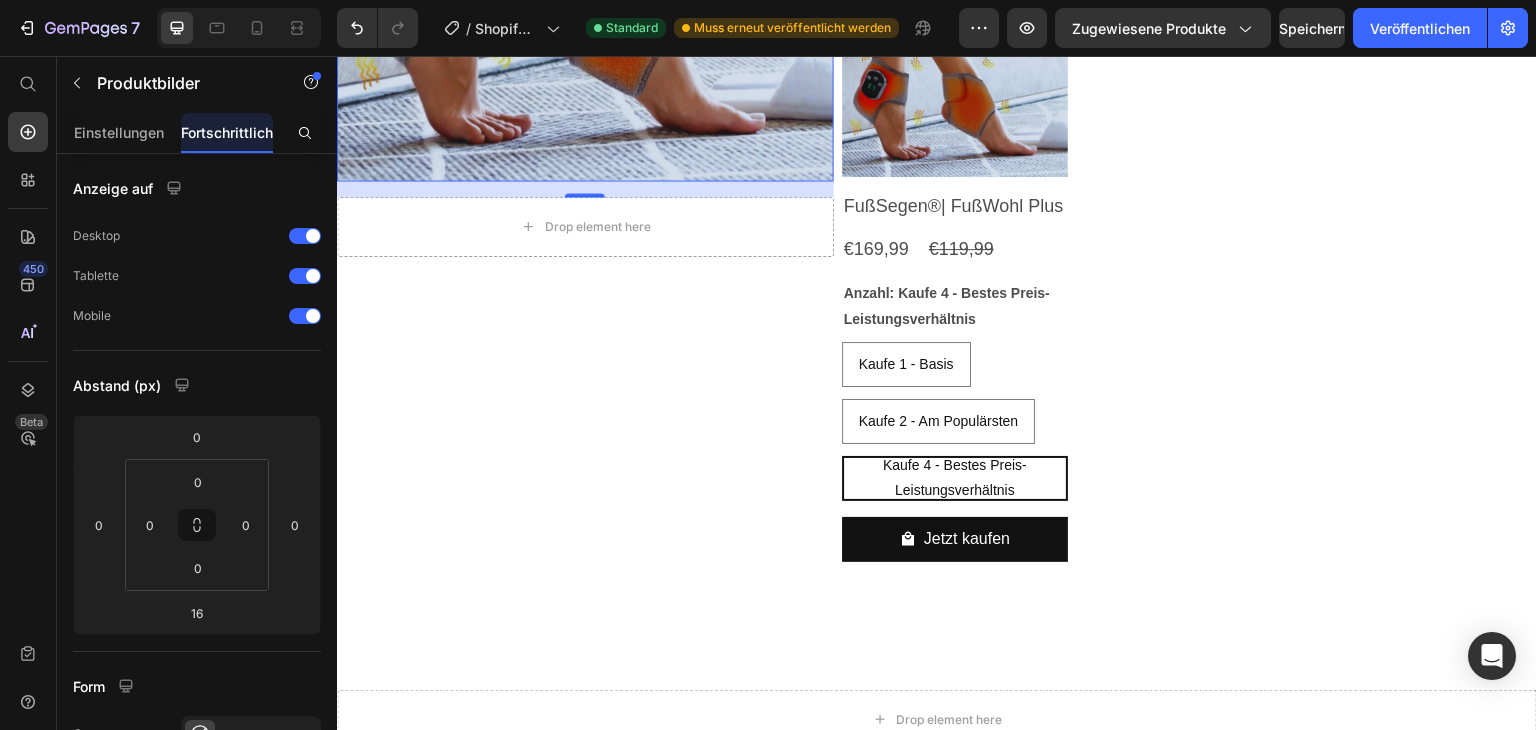 scroll, scrollTop: 8800, scrollLeft: 0, axis: vertical 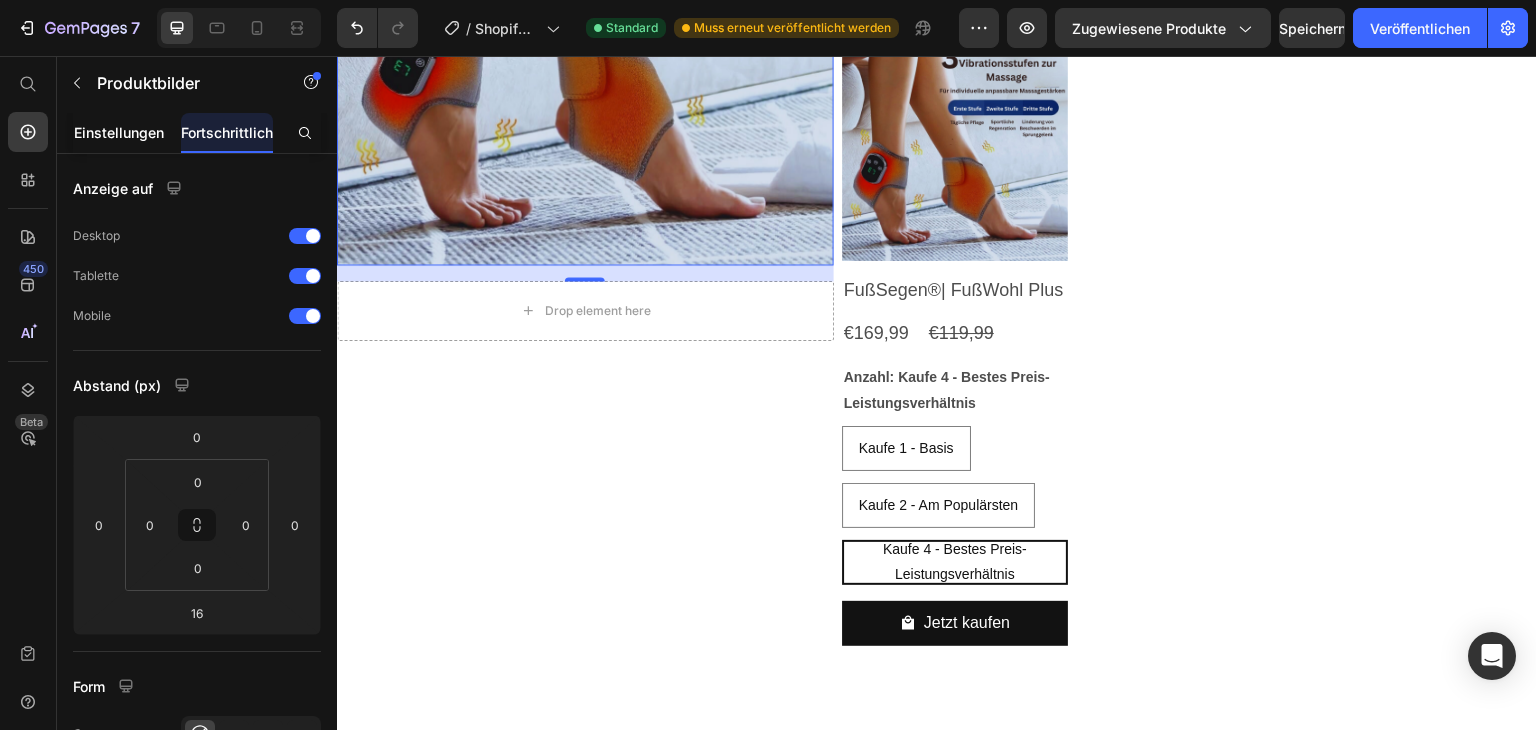 click on "Einstellungen" at bounding box center (119, 132) 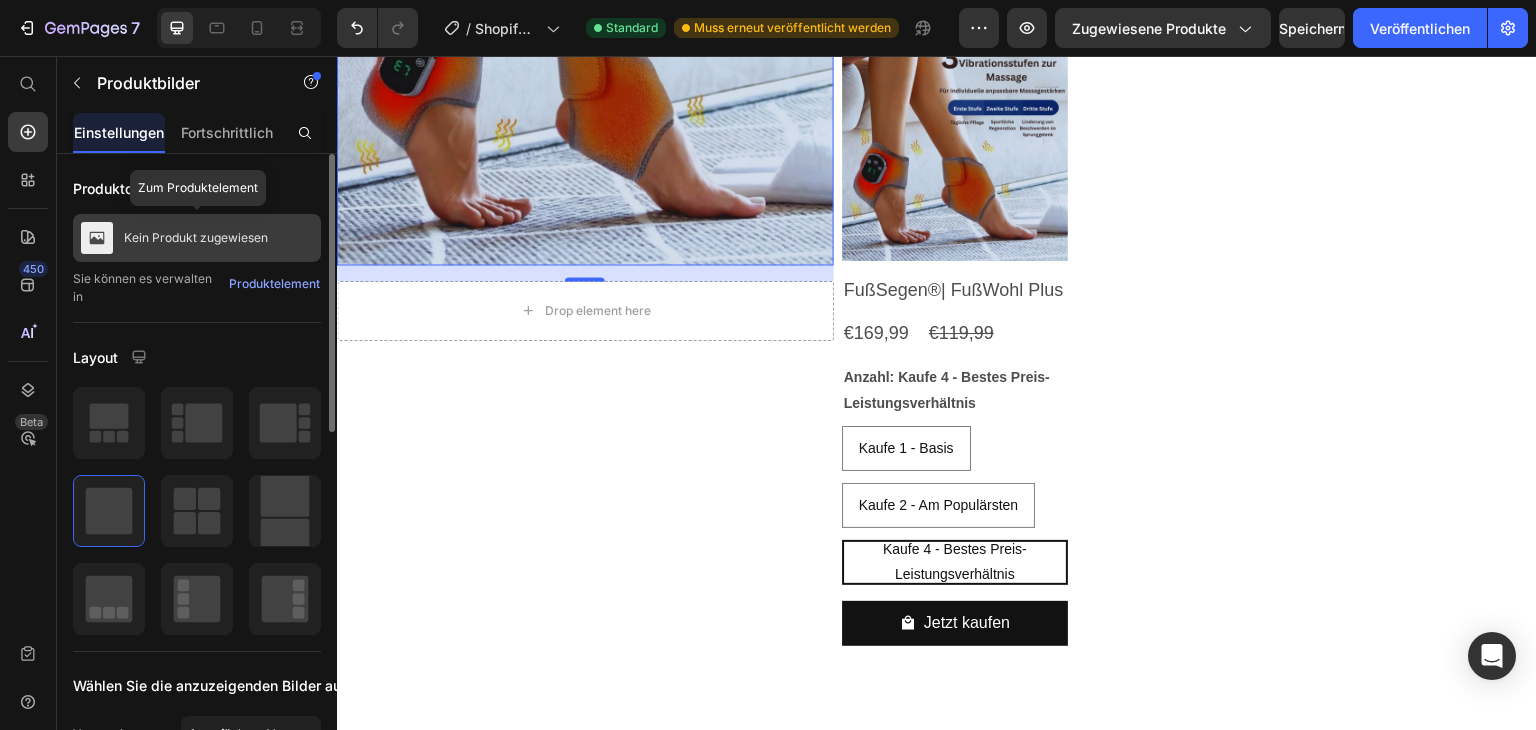 click on "Kein Produkt zugewiesen" at bounding box center [196, 237] 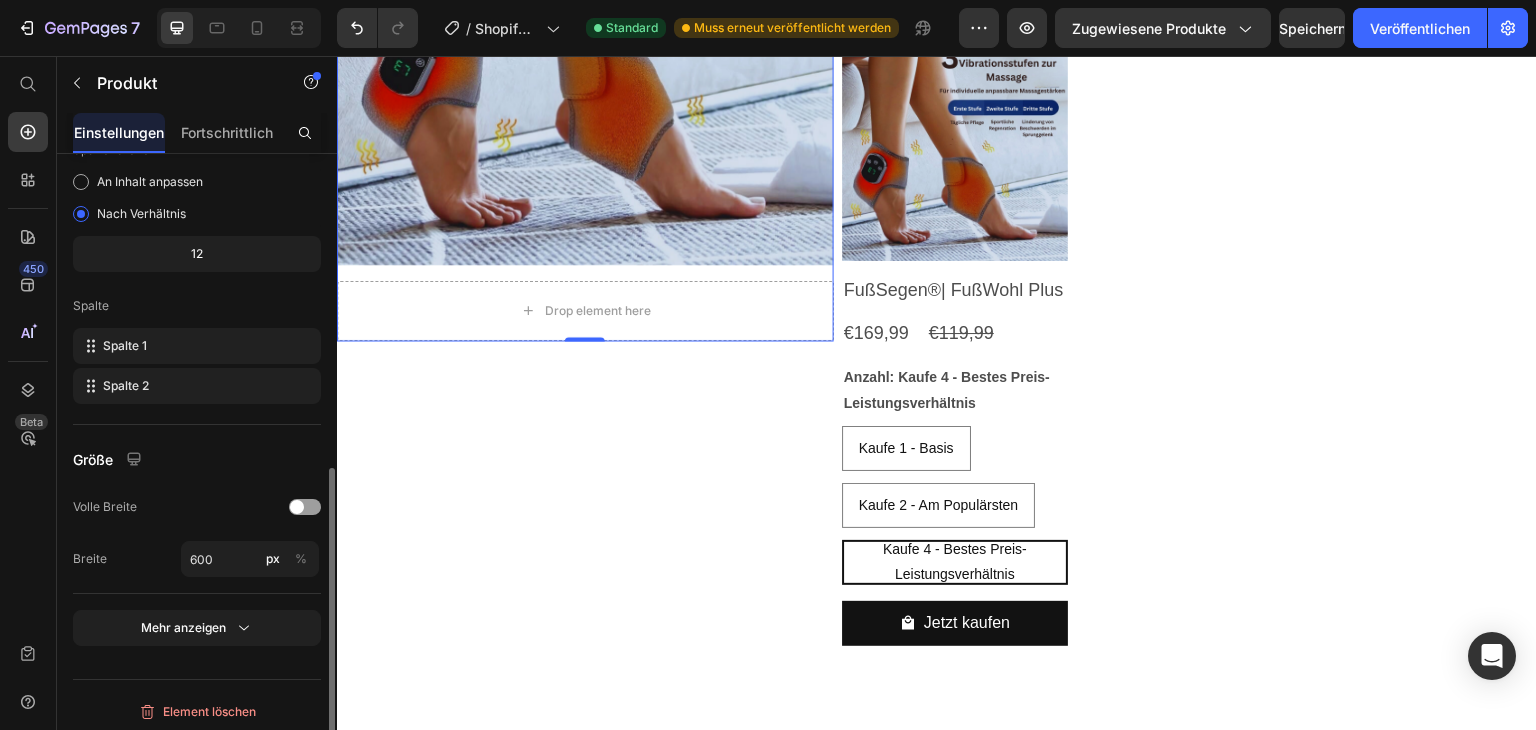 scroll, scrollTop: 605, scrollLeft: 0, axis: vertical 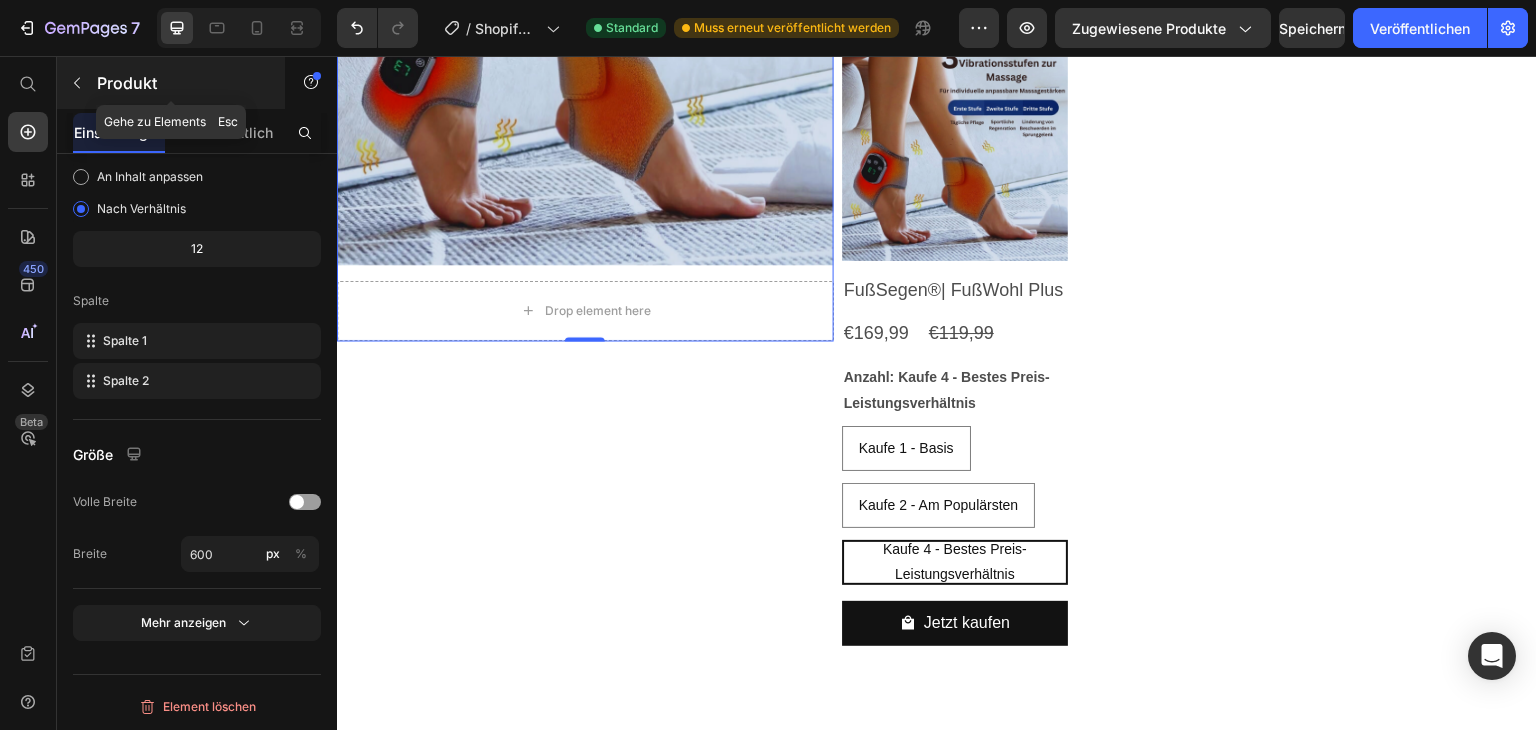 click on "Produkt" at bounding box center (171, 83) 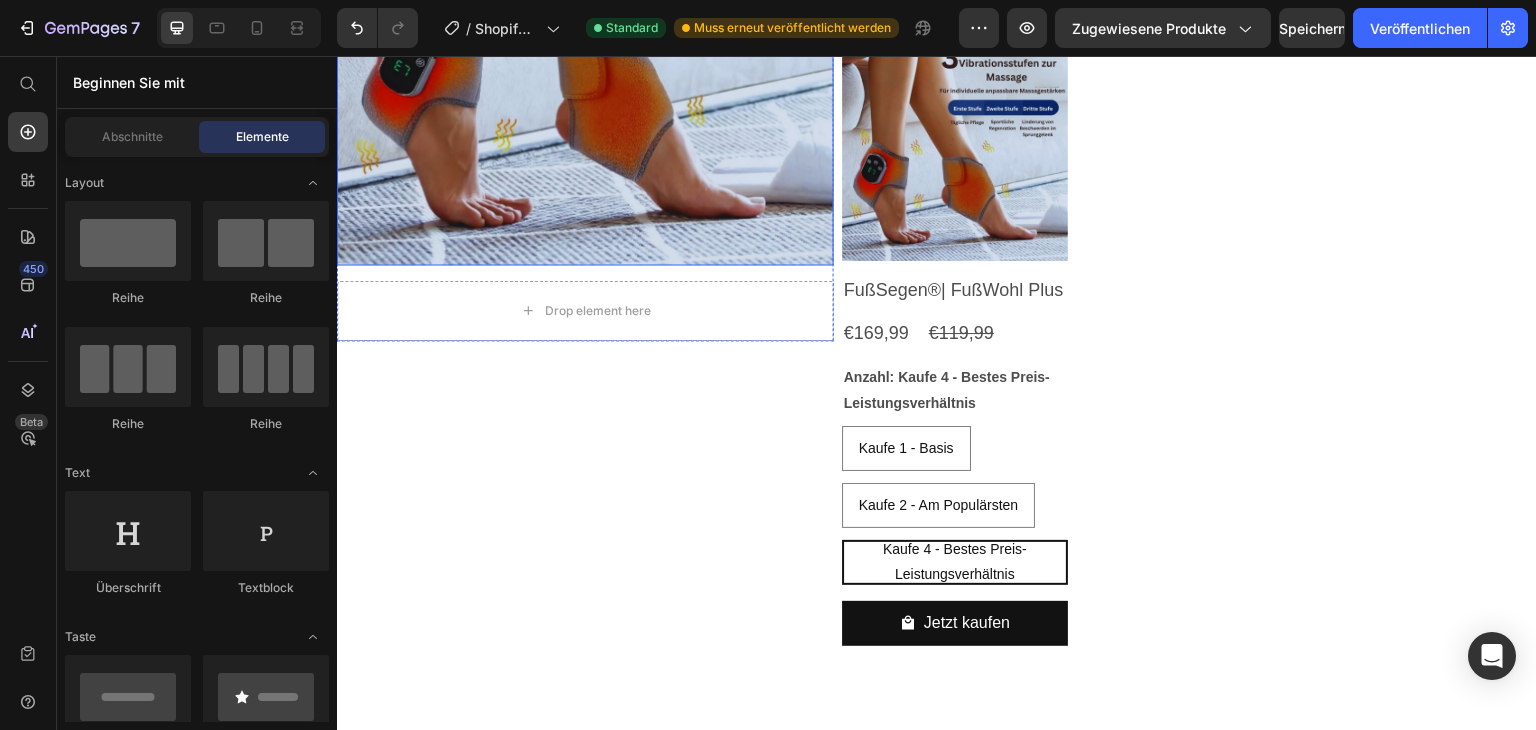 click at bounding box center (585, 16) 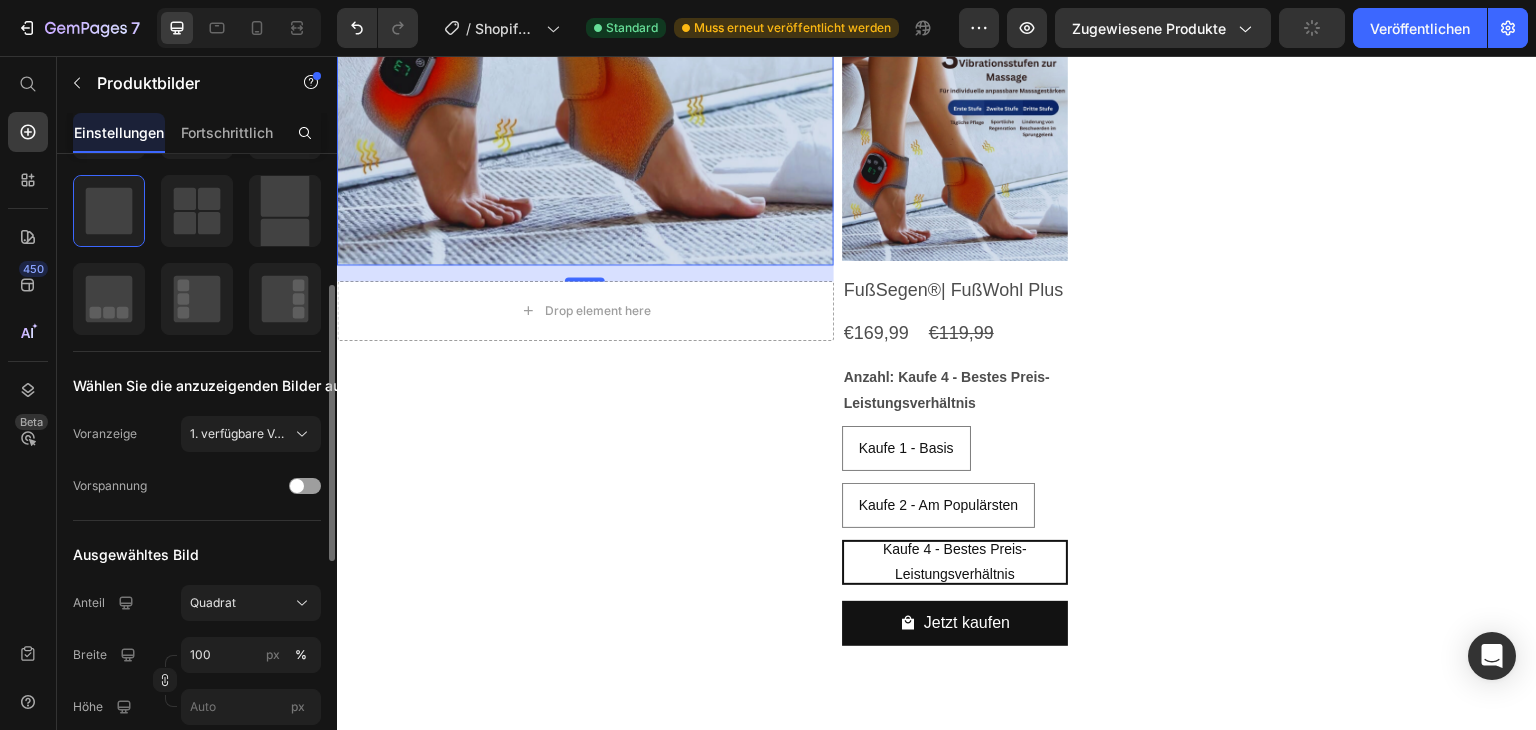 scroll, scrollTop: 200, scrollLeft: 0, axis: vertical 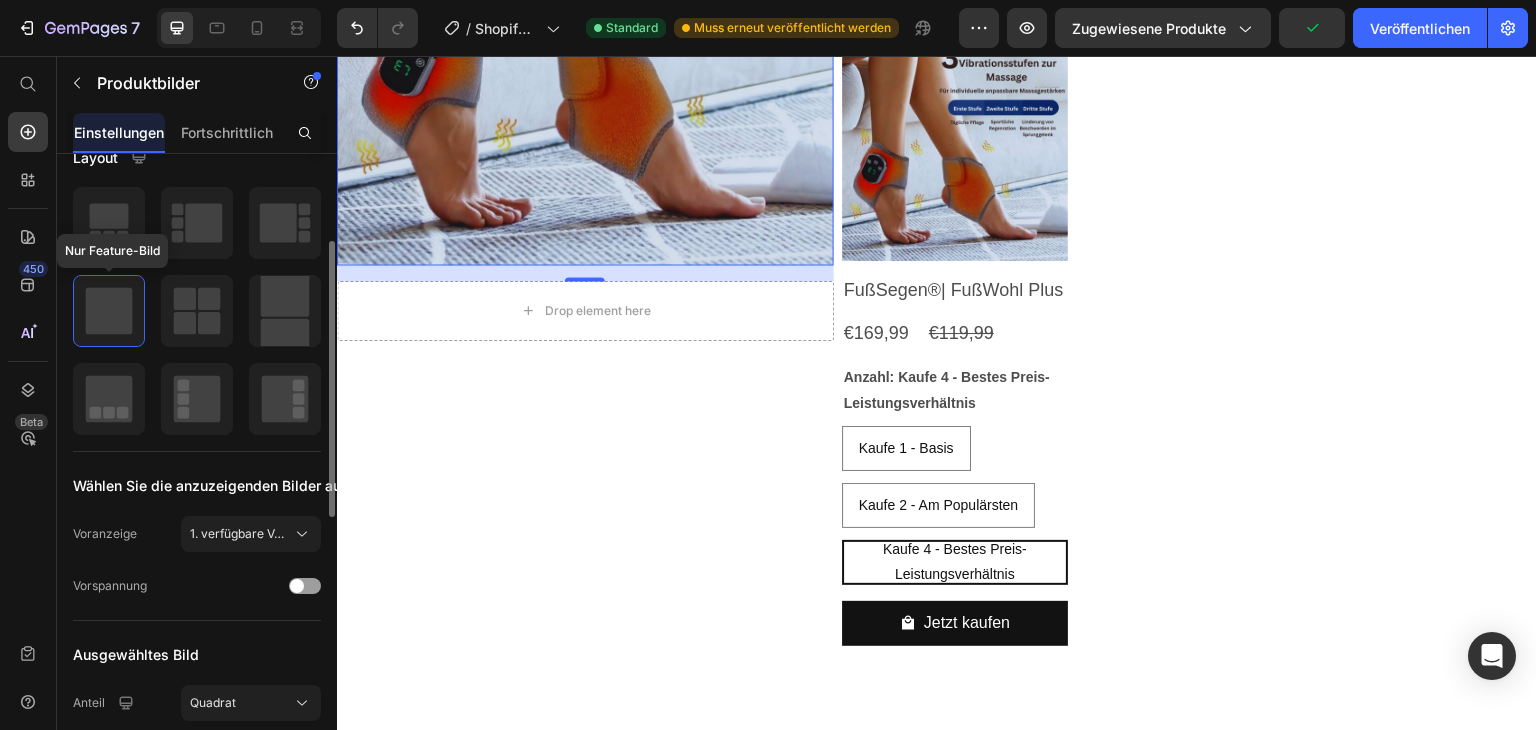 click 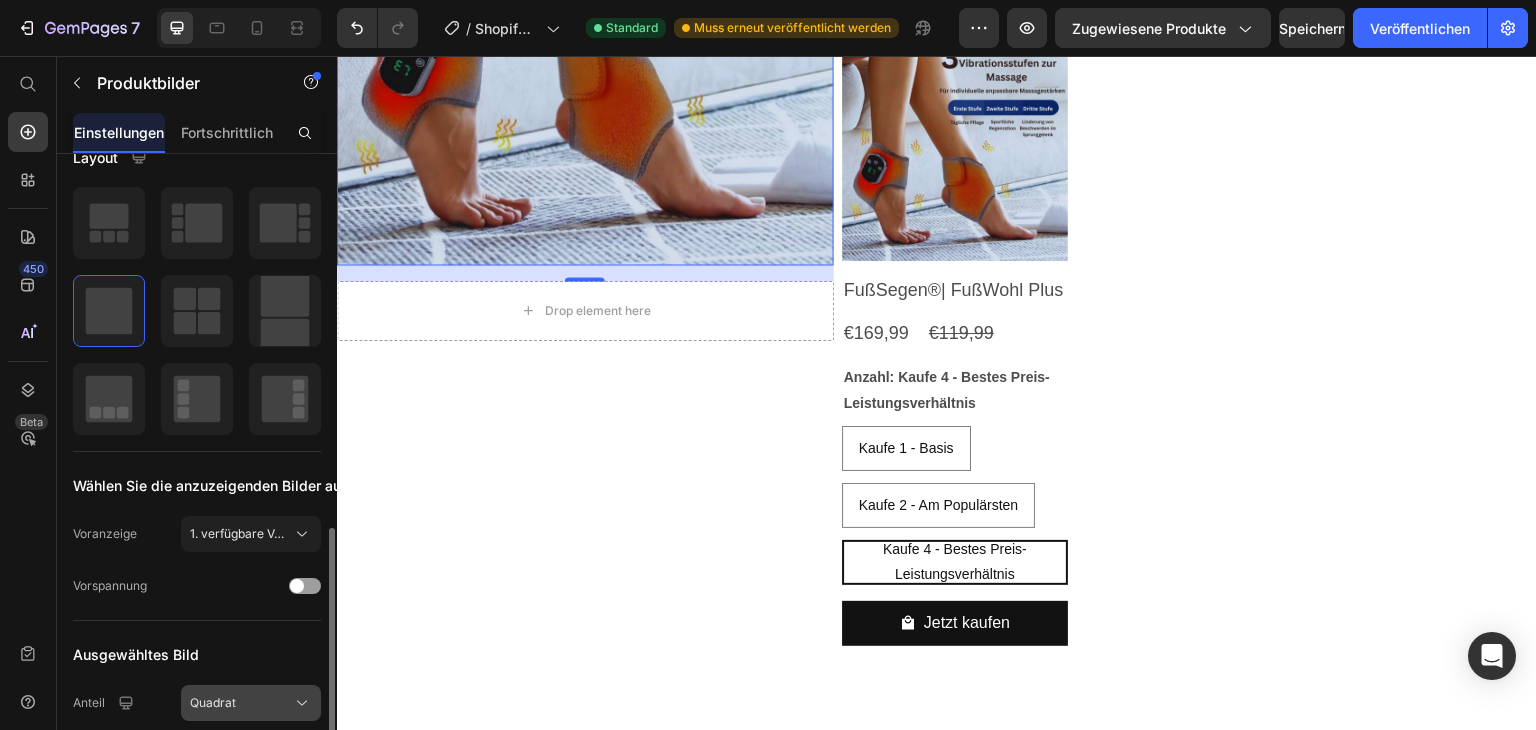scroll, scrollTop: 400, scrollLeft: 0, axis: vertical 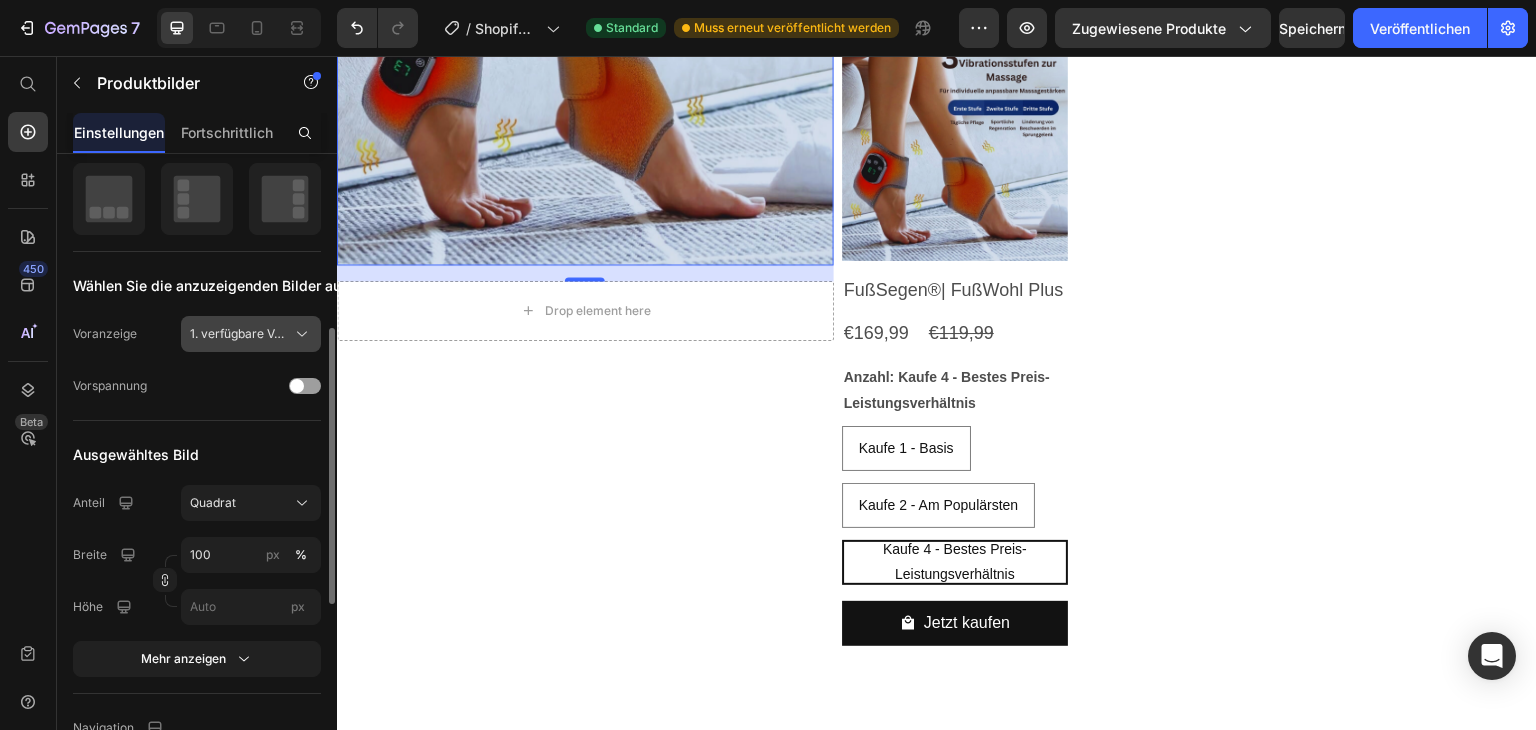 click on "1. verfügbare Variante" at bounding box center [251, 334] 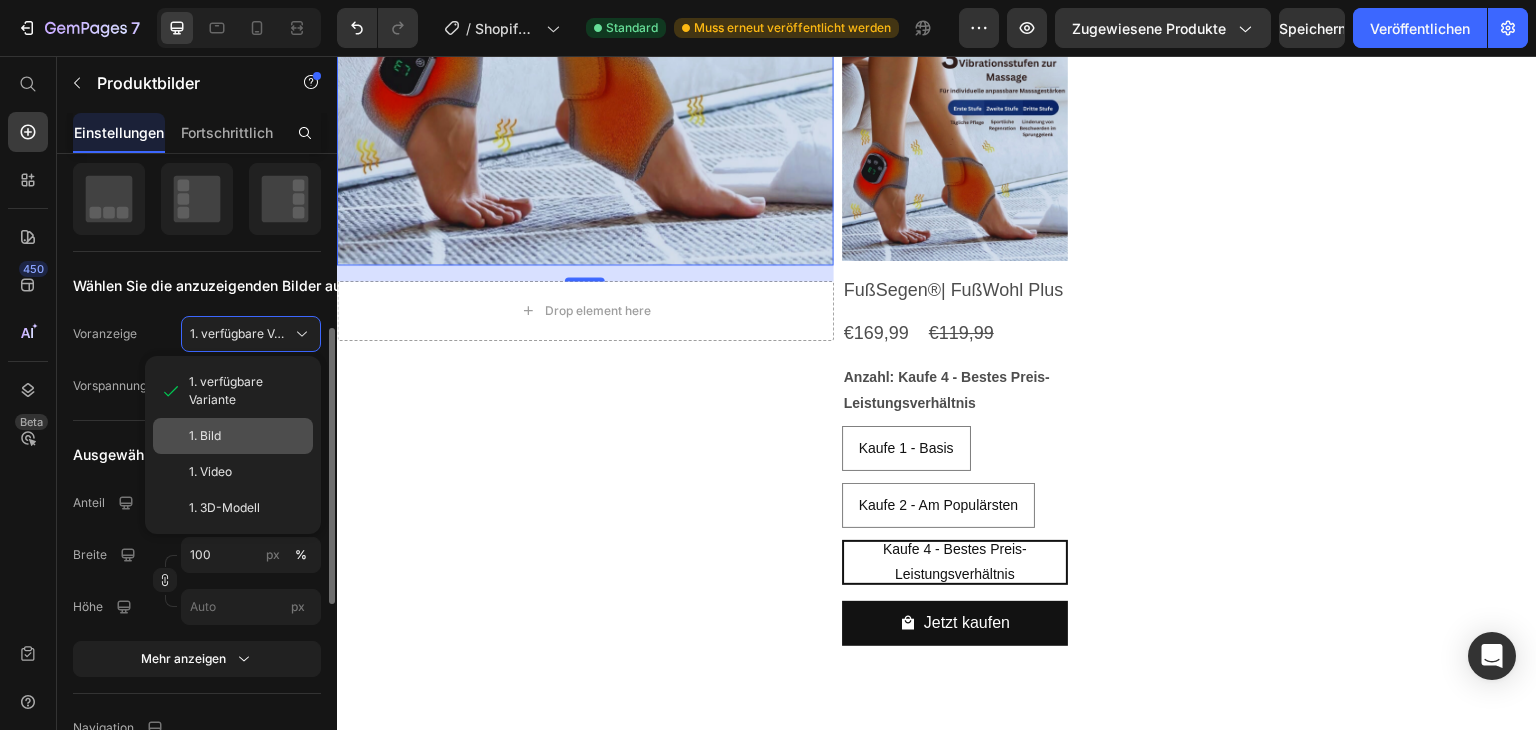 click on "1. Bild" 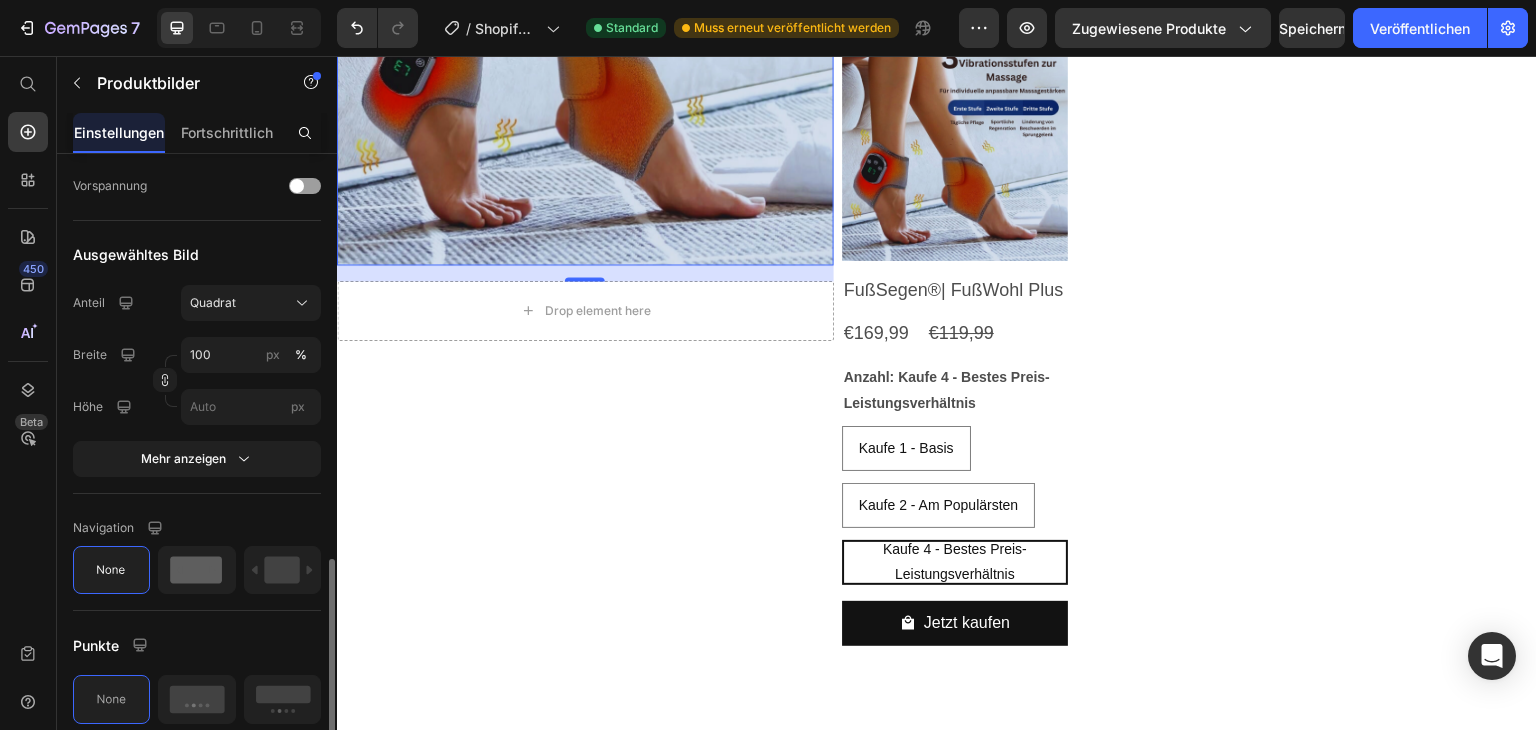 scroll, scrollTop: 817, scrollLeft: 0, axis: vertical 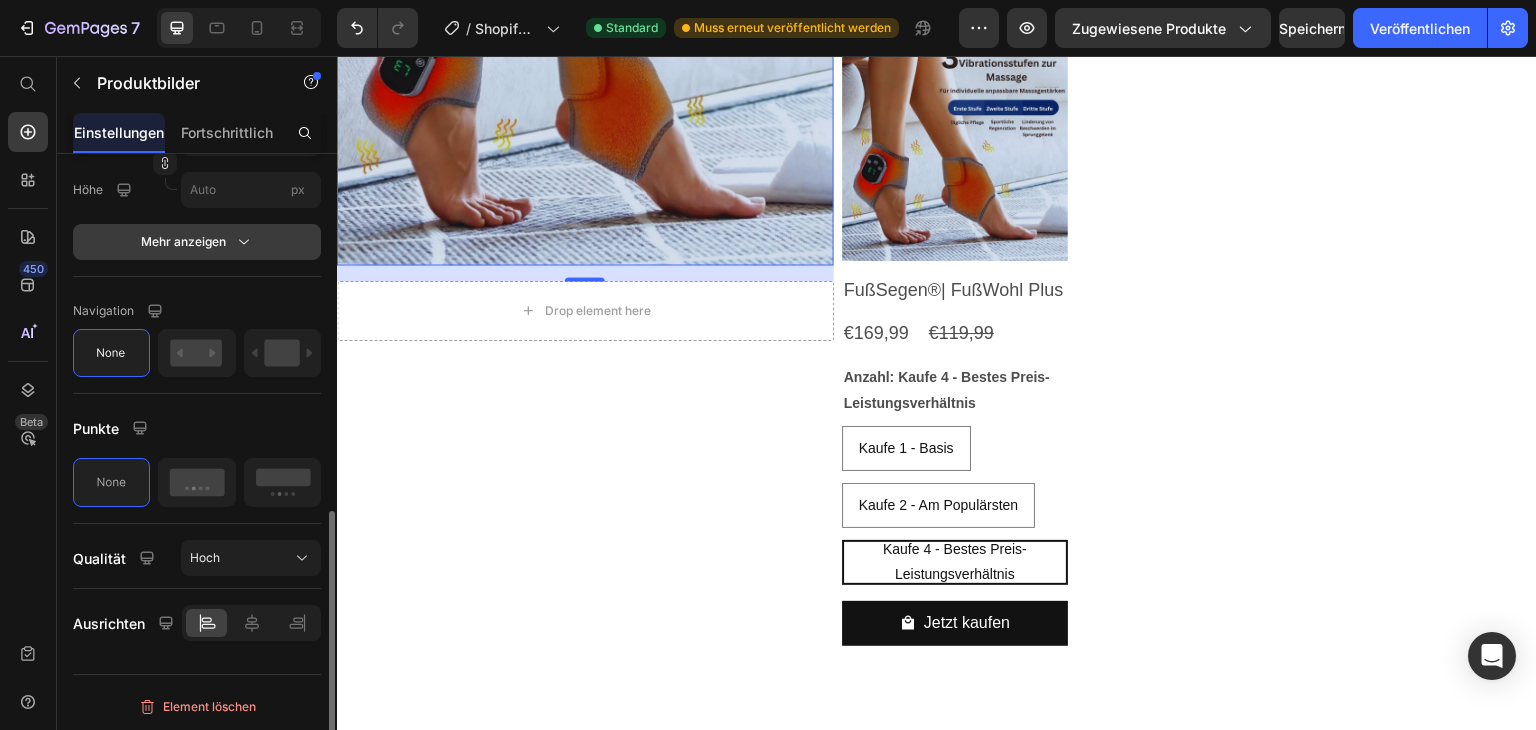 click on "Mehr anzeigen" at bounding box center (197, 242) 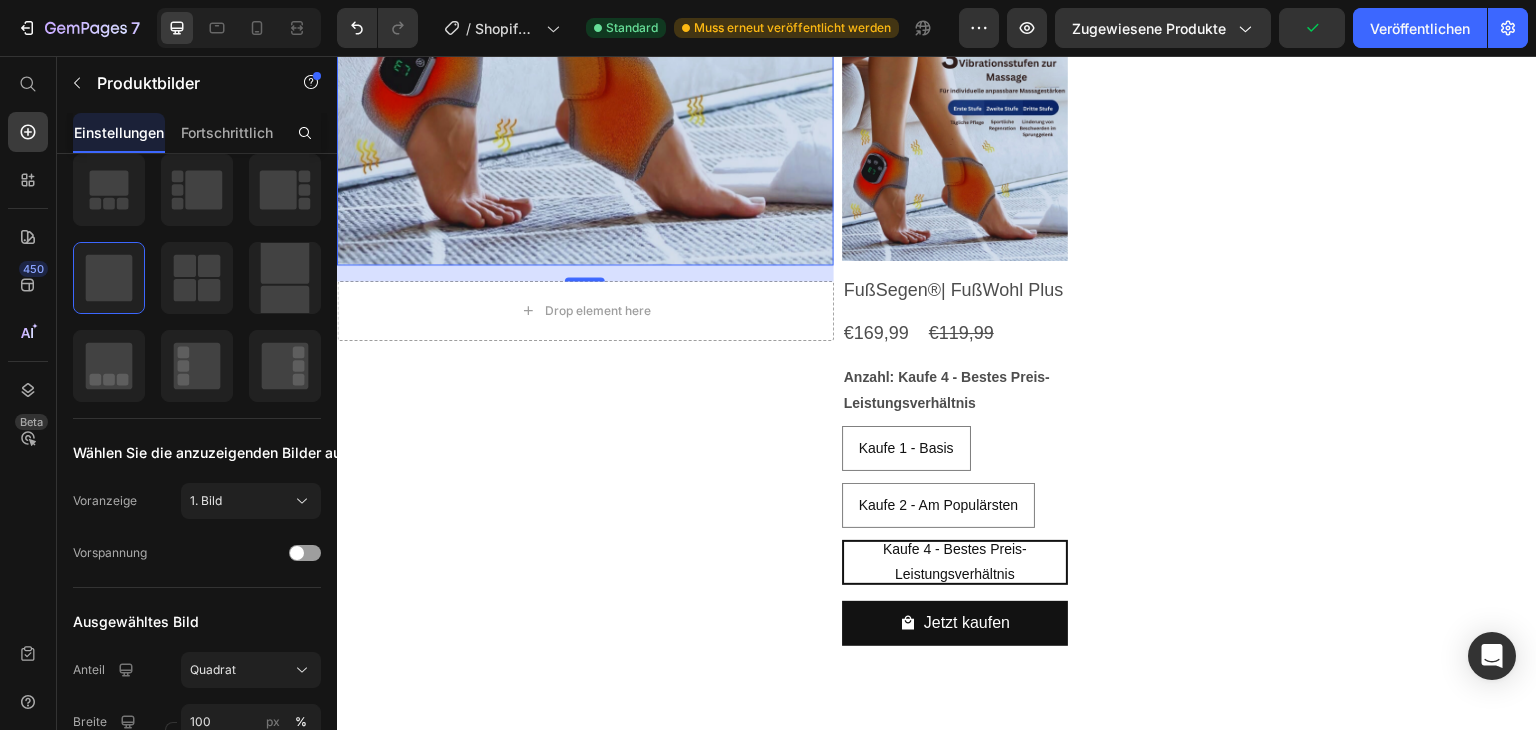 scroll, scrollTop: 0, scrollLeft: 0, axis: both 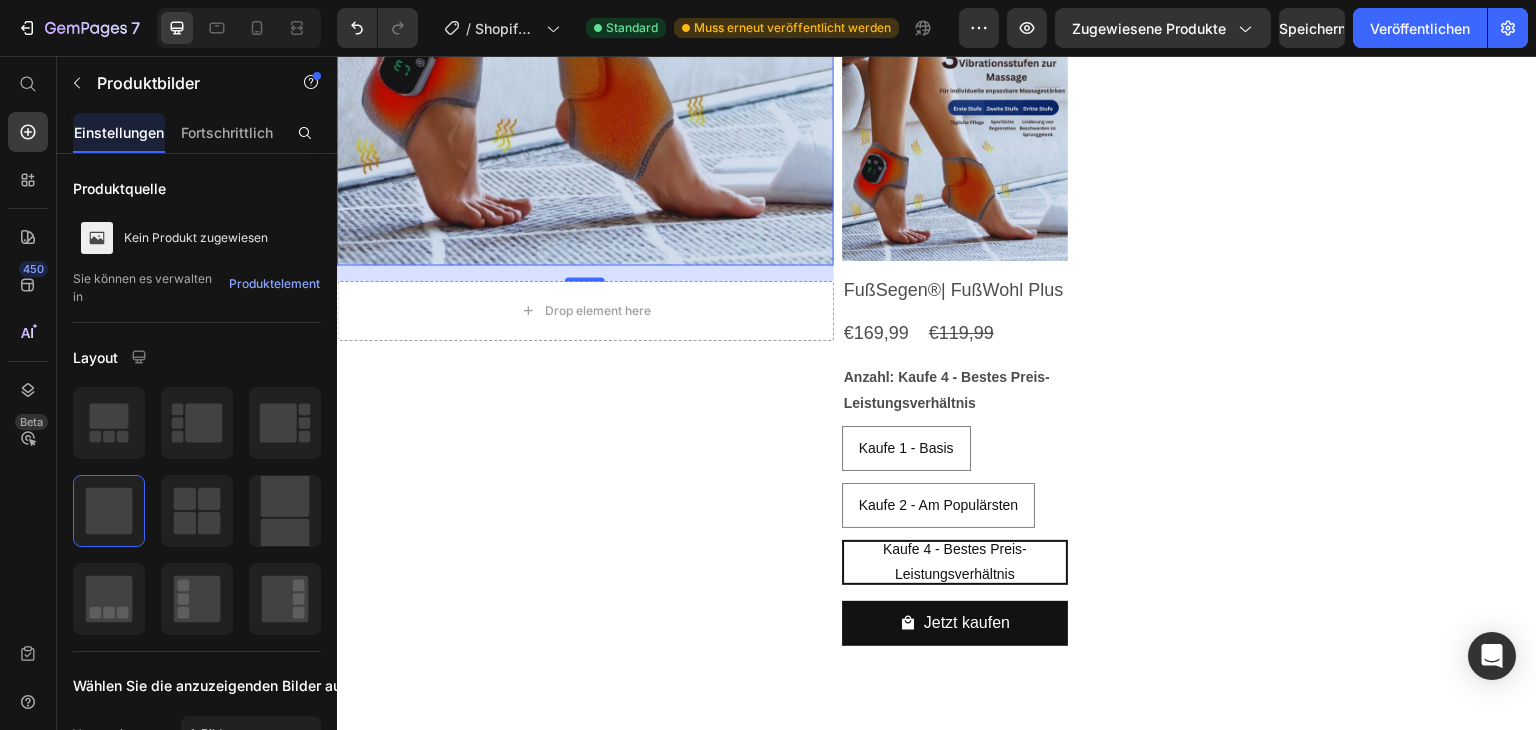 click 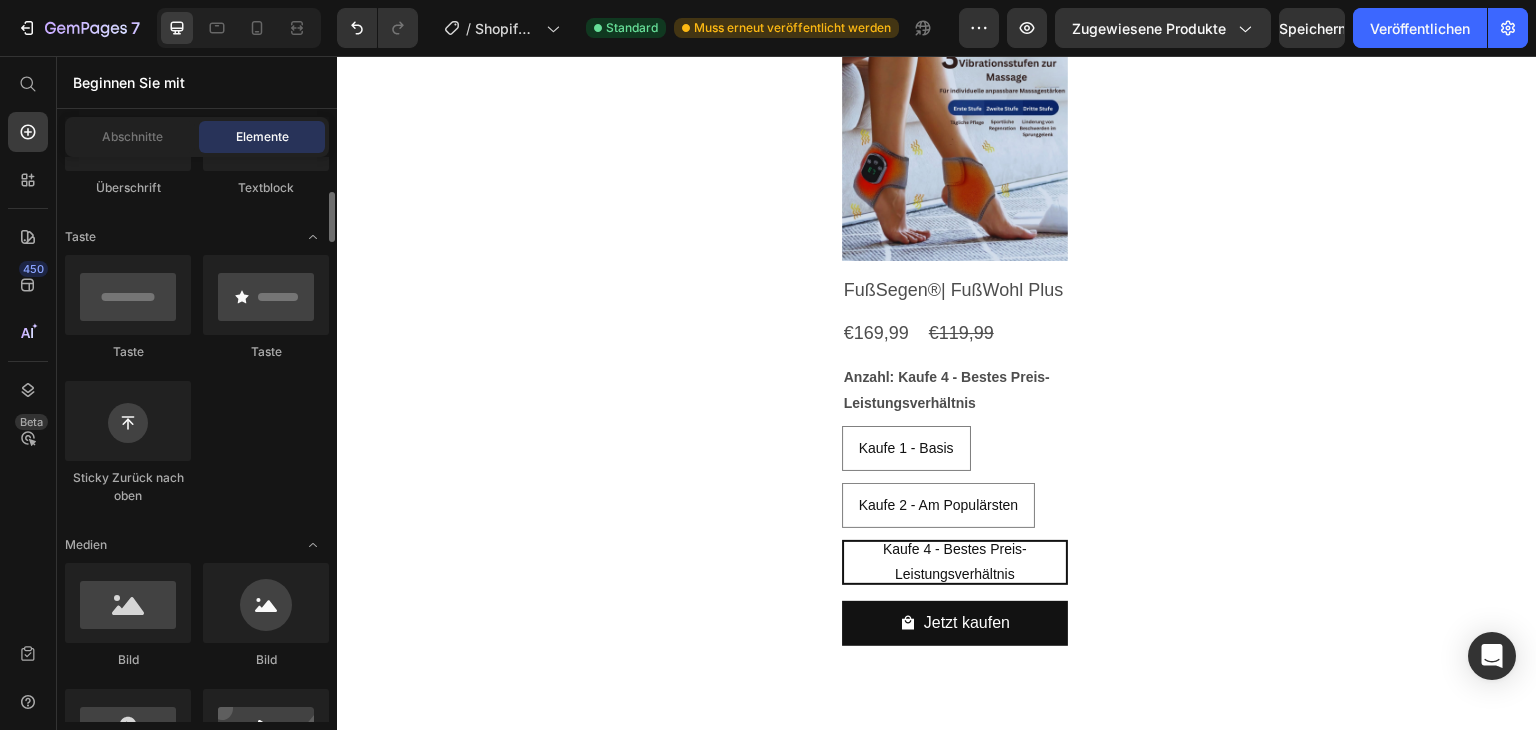 scroll, scrollTop: 700, scrollLeft: 0, axis: vertical 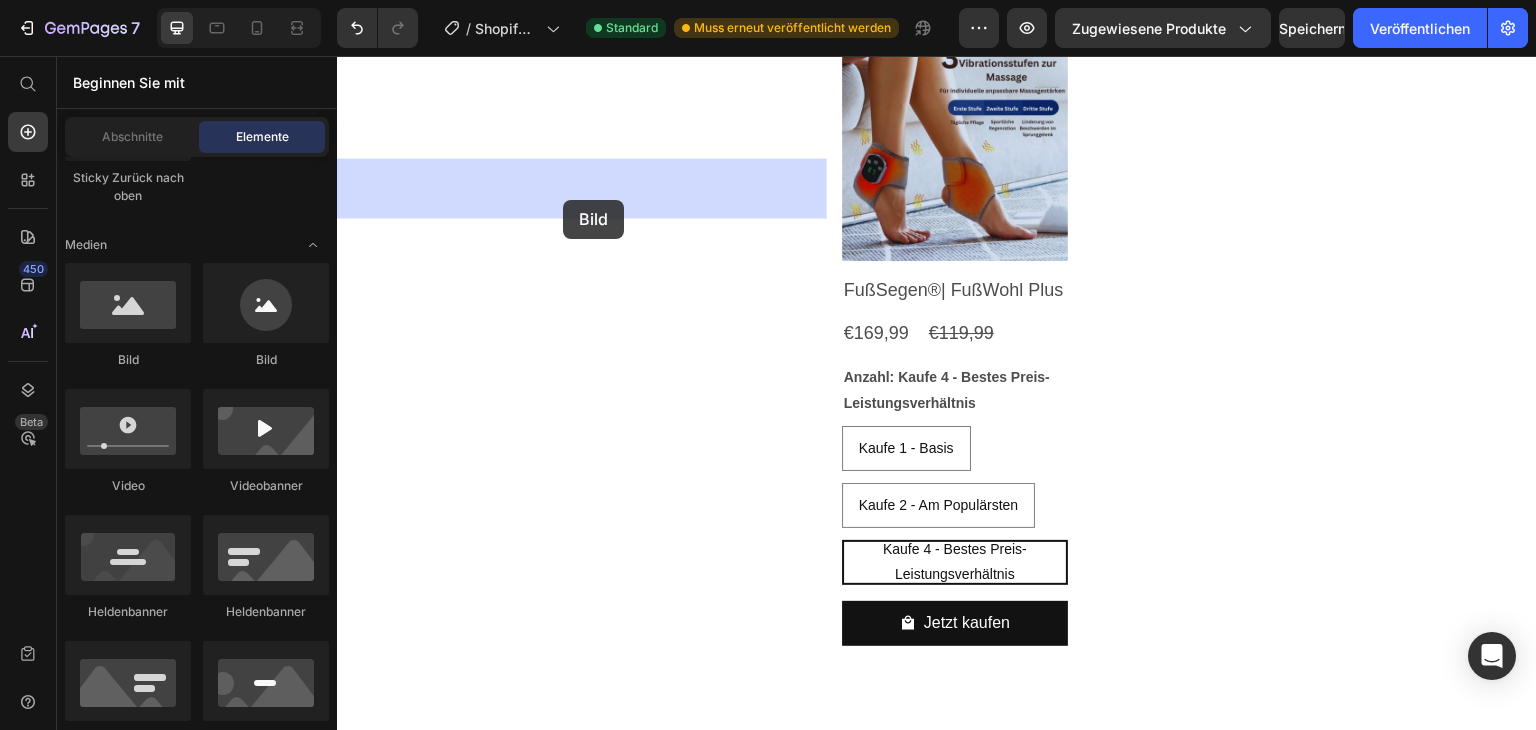 drag, startPoint x: 475, startPoint y: 368, endPoint x: 563, endPoint y: 200, distance: 189.65231 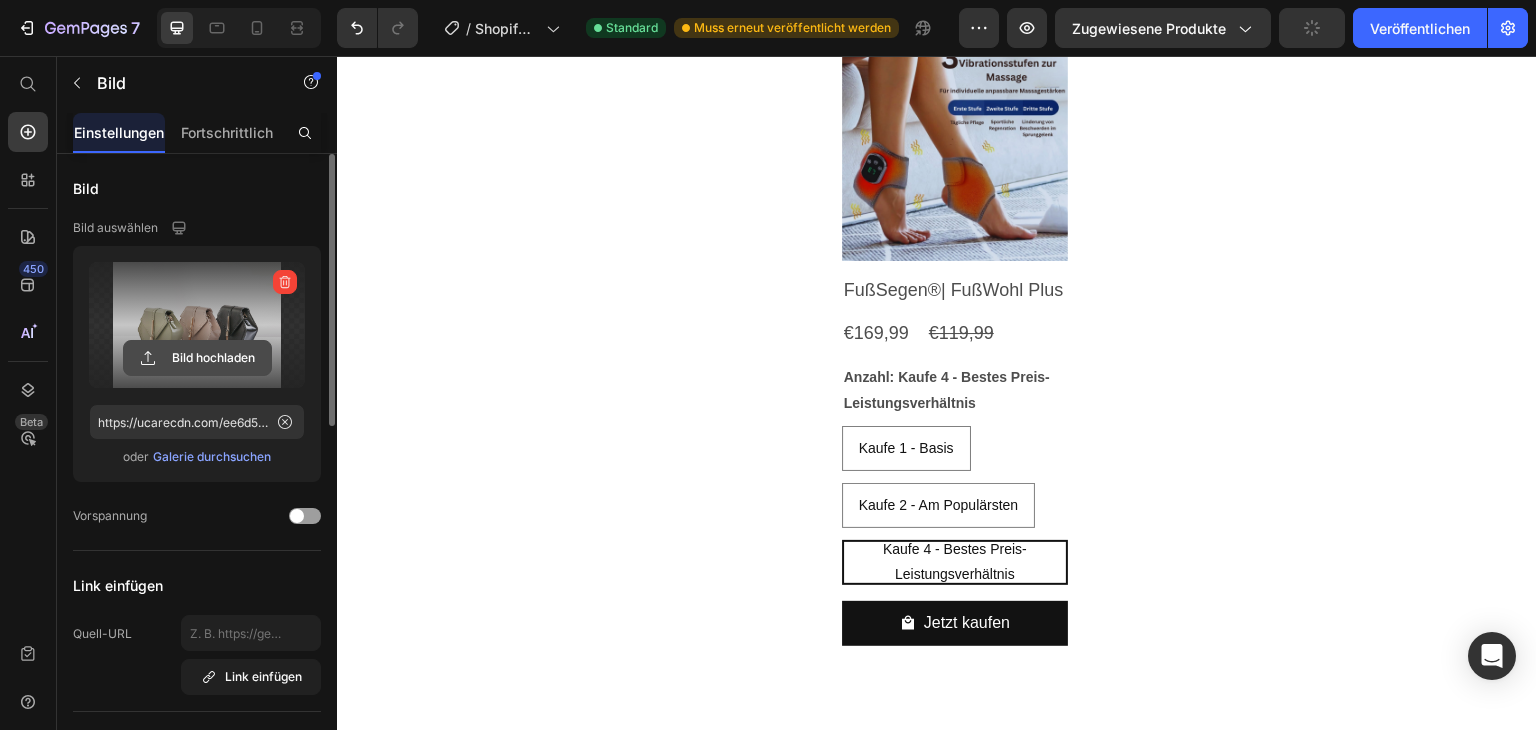 click 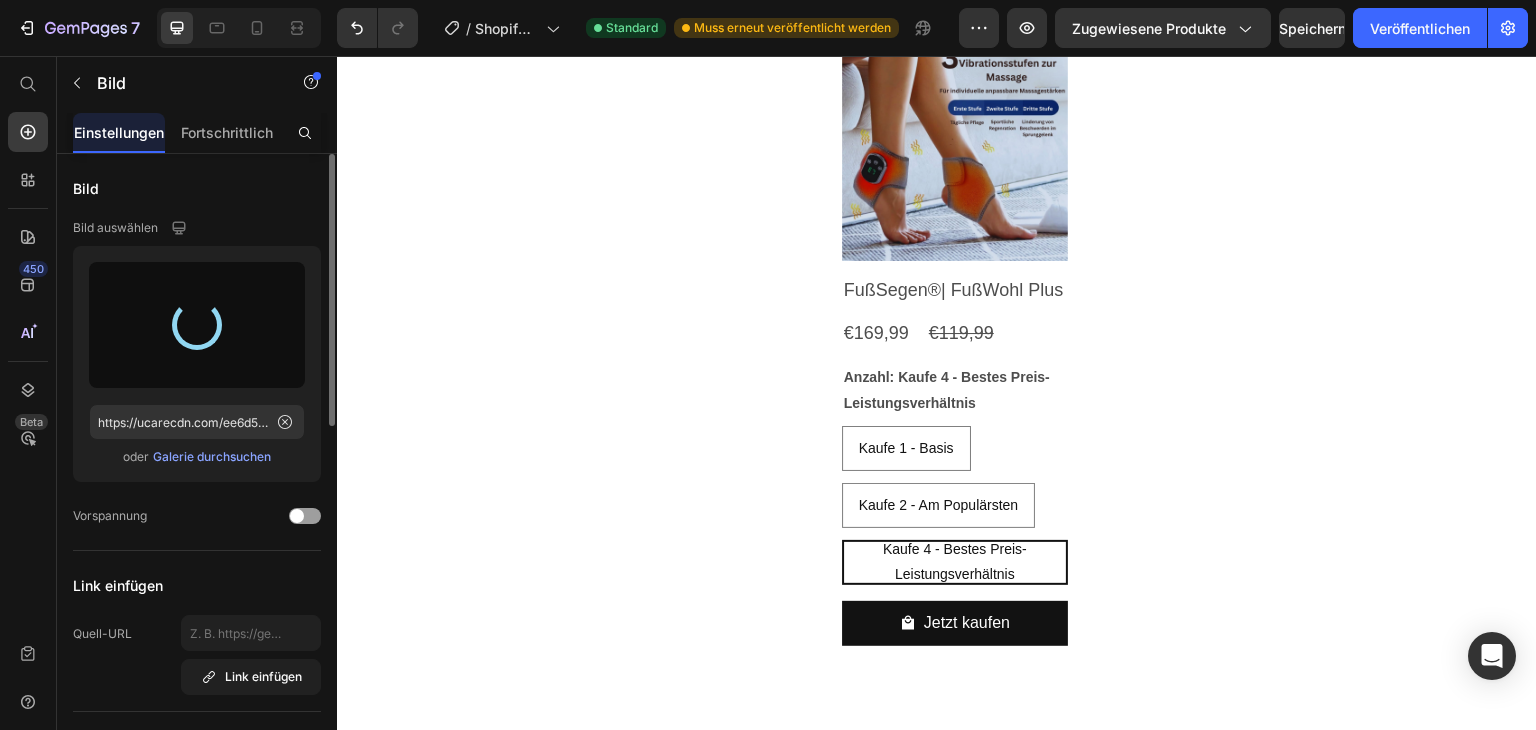type on "https://cdn.shopify.com/s/files/1/0906/6643/4884/files/gempages_571823513191580544-67572ccc-b8b6-49fa-9f77-c4cd700674c0.png" 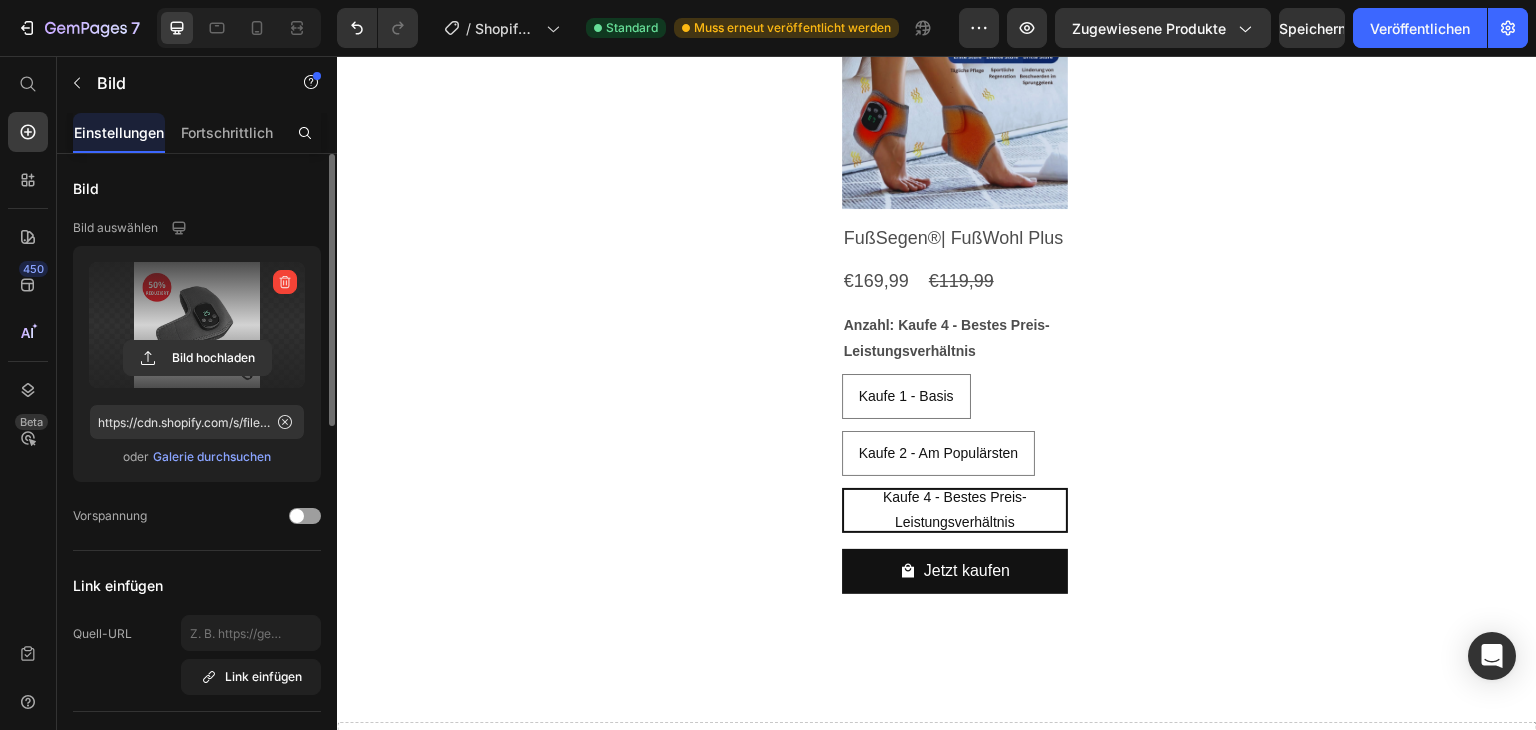 scroll, scrollTop: 9000, scrollLeft: 0, axis: vertical 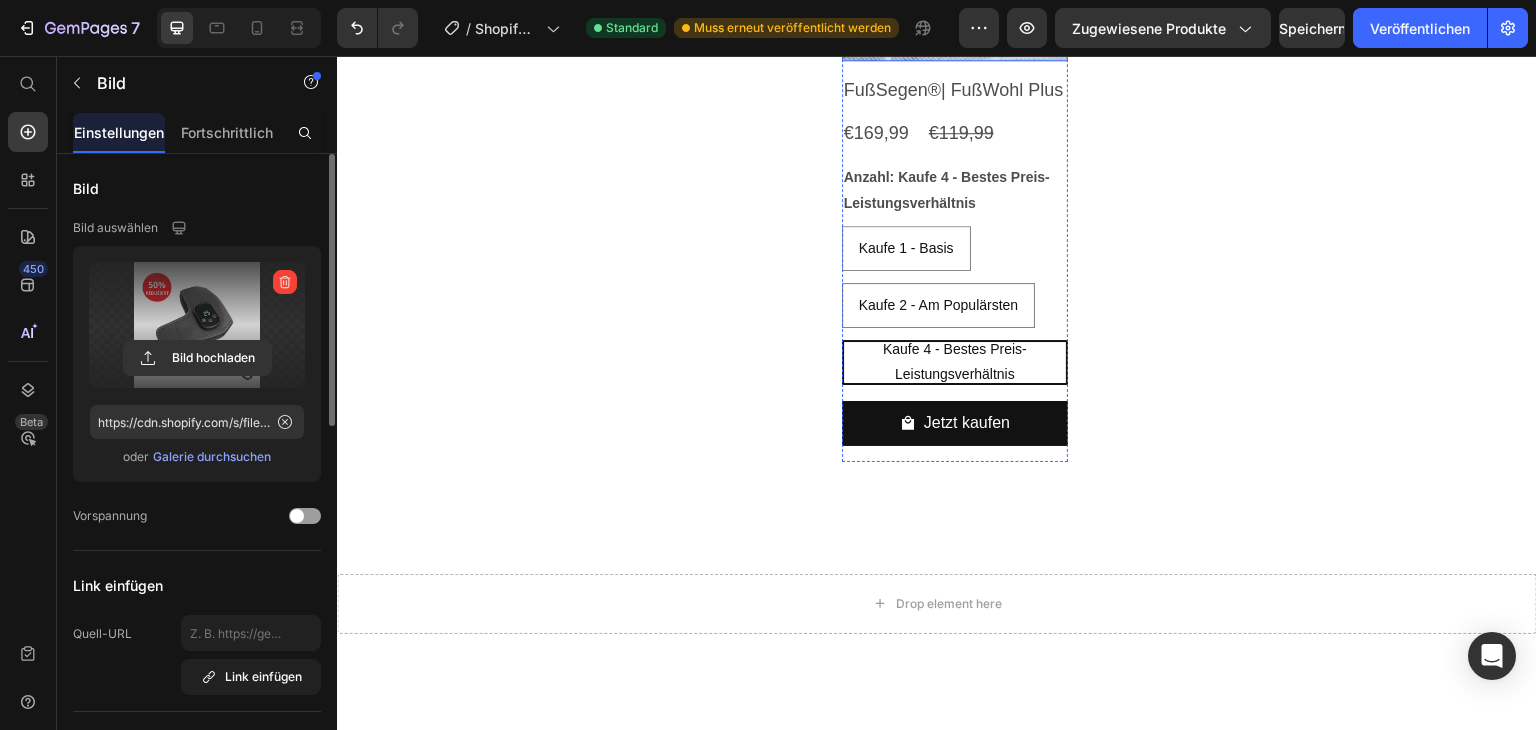 click at bounding box center [955, -53] 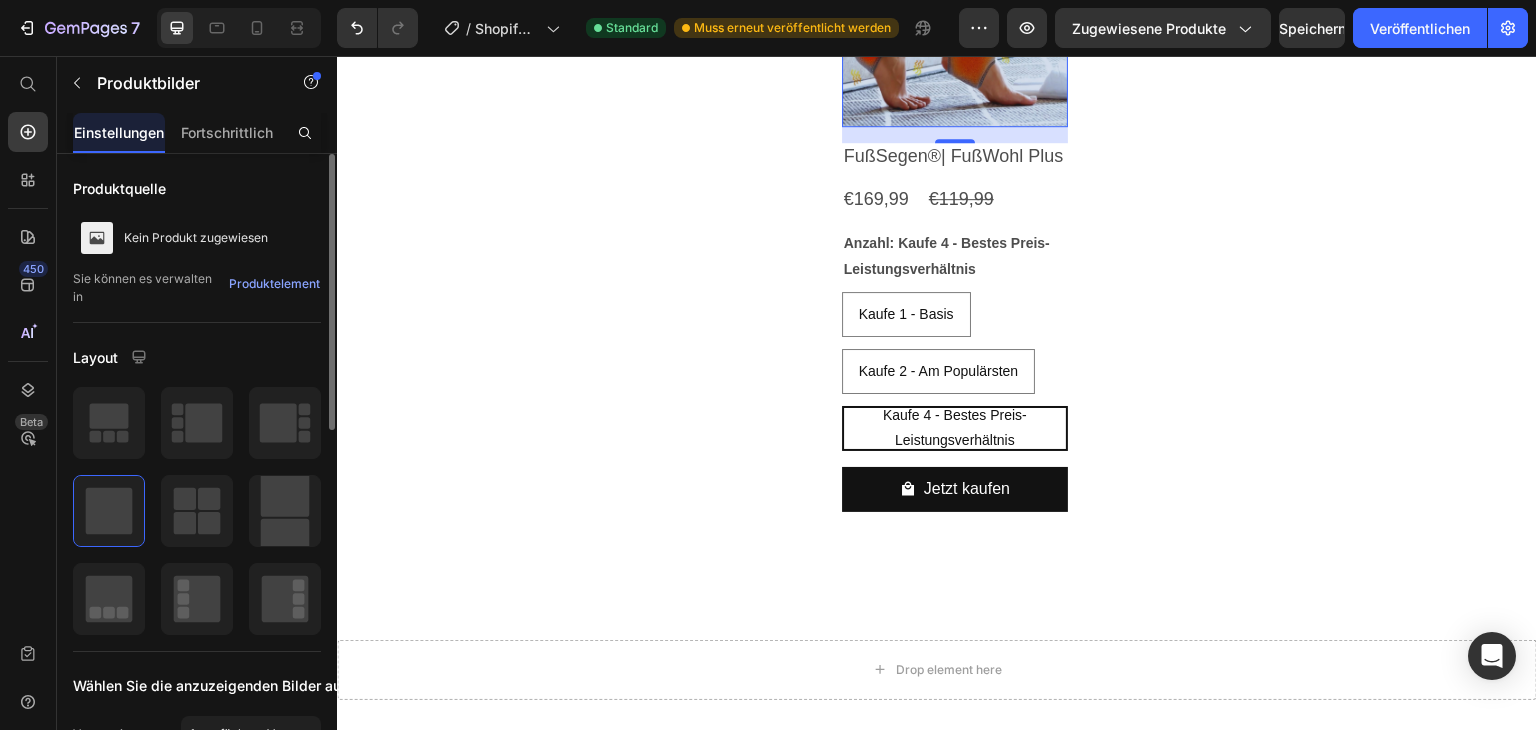 scroll, scrollTop: 8900, scrollLeft: 0, axis: vertical 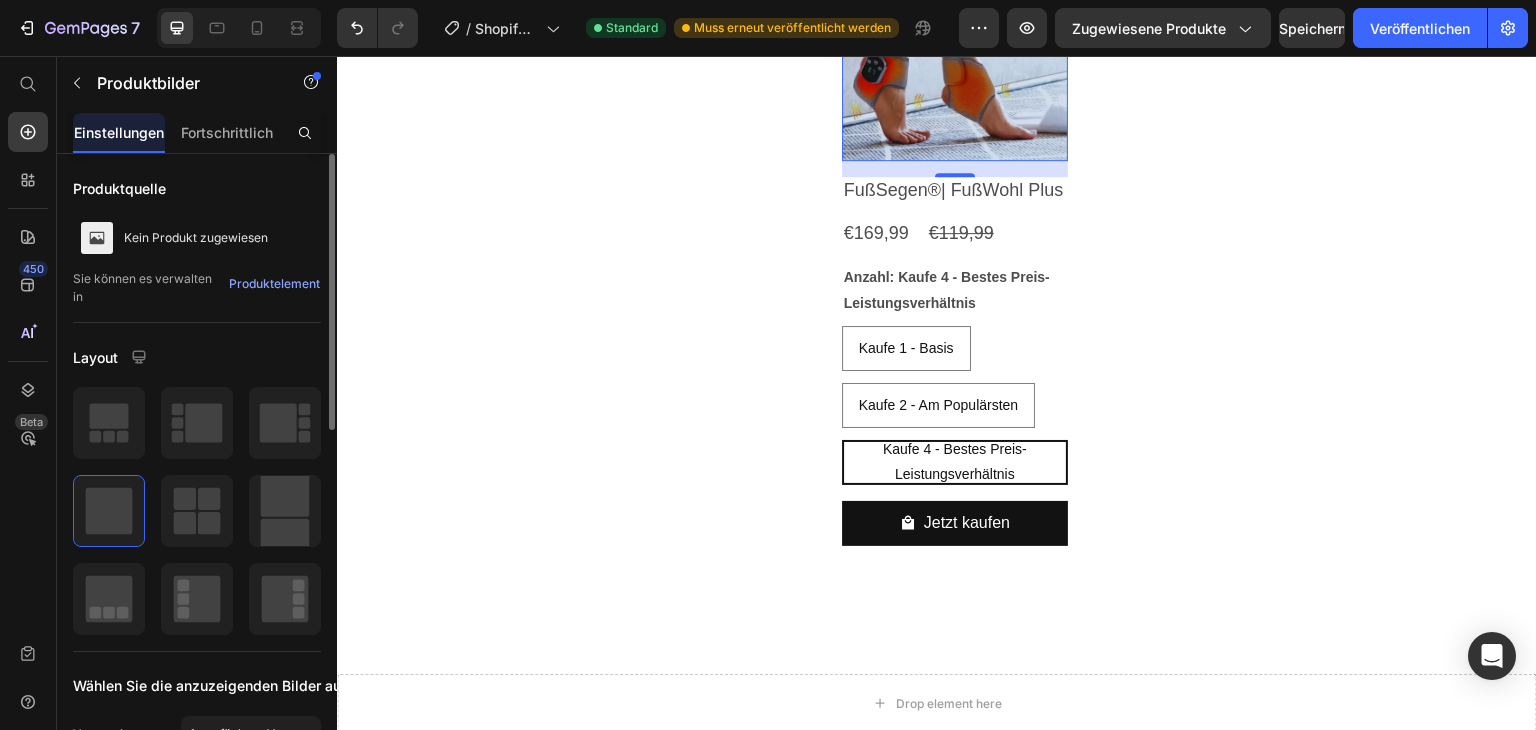 click 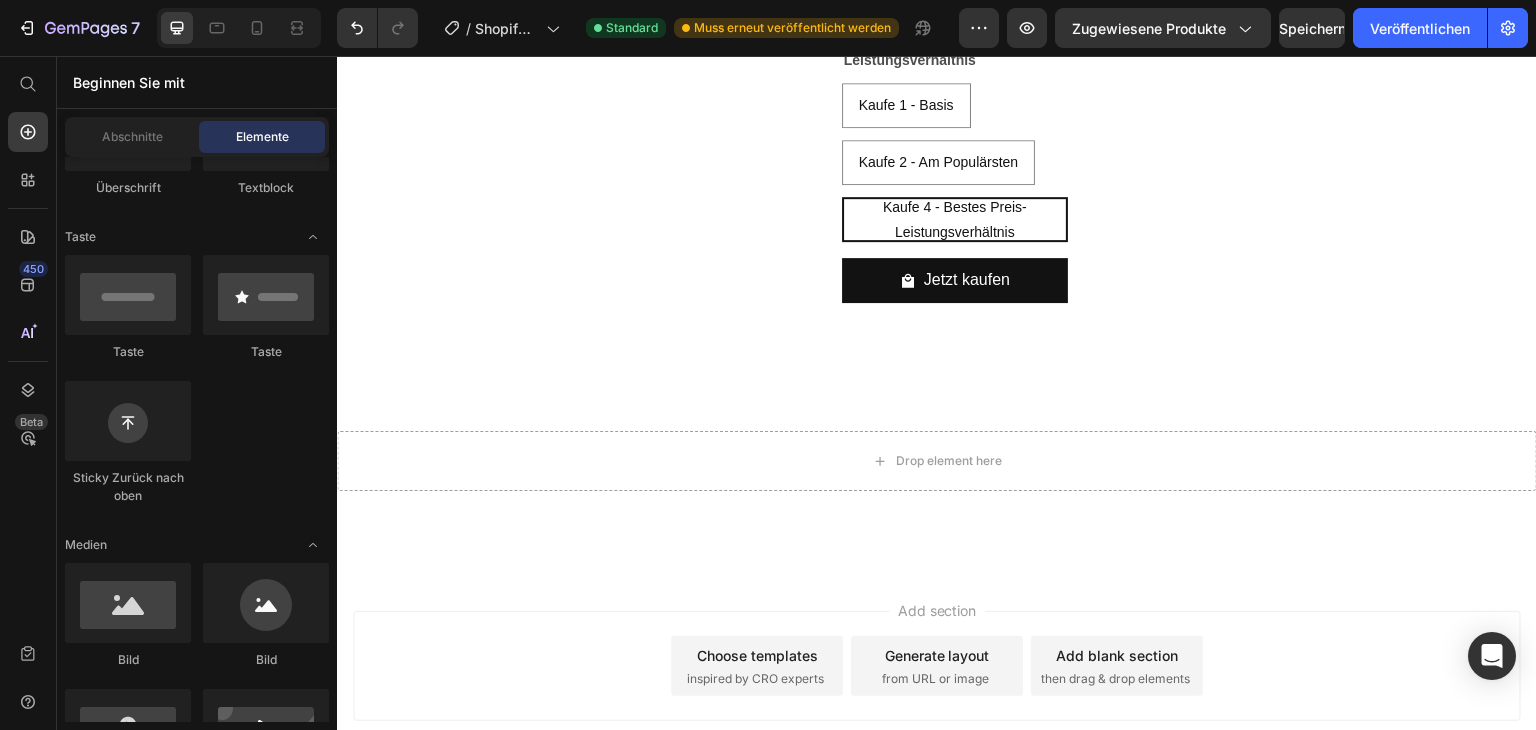 scroll, scrollTop: 0, scrollLeft: 0, axis: both 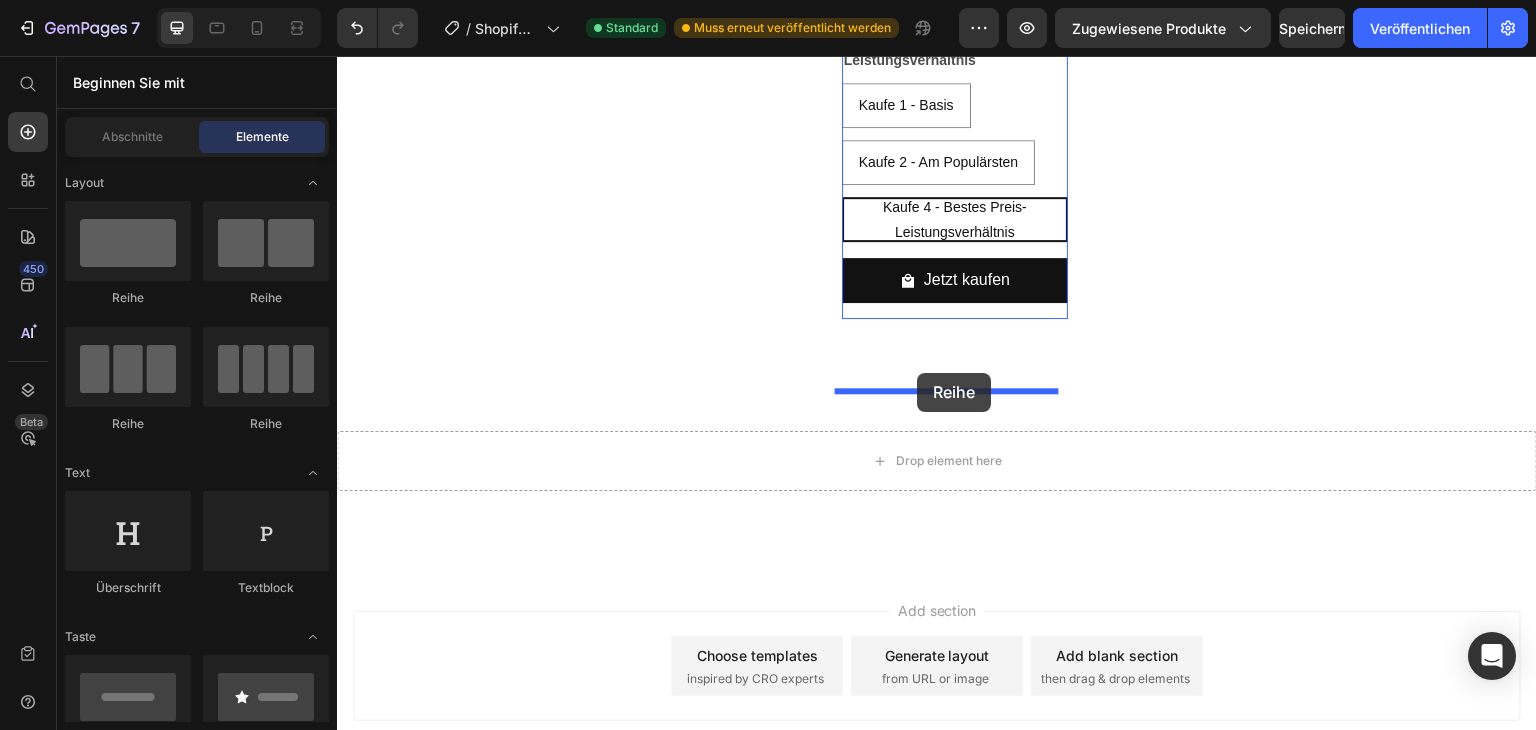 drag, startPoint x: 460, startPoint y: 313, endPoint x: 917, endPoint y: 373, distance: 460.9219 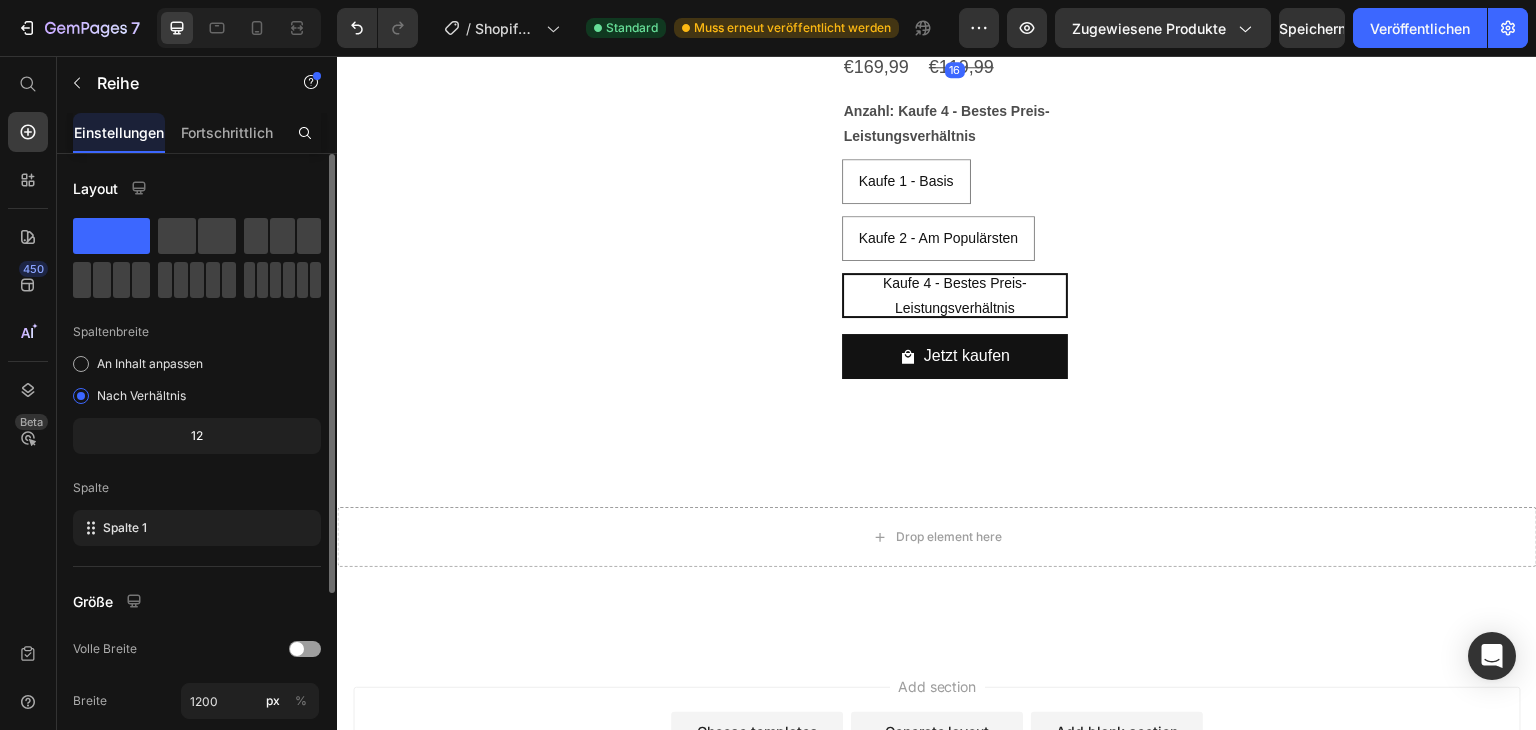 scroll, scrollTop: 277, scrollLeft: 0, axis: vertical 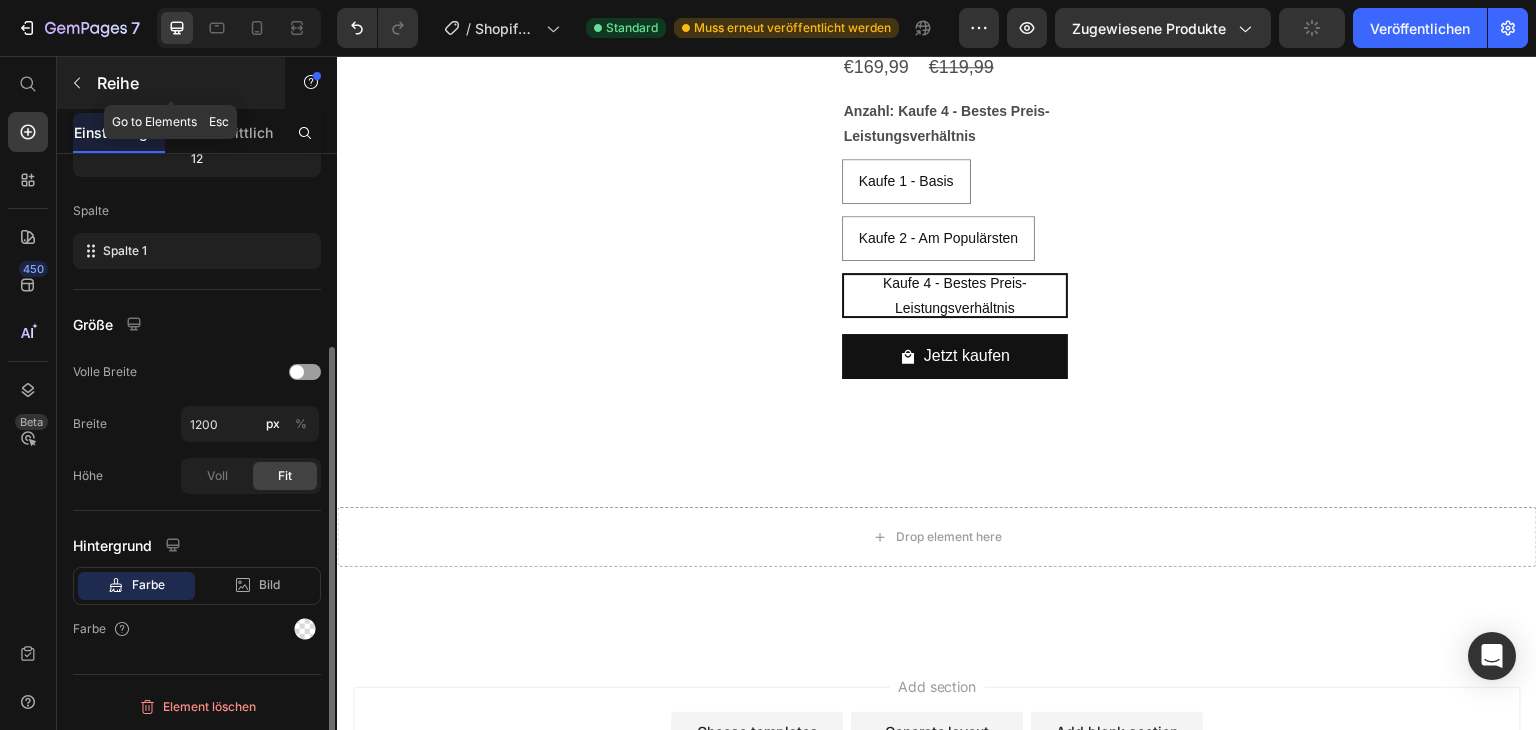click at bounding box center (77, 83) 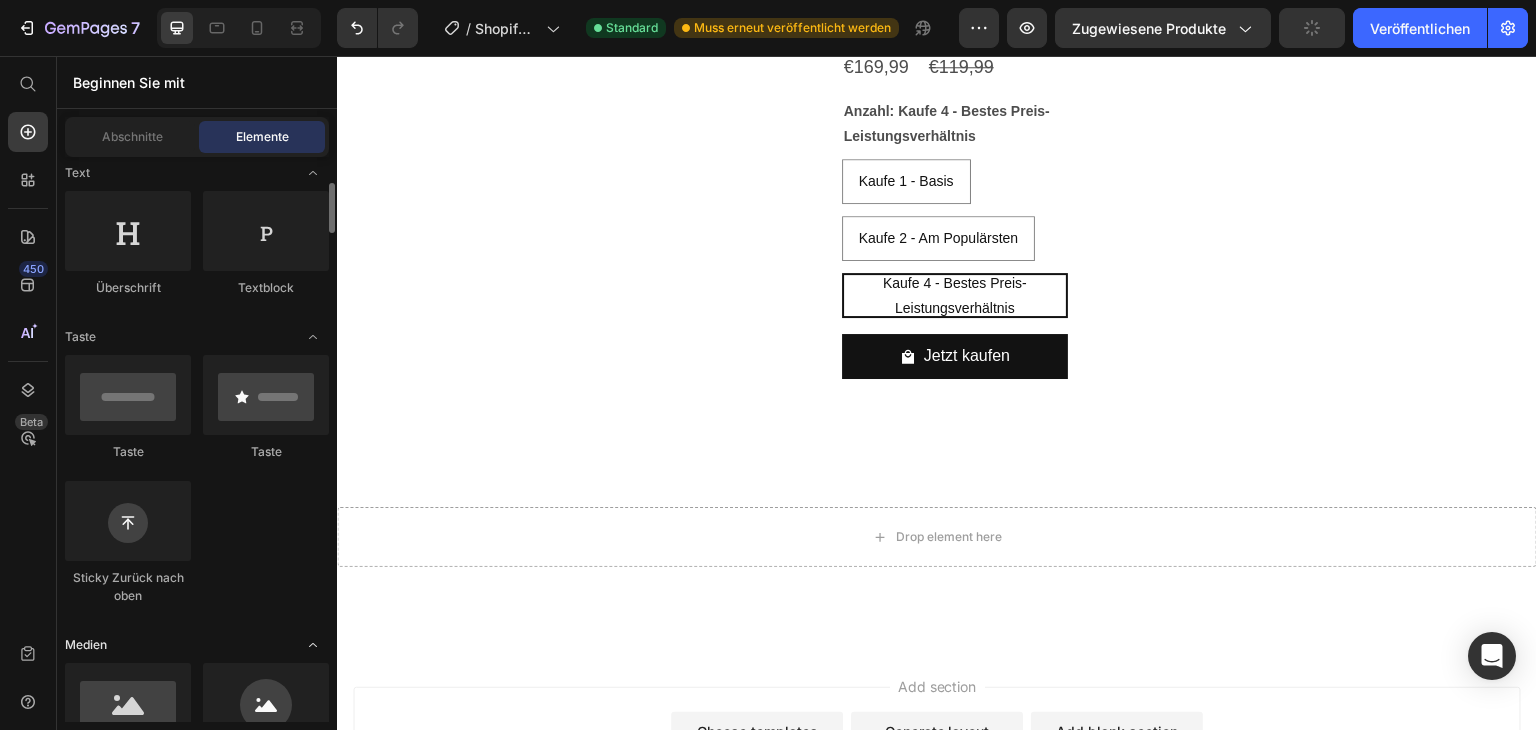 scroll, scrollTop: 500, scrollLeft: 0, axis: vertical 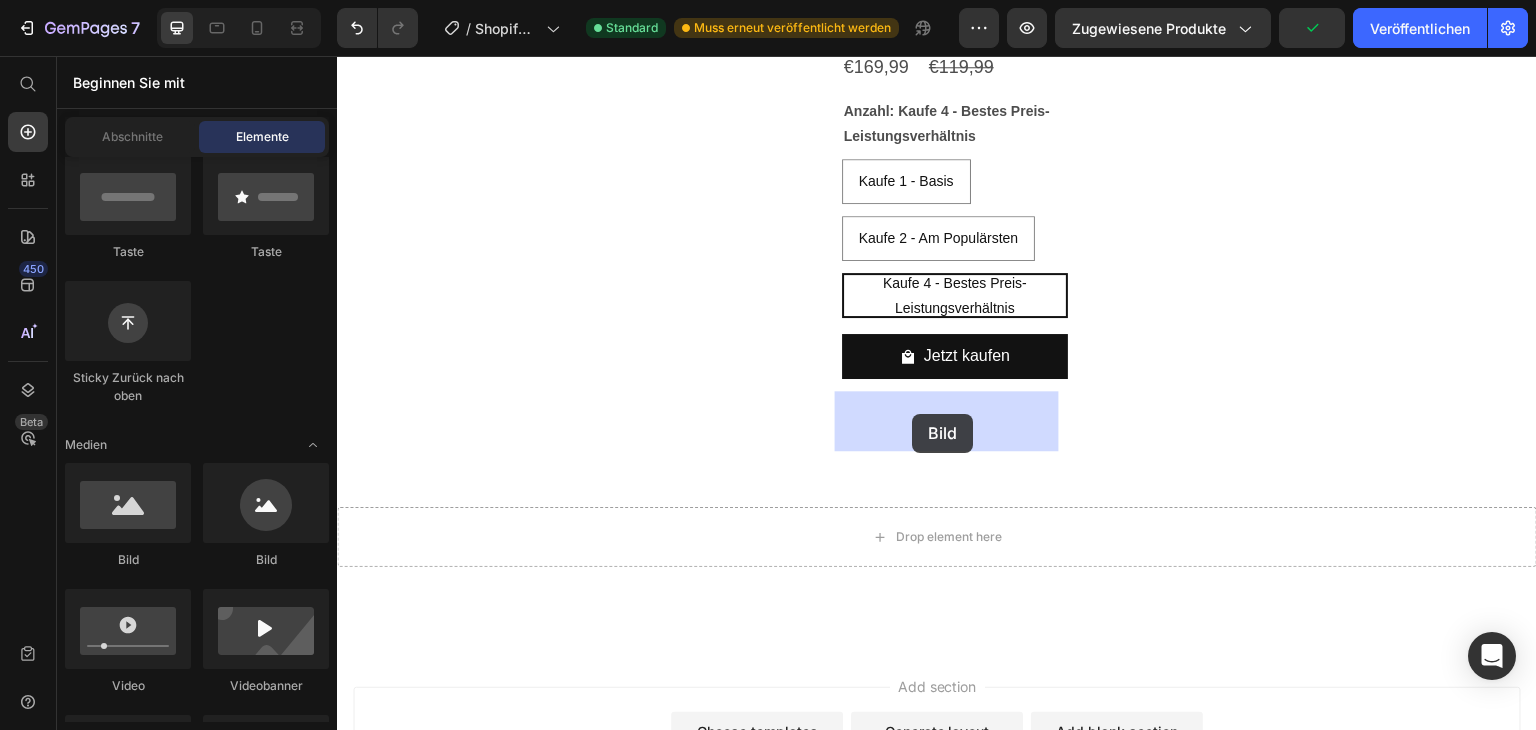 drag, startPoint x: 508, startPoint y: 554, endPoint x: 912, endPoint y: 414, distance: 427.5699 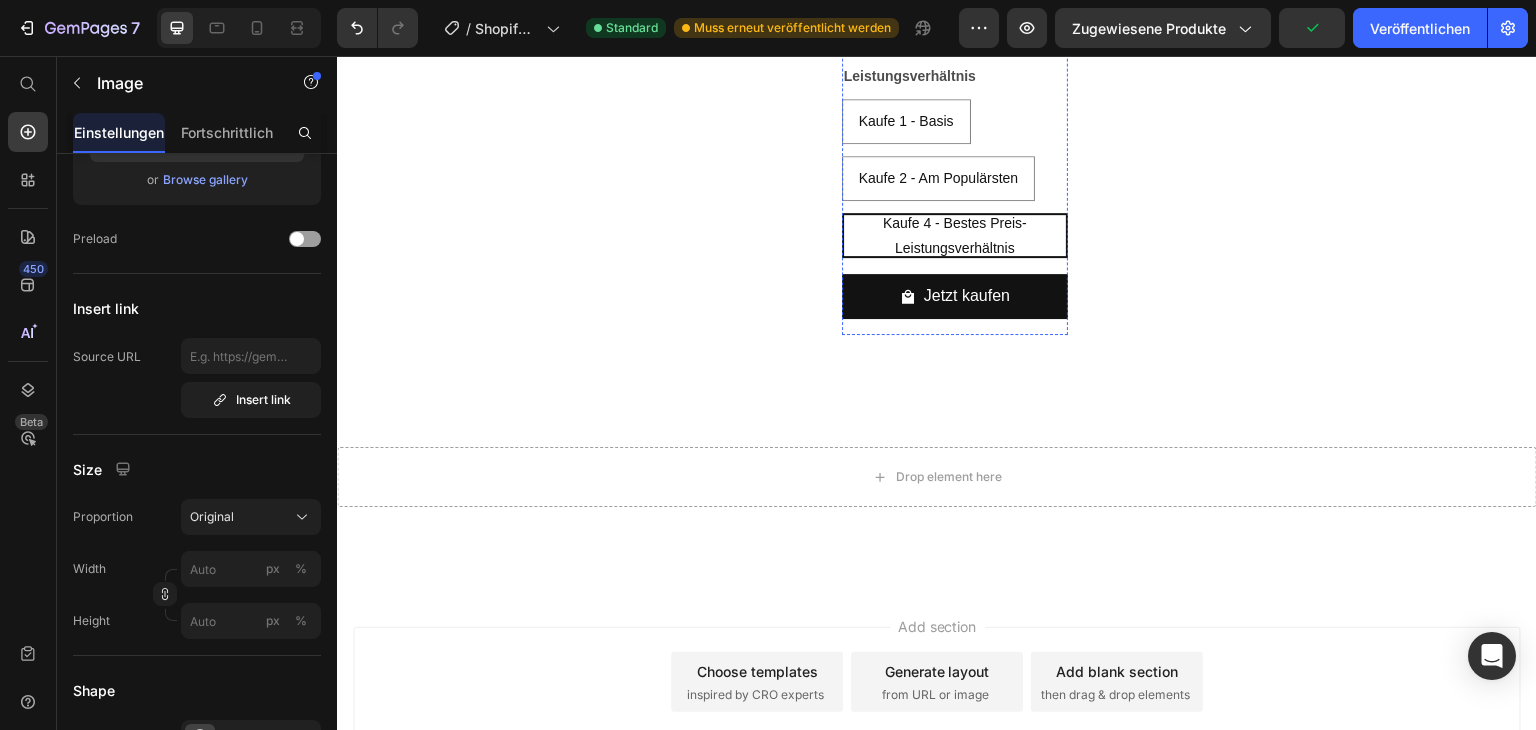 scroll, scrollTop: 0, scrollLeft: 0, axis: both 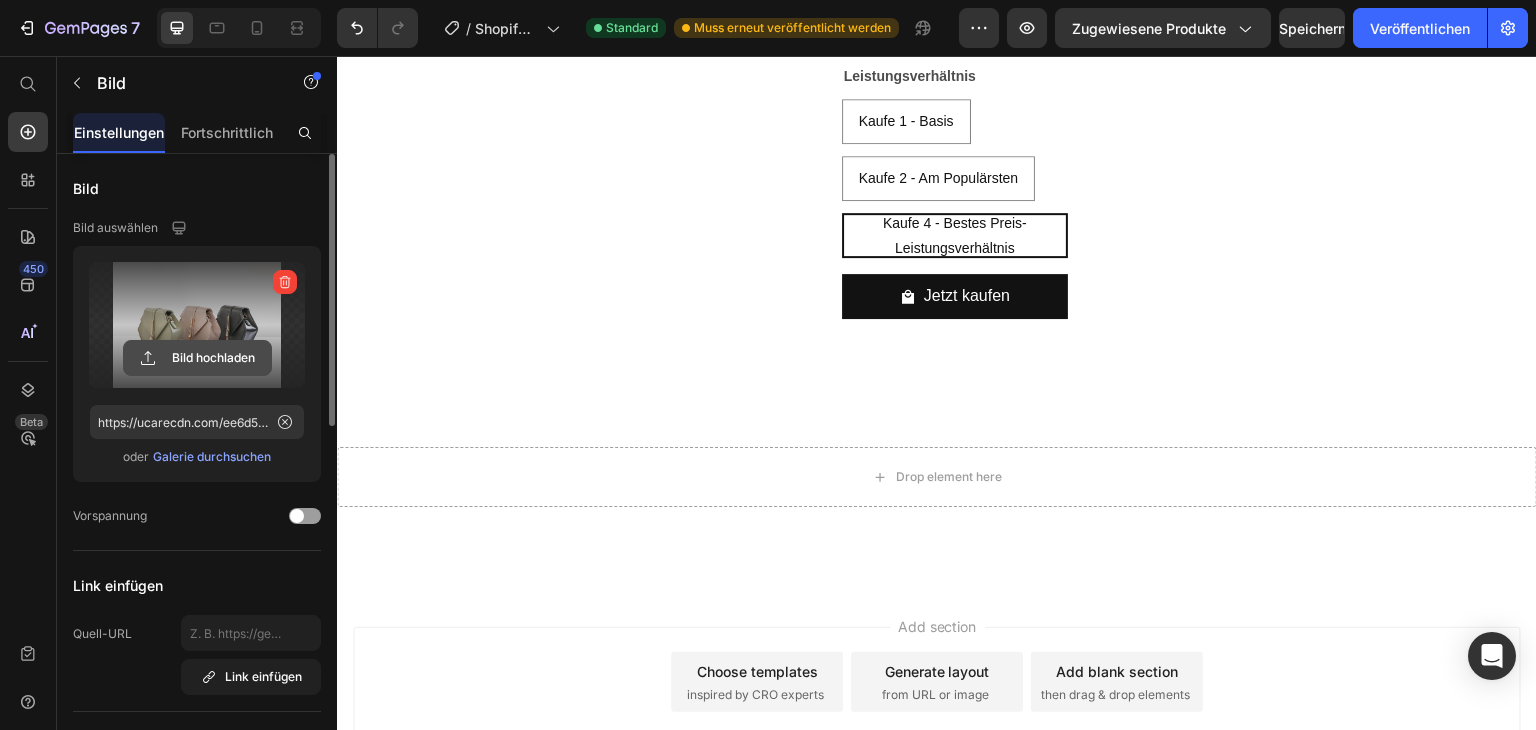 click 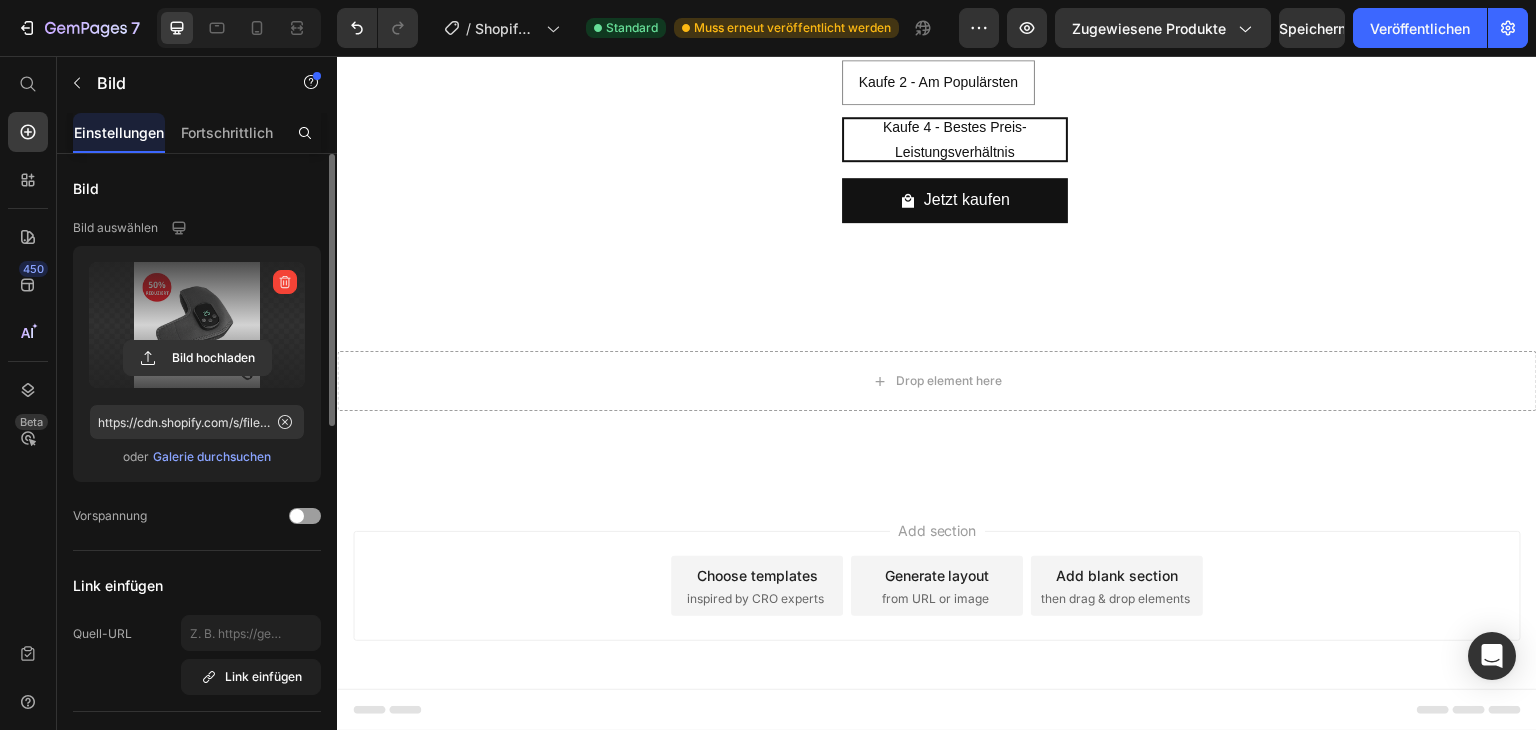 scroll, scrollTop: 9100, scrollLeft: 0, axis: vertical 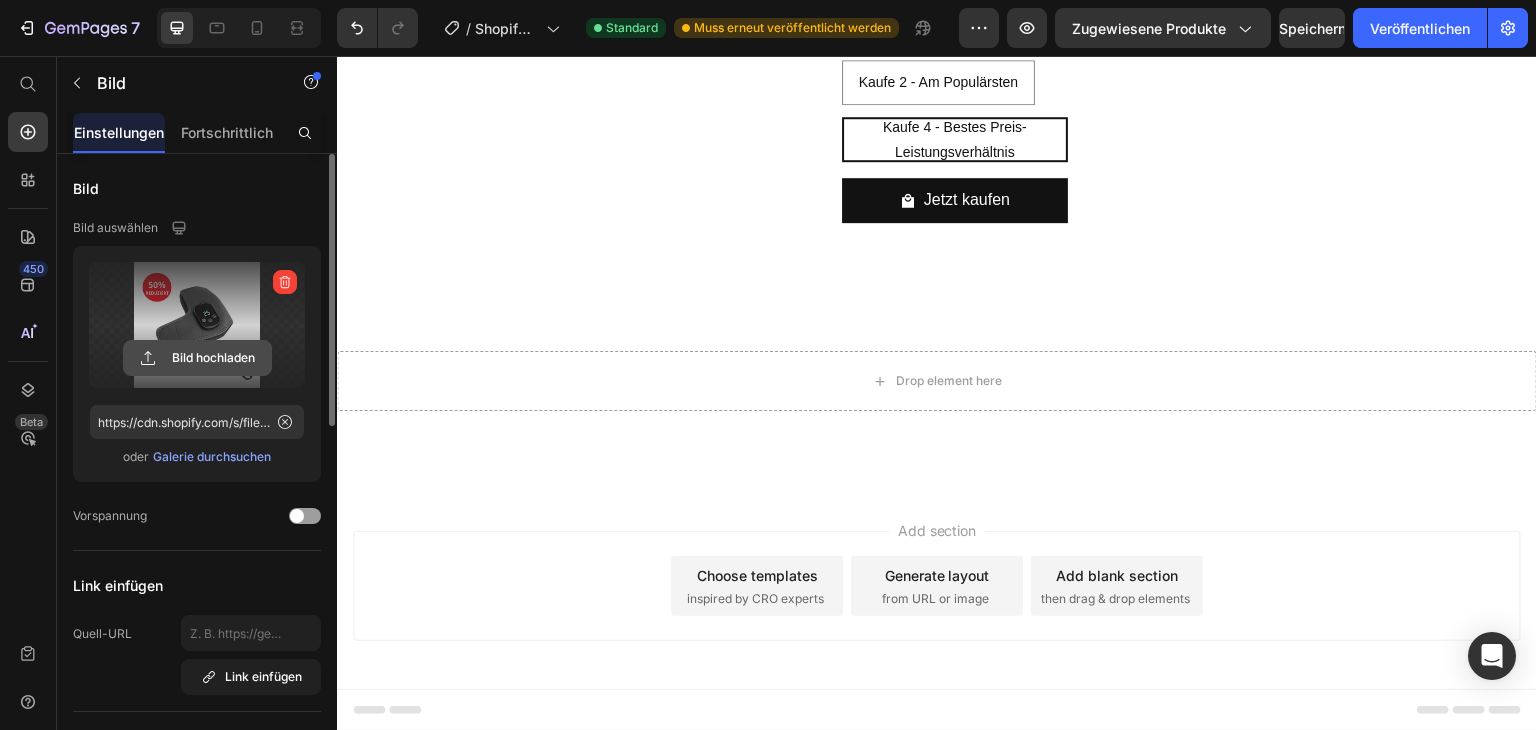 click 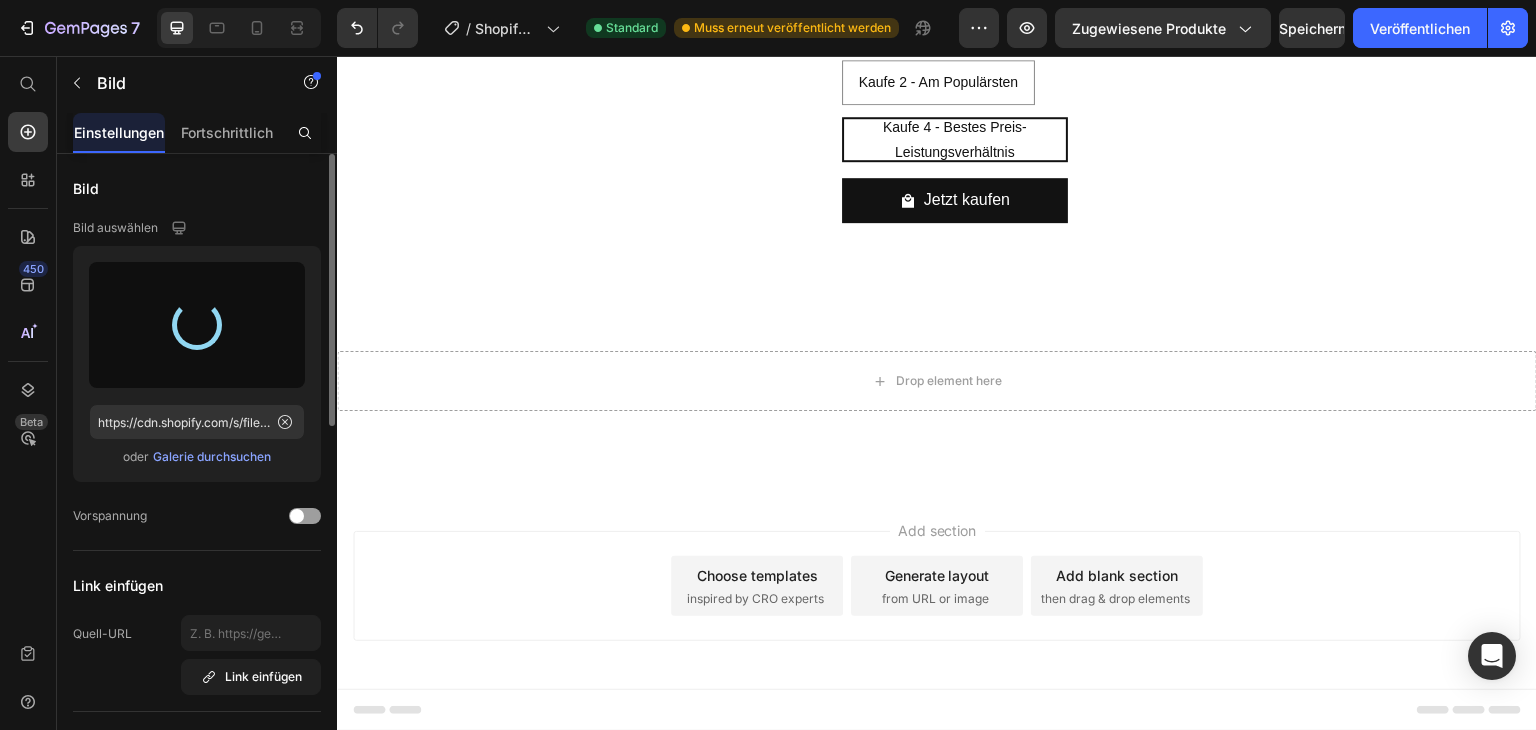 type on "https://cdn.shopify.com/s/files/1/0906/6643/4884/files/gempages_571823513191580544-be6ed86d-e3df-4322-9001-e07340b5b9f0.png" 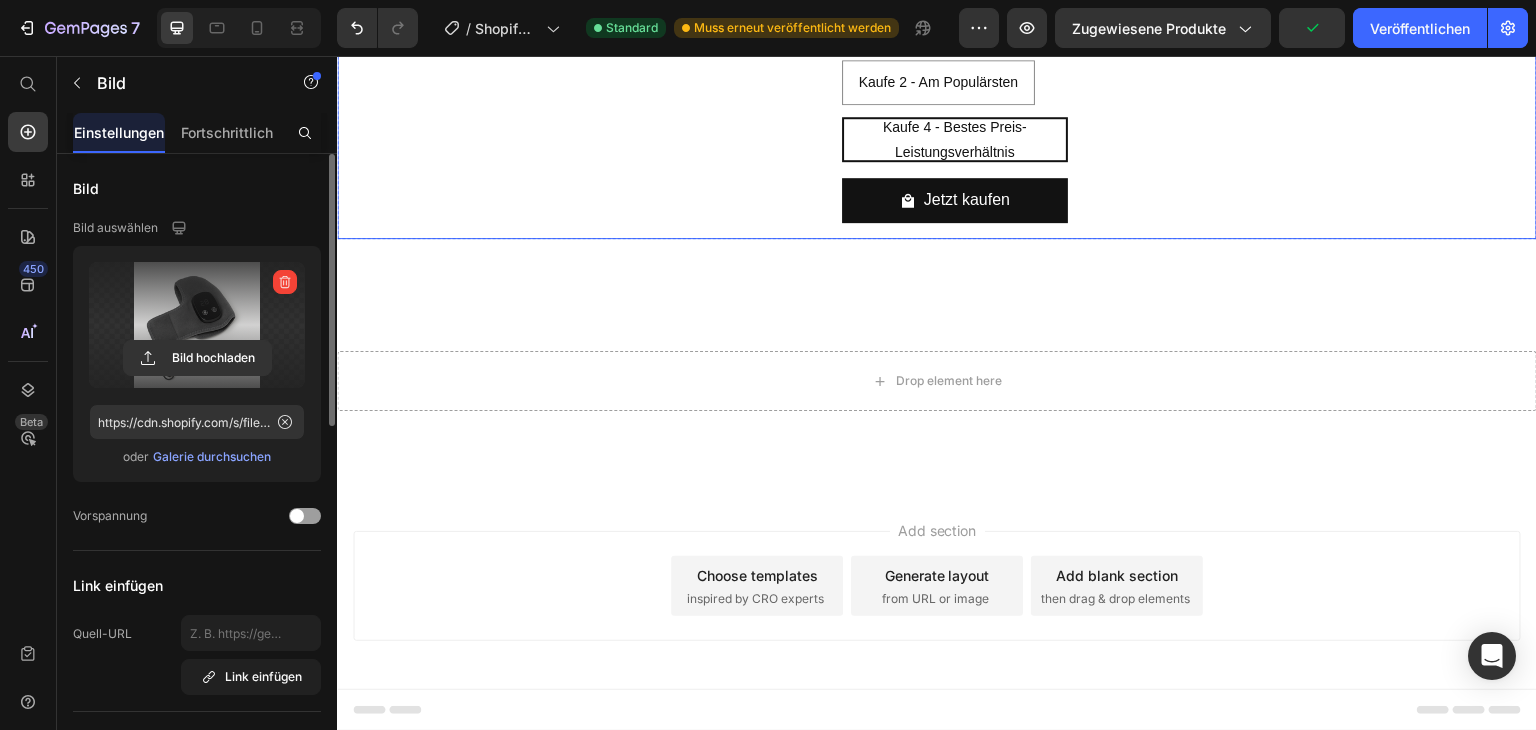 scroll, scrollTop: 9100, scrollLeft: 0, axis: vertical 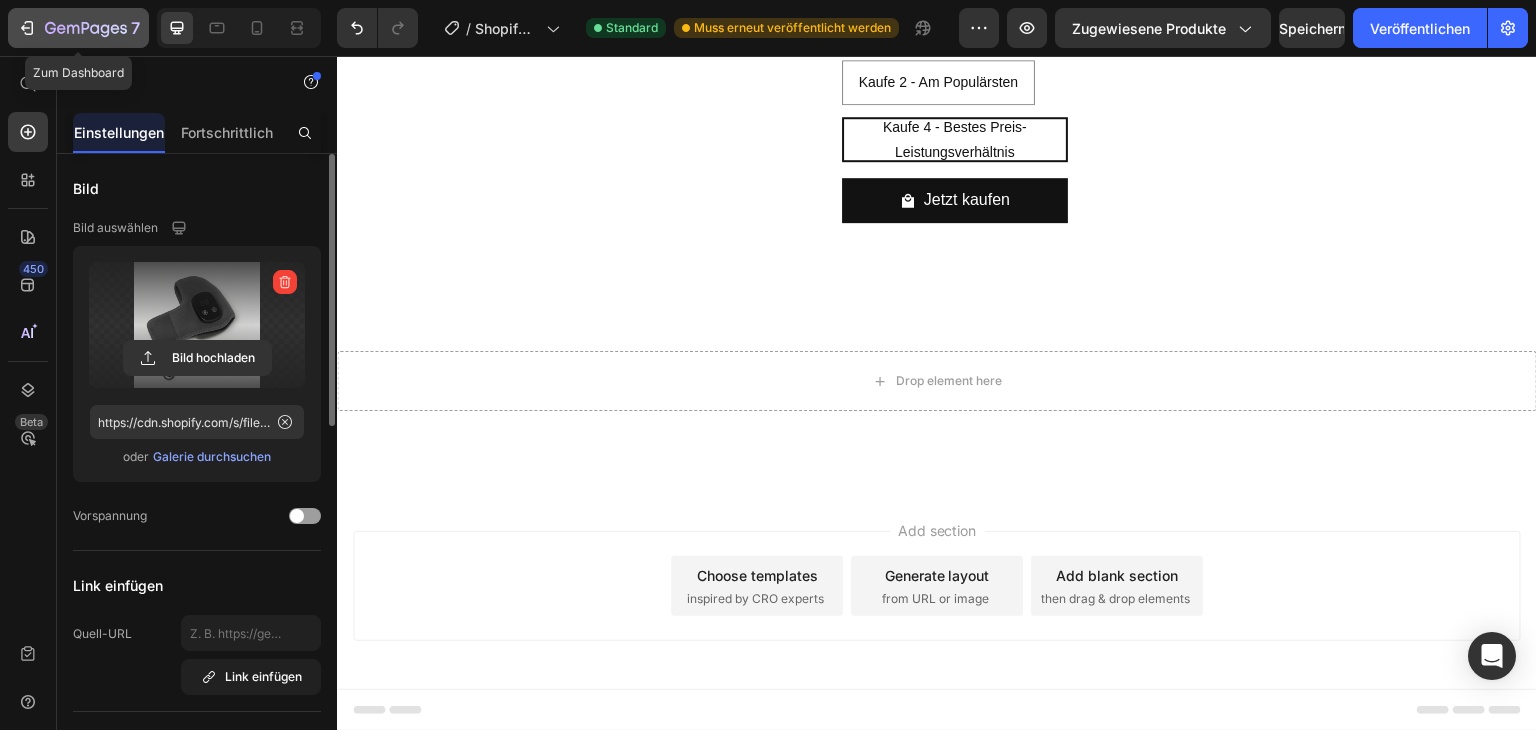 click 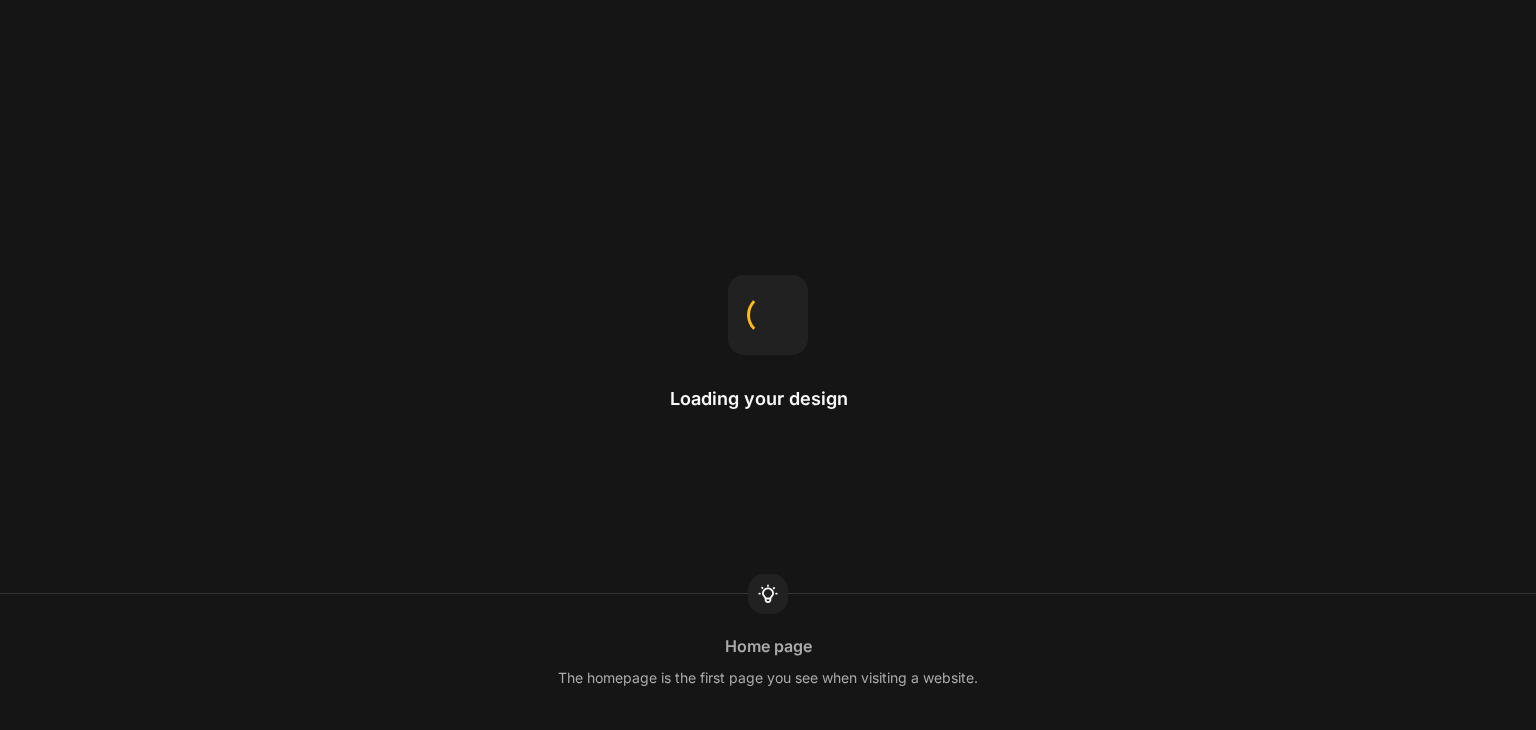 scroll, scrollTop: 0, scrollLeft: 0, axis: both 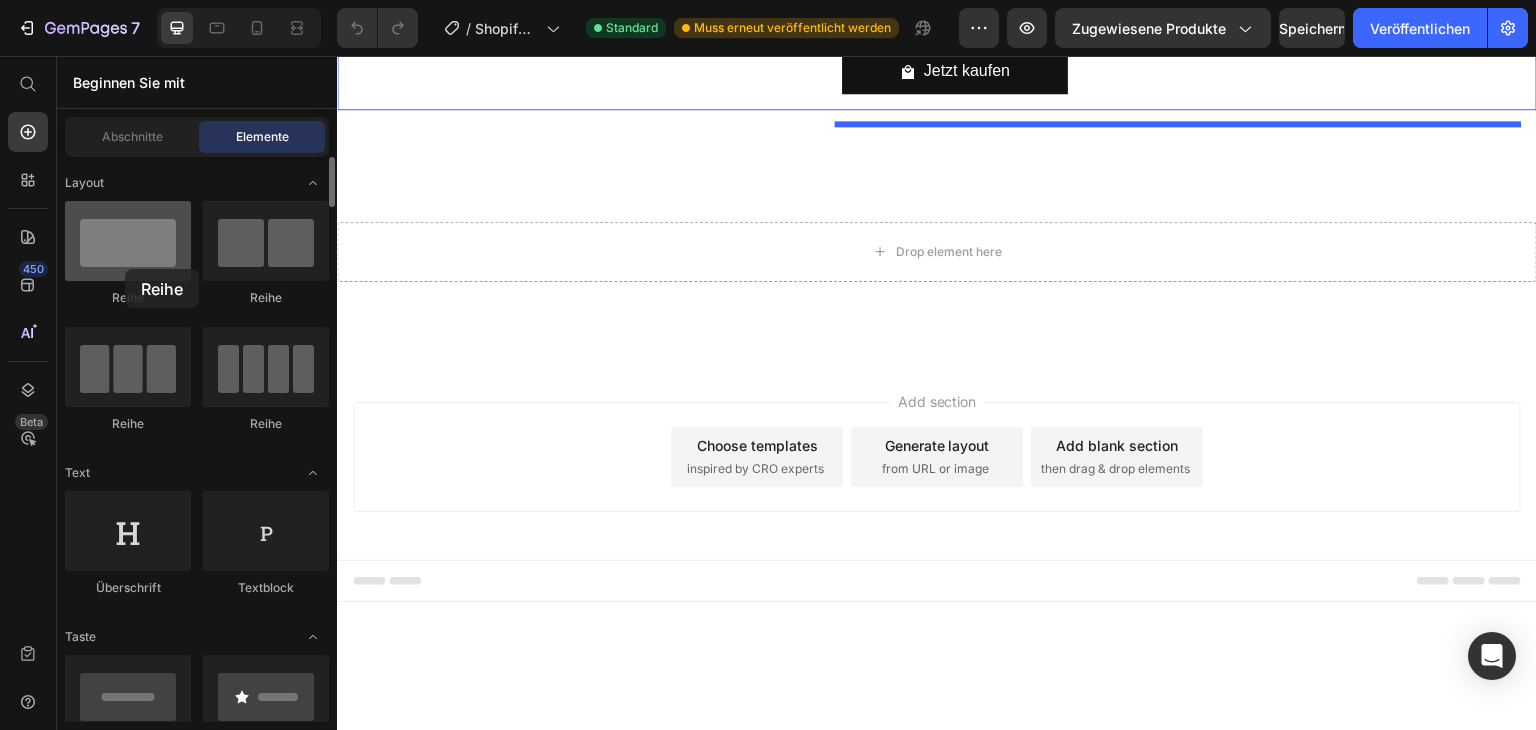 drag, startPoint x: 116, startPoint y: 249, endPoint x: 131, endPoint y: 272, distance: 27.45906 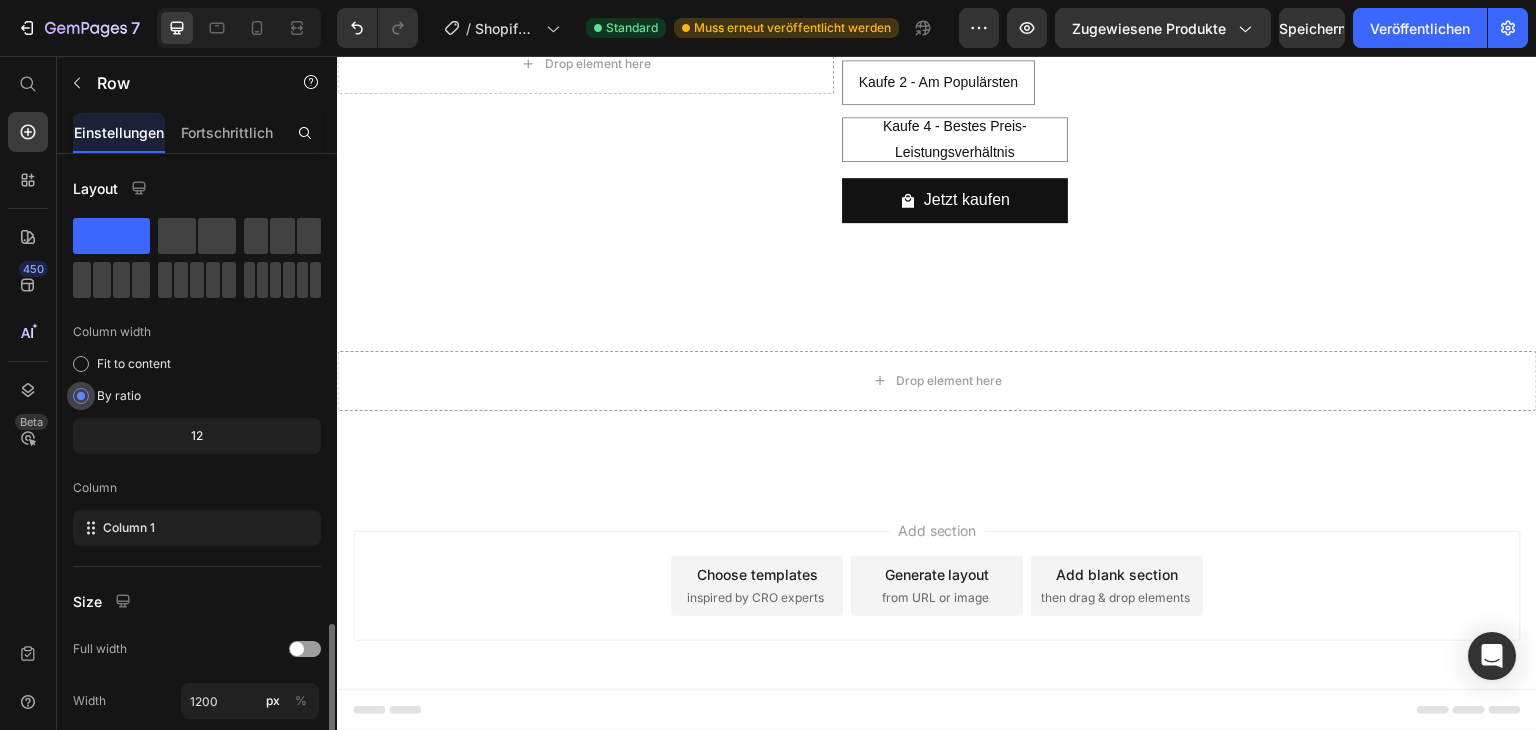 scroll, scrollTop: 0, scrollLeft: 0, axis: both 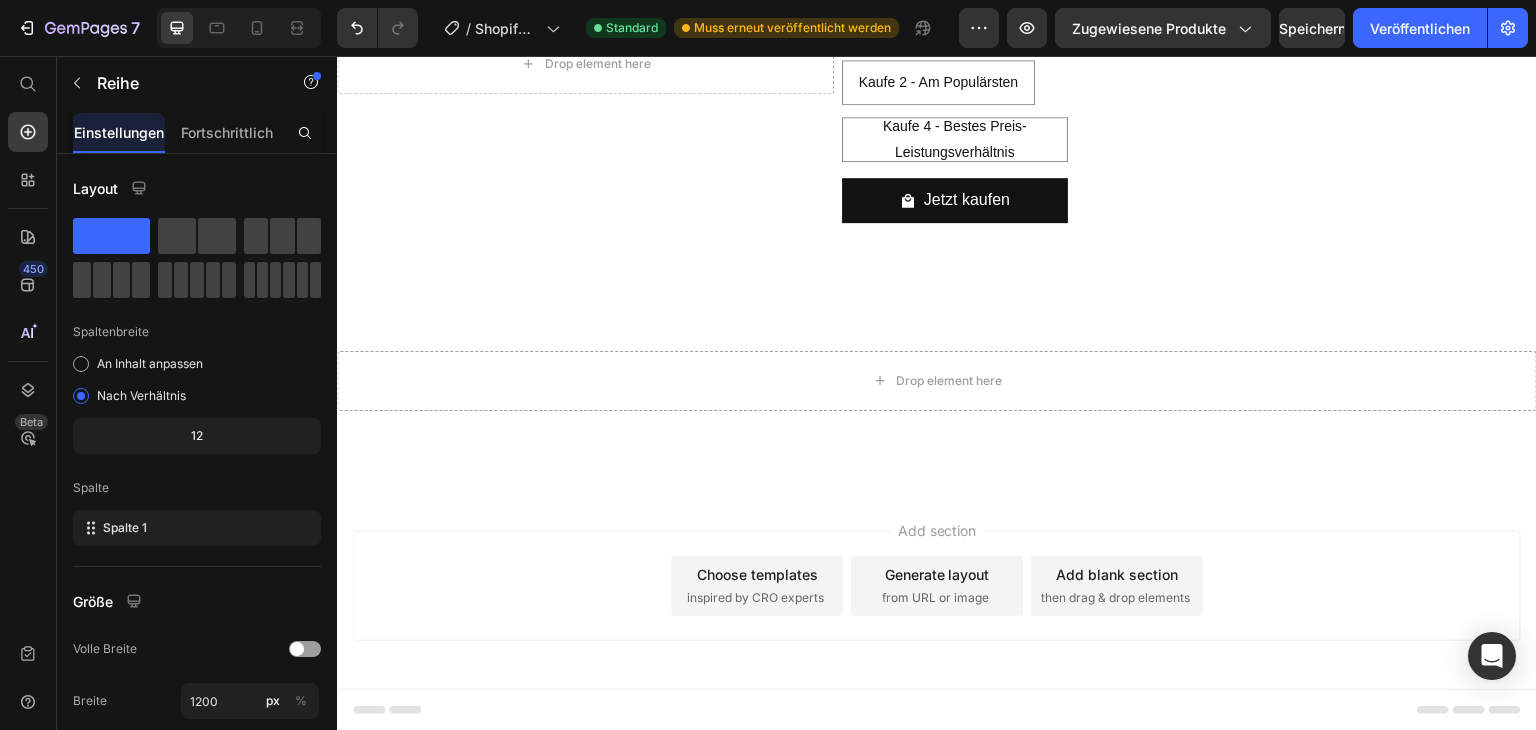 click on "Drop element here" at bounding box center [1189, -167] 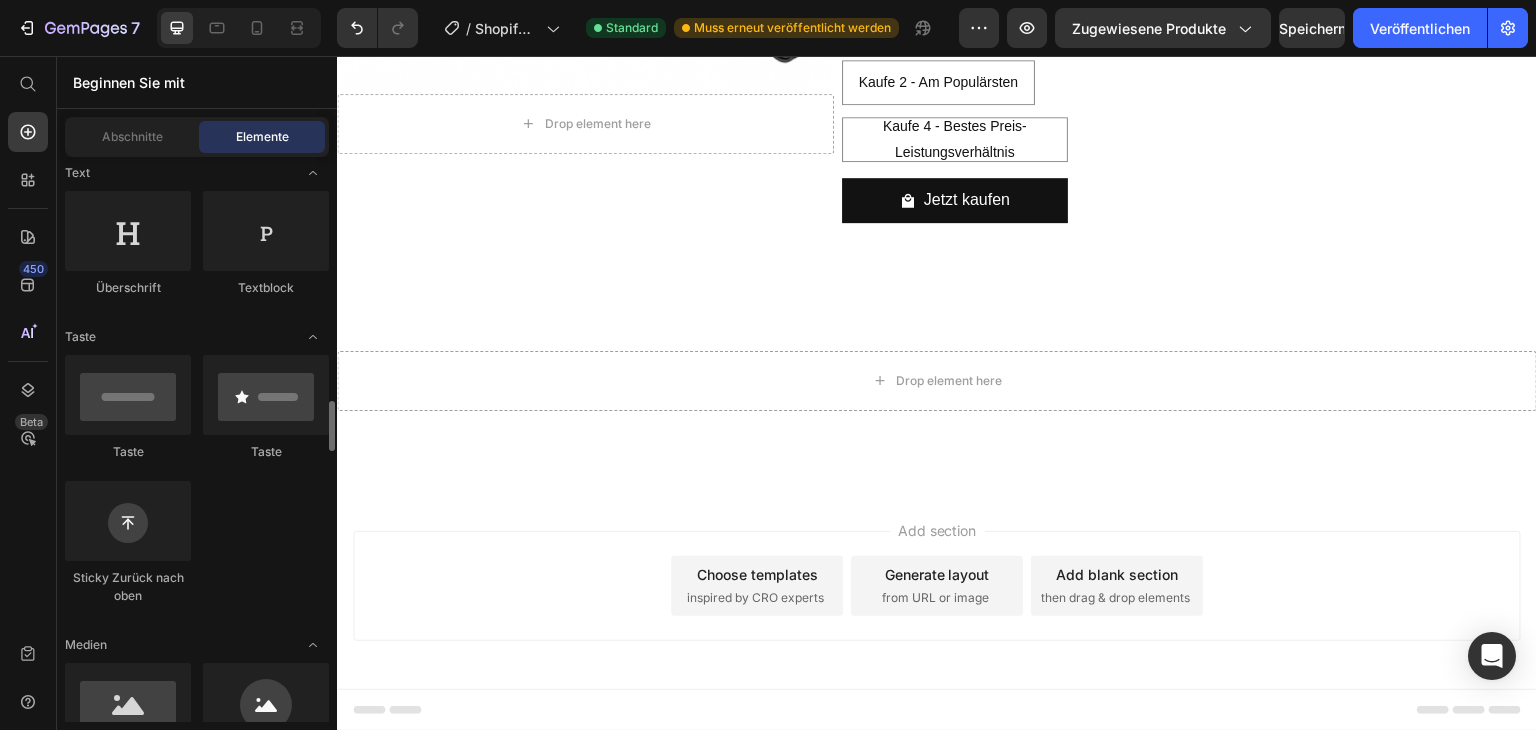scroll, scrollTop: 600, scrollLeft: 0, axis: vertical 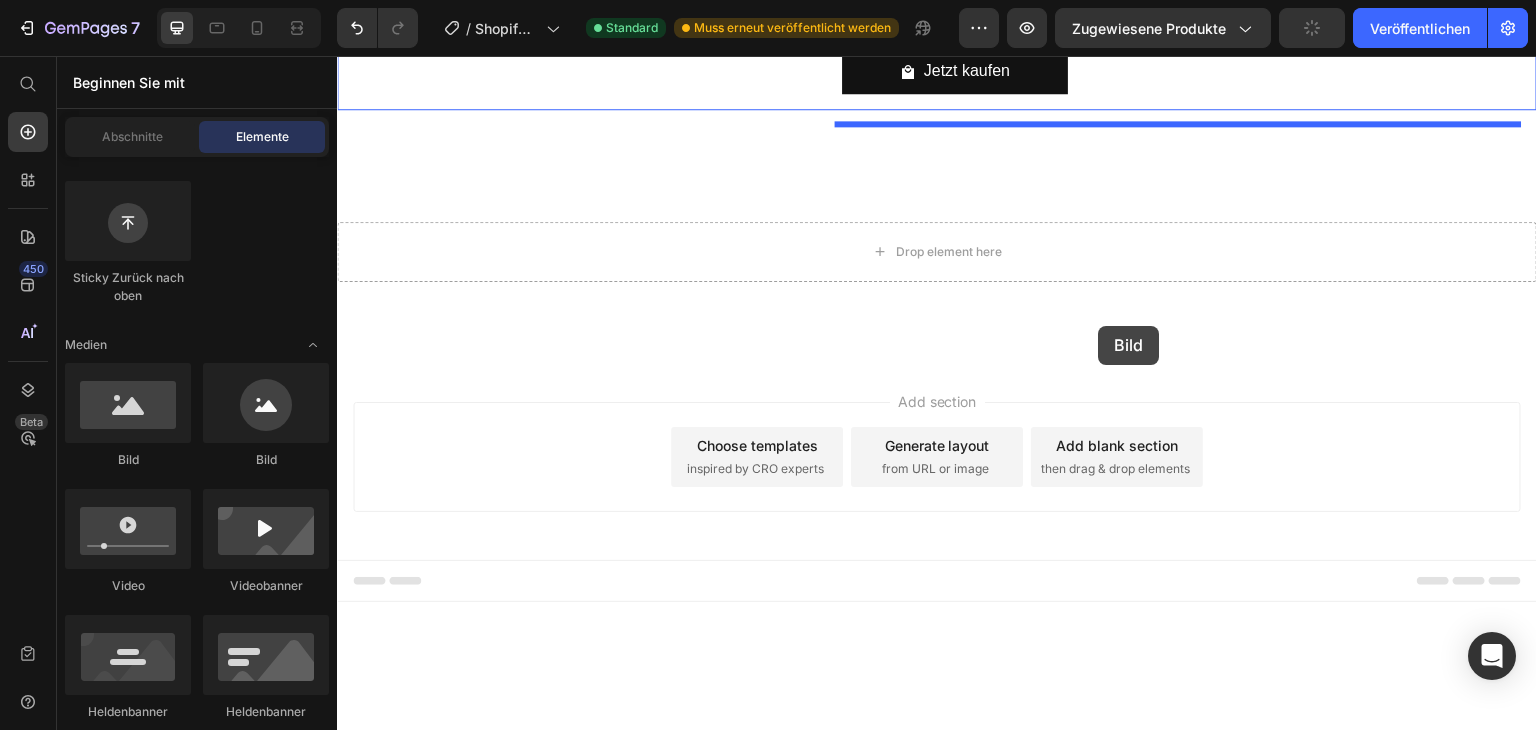 drag, startPoint x: 472, startPoint y: 479, endPoint x: 1099, endPoint y: 326, distance: 645.3975 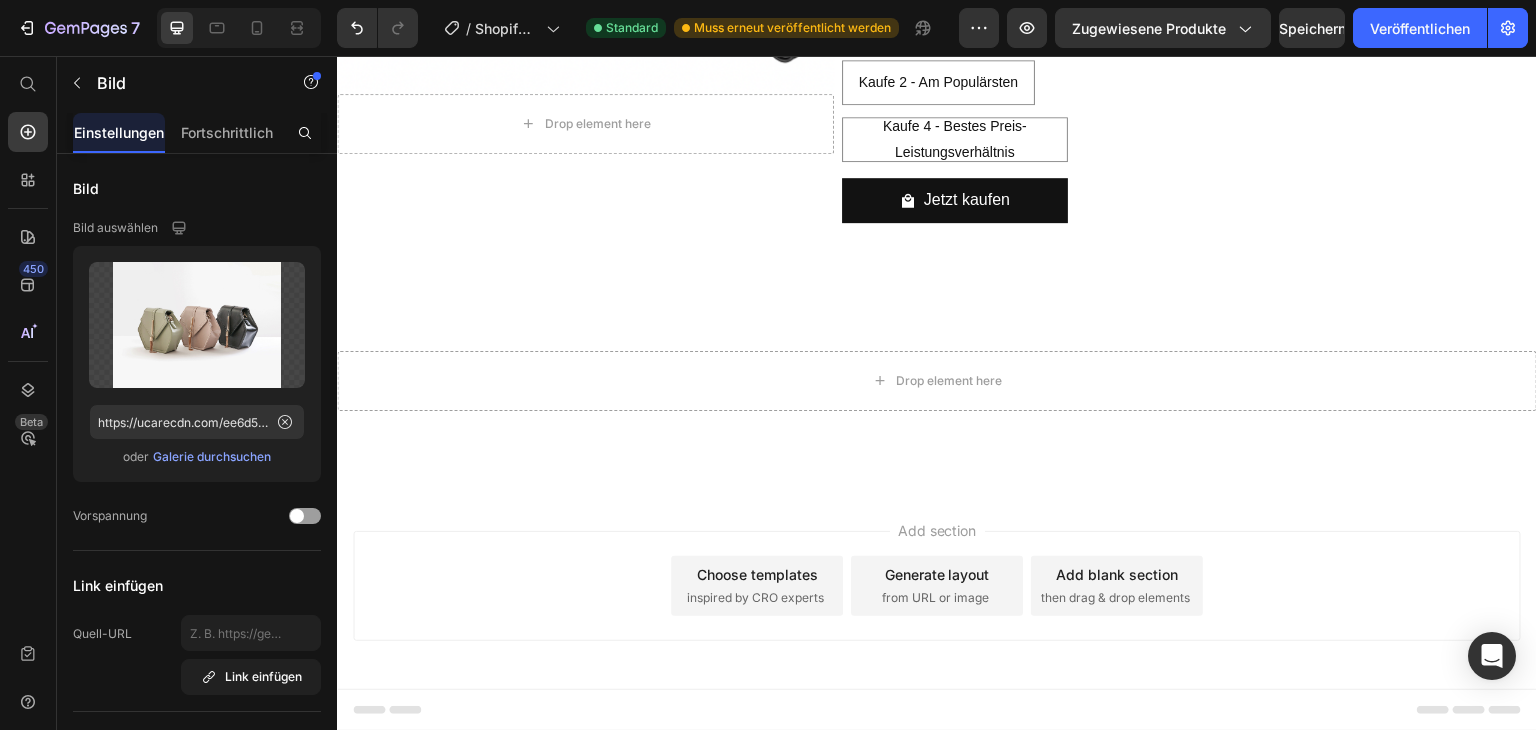 click 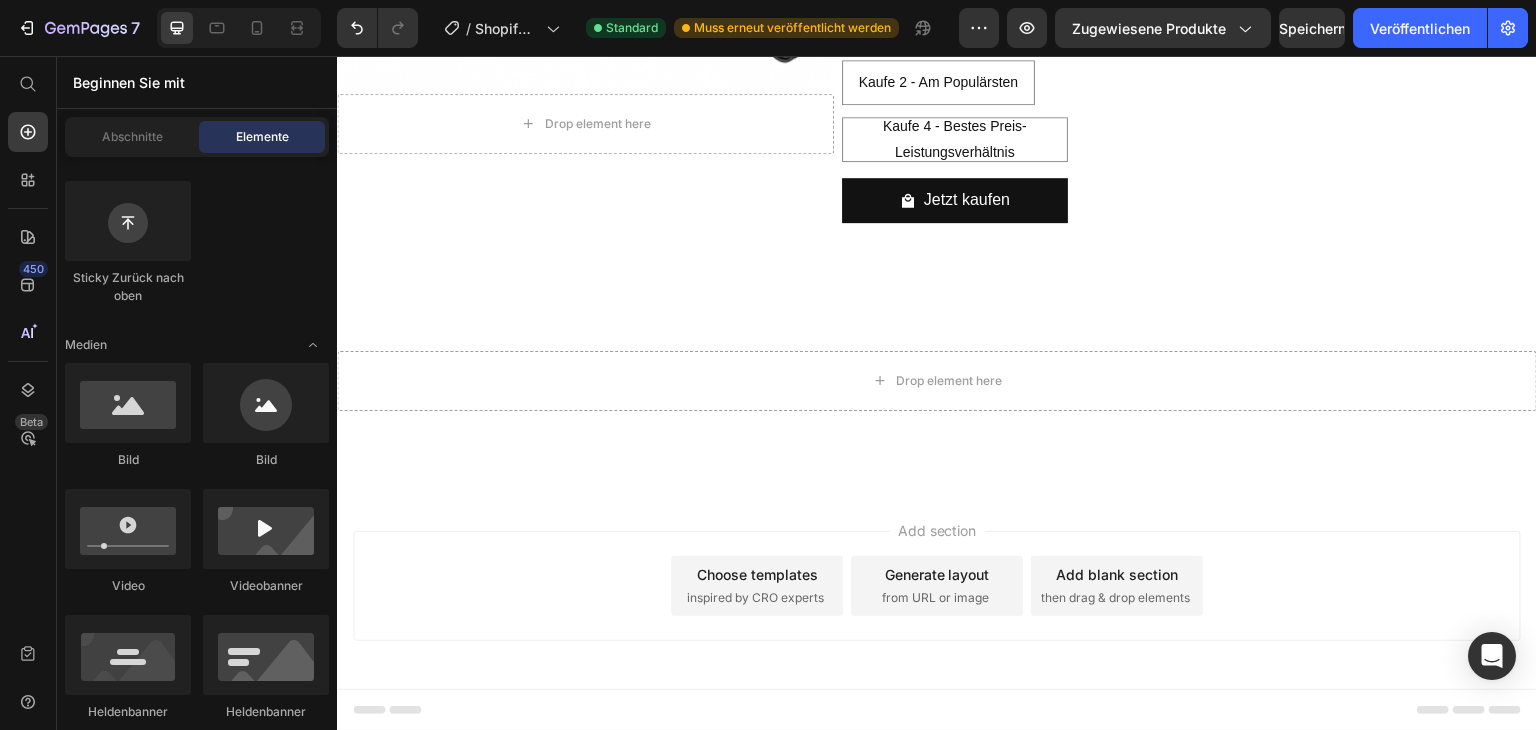 click at bounding box center (955, -93) 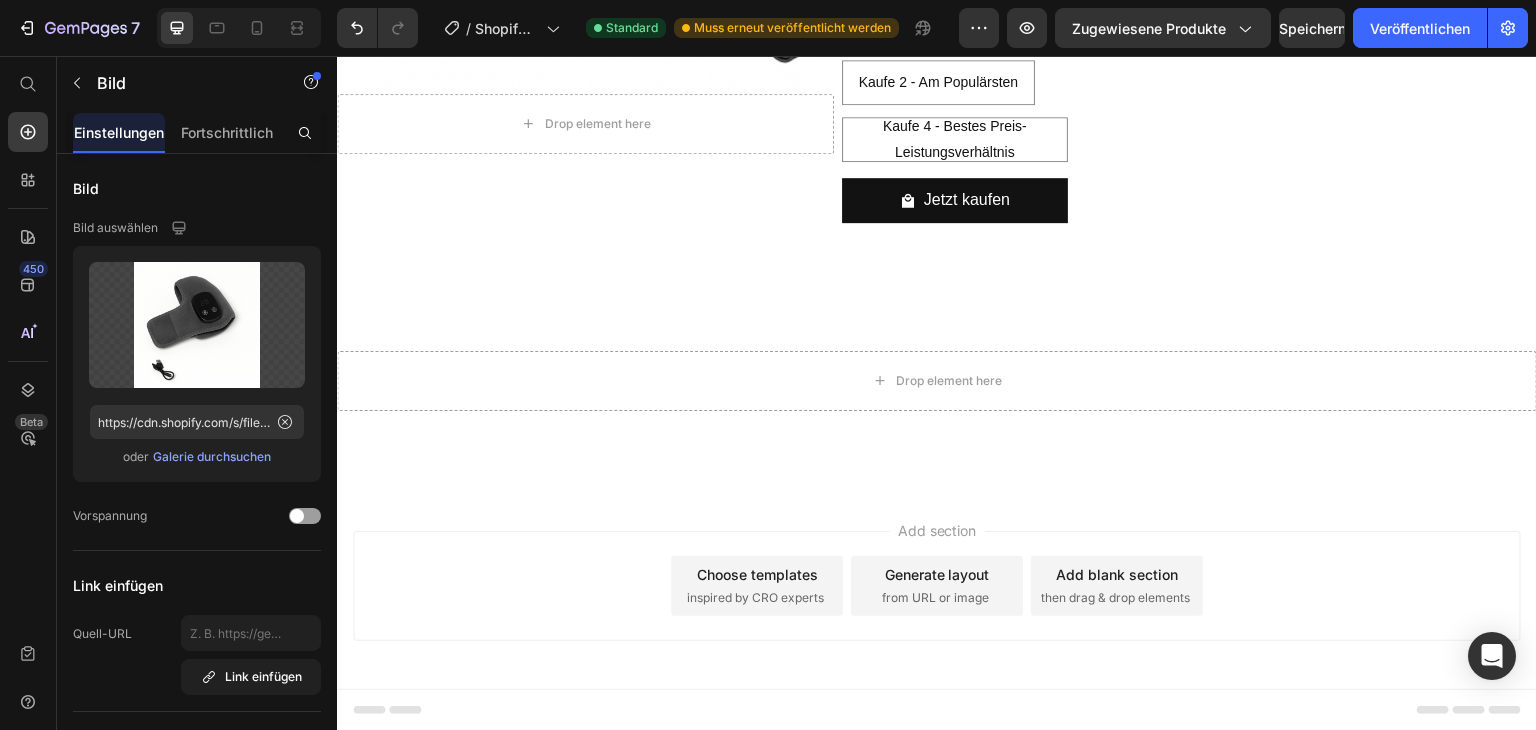 click 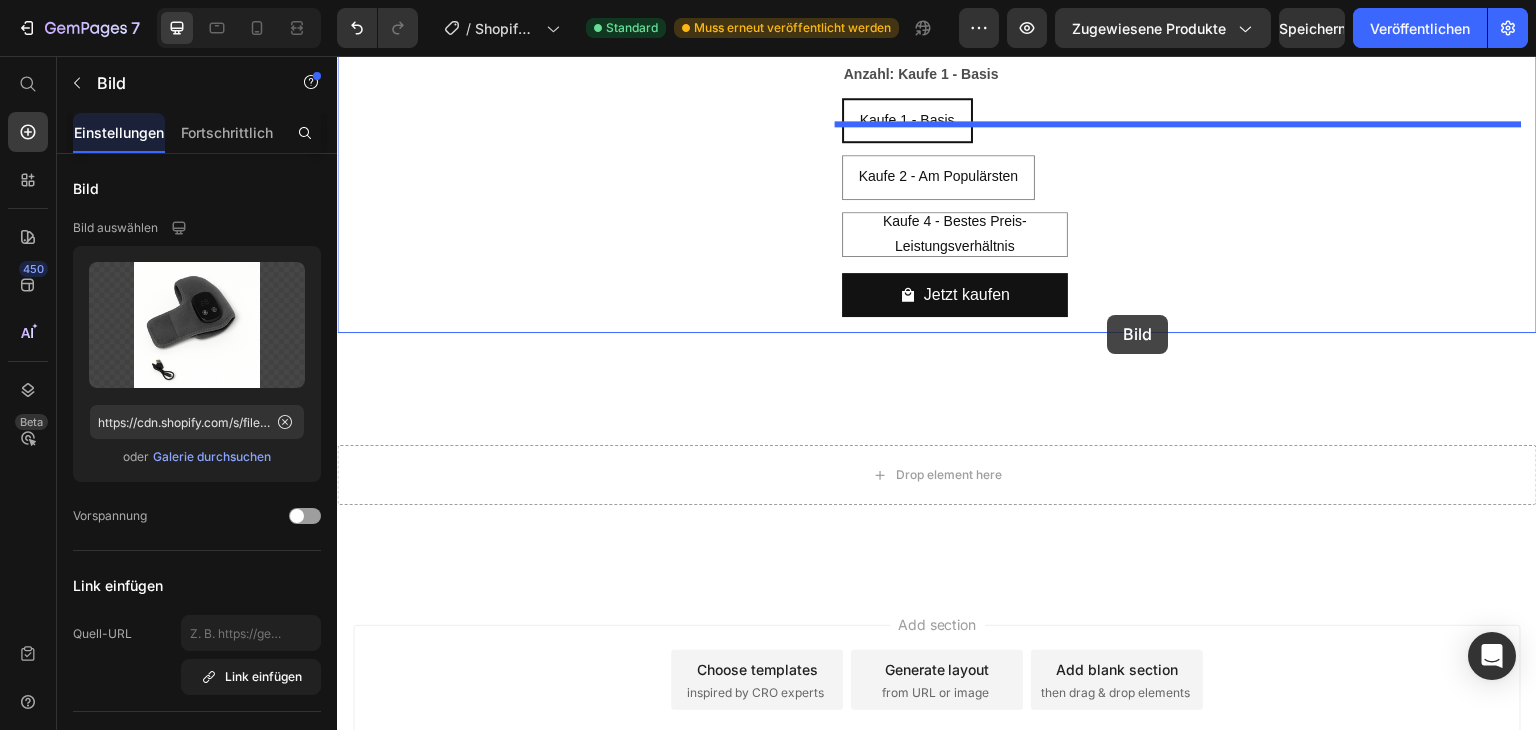 drag, startPoint x: 878, startPoint y: 387, endPoint x: 1108, endPoint y: 315, distance: 241.00623 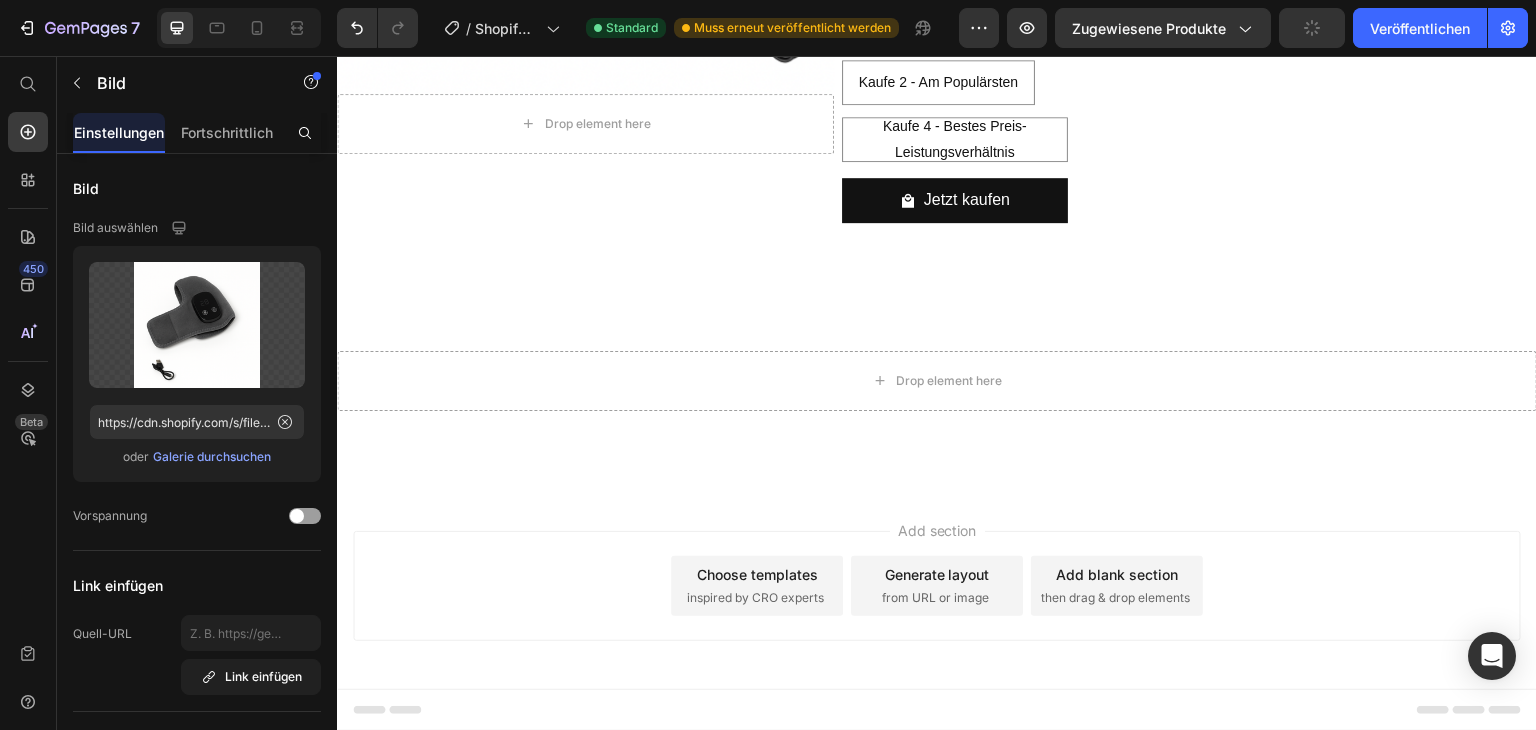 click at bounding box center (1189, -137) 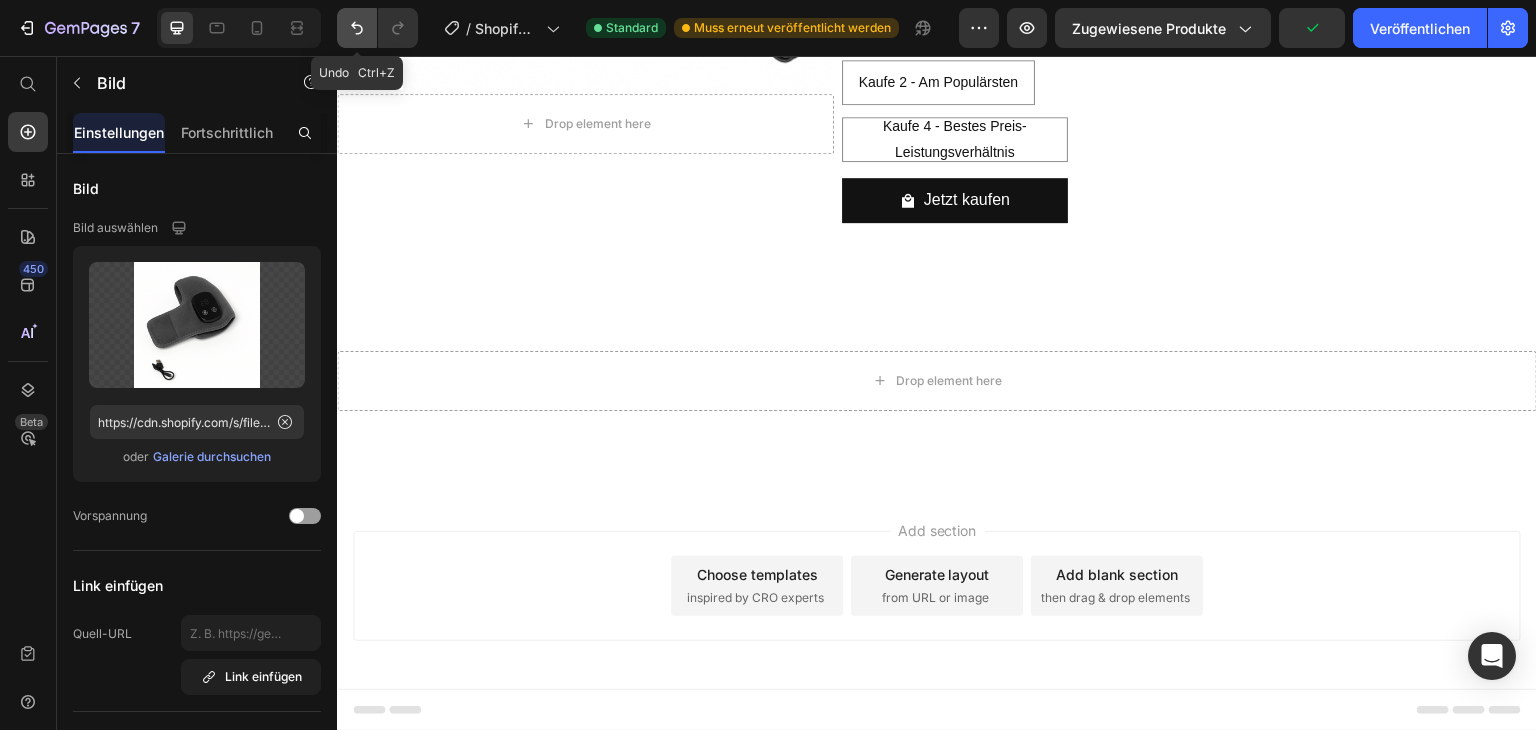 click 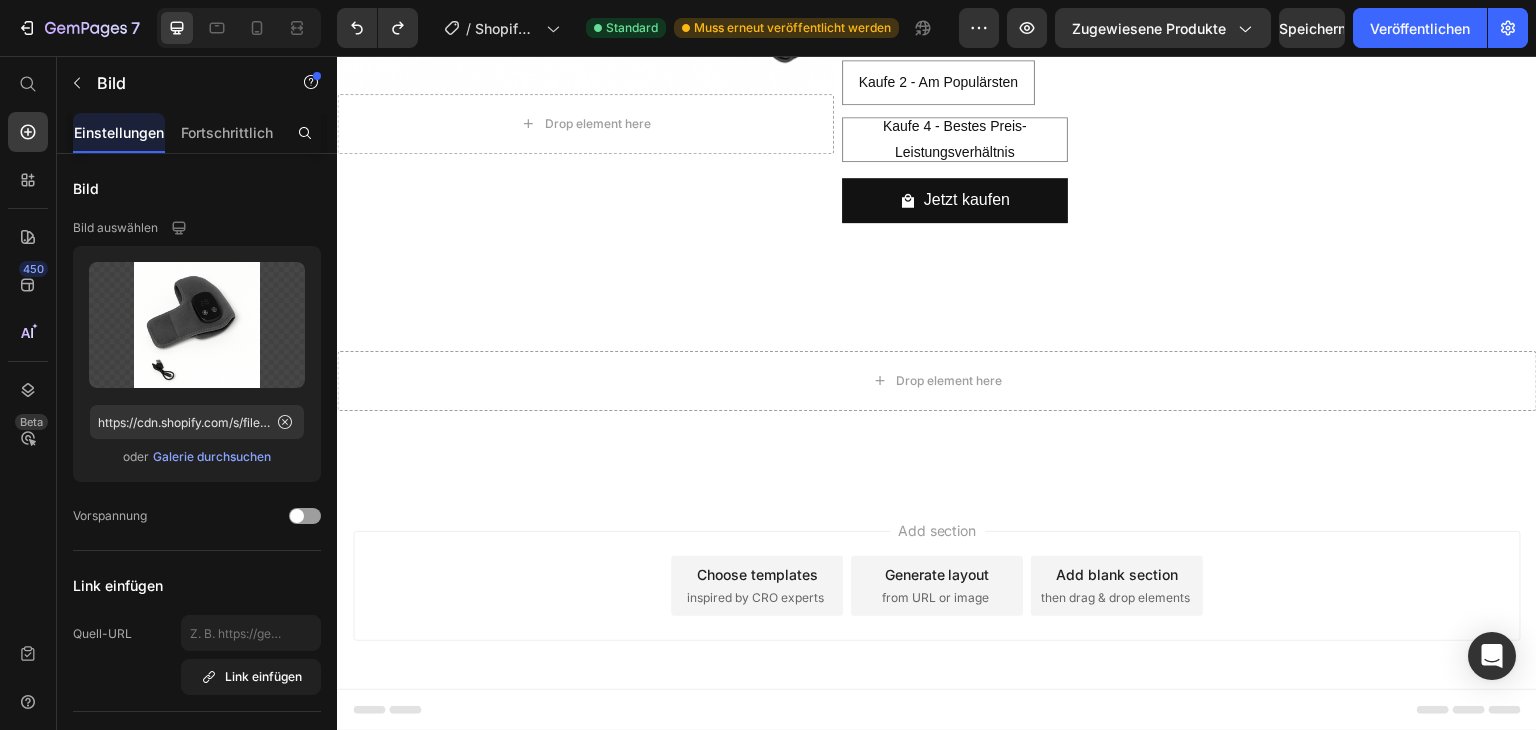 click at bounding box center [955, -93] 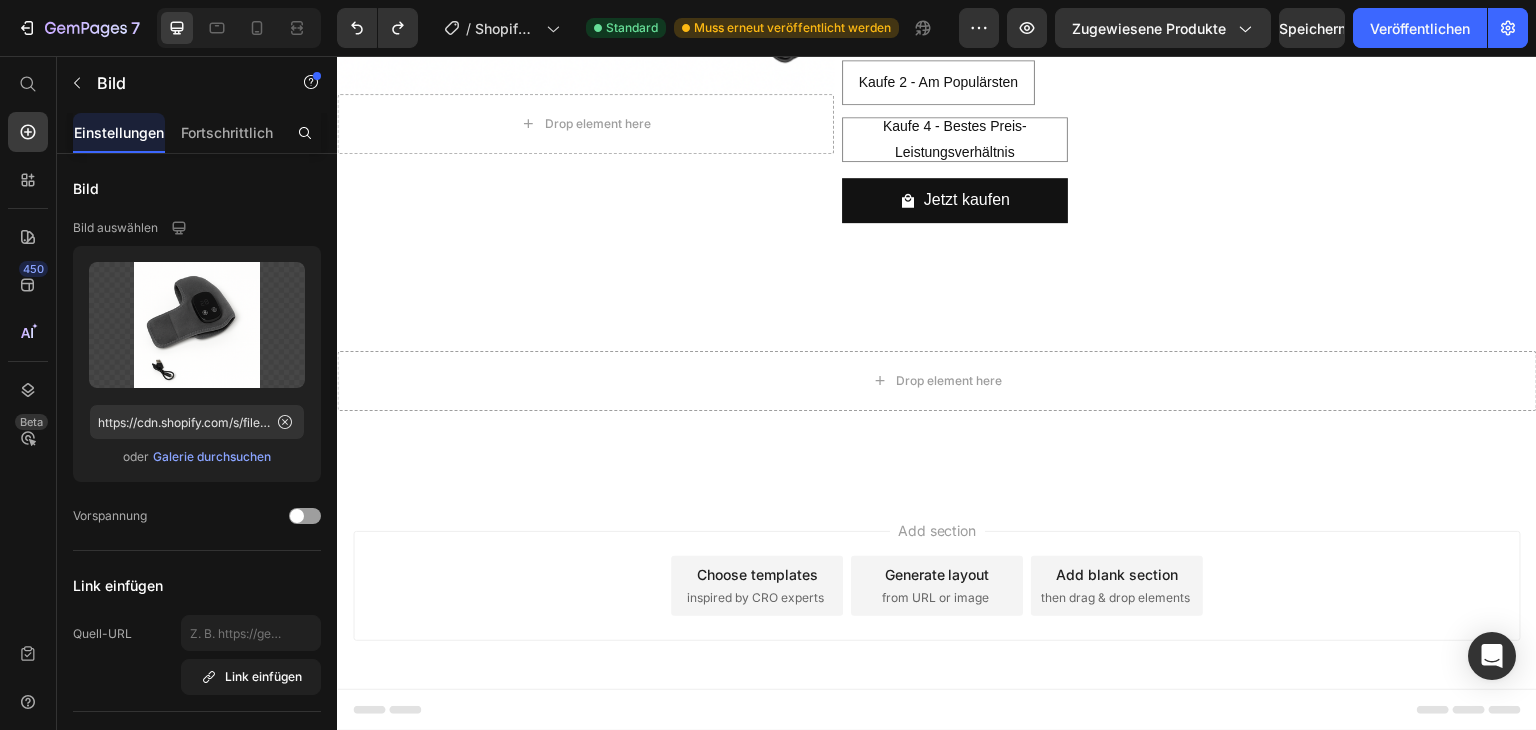 click at bounding box center (955, -93) 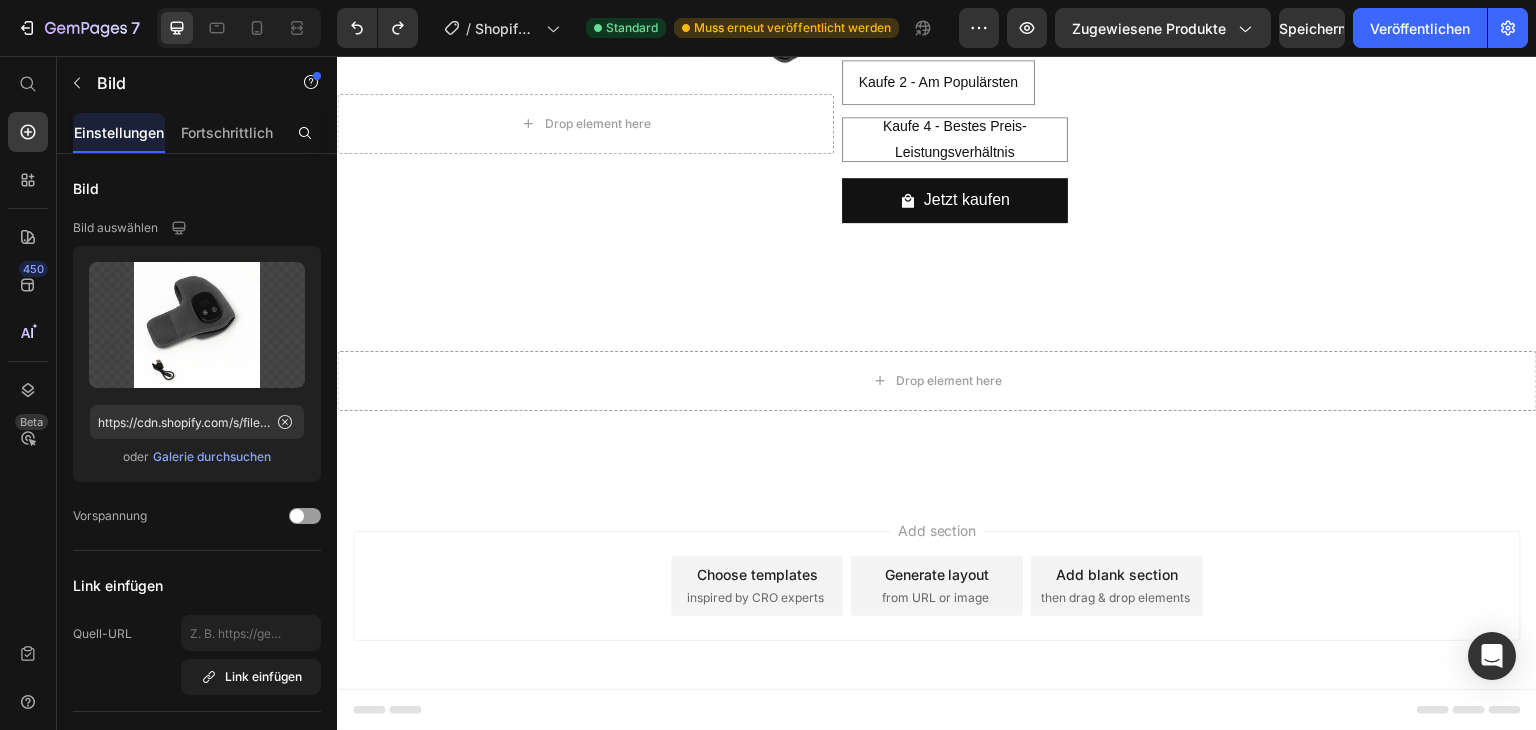 click at bounding box center [955, -93] 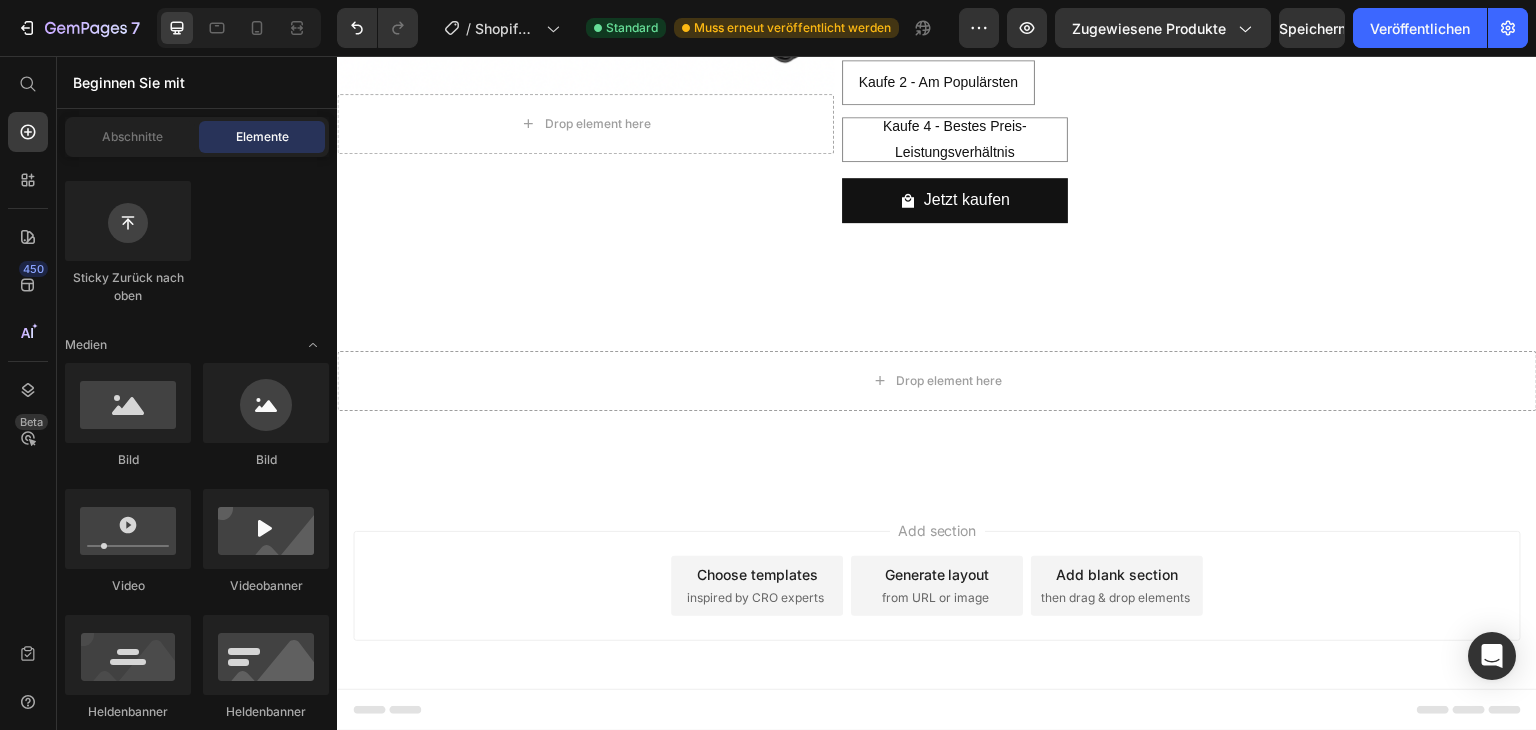 click at bounding box center [955, -93] 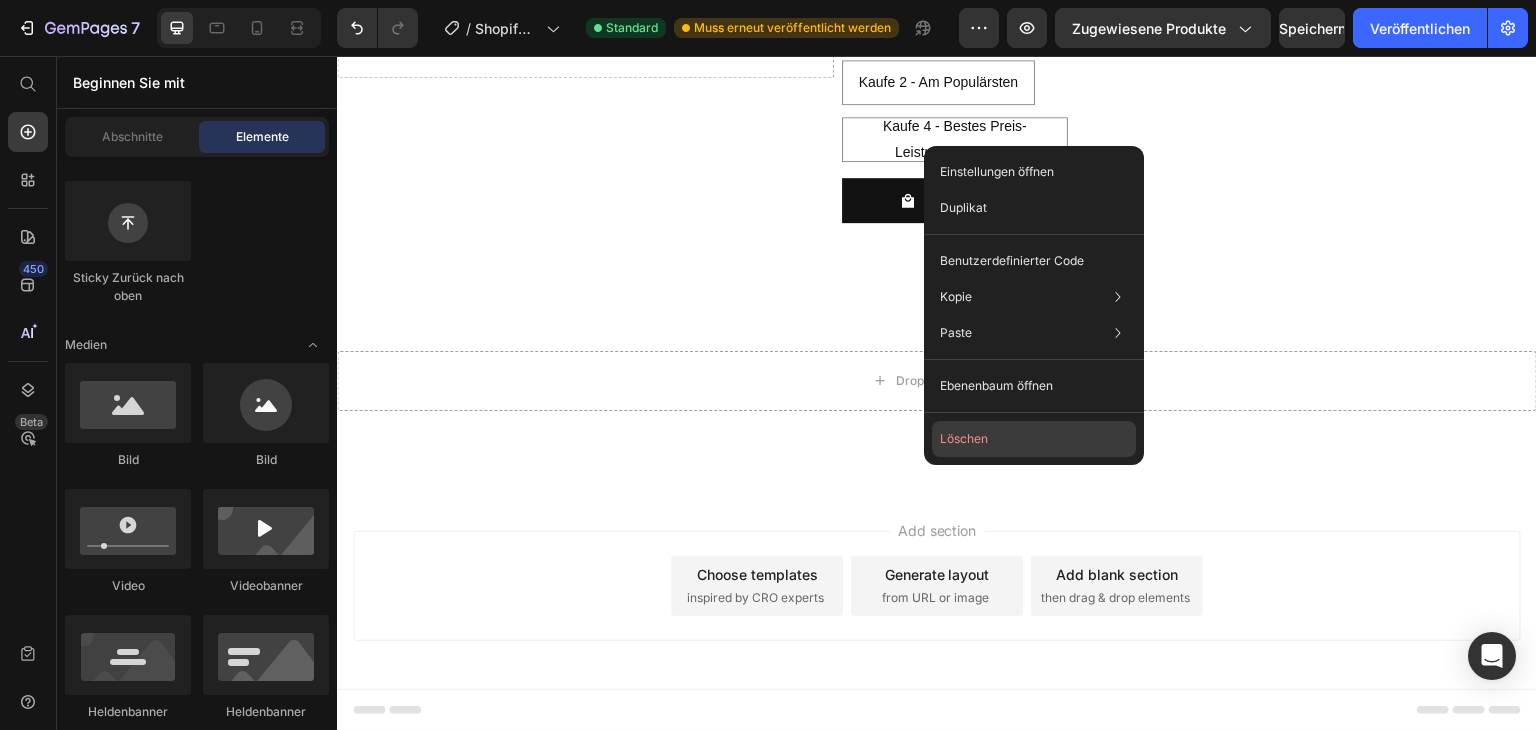 click on "Löschen" at bounding box center (964, 438) 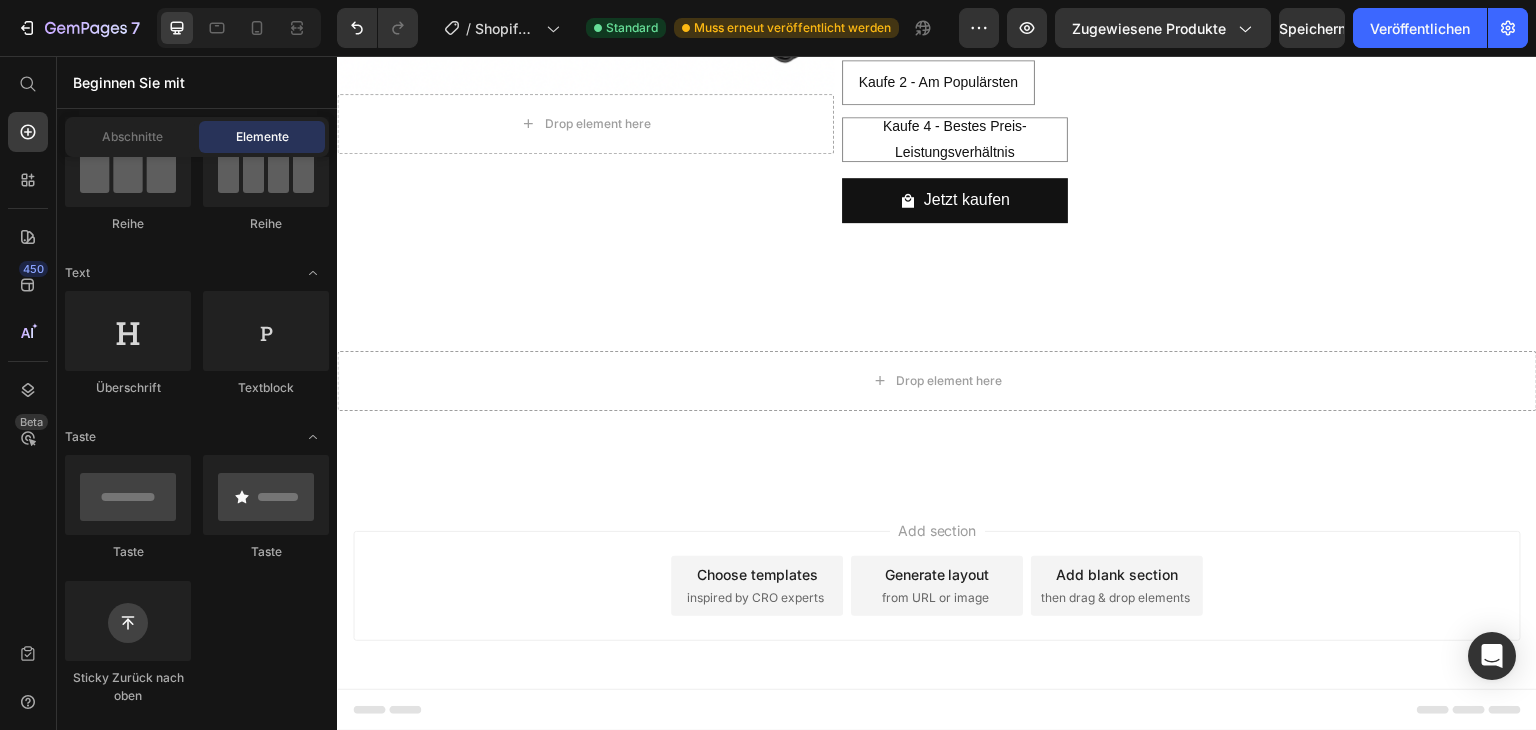 scroll, scrollTop: 0, scrollLeft: 0, axis: both 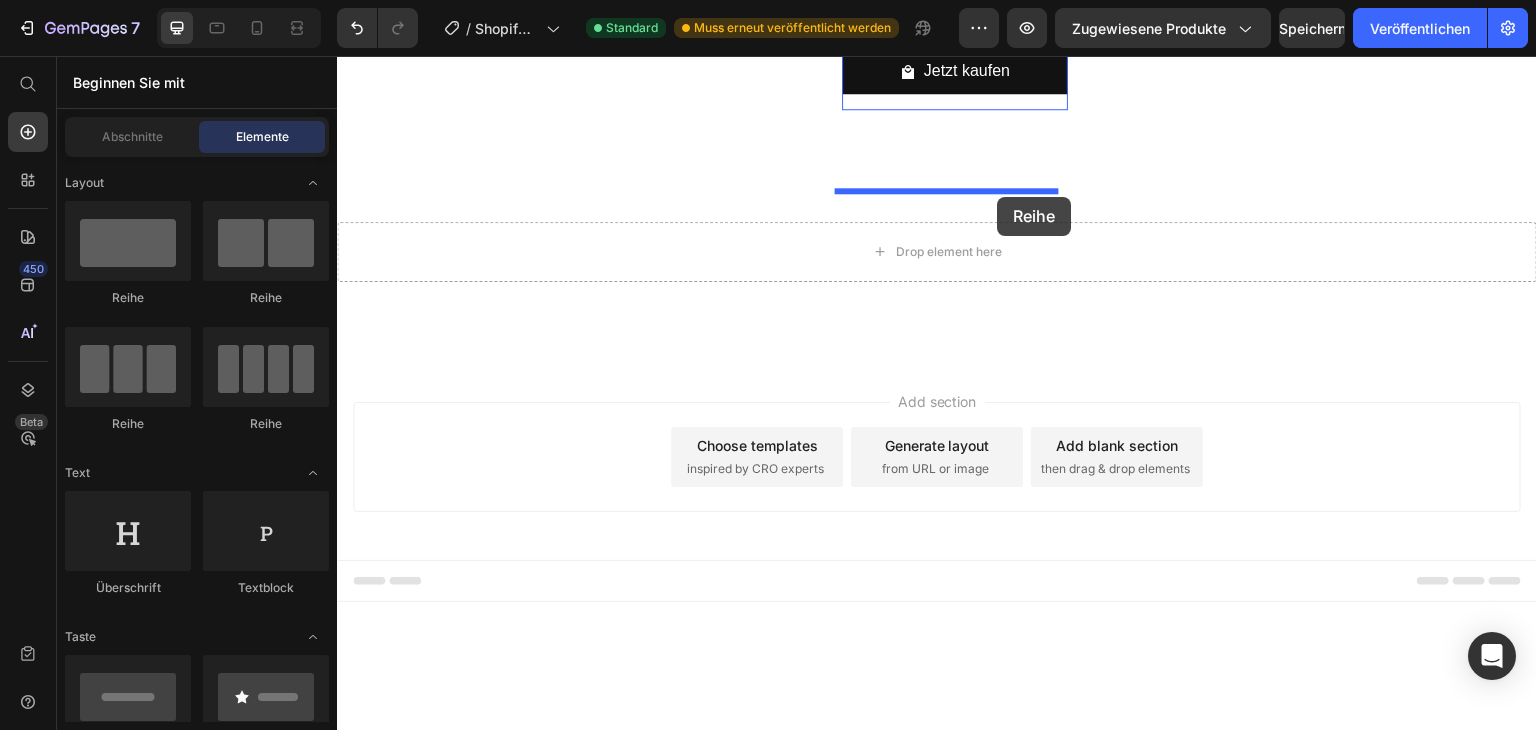 drag, startPoint x: 486, startPoint y: 315, endPoint x: 998, endPoint y: 197, distance: 525.42175 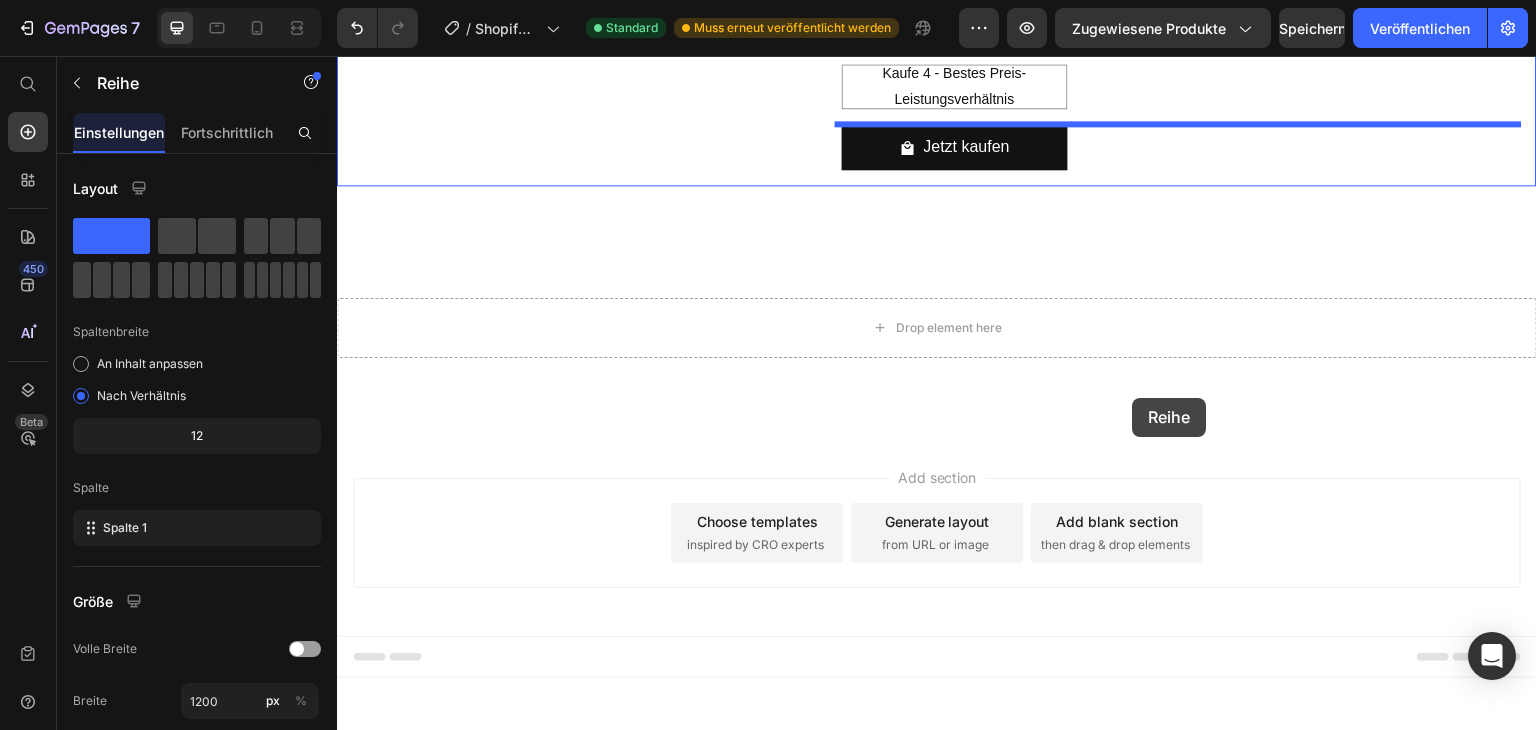 drag, startPoint x: 1050, startPoint y: 226, endPoint x: 1133, endPoint y: 398, distance: 190.97905 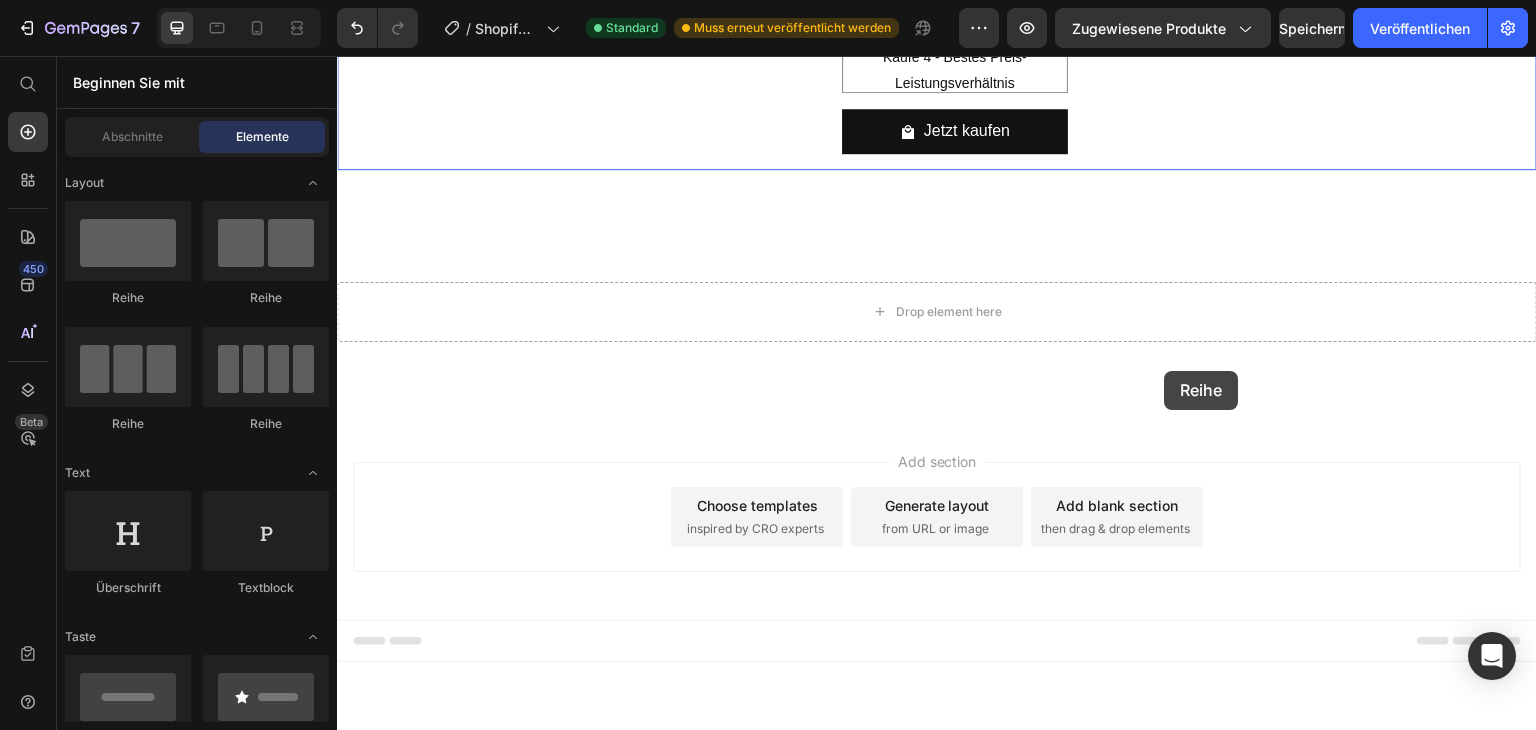 drag, startPoint x: 1143, startPoint y: 151, endPoint x: 1165, endPoint y: 371, distance: 221.09726 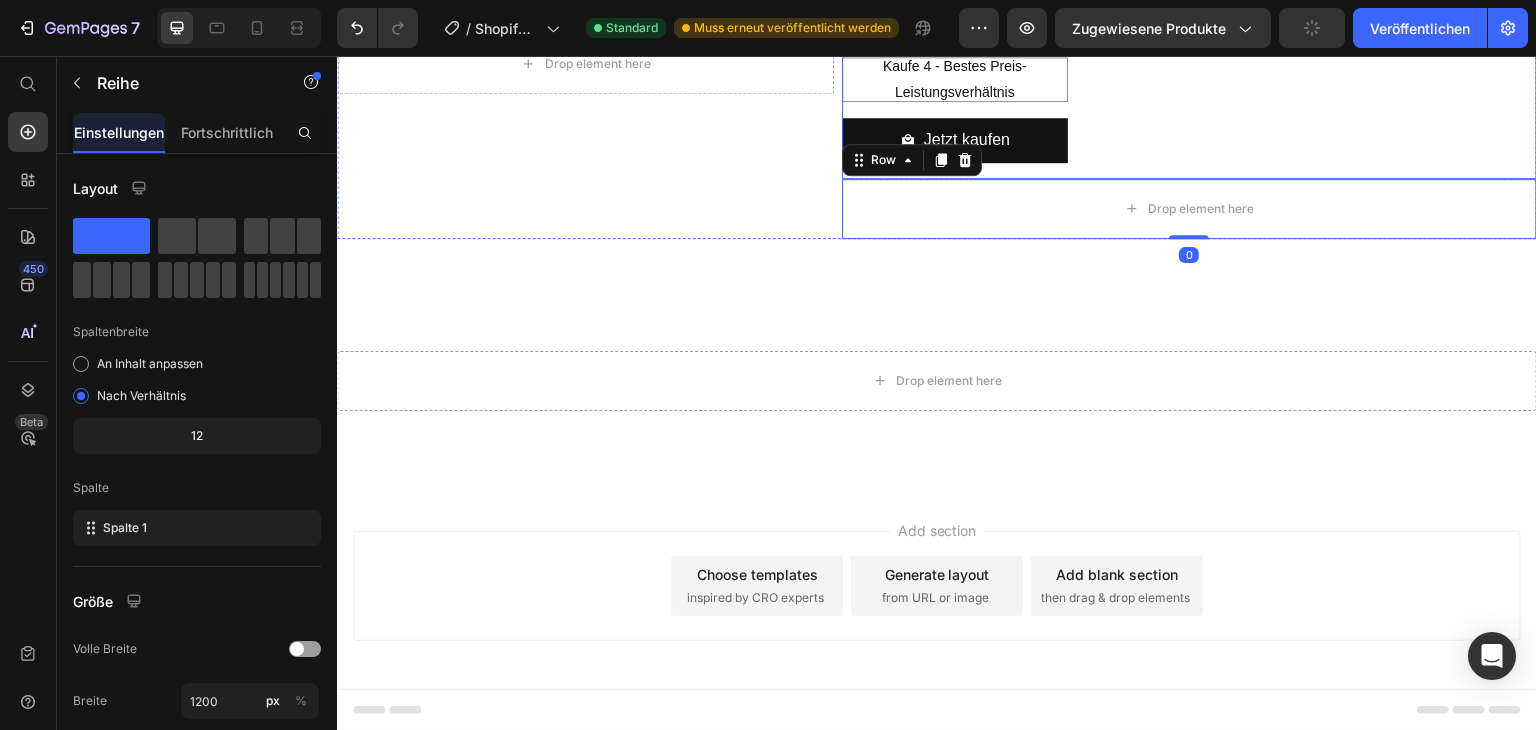 scroll, scrollTop: 9500, scrollLeft: 0, axis: vertical 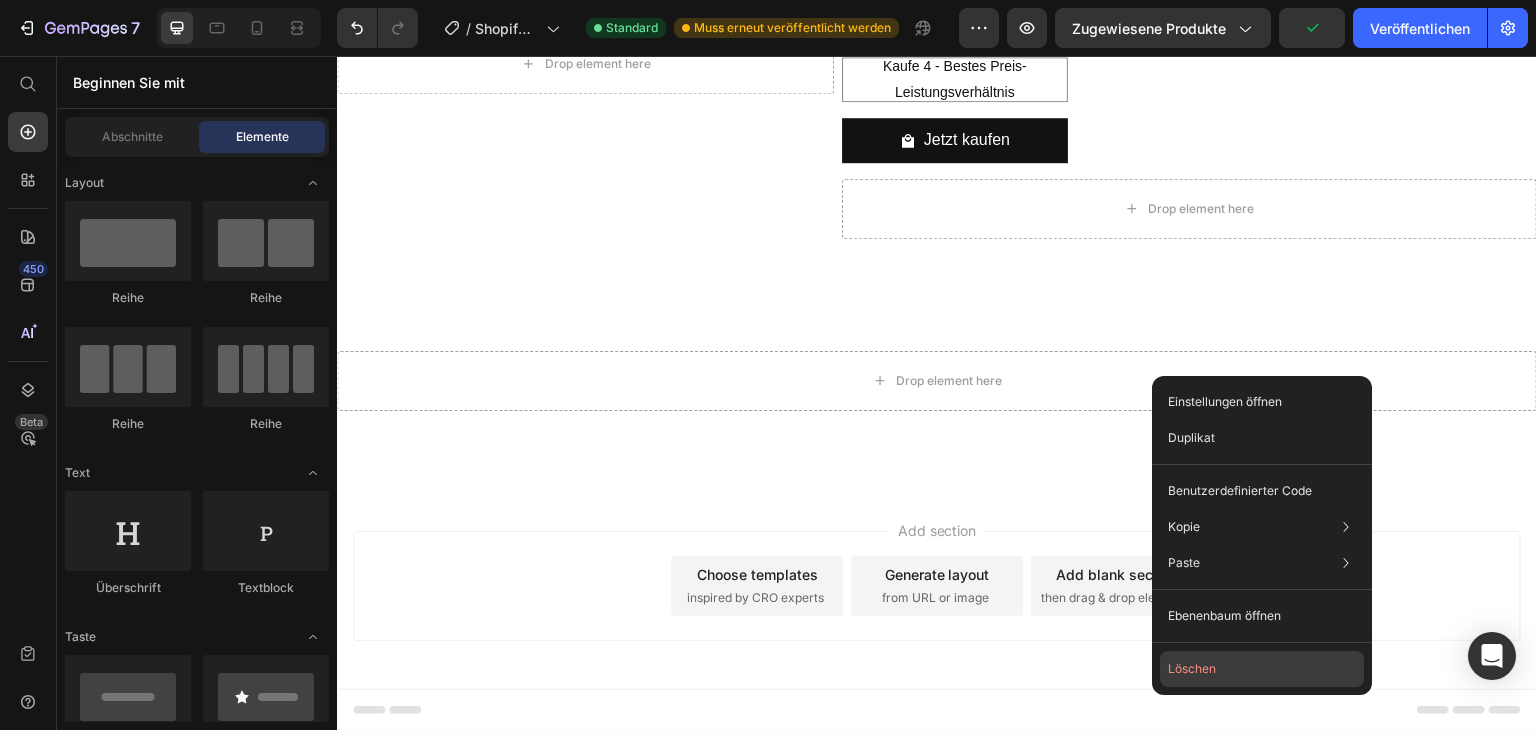 click on "Löschen" 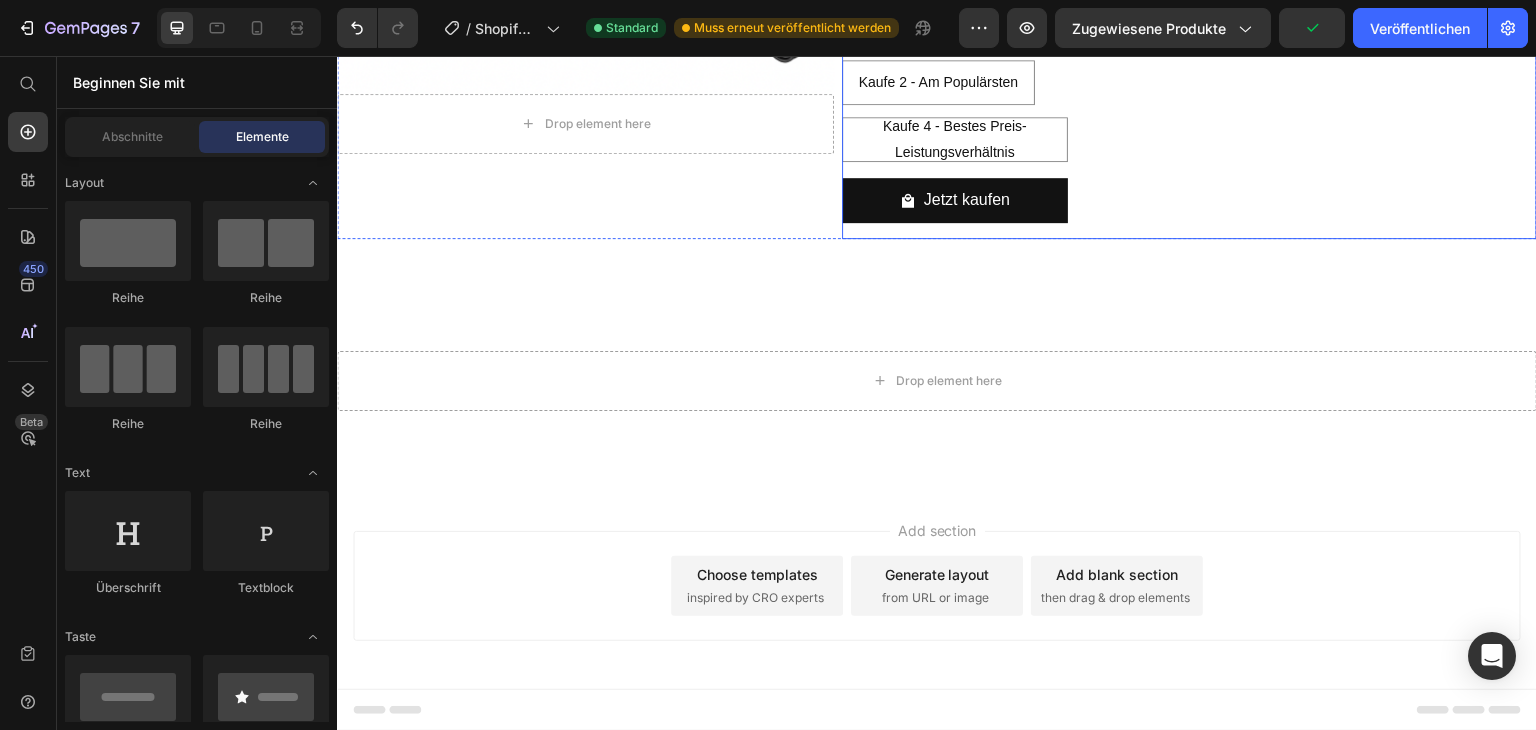 scroll, scrollTop: 9100, scrollLeft: 0, axis: vertical 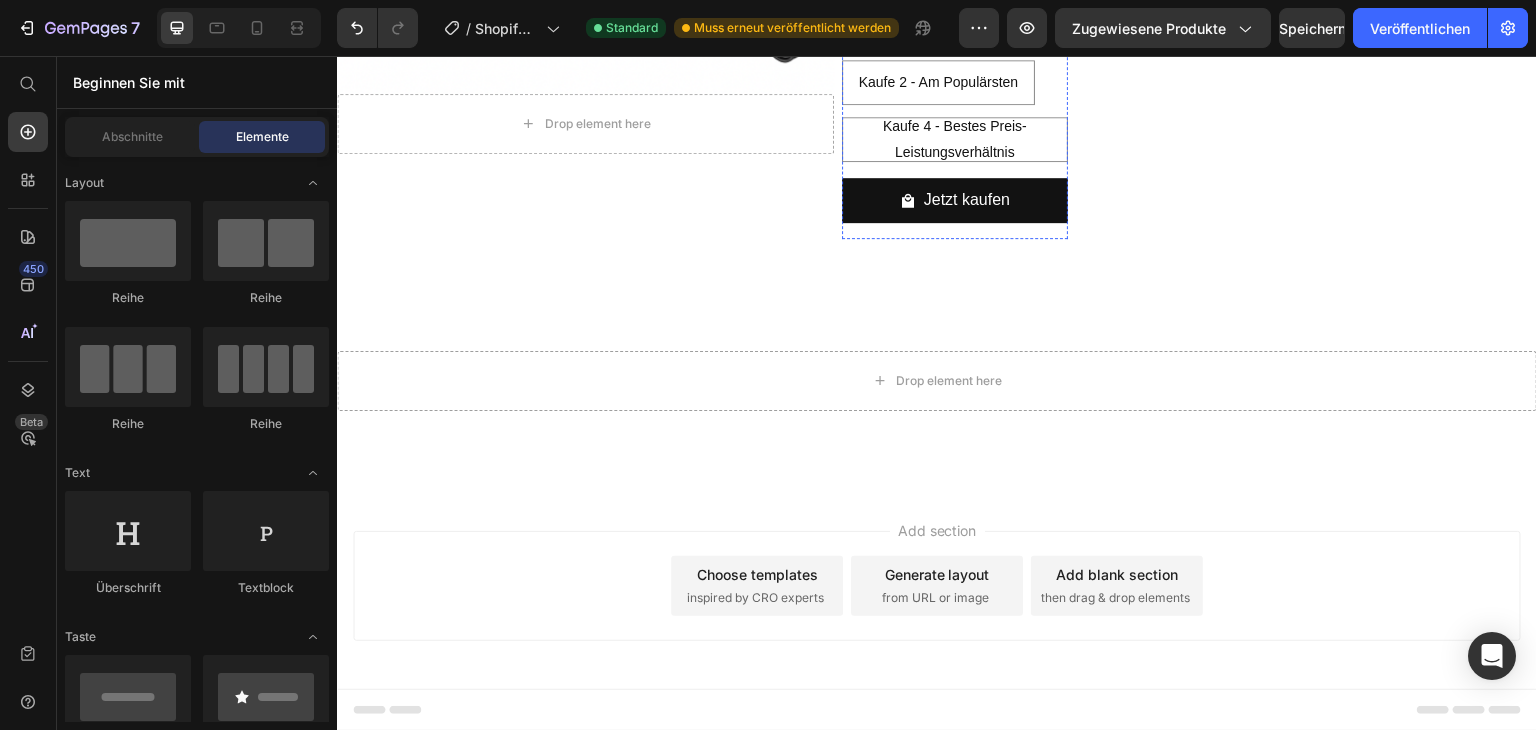 click at bounding box center [955, -93] 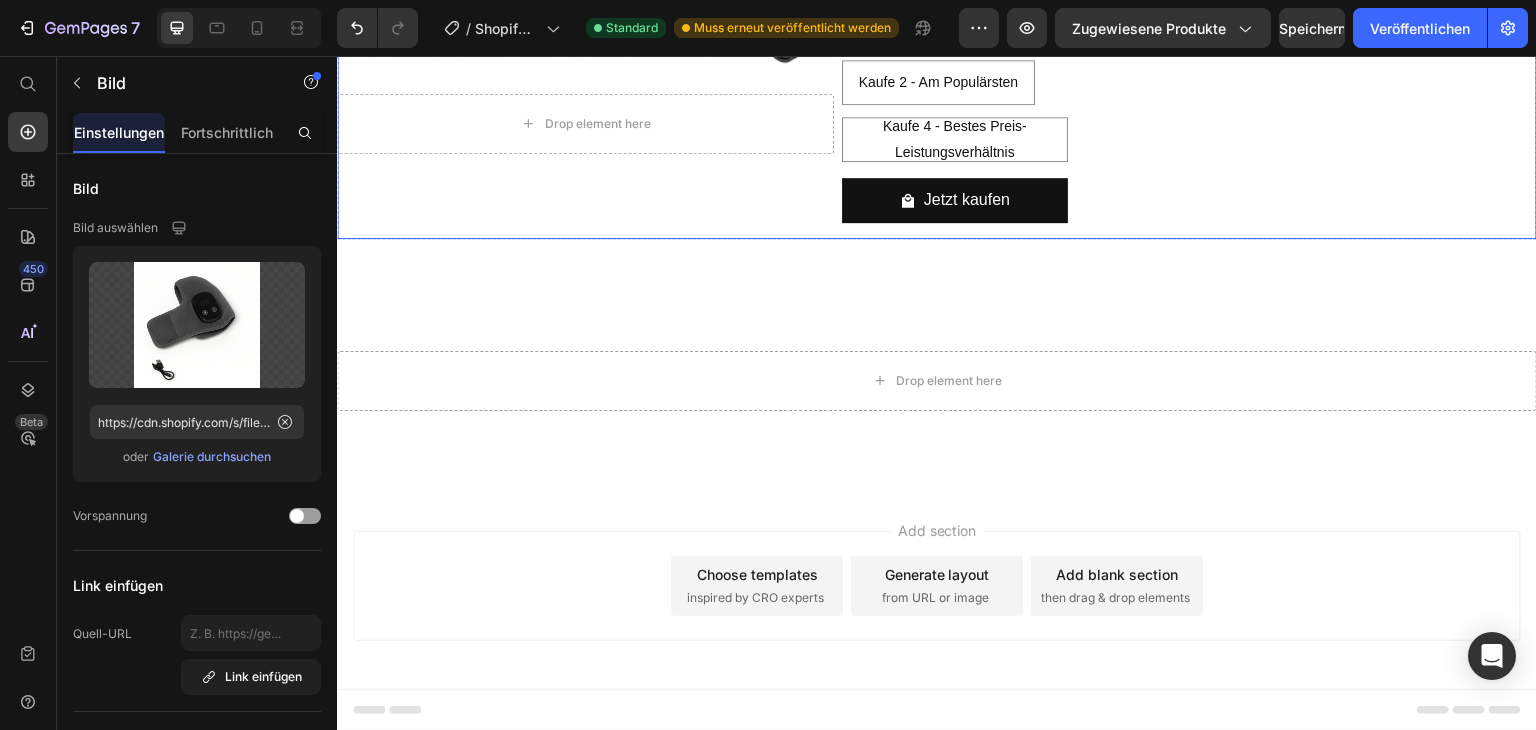 click on "Image
Drop element here Product" at bounding box center [585, -82] 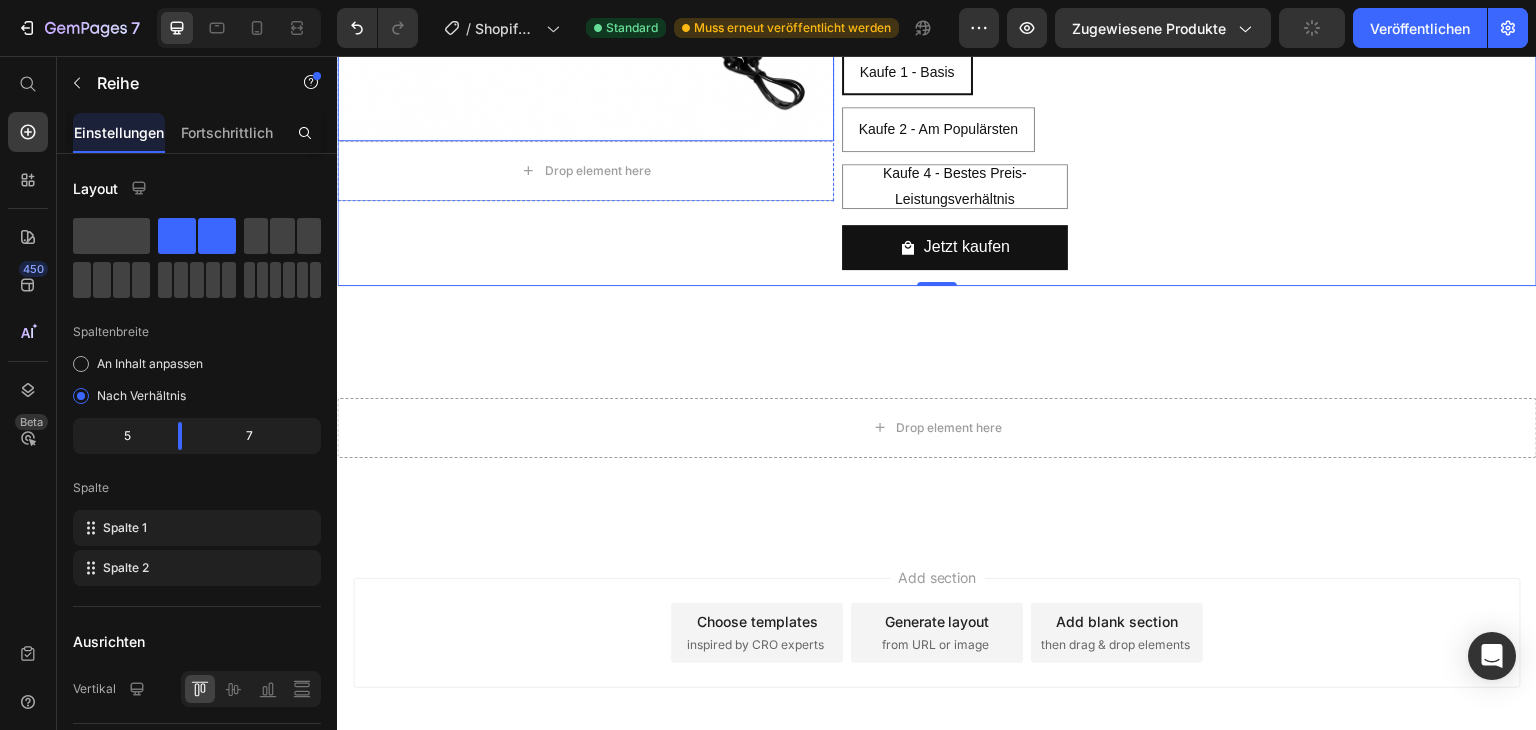 scroll, scrollTop: 9100, scrollLeft: 0, axis: vertical 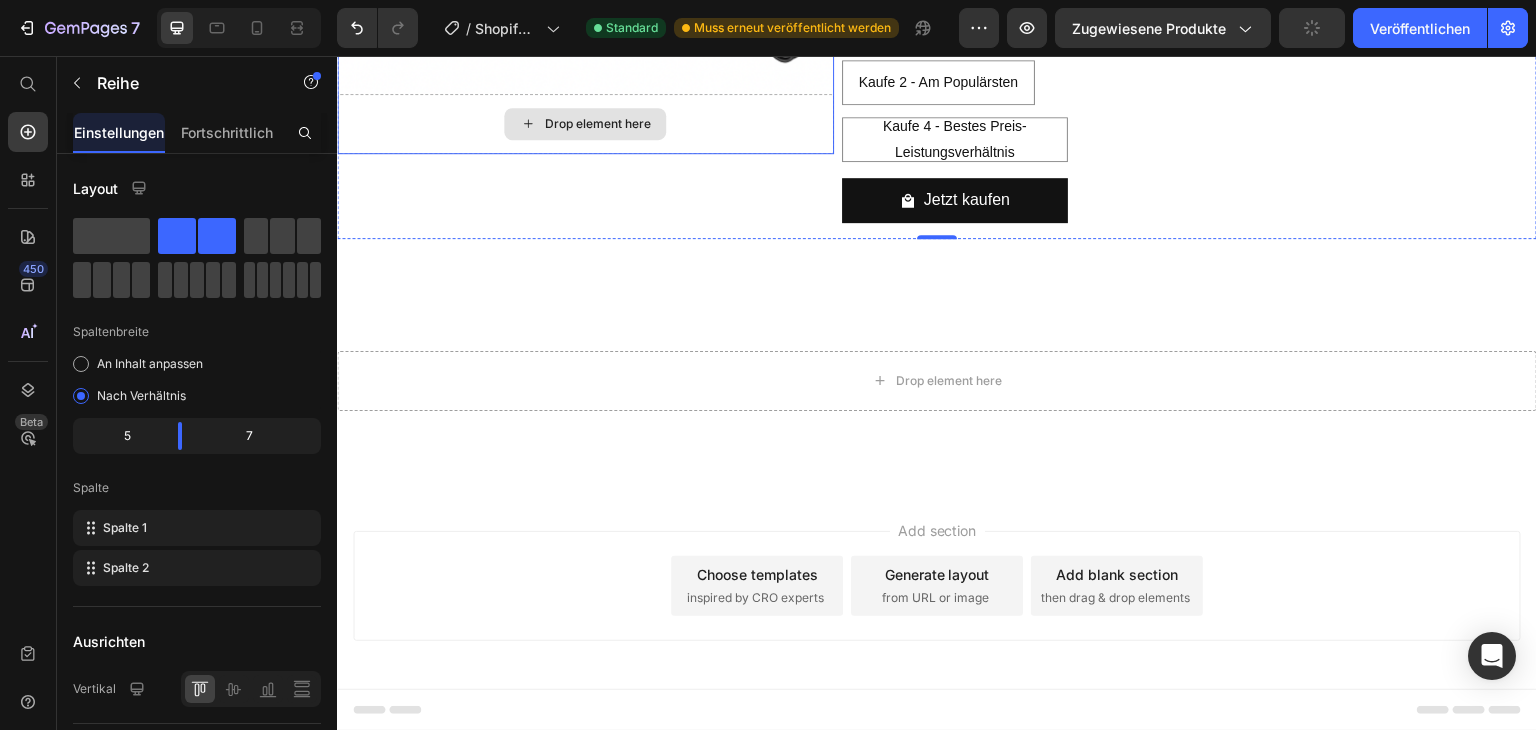 click on "Drop element here" at bounding box center (597, 124) 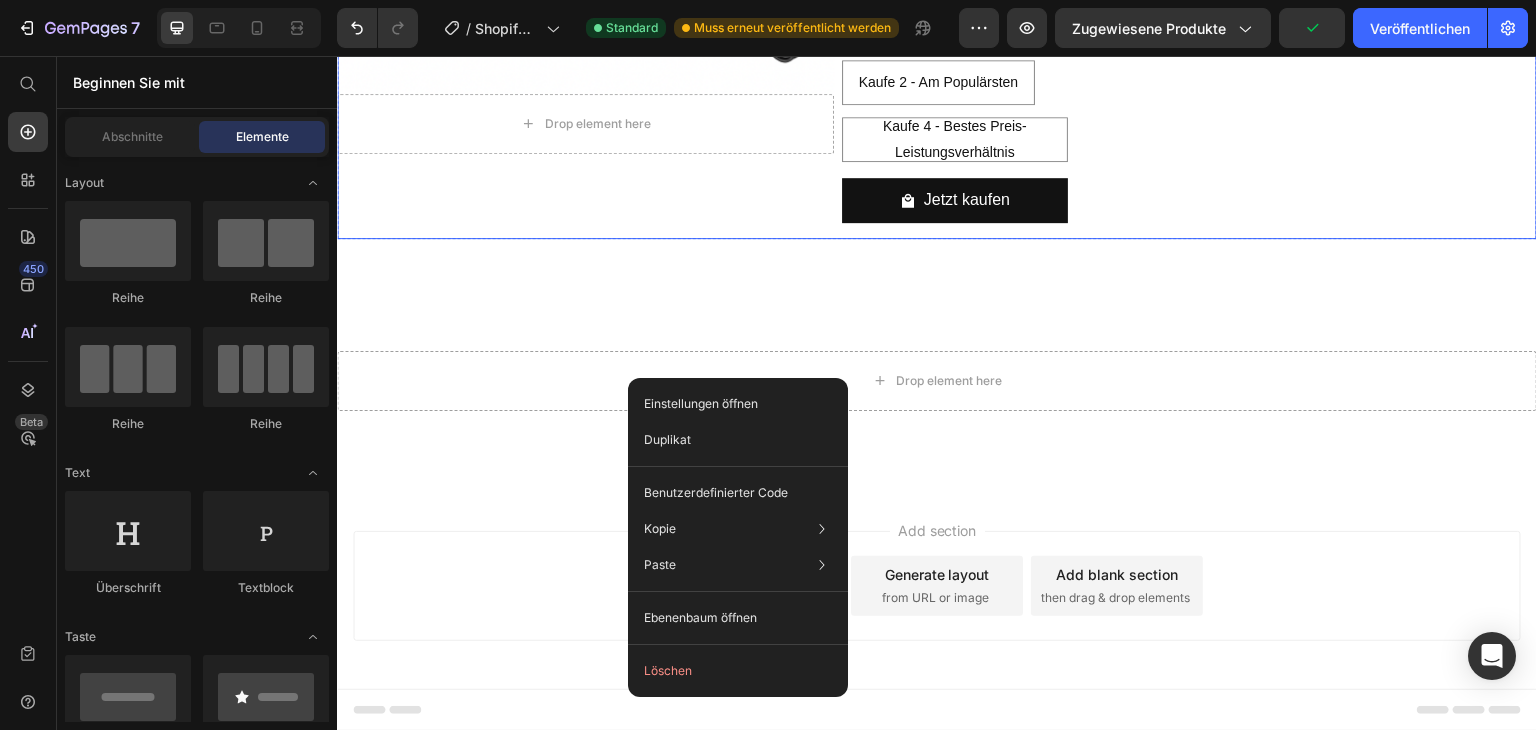 click on "Image
Drop element here Product" at bounding box center [585, -82] 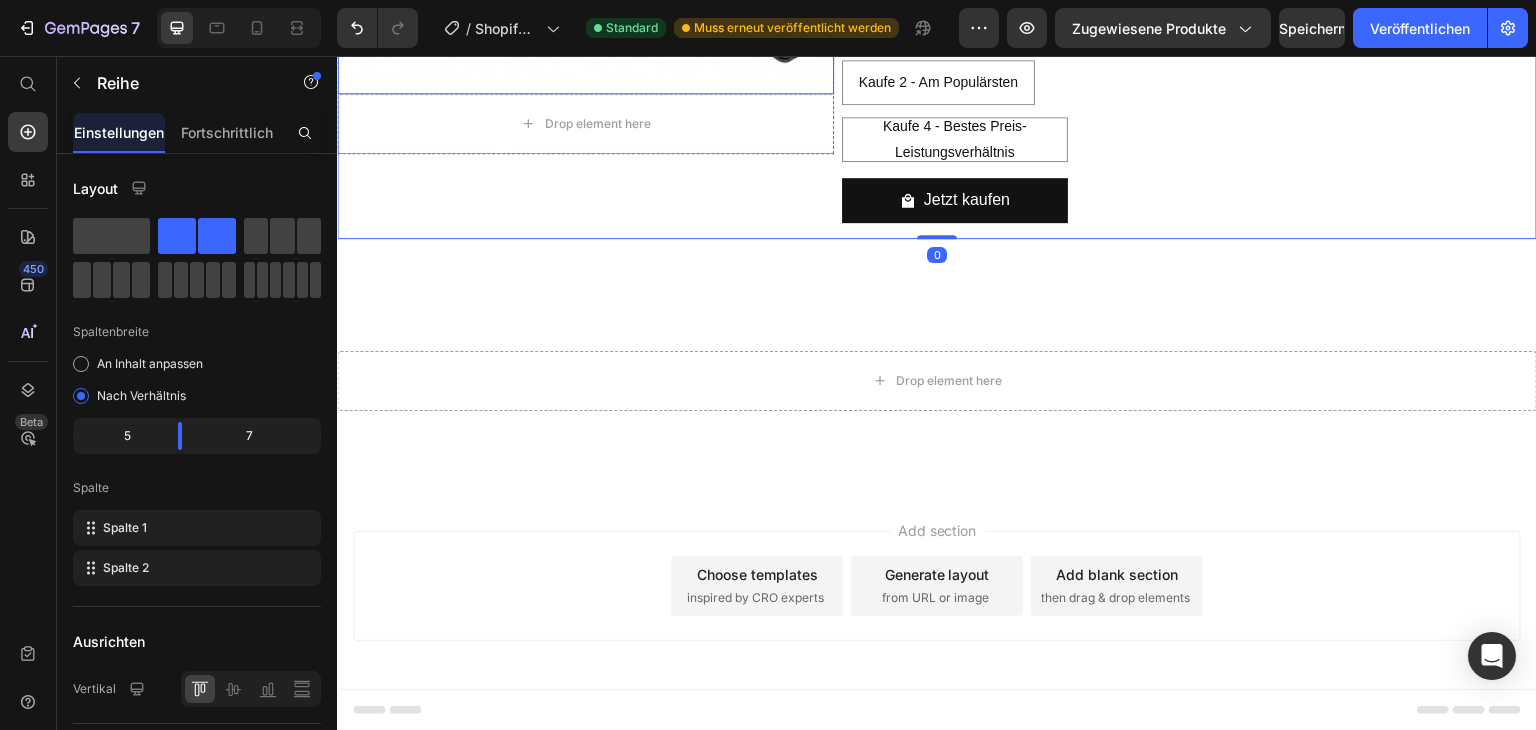 scroll, scrollTop: 9000, scrollLeft: 0, axis: vertical 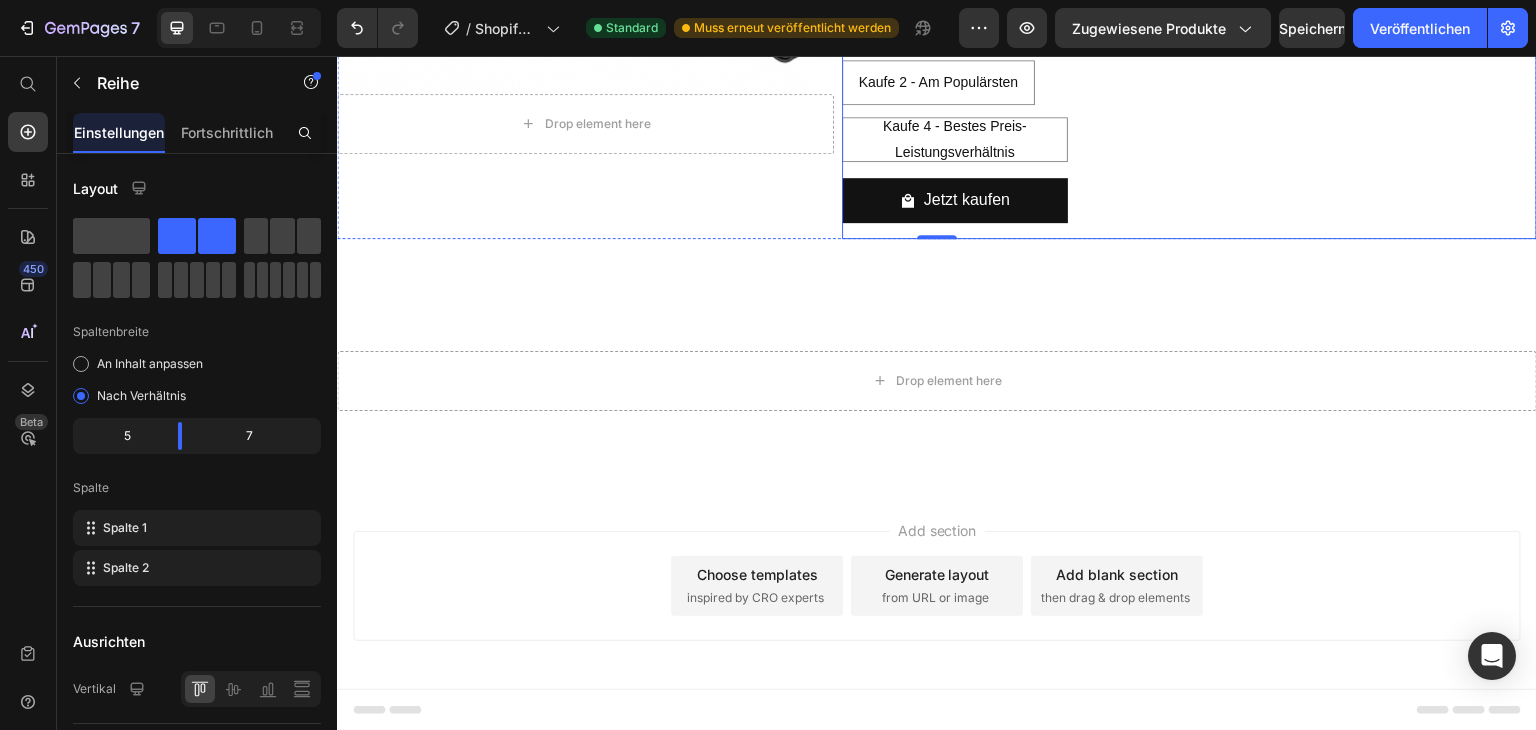 click on "FußSegen®| FußWohl Plus Product Title Image €59,99 Product Price €119,99 Product Price Row Anzahl: Kaufe 1 - Basis Kaufe 1 - Basis Kaufe 1 - Basis Kaufe 1 - Basis Kaufe 2 - Am Populärsten Kaufe 2 - Am Populärsten Kaufe 2 - Am Populärsten Kaufe 4 - Bestes Preis-Leistungsverhältnis Kaufe 4 - Bestes Preis-Leistungsverhältnis Kaufe 4 - Bestes Preis-Leistungsverhältnis Product Variants & Swatches Jetzt kaufen Product Cart Button Row" at bounding box center (1189, 51) 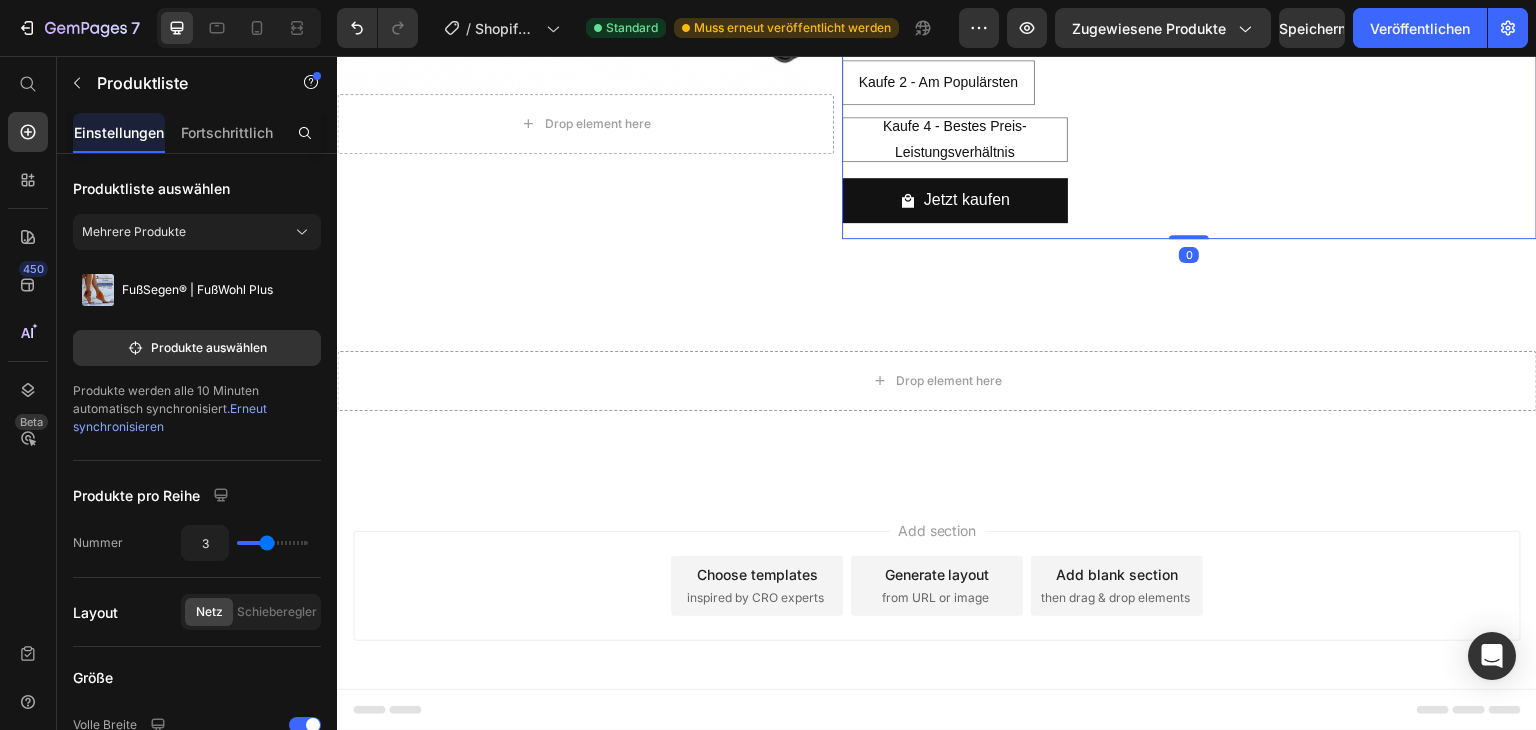 scroll, scrollTop: 9200, scrollLeft: 0, axis: vertical 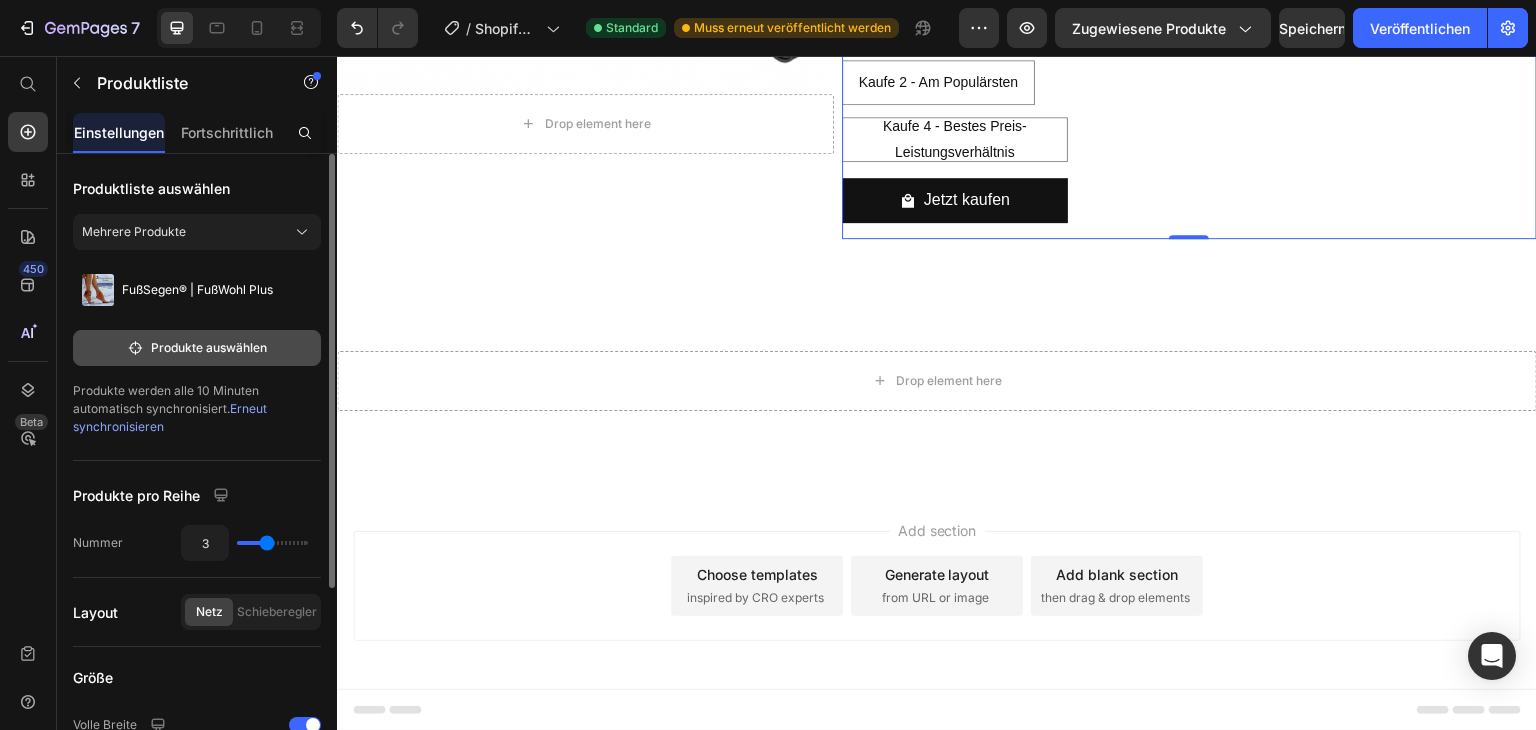 click on "Produkte auswählen" at bounding box center (209, 347) 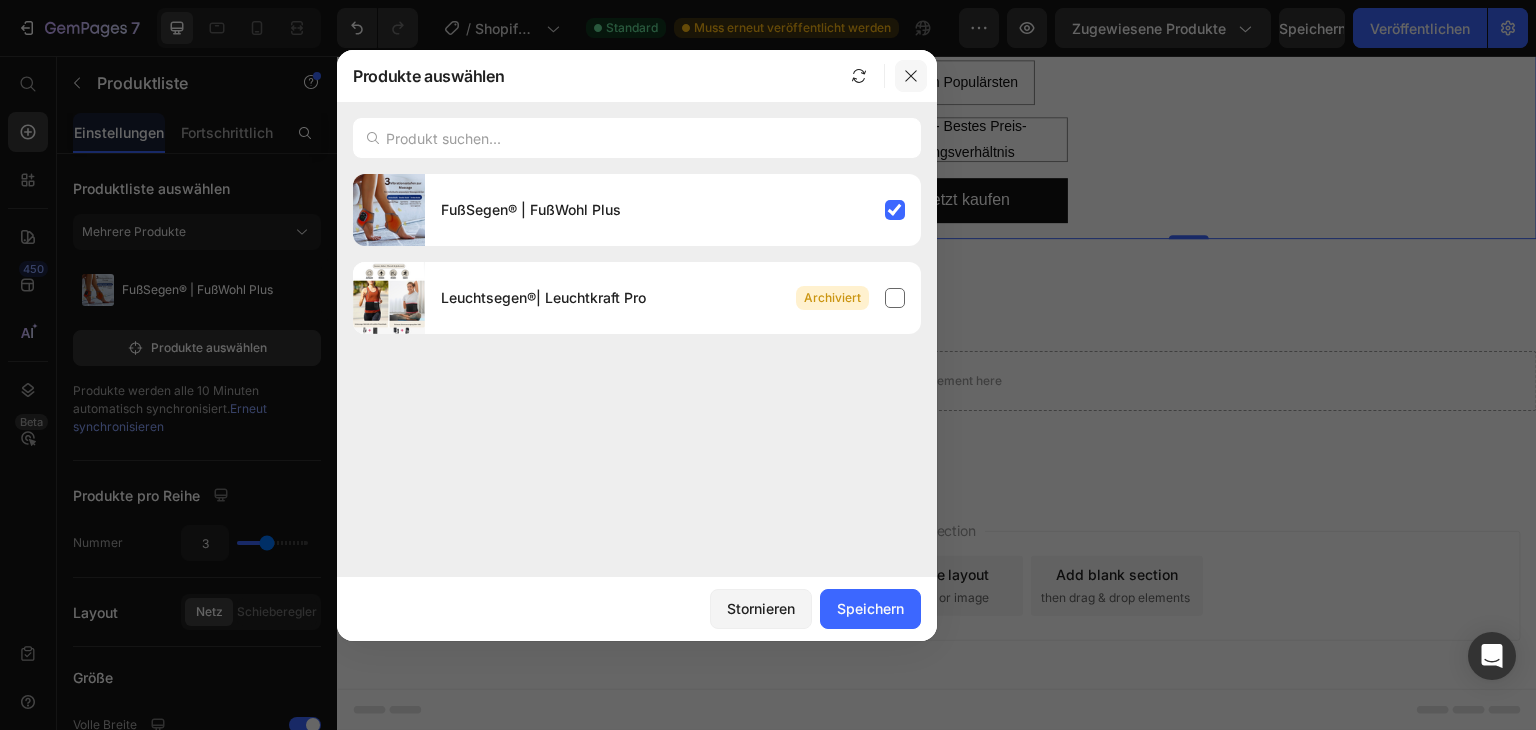 click 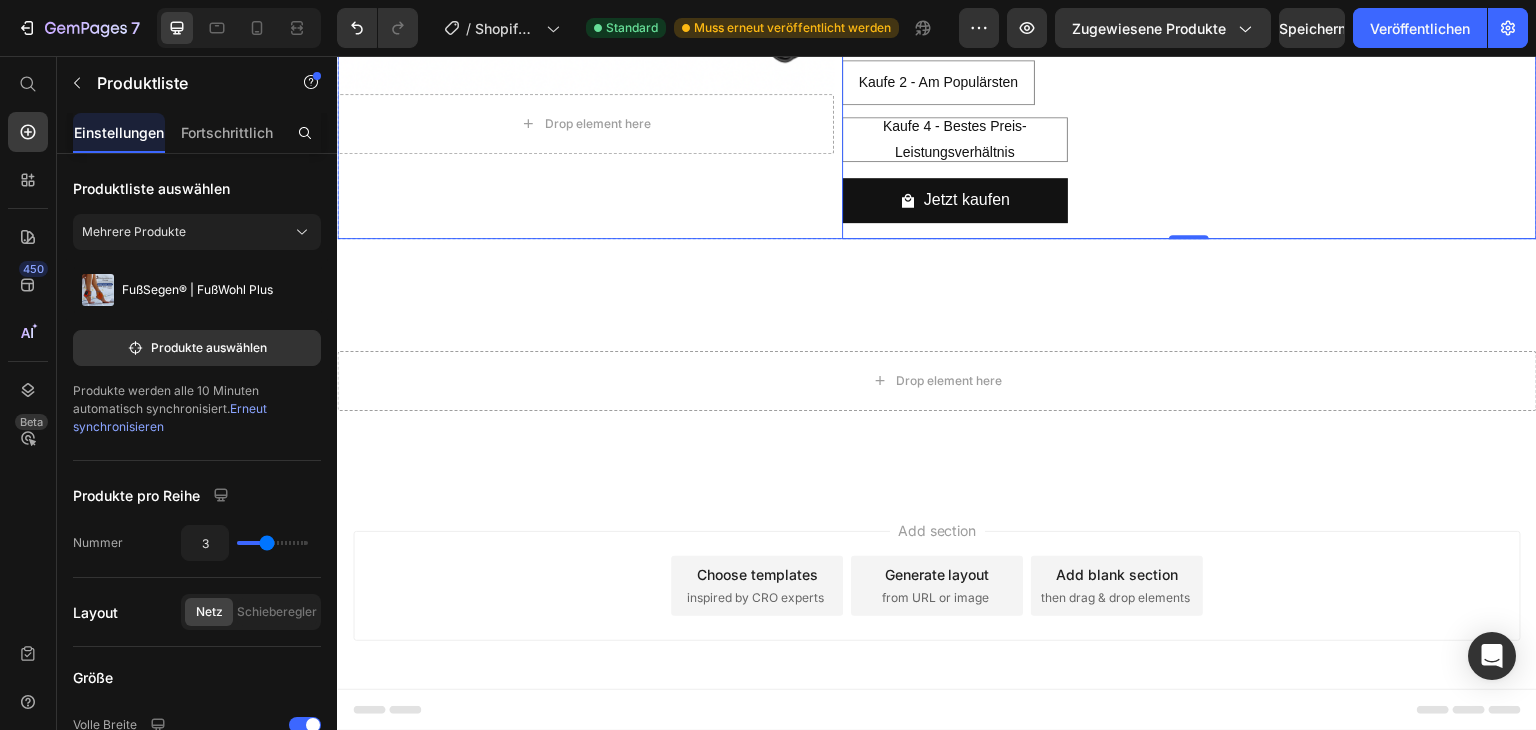 click on "Image
Drop element here Product" at bounding box center (585, -82) 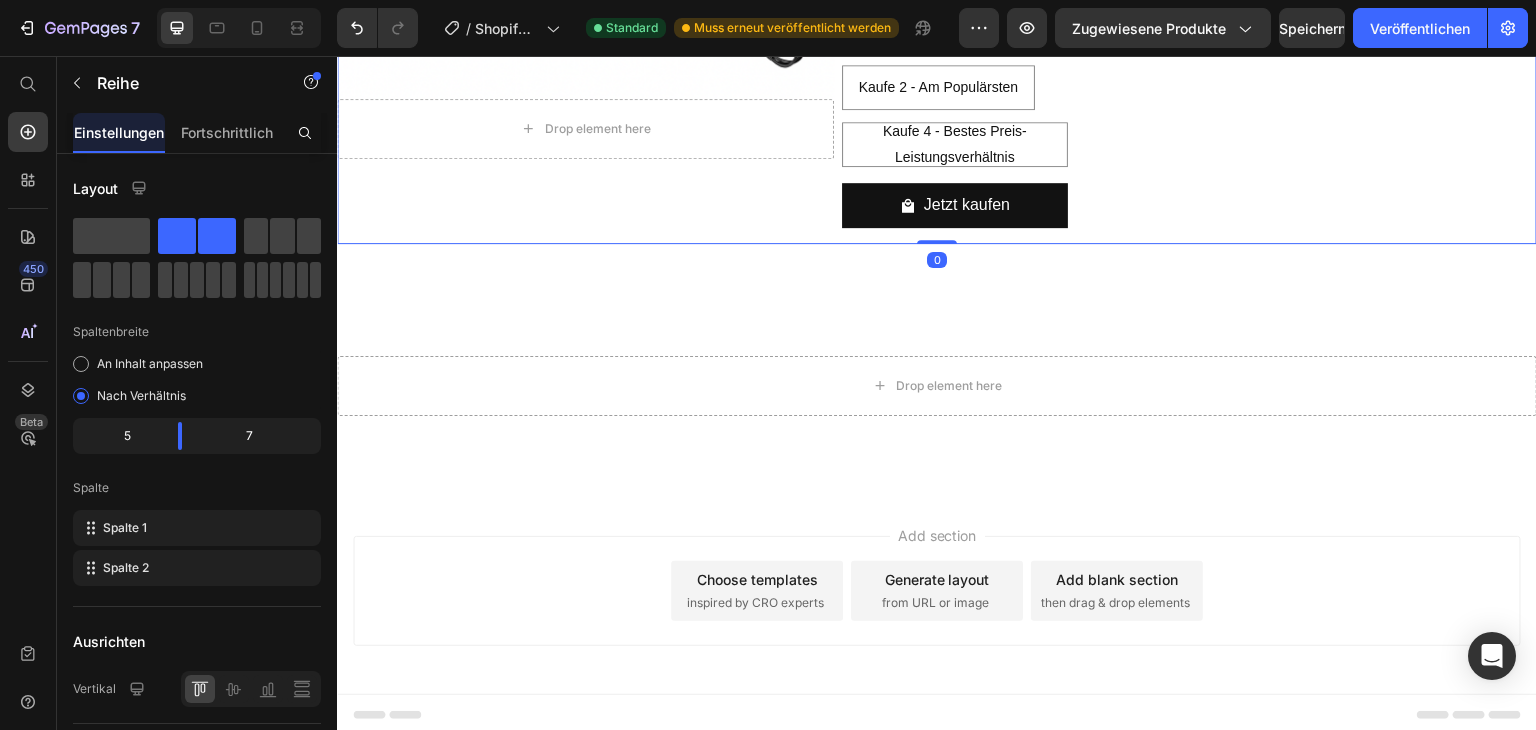 scroll, scrollTop: 8900, scrollLeft: 0, axis: vertical 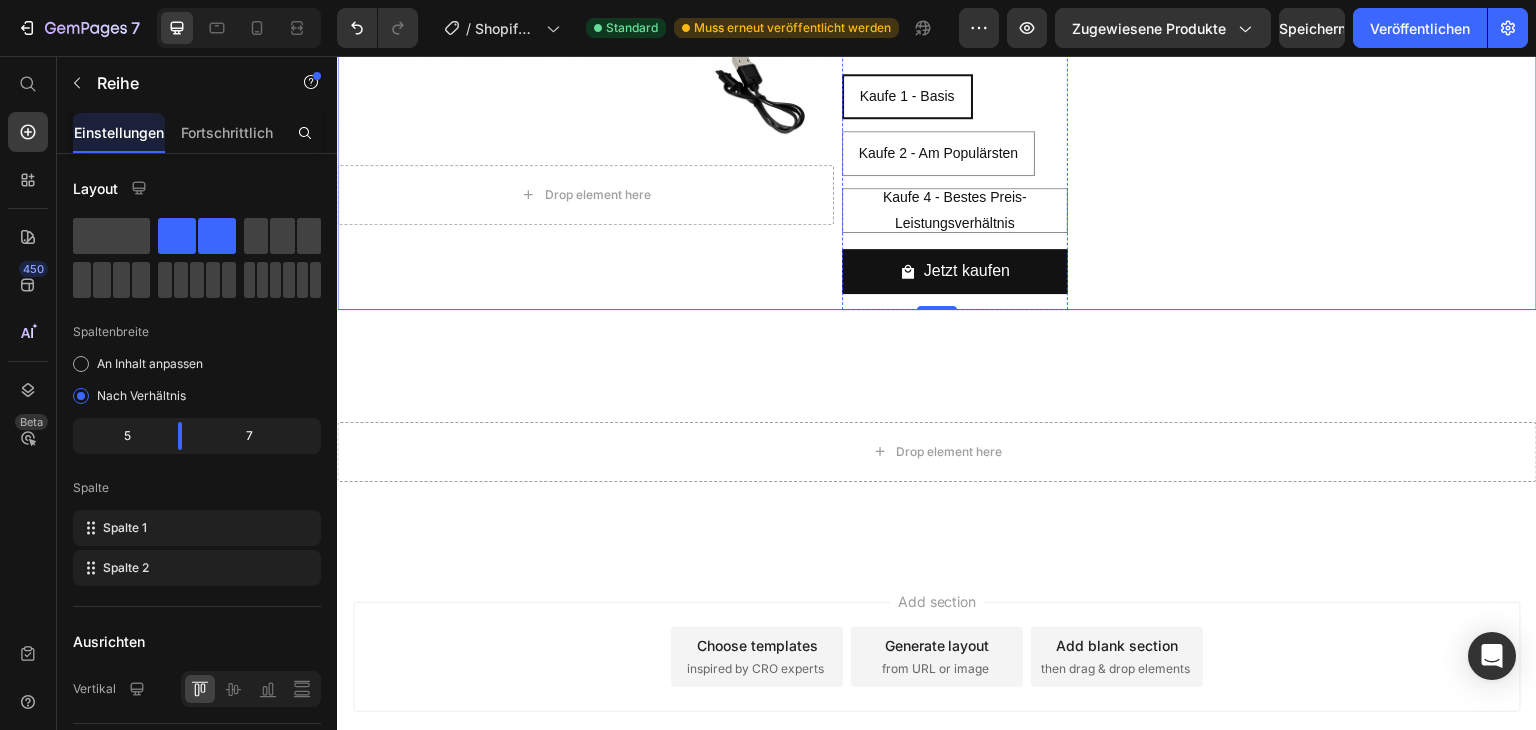 click at bounding box center [955, -22] 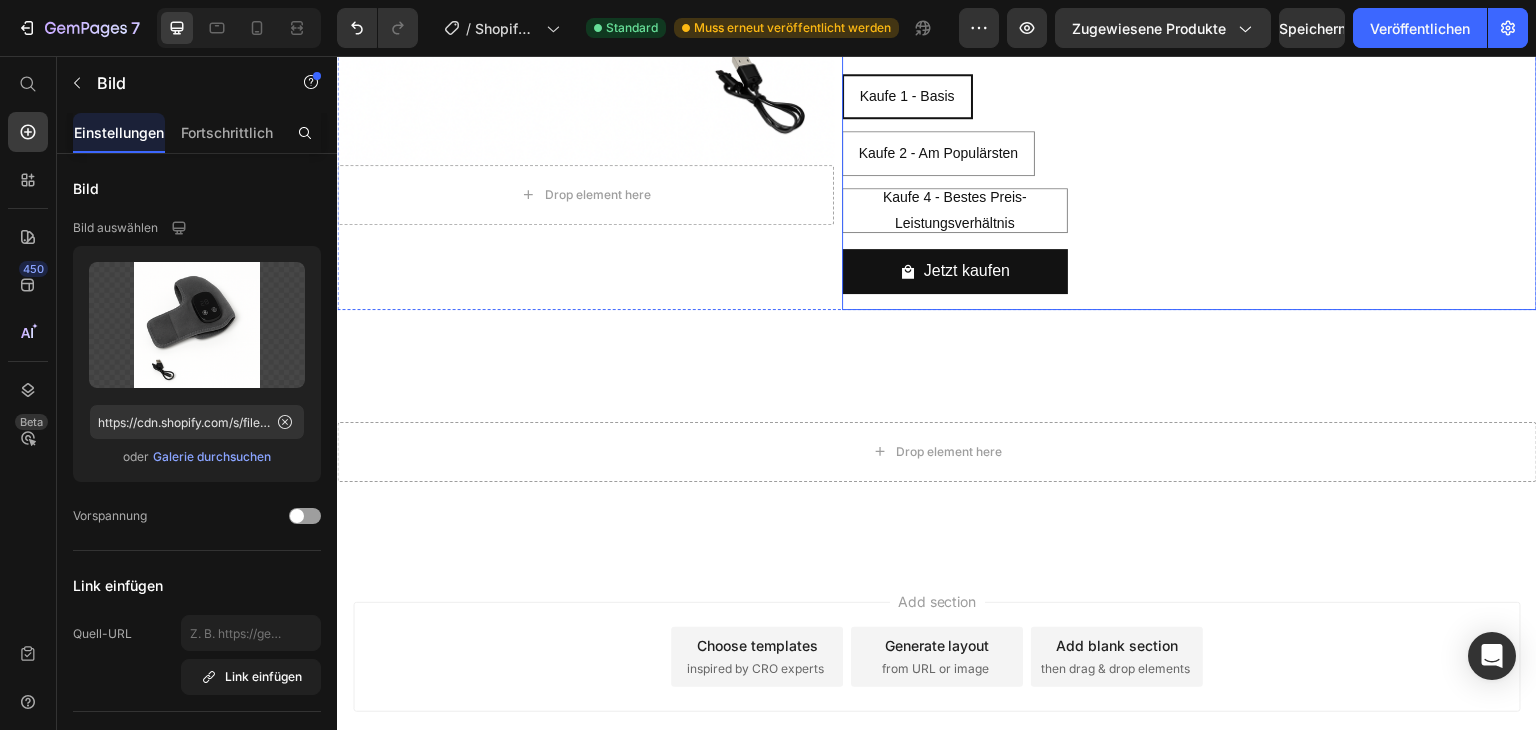 click on "FußSegen®| FußWohl Plus Product Title Image   16 €59,99 Product Price €119,99 Product Price Row Anzahl: Kaufe 1 - Basis Kaufe 1 - Basis Kaufe 1 - Basis Kaufe 1 - Basis Kaufe 2 - Am Populärsten Kaufe 2 - Am Populärsten Kaufe 2 - Am Populärsten Kaufe 4 - Bestes Preis-Leistungsverhältnis Kaufe 4 - Bestes Preis-Leistungsverhältnis Kaufe 4 - Bestes Preis-Leistungsverhältnis Product Variants & Swatches Jetzt kaufen Product Cart Button Row" at bounding box center (1189, 122) 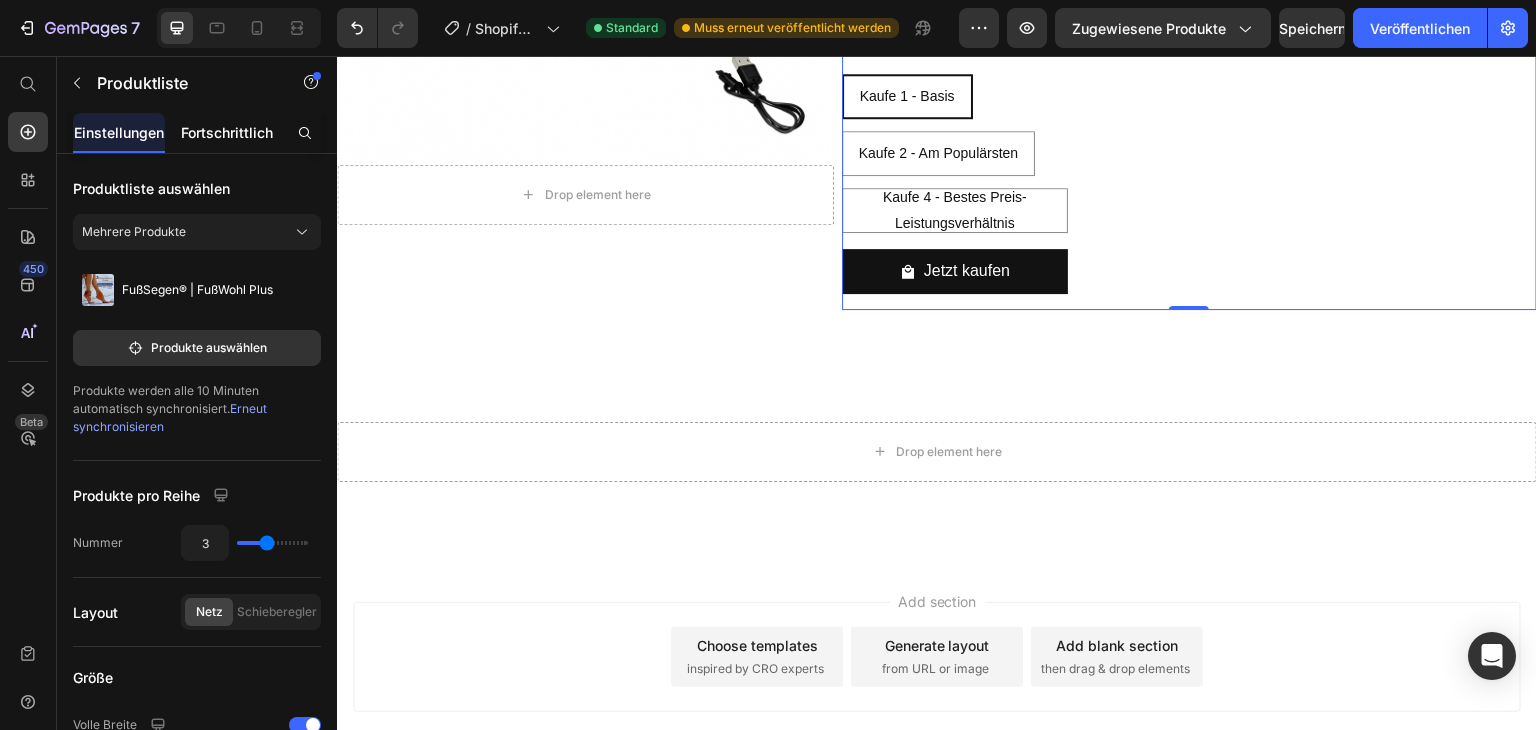 click on "Fortschrittlich" at bounding box center [227, 132] 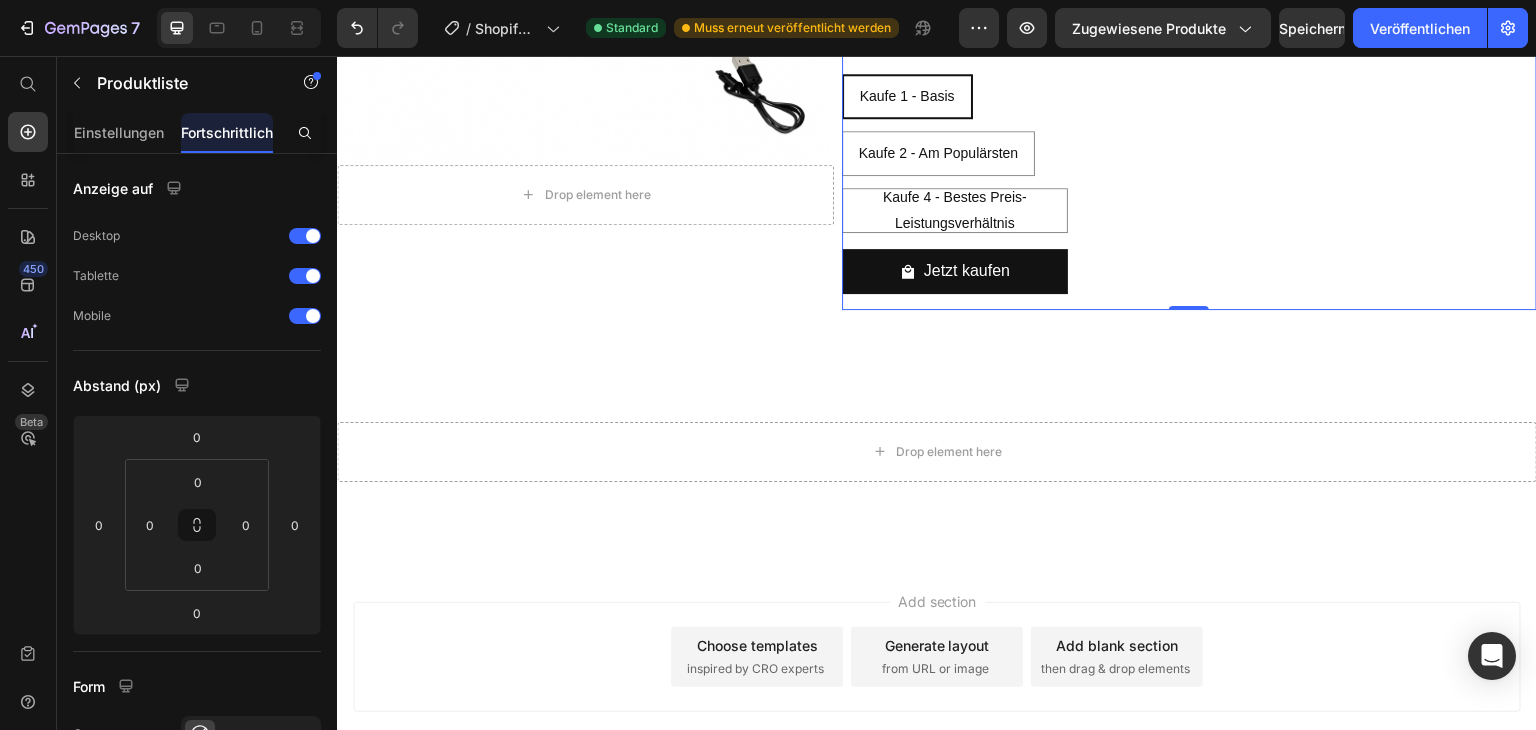 click on "Einstellungen" 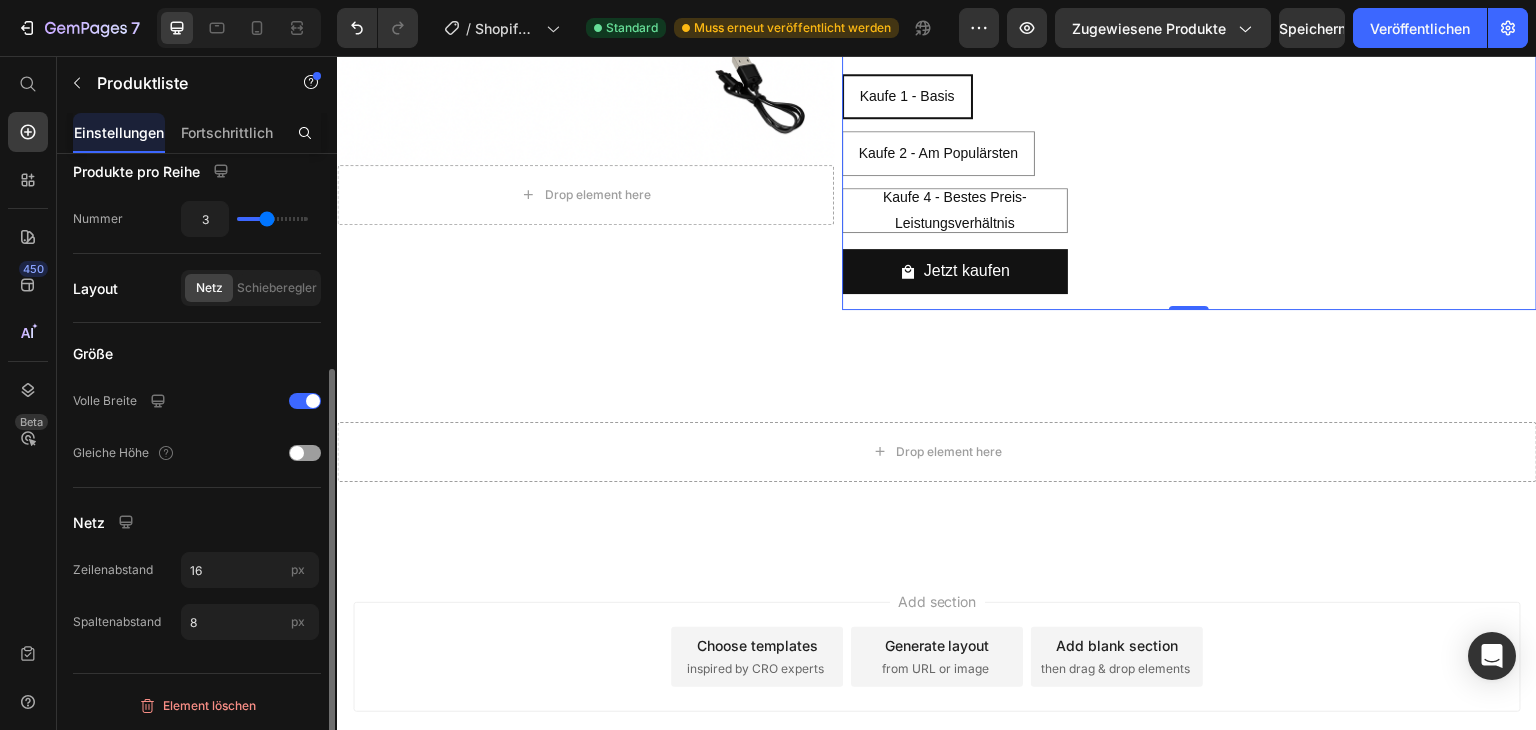 scroll, scrollTop: 0, scrollLeft: 0, axis: both 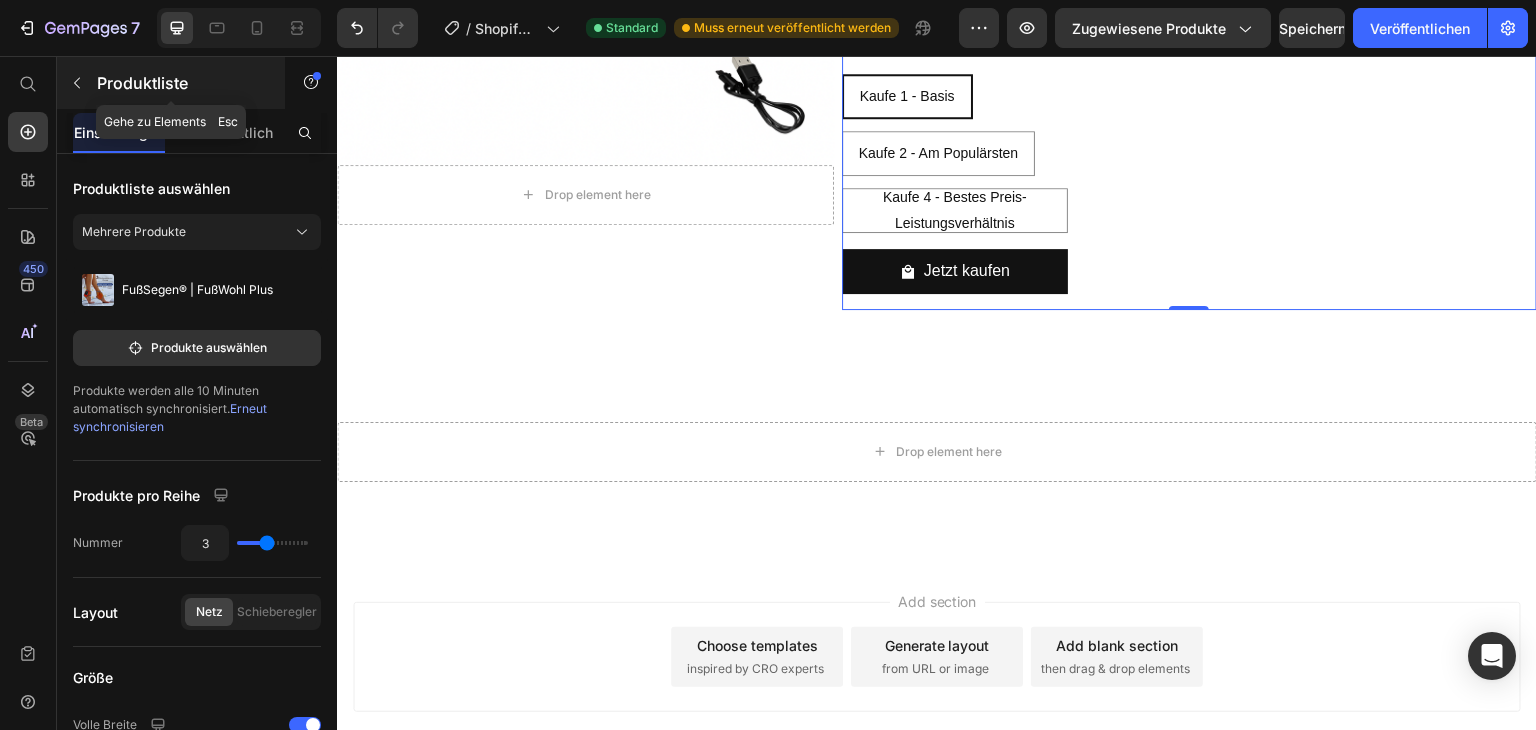 click at bounding box center [77, 83] 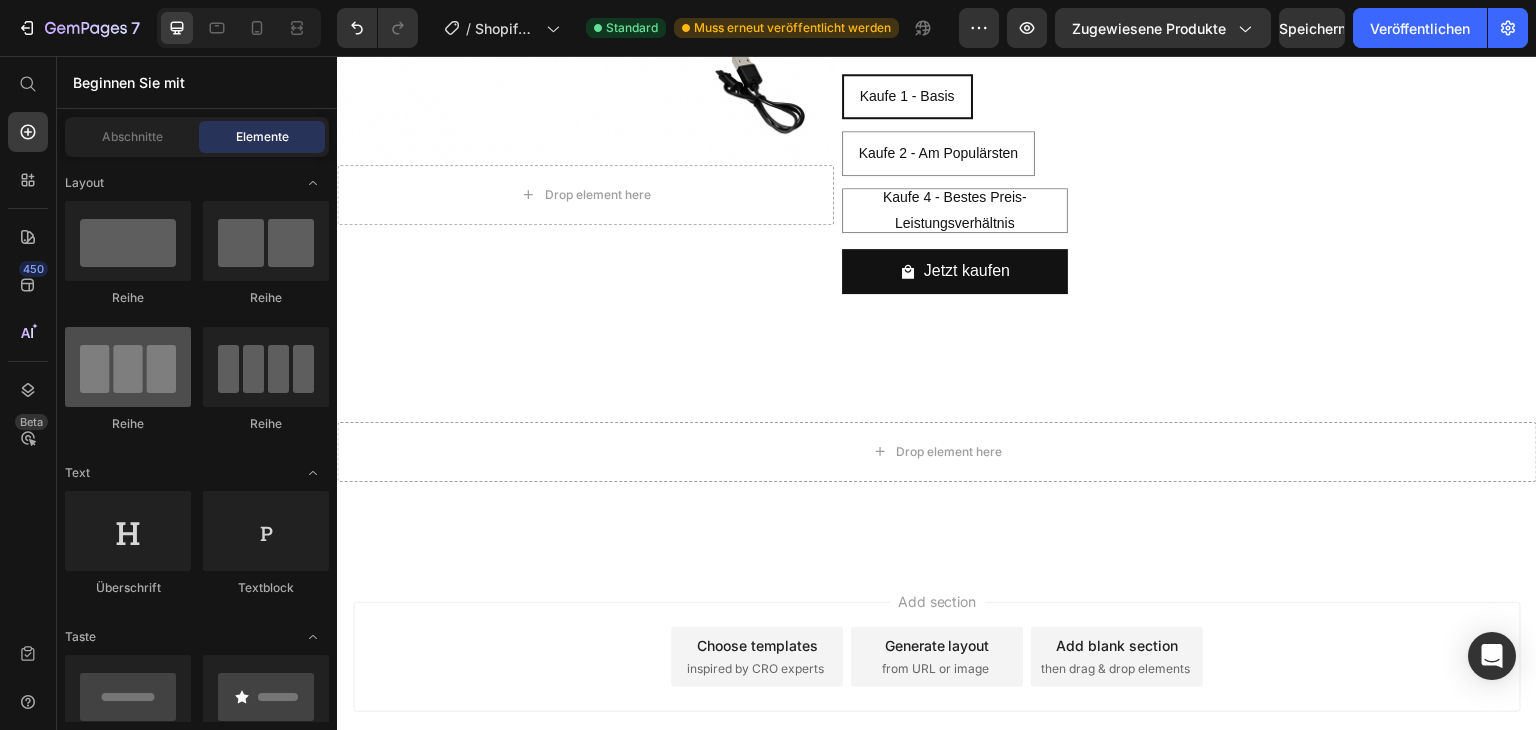 click at bounding box center [128, 367] 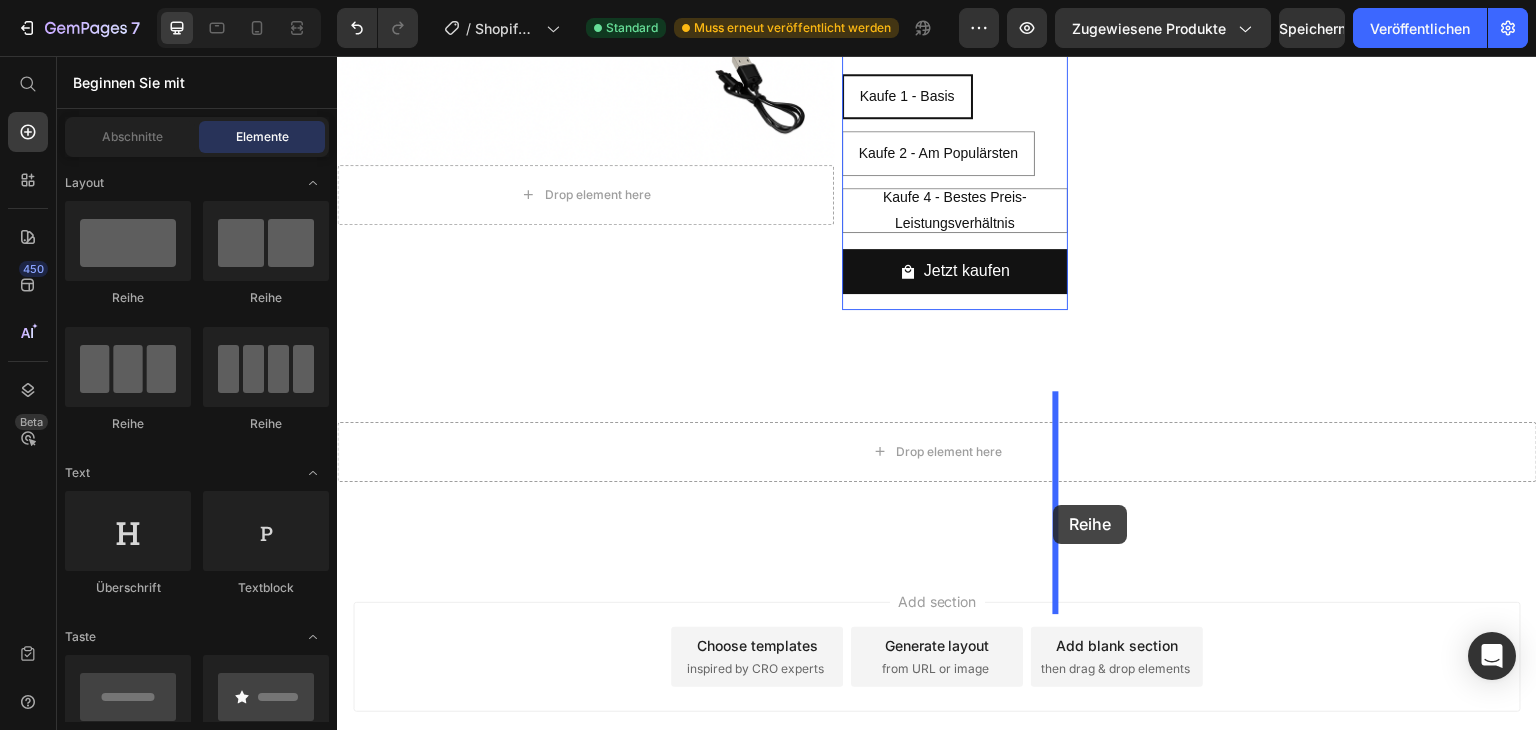 drag, startPoint x: 475, startPoint y: 435, endPoint x: 1054, endPoint y: 505, distance: 583.21606 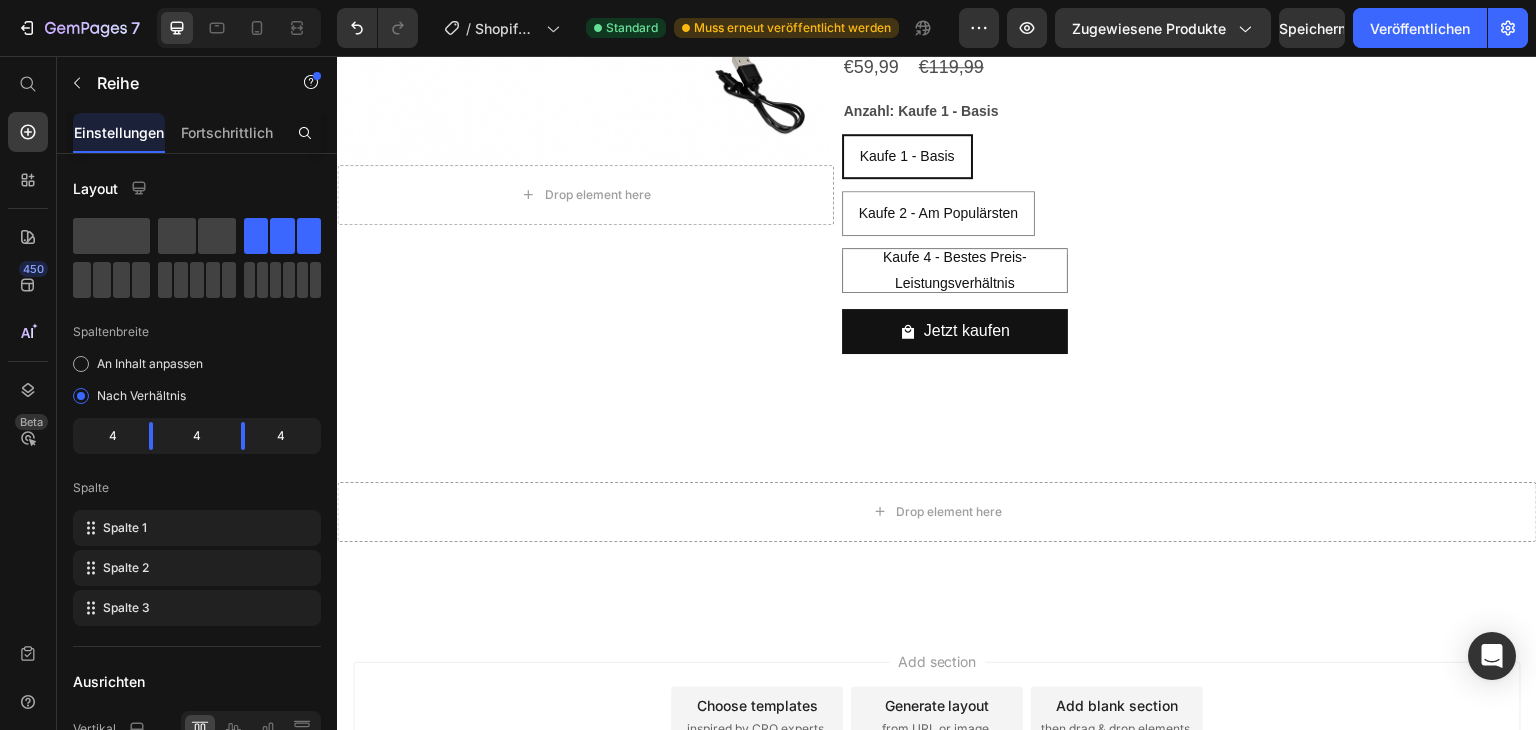 click 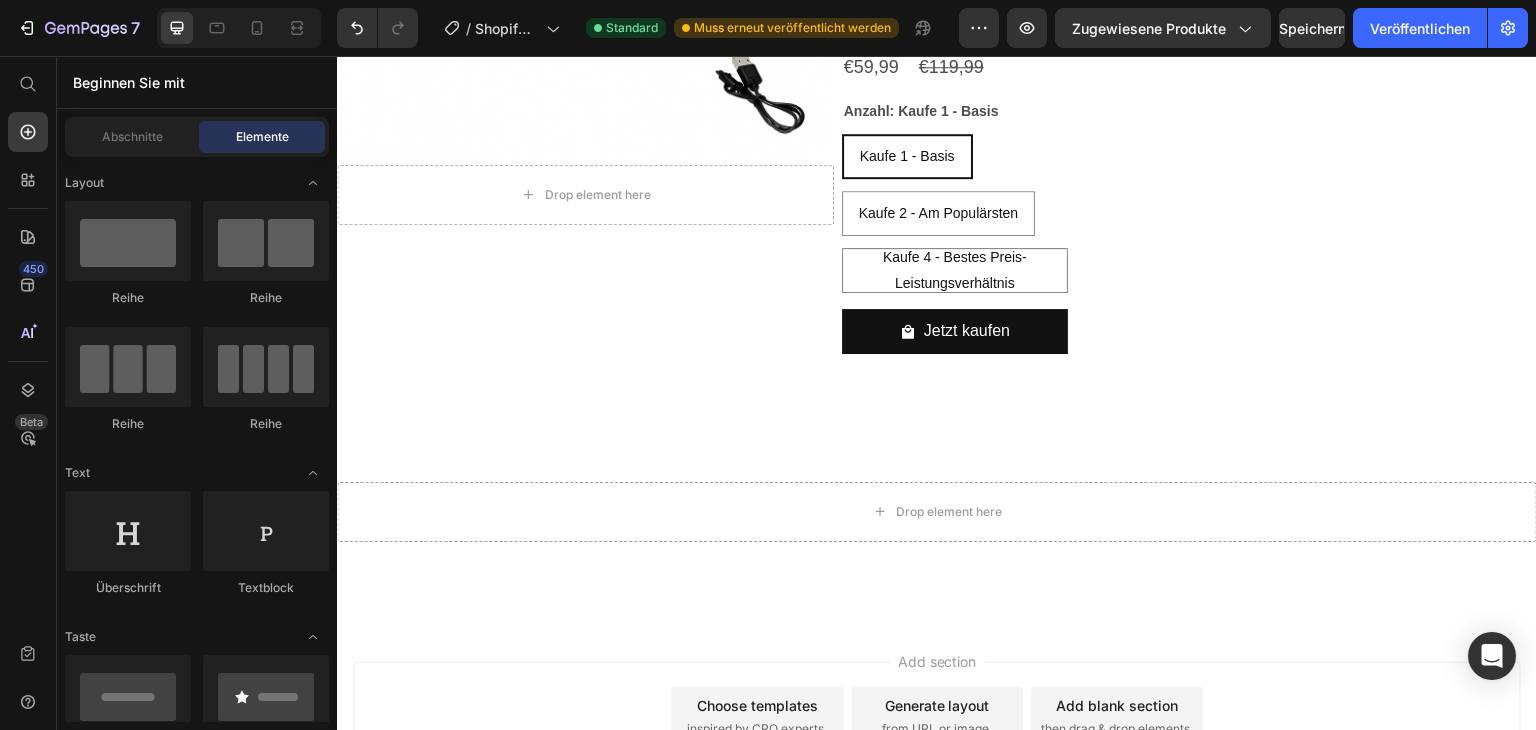 click at bounding box center [896, -22] 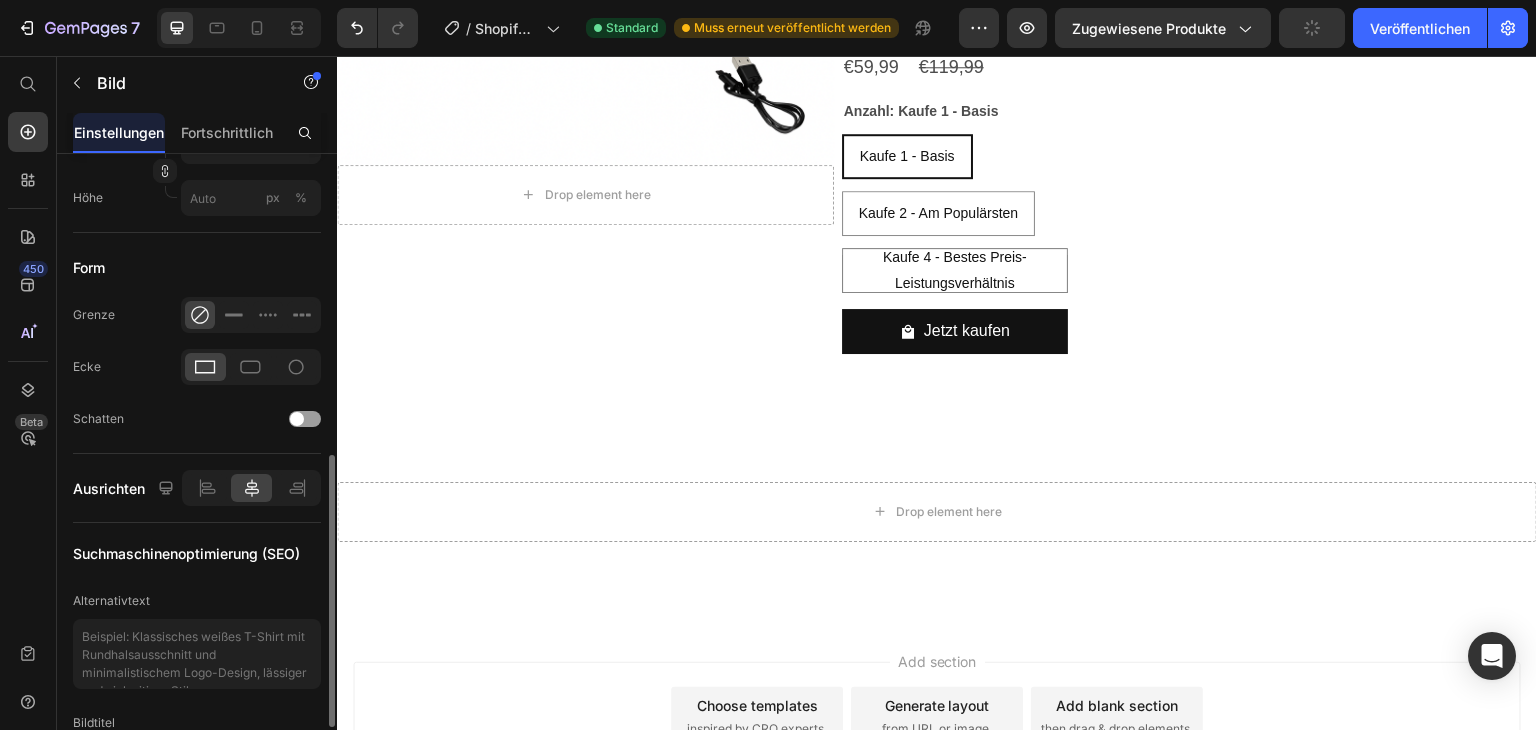 scroll, scrollTop: 500, scrollLeft: 0, axis: vertical 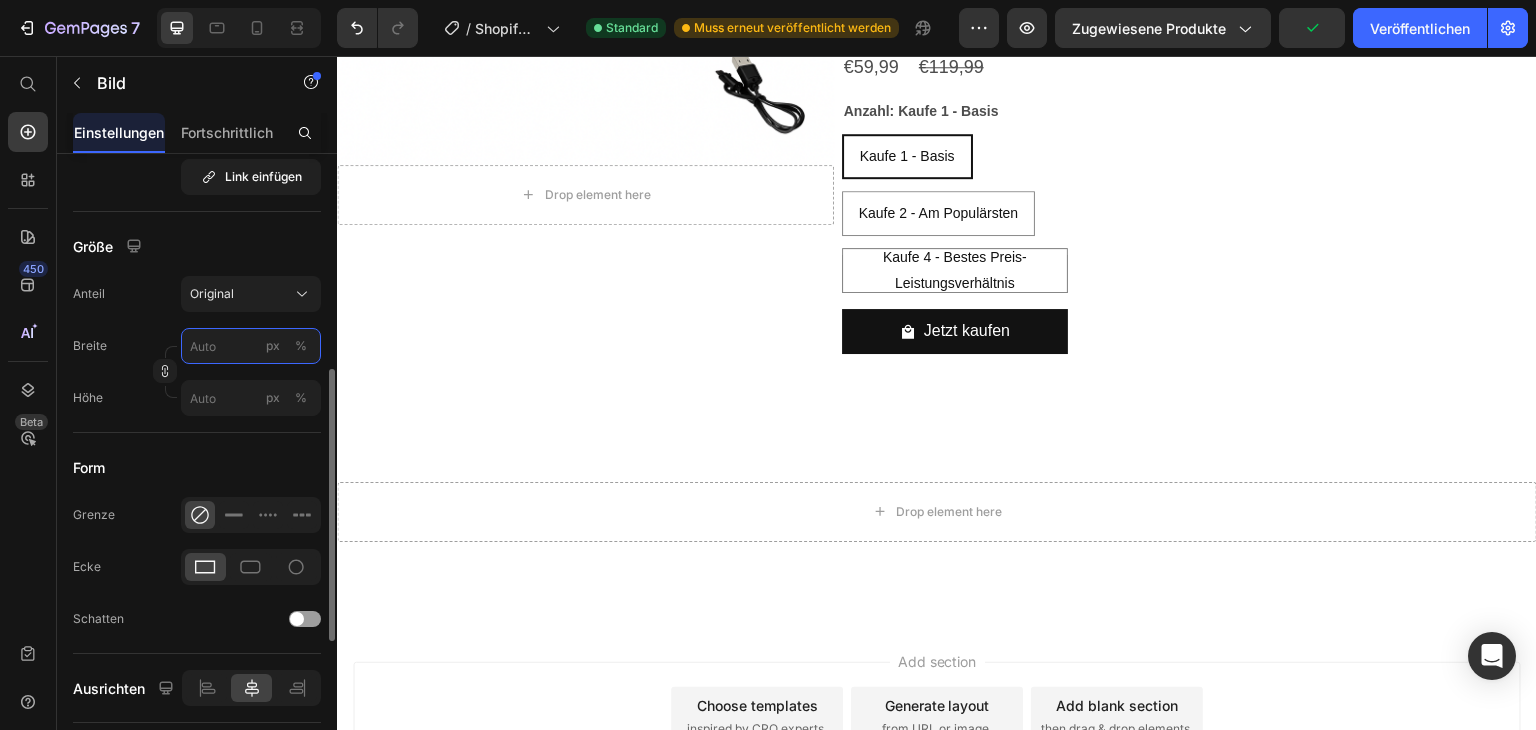 click on "px %" at bounding box center (251, 346) 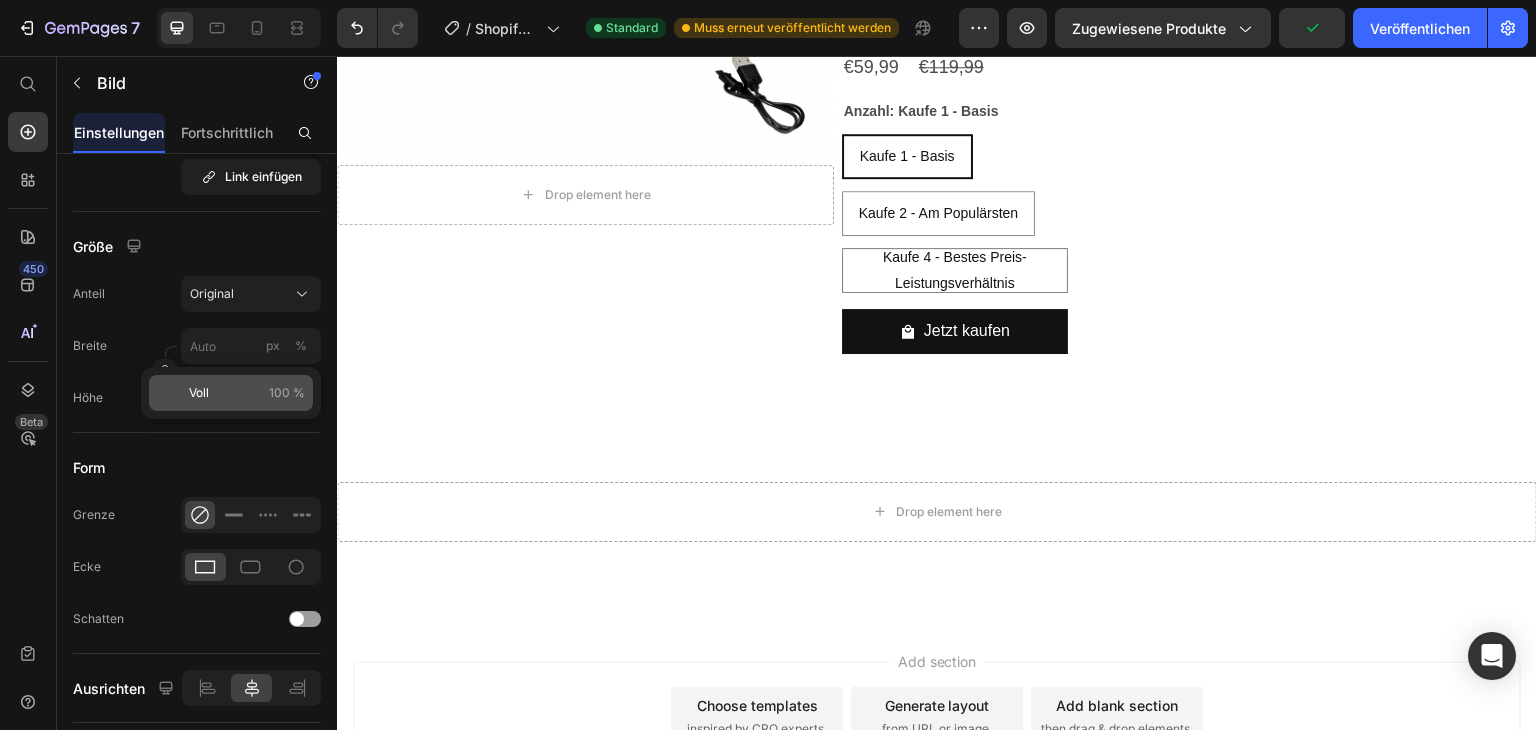click on "Voll 100 %" at bounding box center [247, 393] 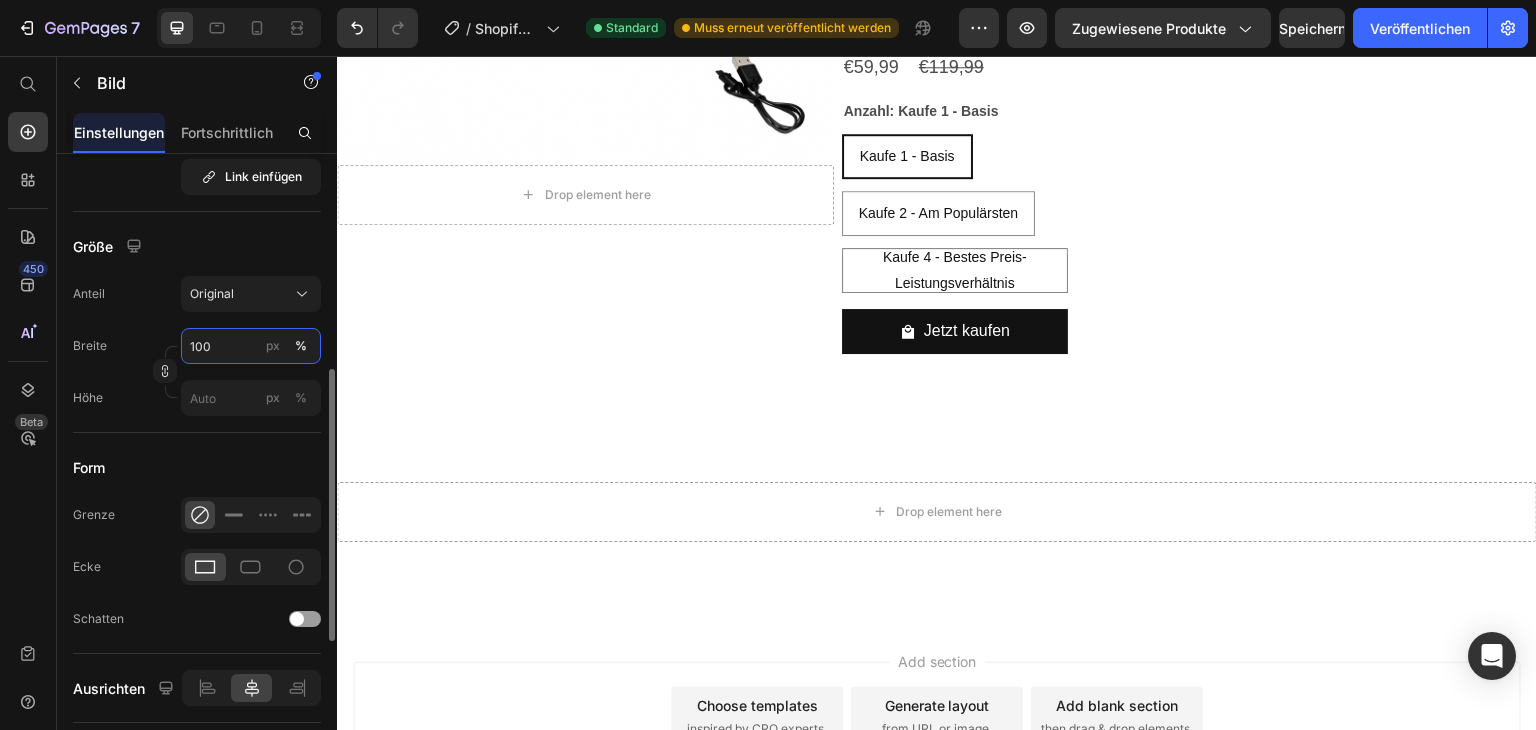 click on "100" at bounding box center (251, 346) 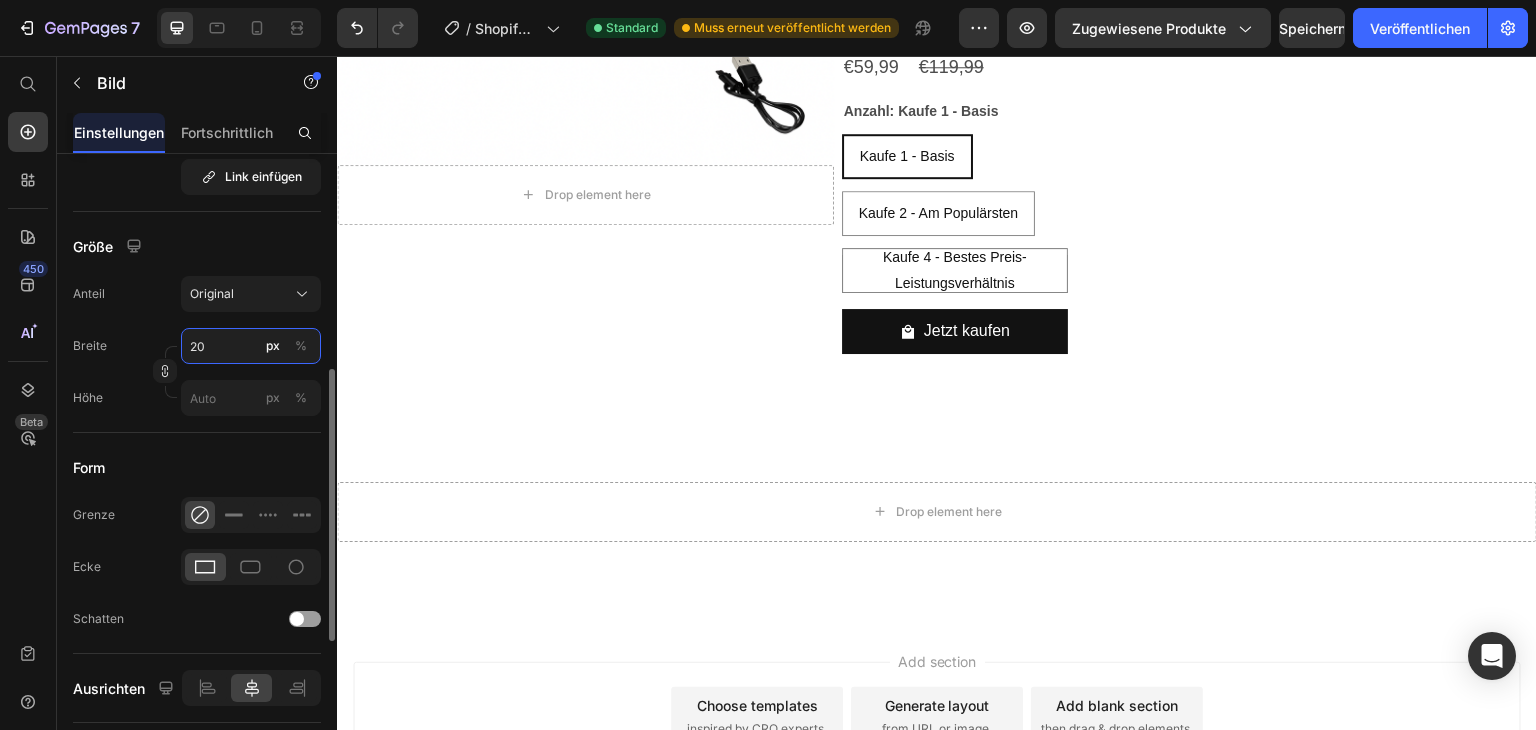 type on "2" 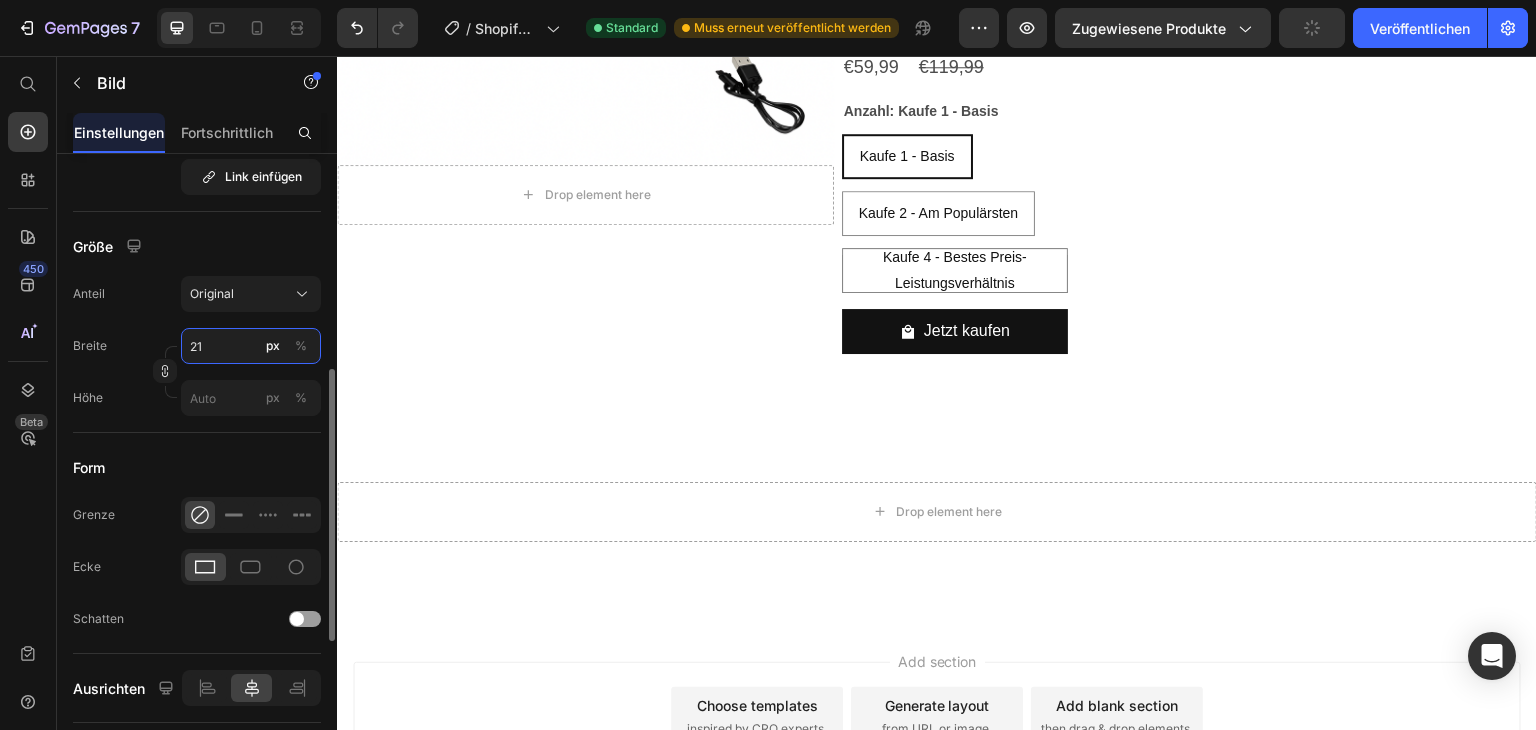 type on "2" 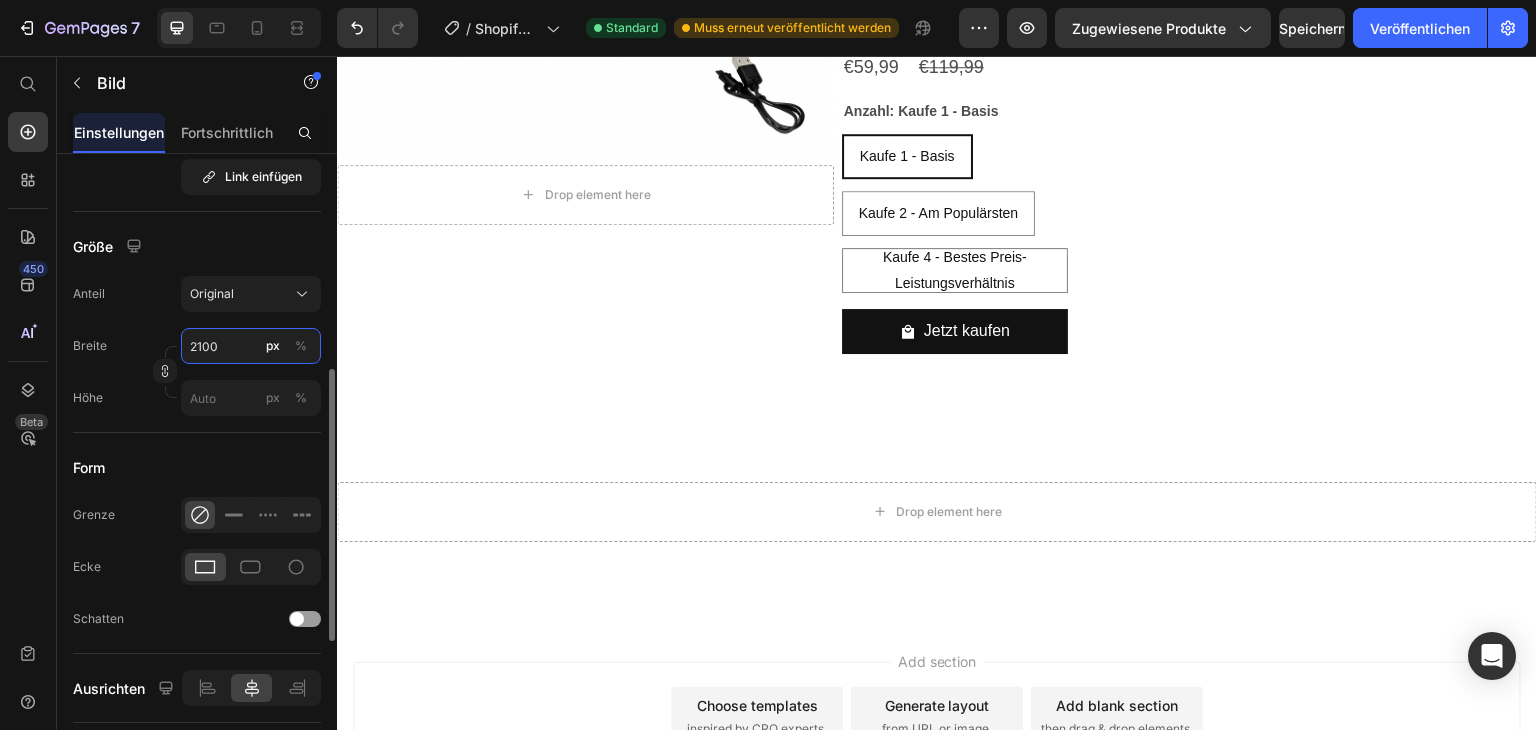 type on "2" 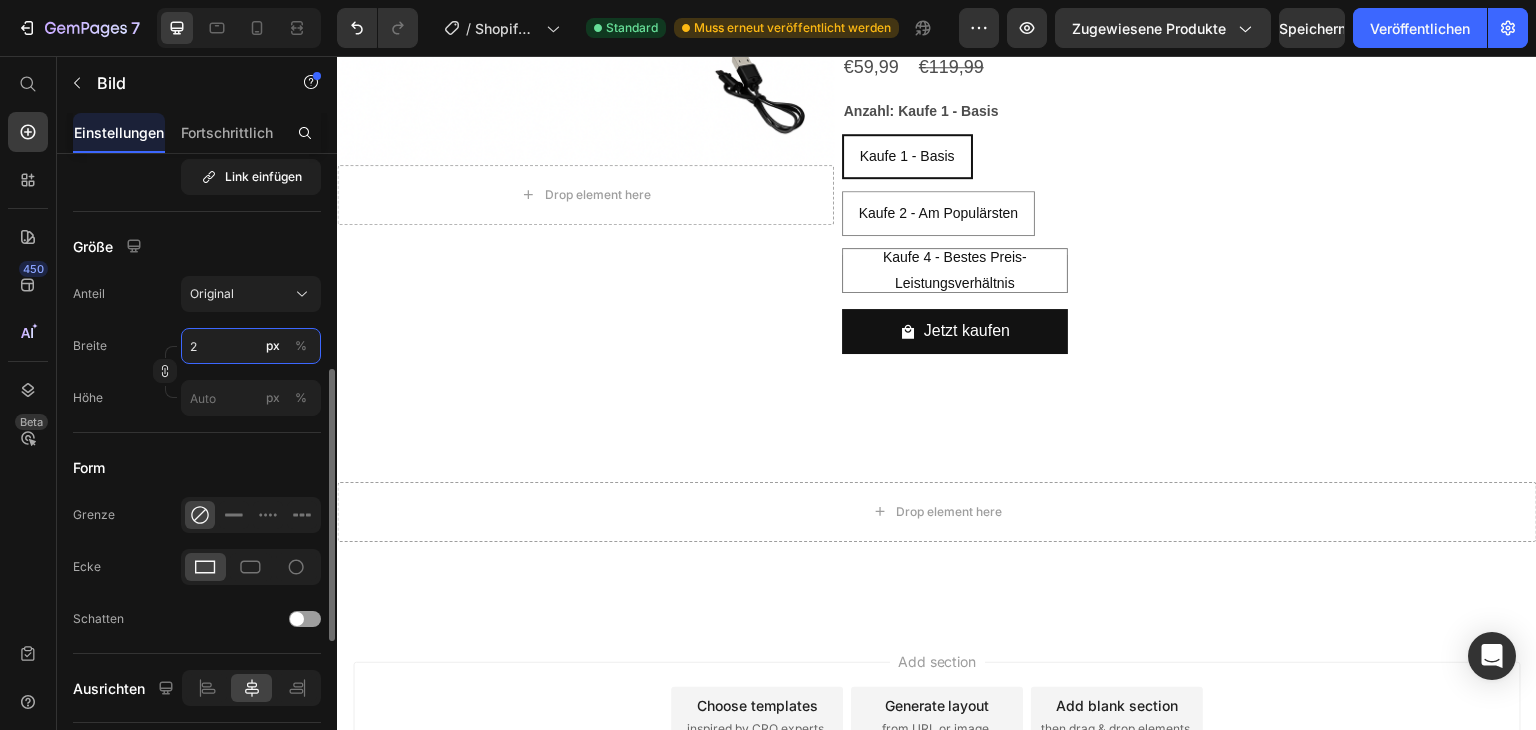 type 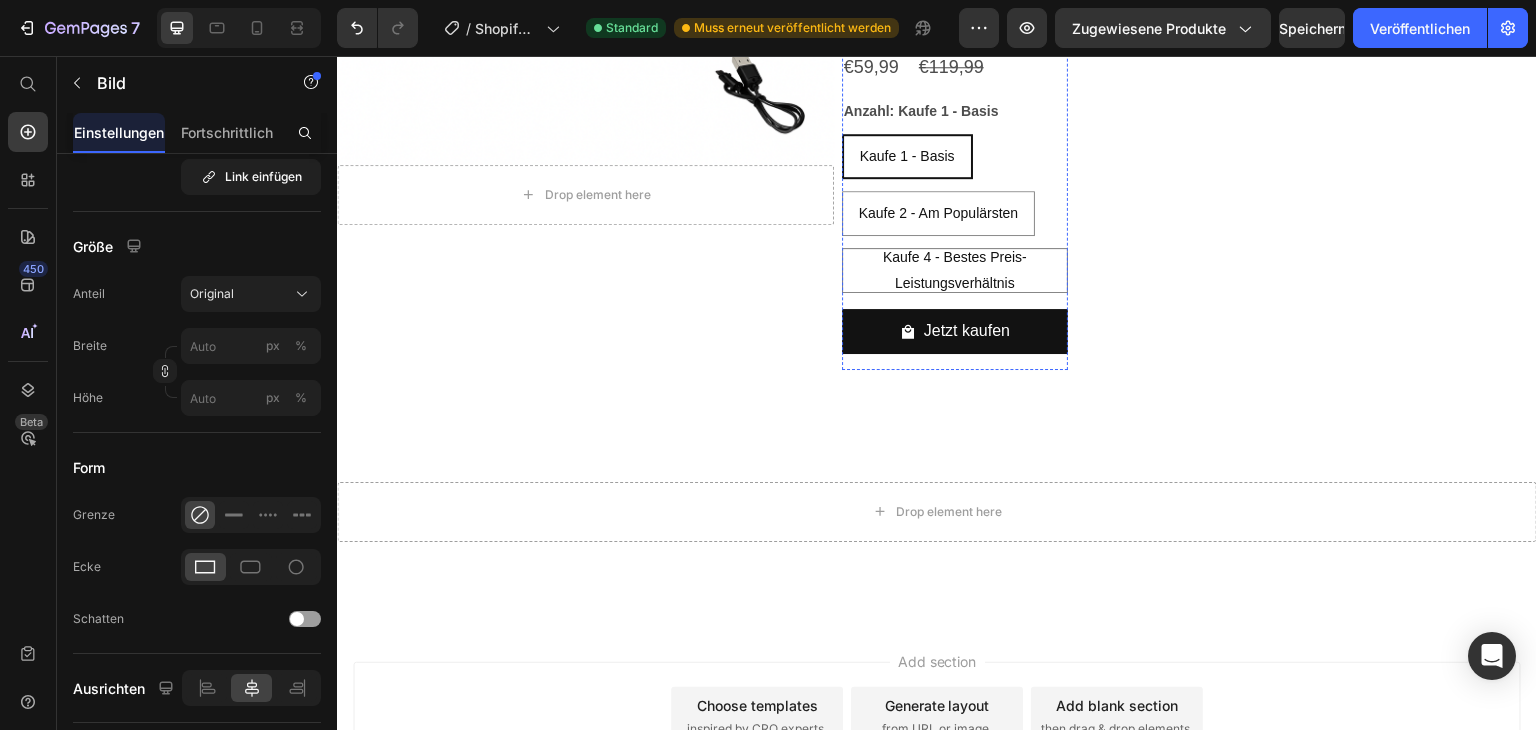 click at bounding box center [1013, 8] 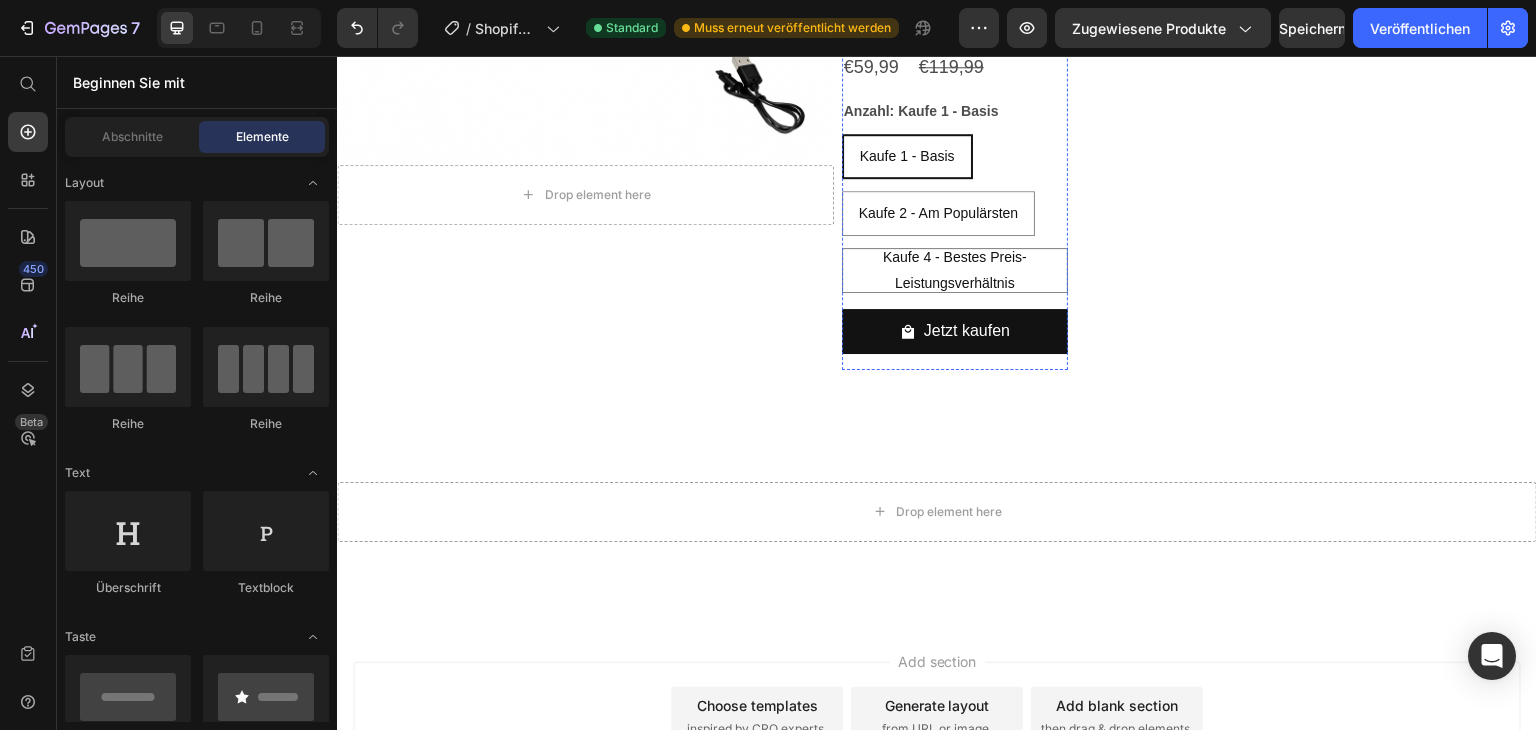 click at bounding box center (1013, 8) 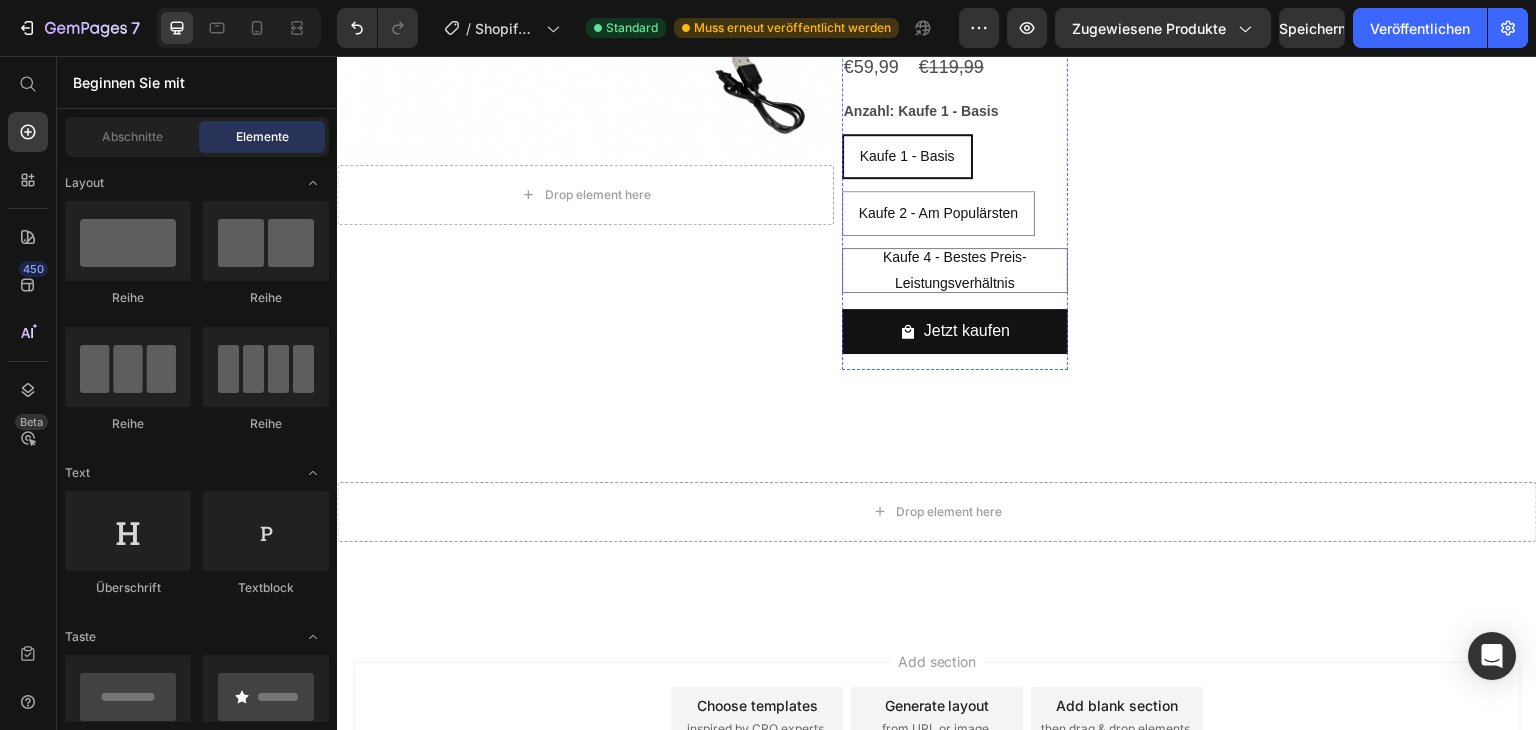 click at bounding box center [1013, 8] 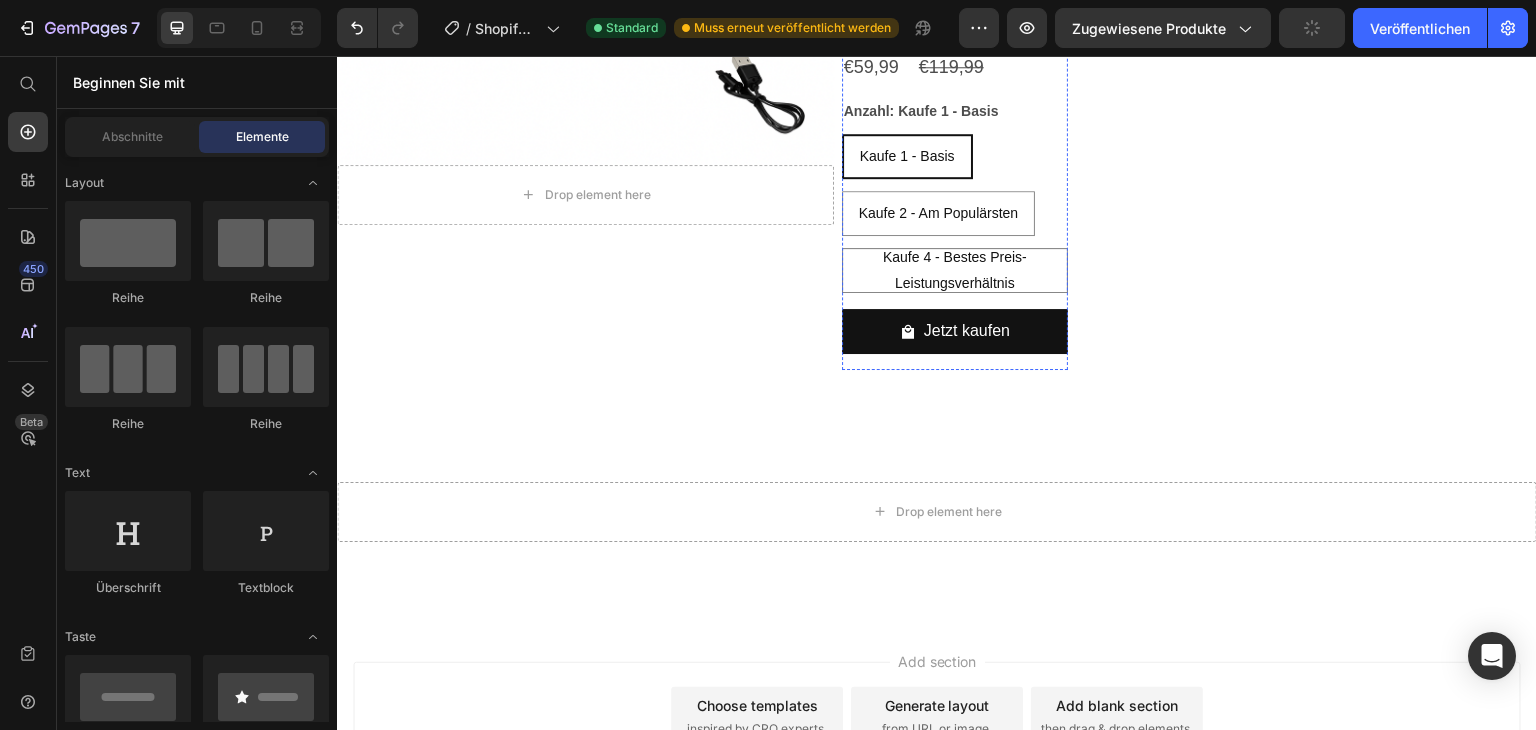 click 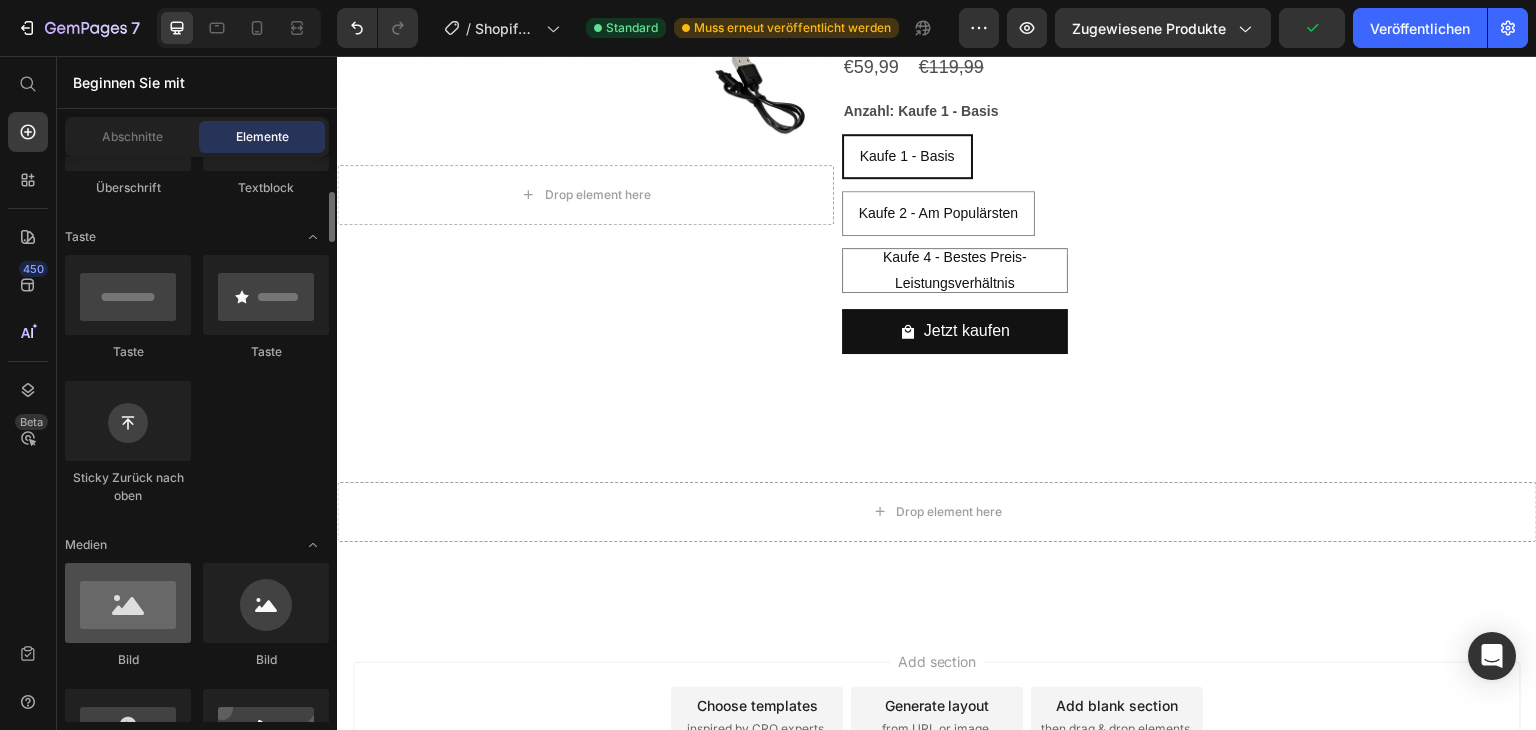 scroll, scrollTop: 600, scrollLeft: 0, axis: vertical 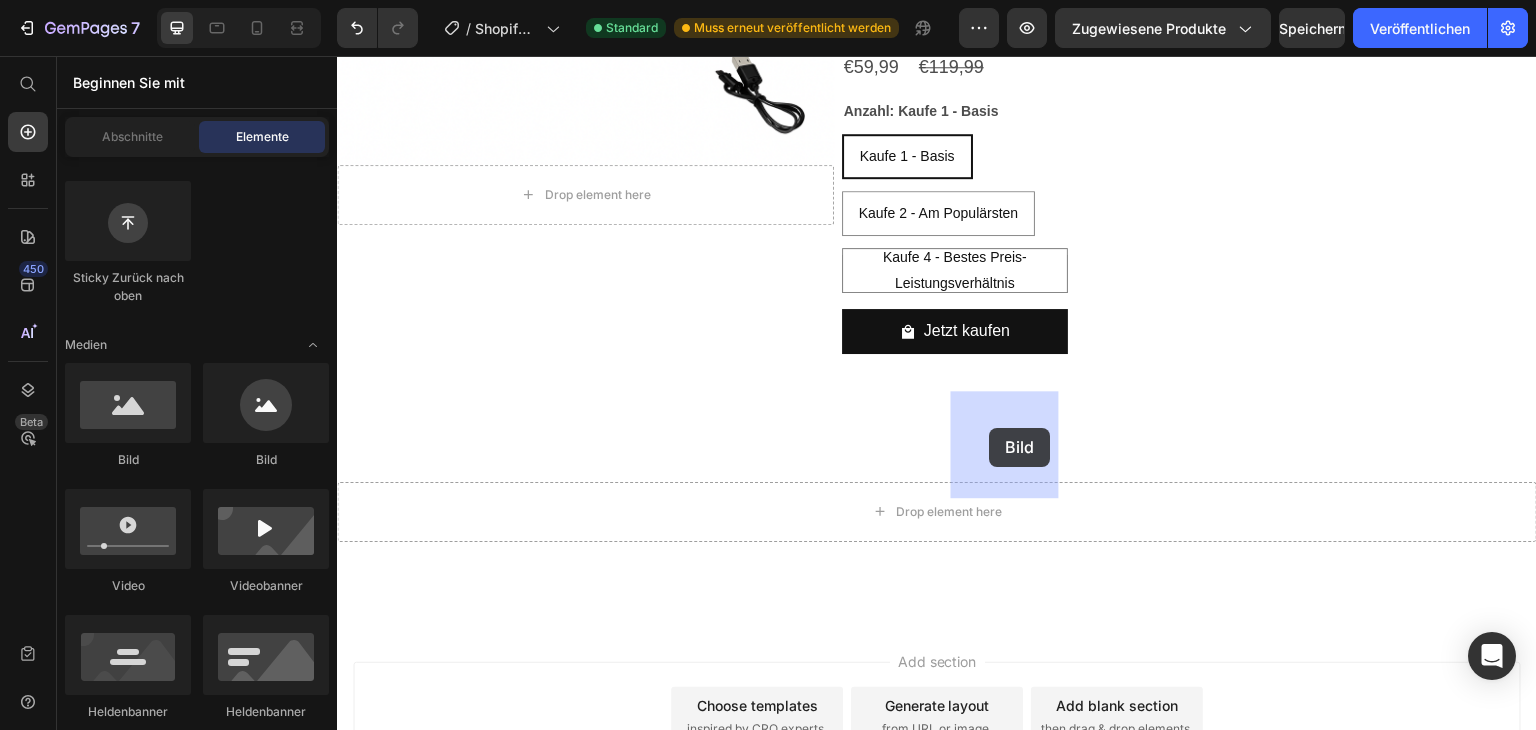 drag, startPoint x: 479, startPoint y: 482, endPoint x: 990, endPoint y: 428, distance: 513.84534 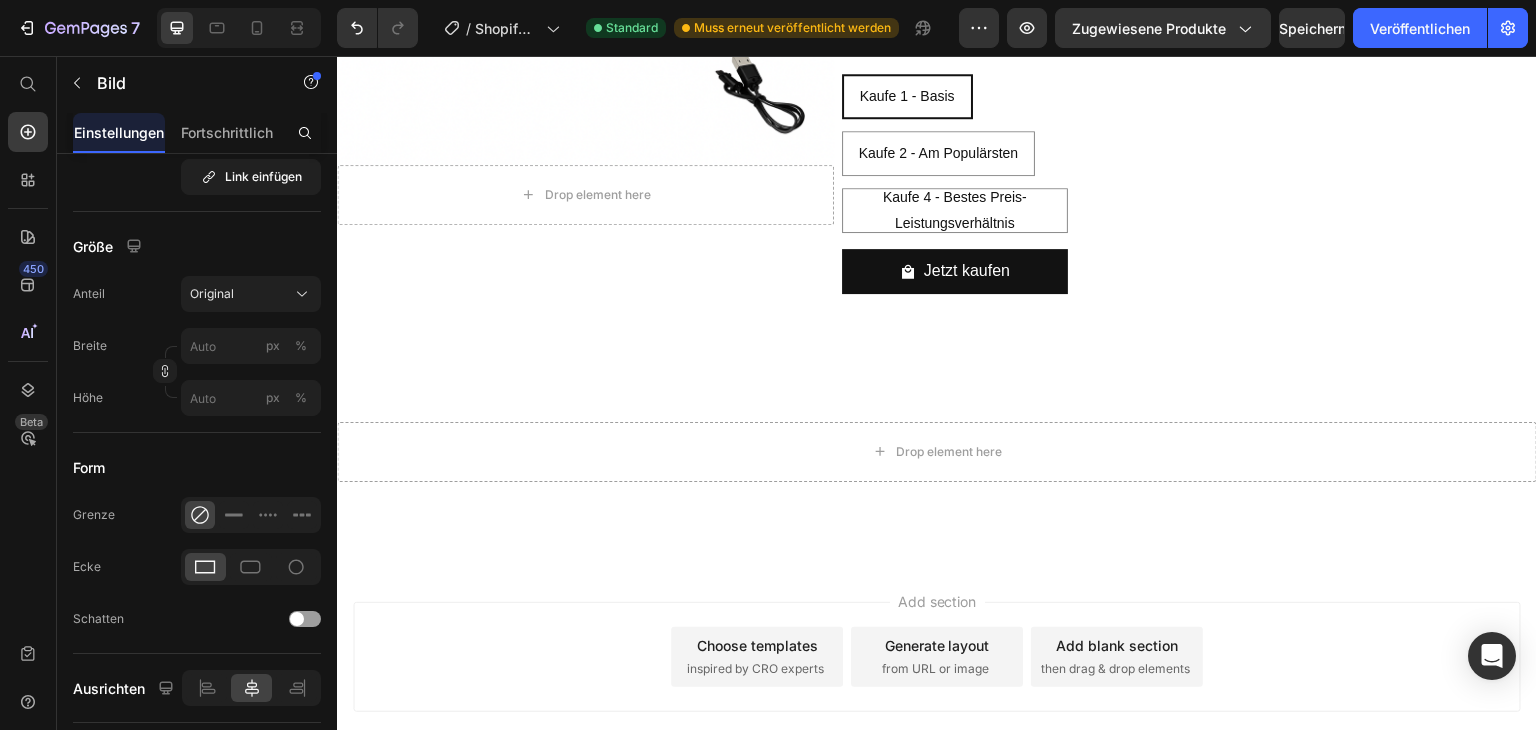 click at bounding box center (1013, -22) 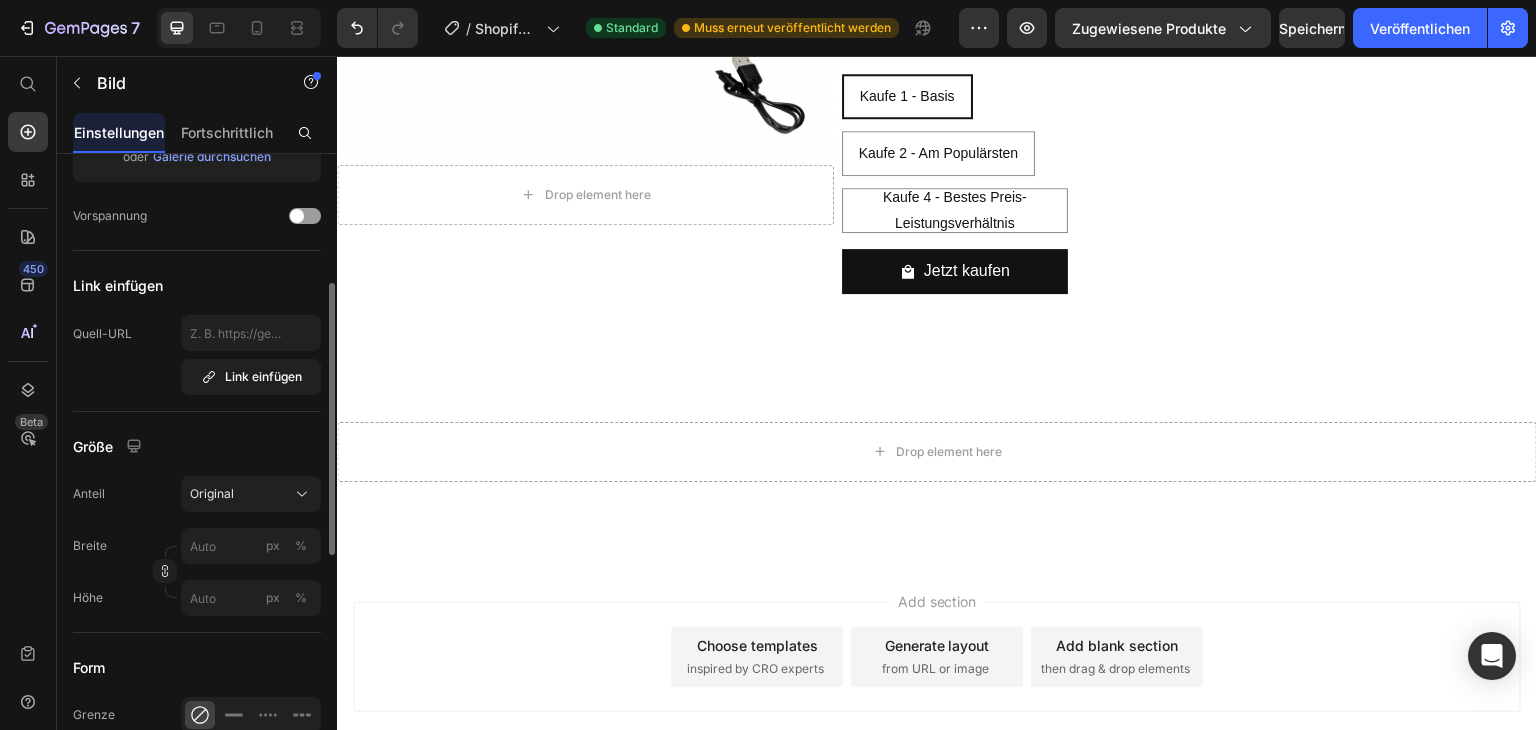 scroll, scrollTop: 0, scrollLeft: 0, axis: both 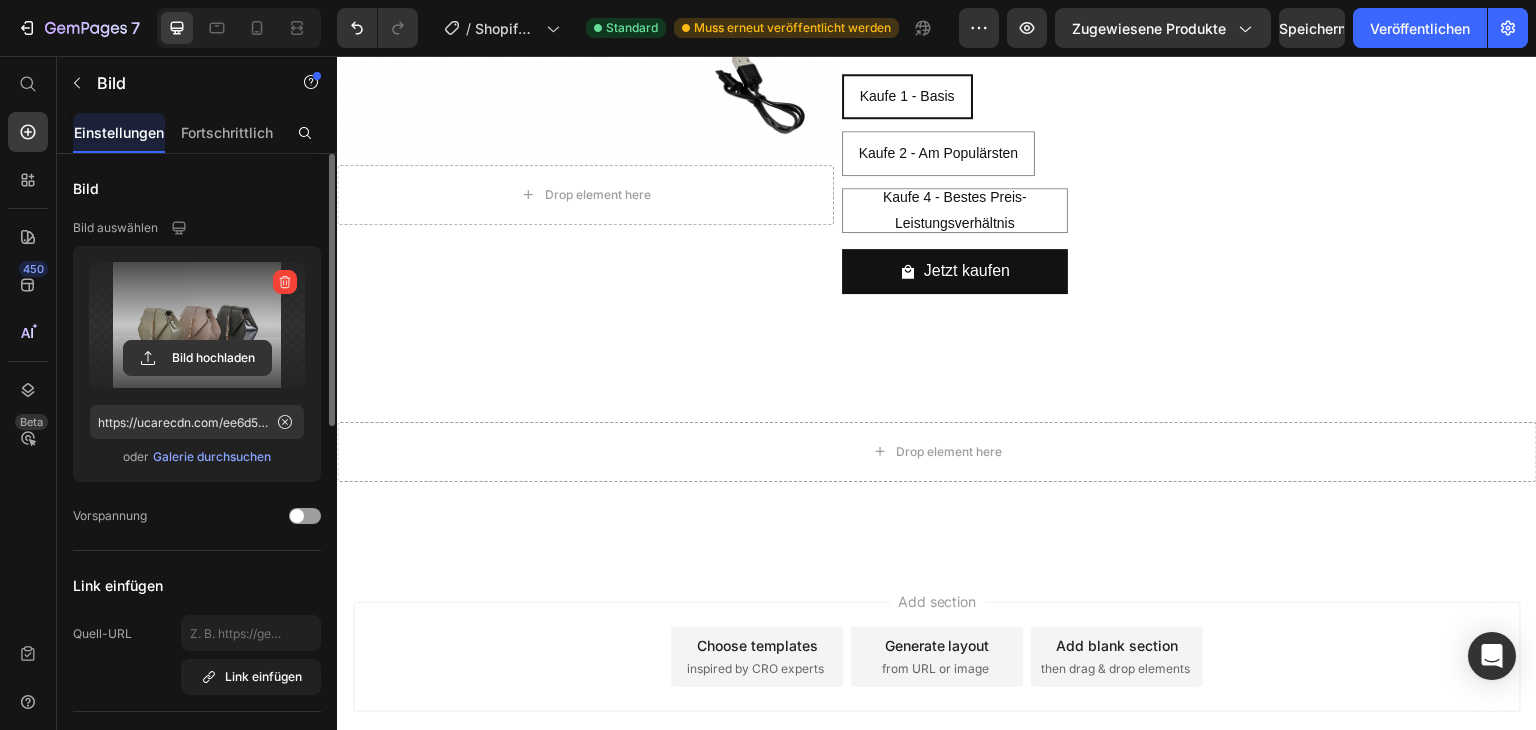 click at bounding box center (197, 325) 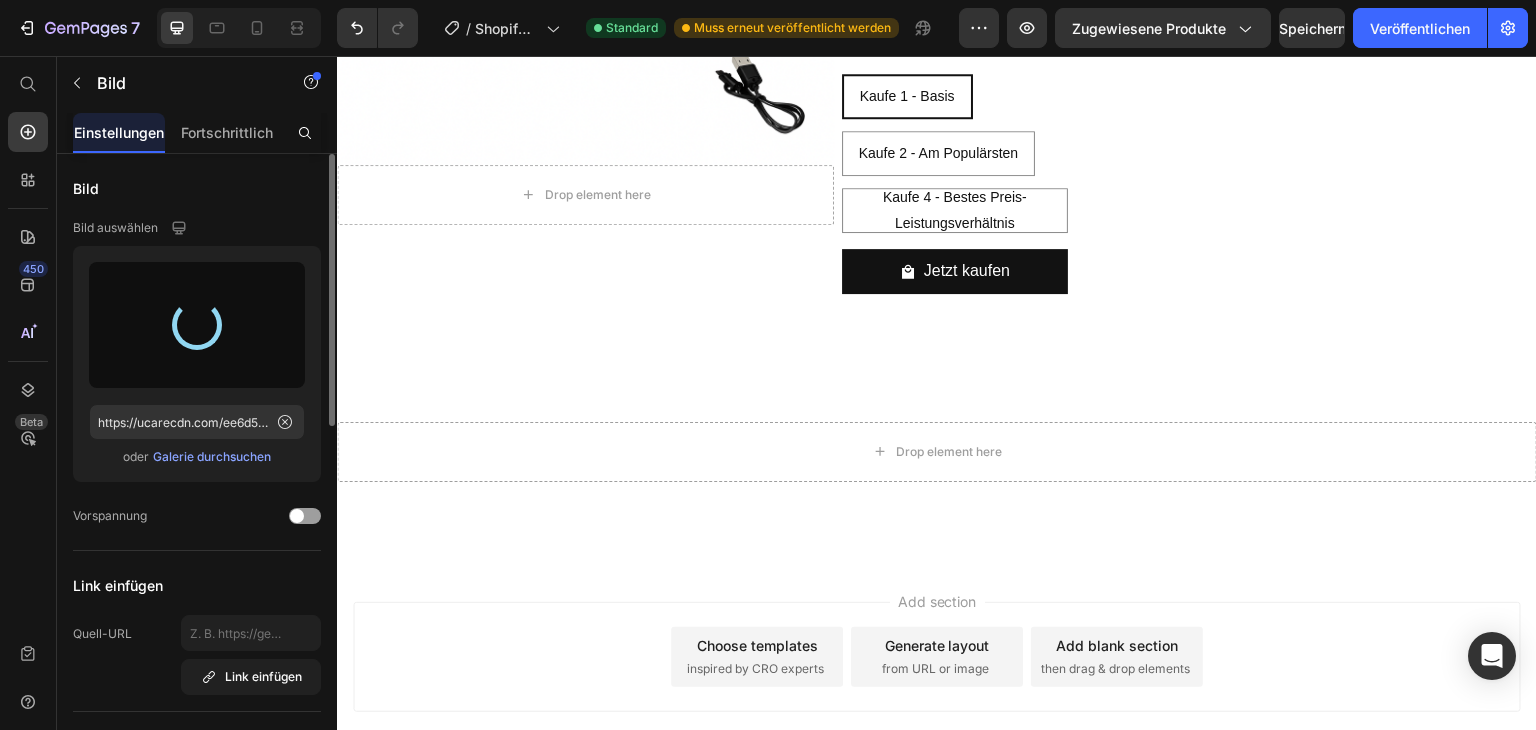 type on "https://cdn.shopify.com/s/files/1/0906/6643/4884/files/gempages_571823513191580544-7907f1e1-994f-4d05-93df-a6e9022ccefa.png" 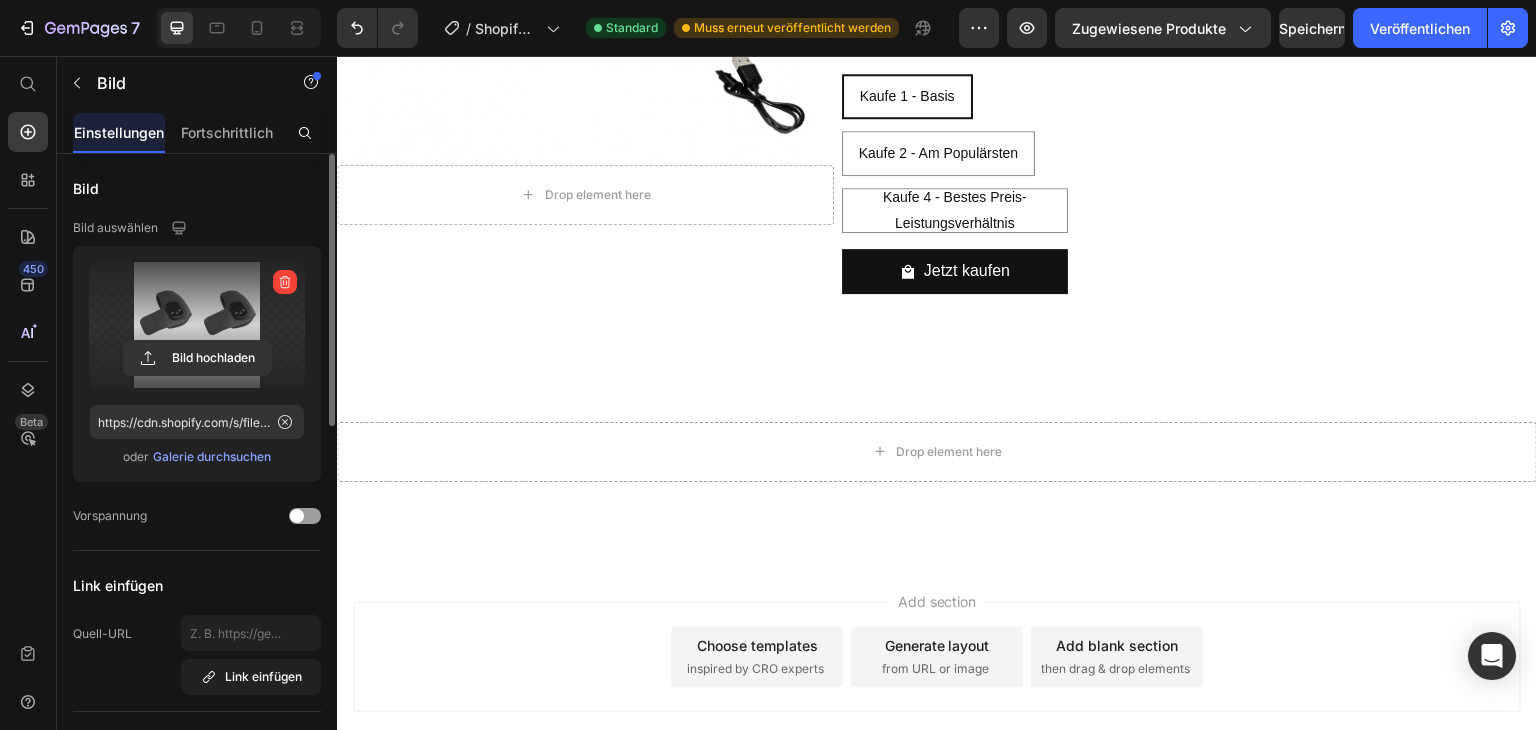 click at bounding box center [896, -22] 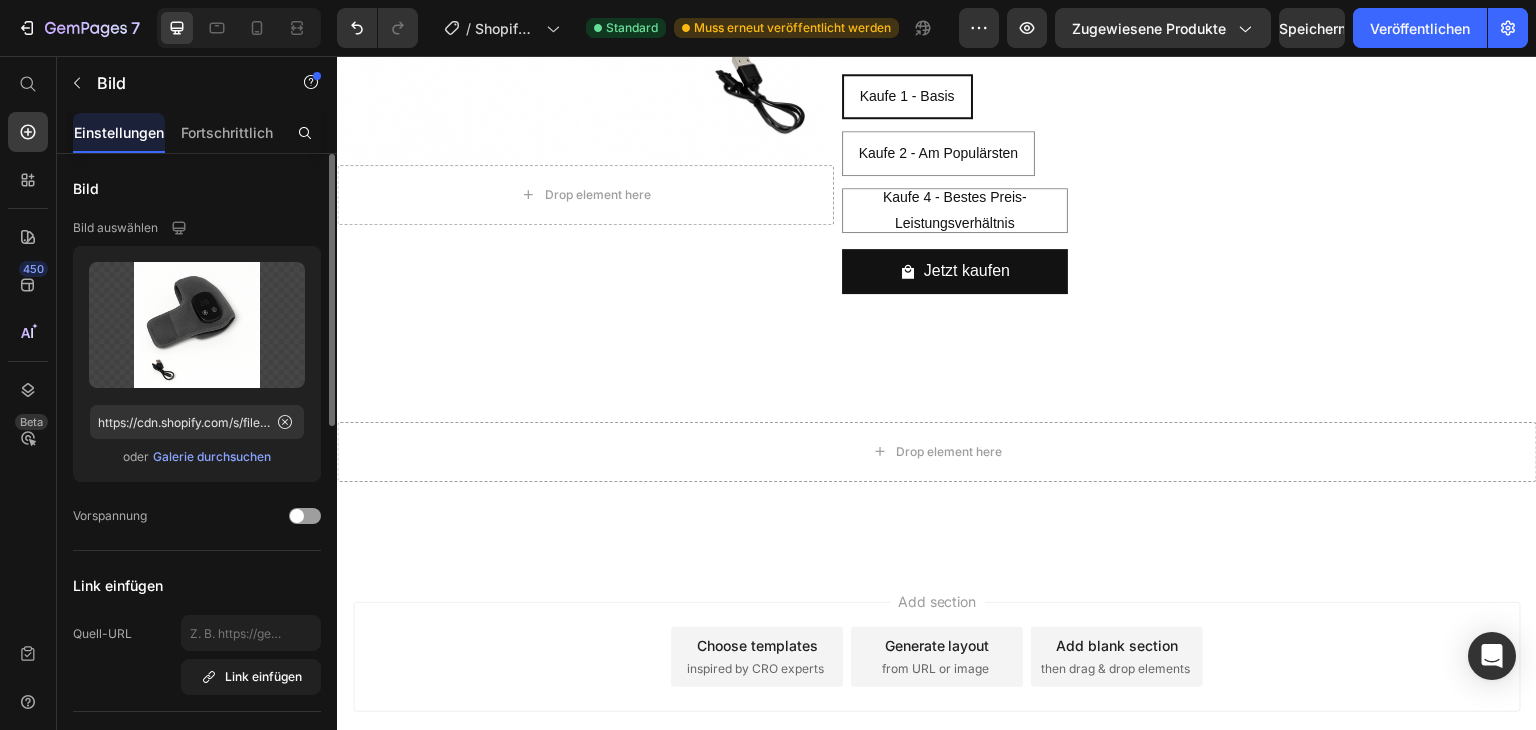 scroll, scrollTop: 300, scrollLeft: 0, axis: vertical 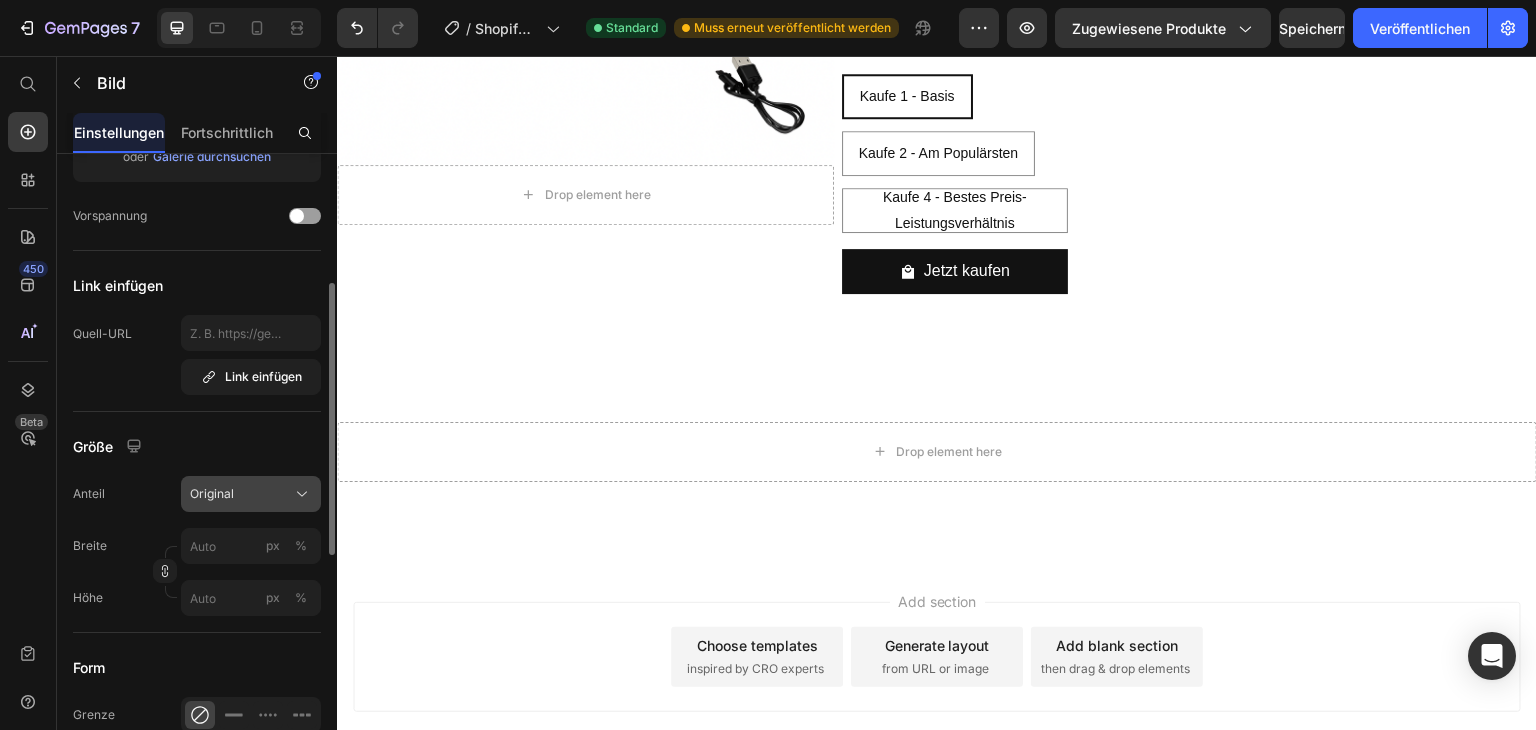click on "Original" 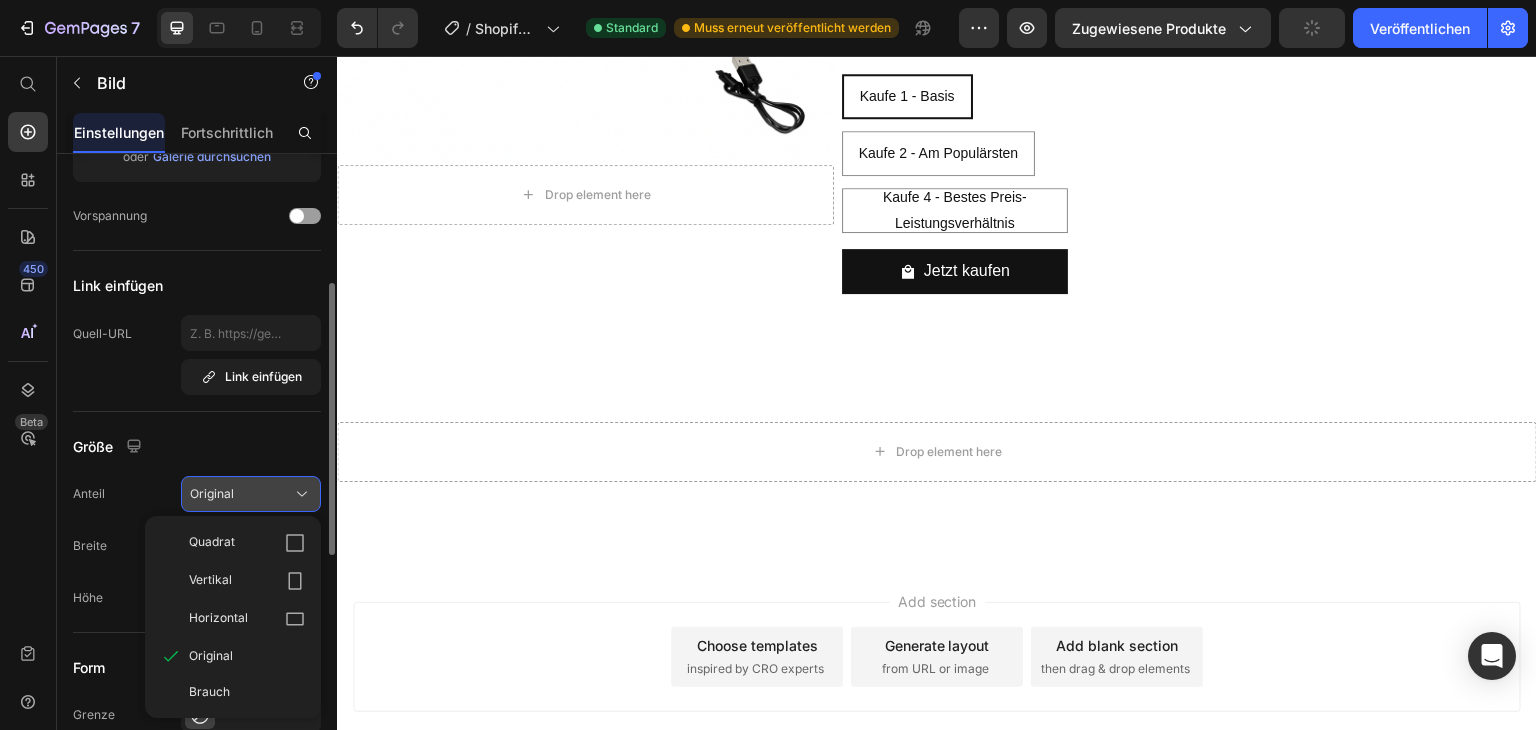 click on "Original" 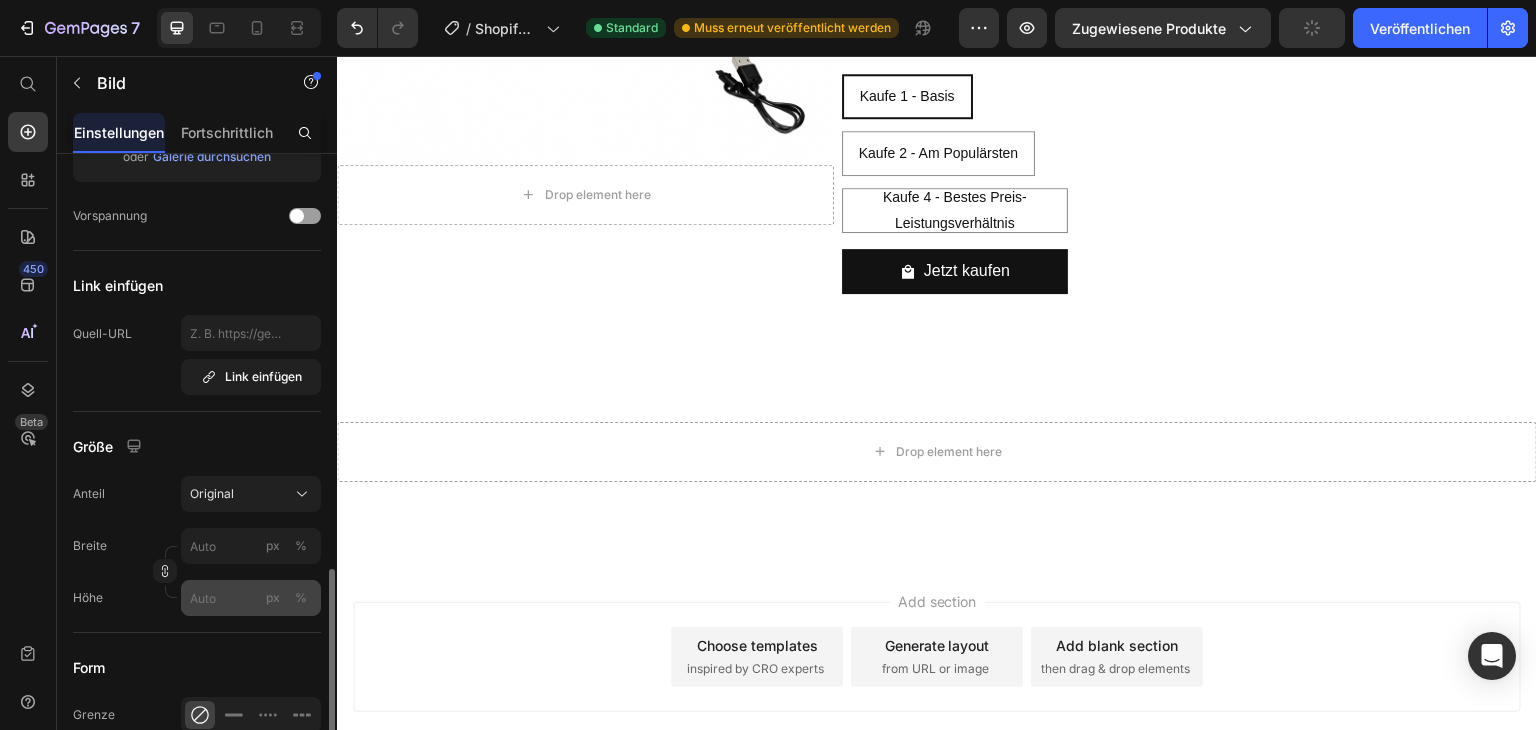 scroll, scrollTop: 500, scrollLeft: 0, axis: vertical 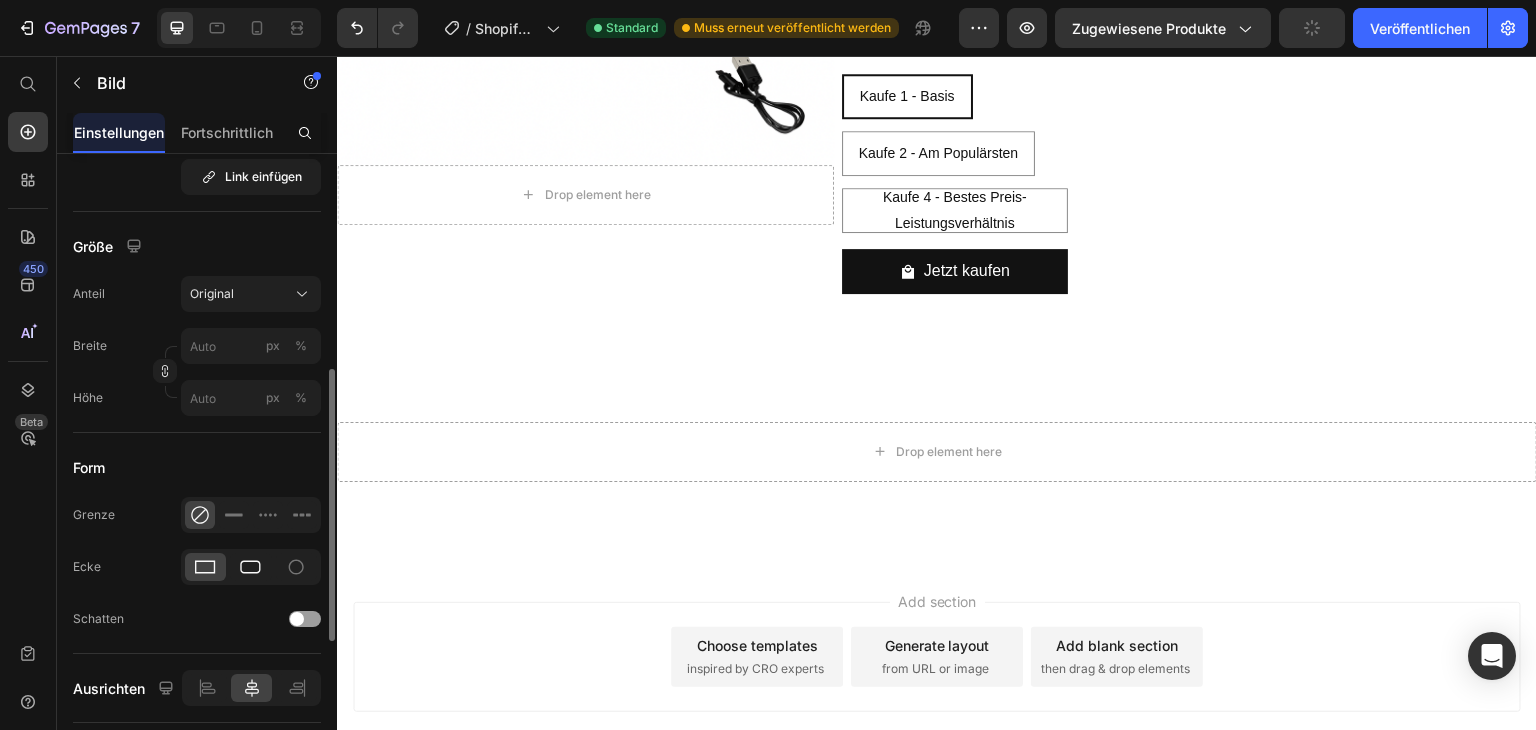 click 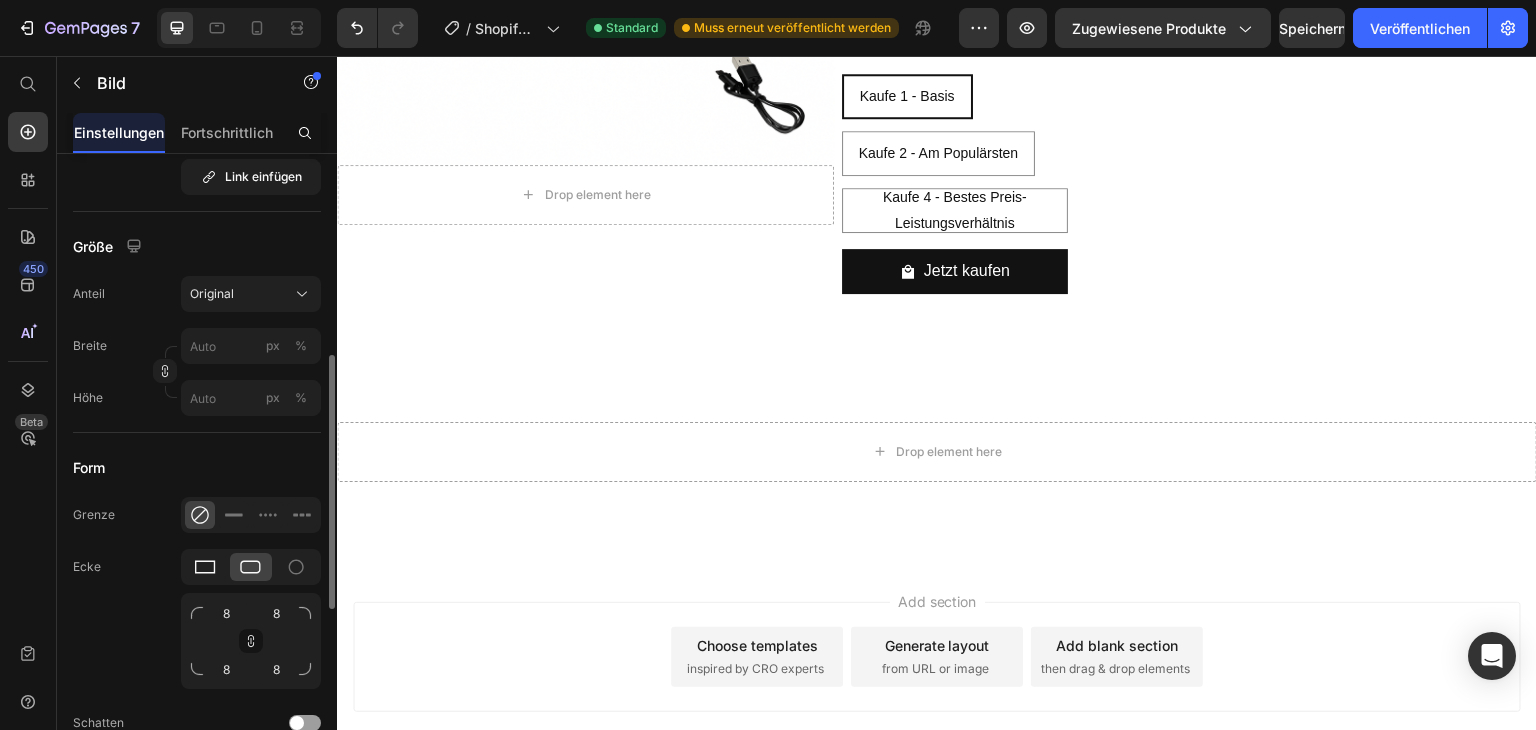 click 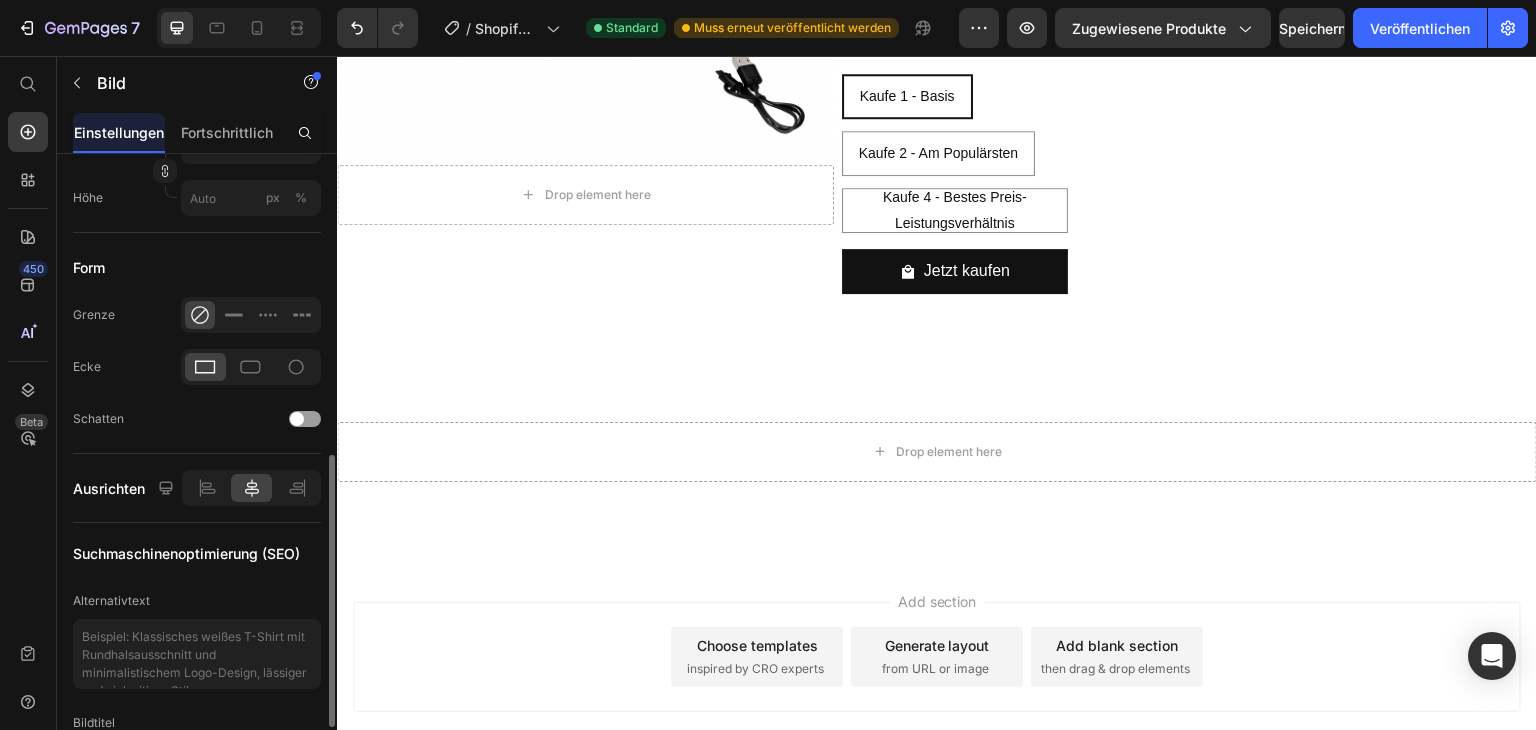 scroll, scrollTop: 800, scrollLeft: 0, axis: vertical 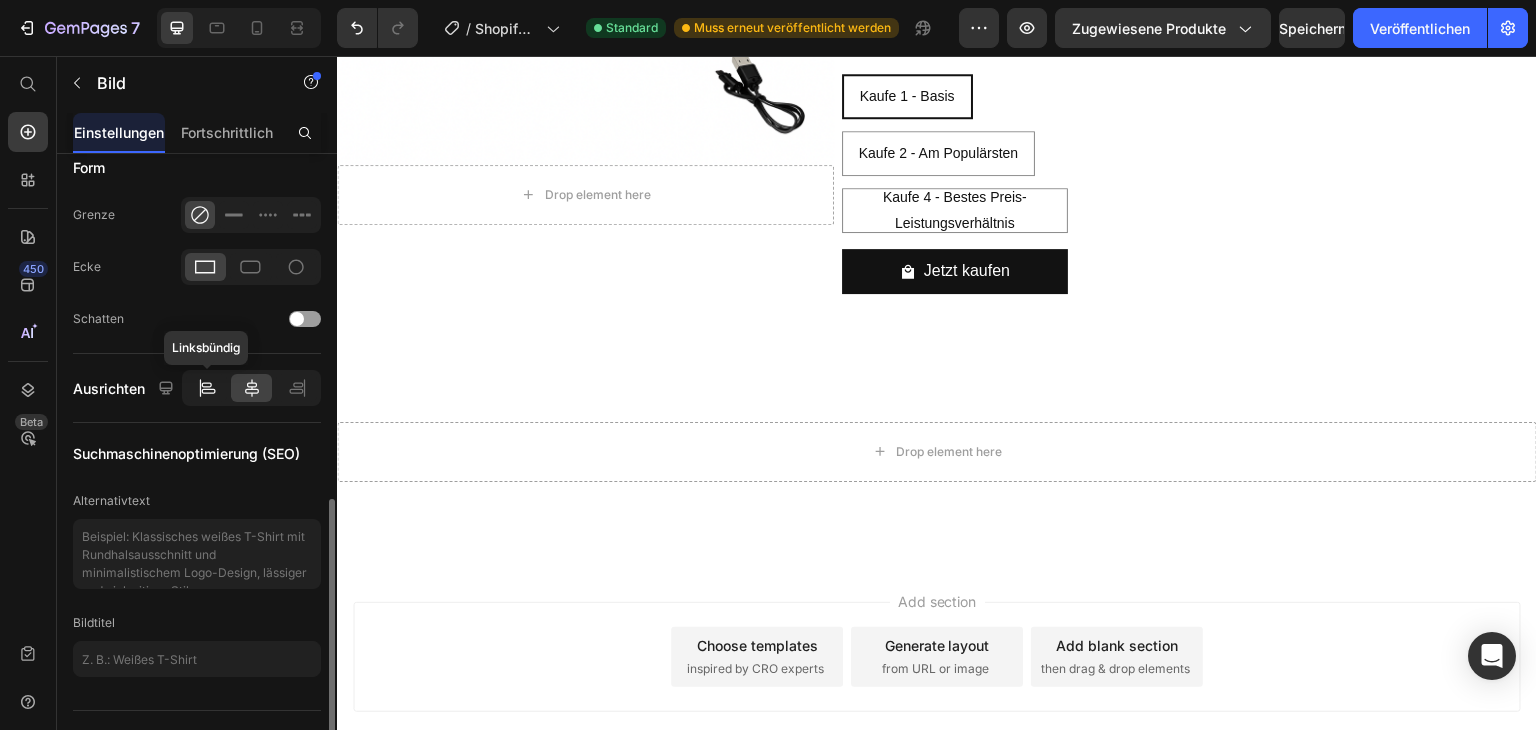 click 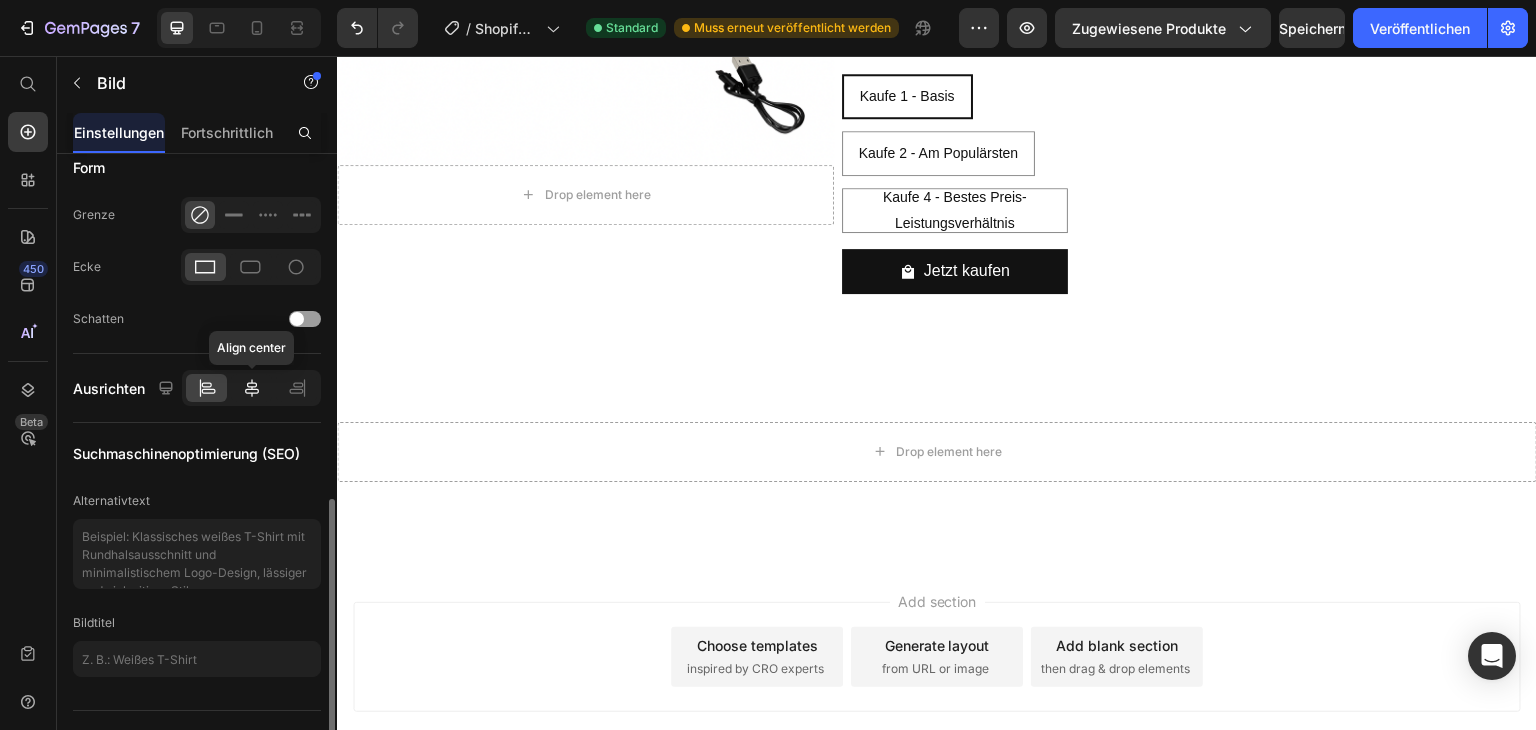 click 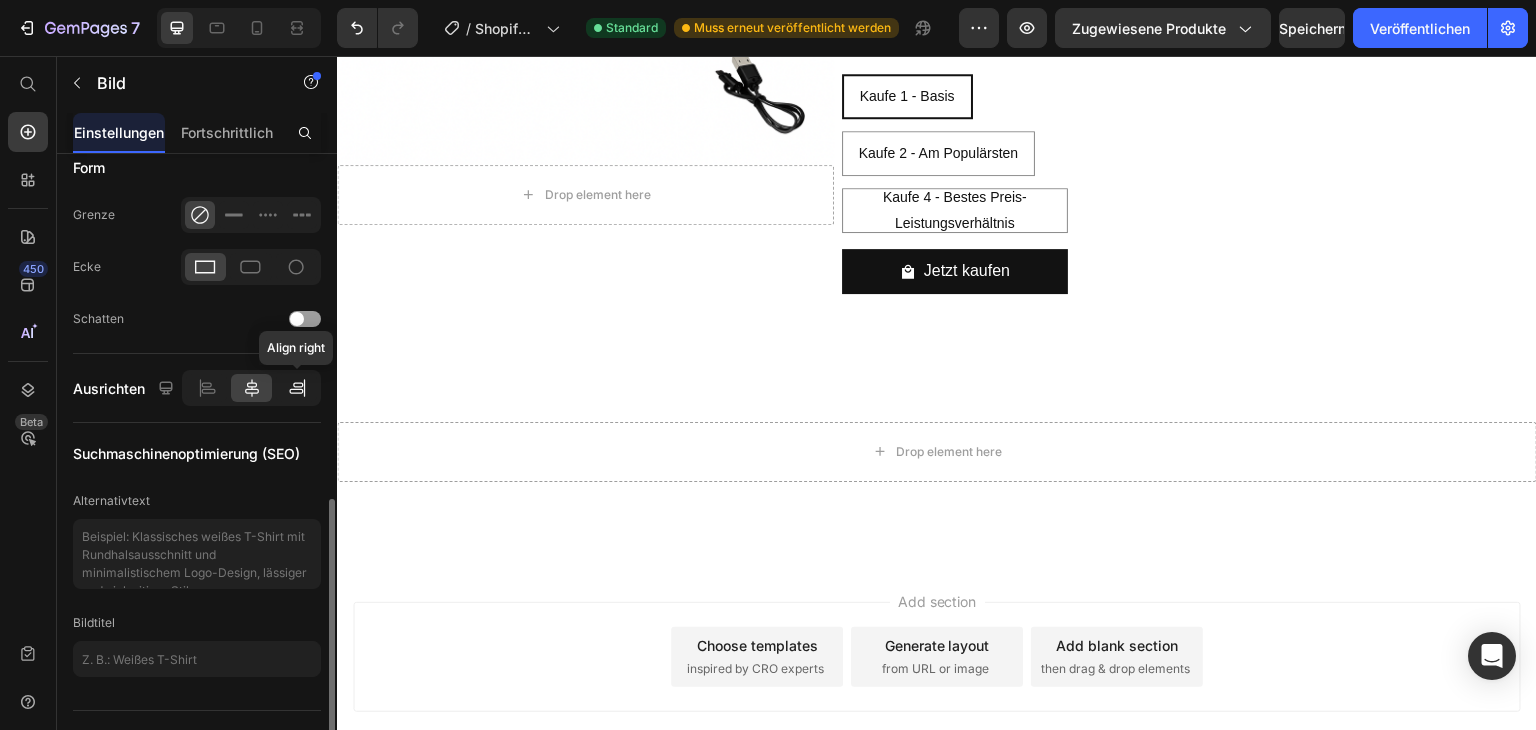 click 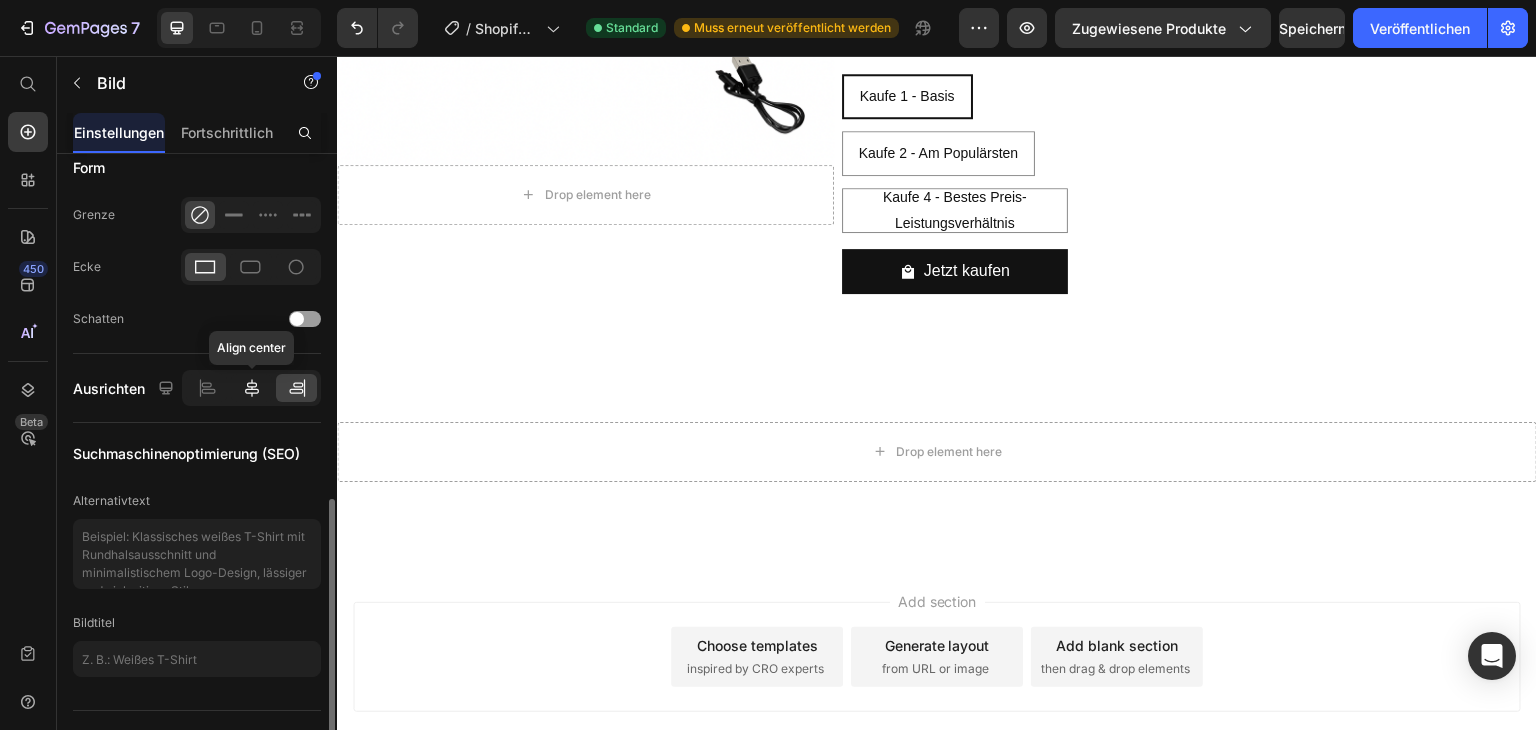 click 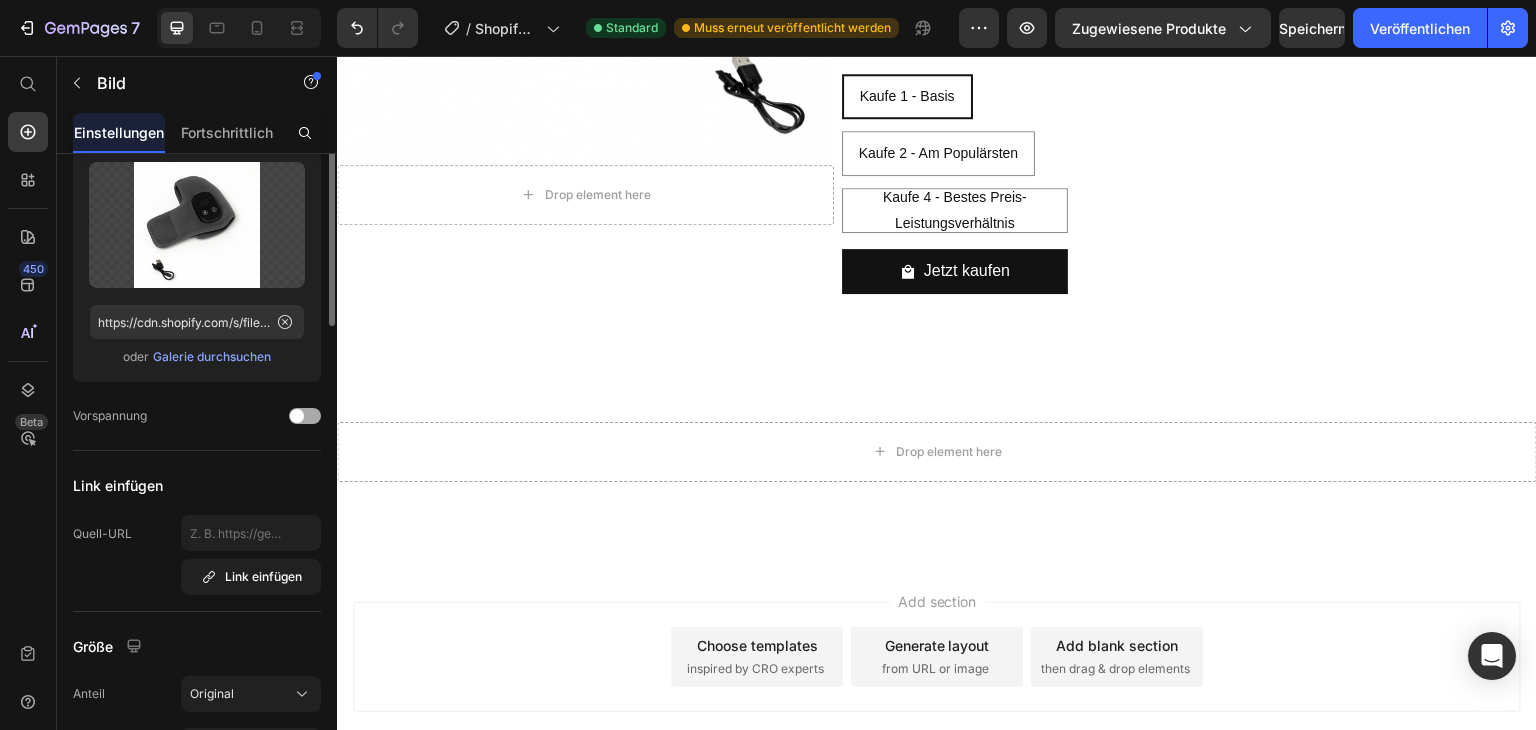 scroll, scrollTop: 0, scrollLeft: 0, axis: both 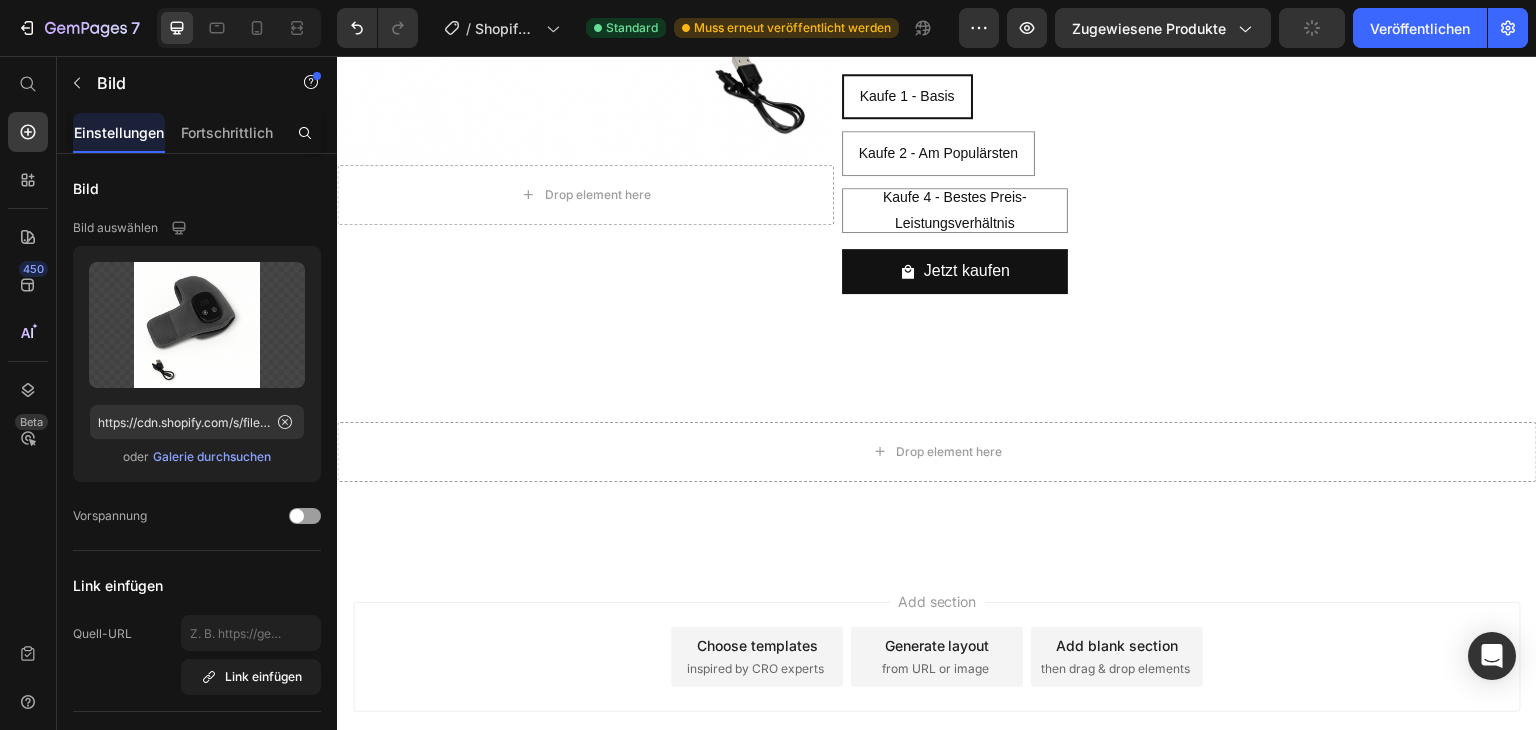 click at bounding box center [896, -25] 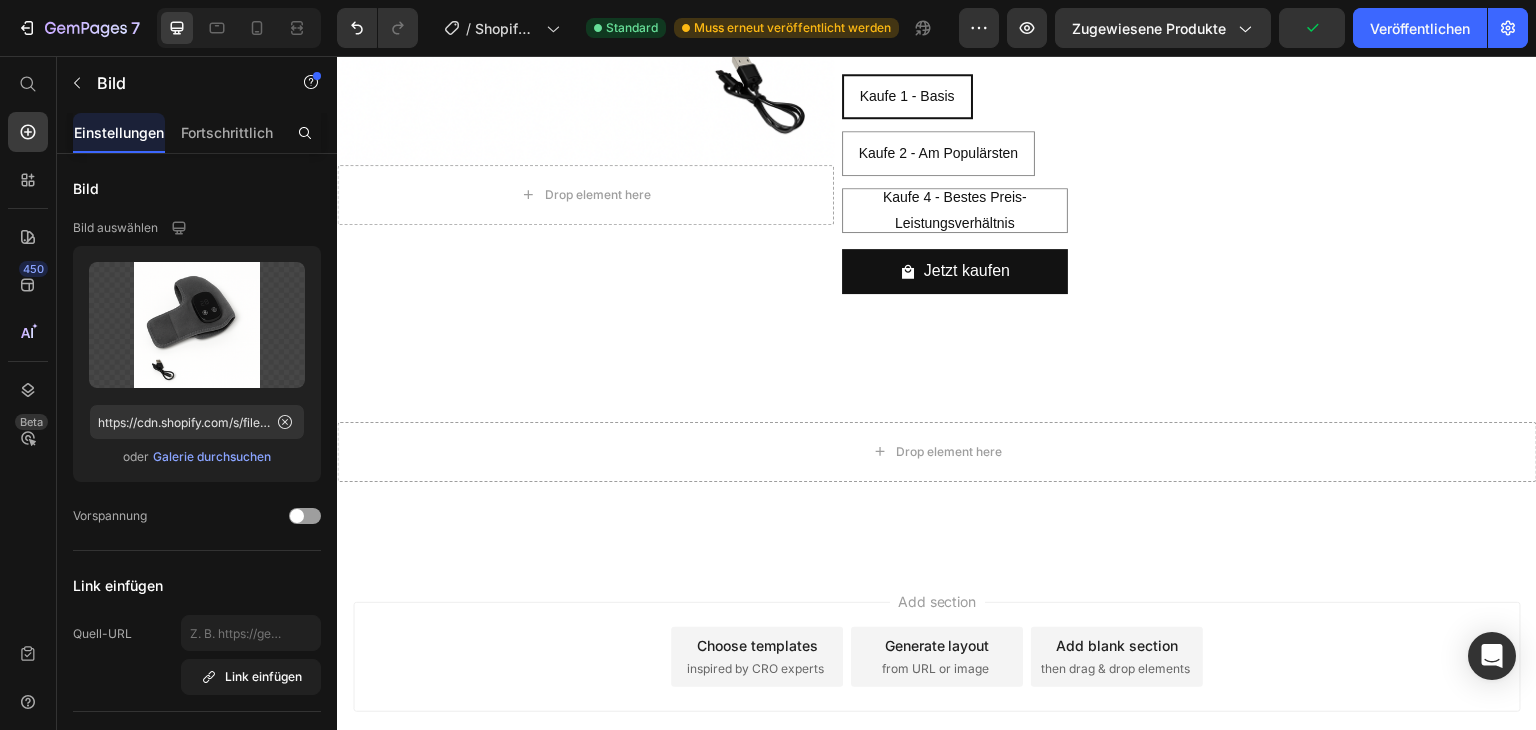 click at bounding box center (1013, -22) 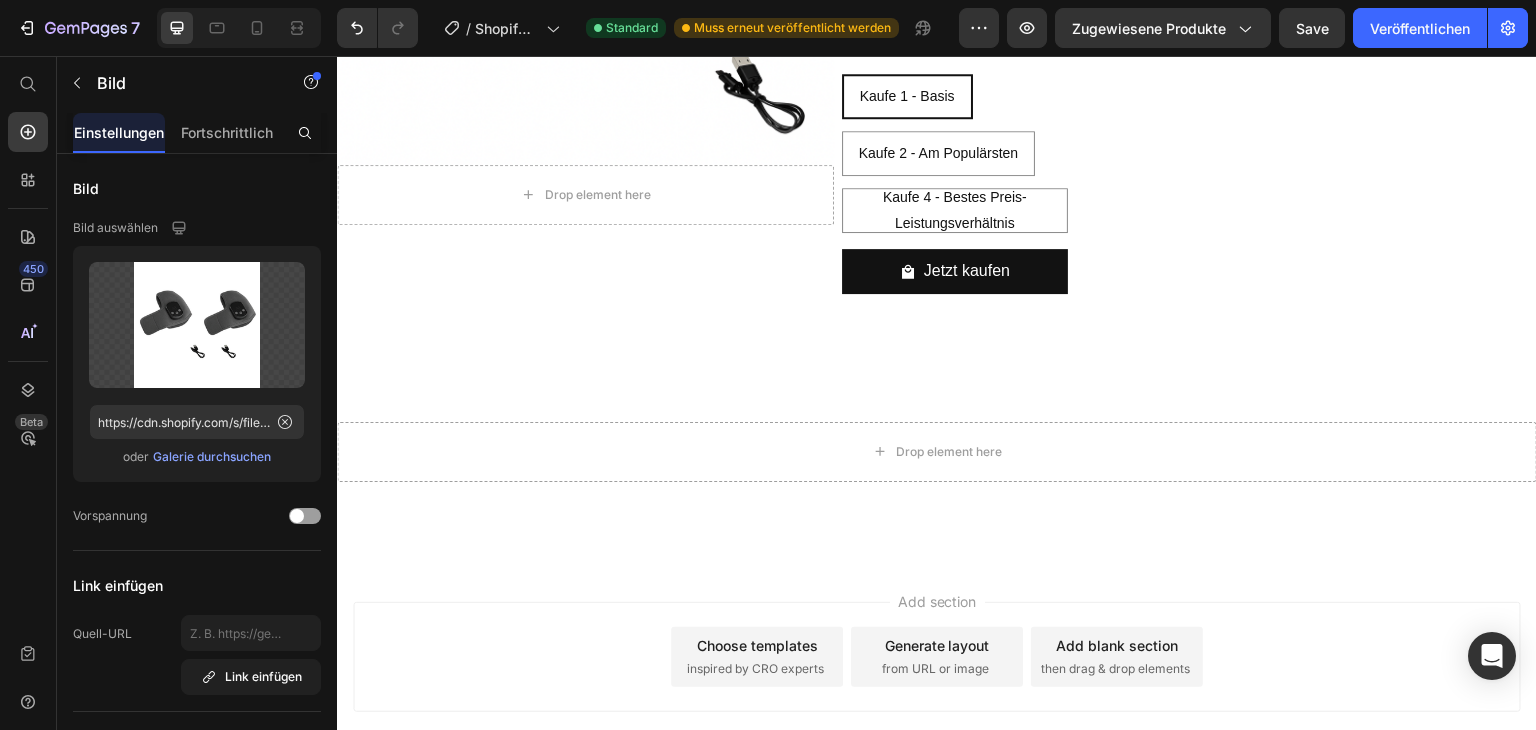 click at bounding box center [896, -22] 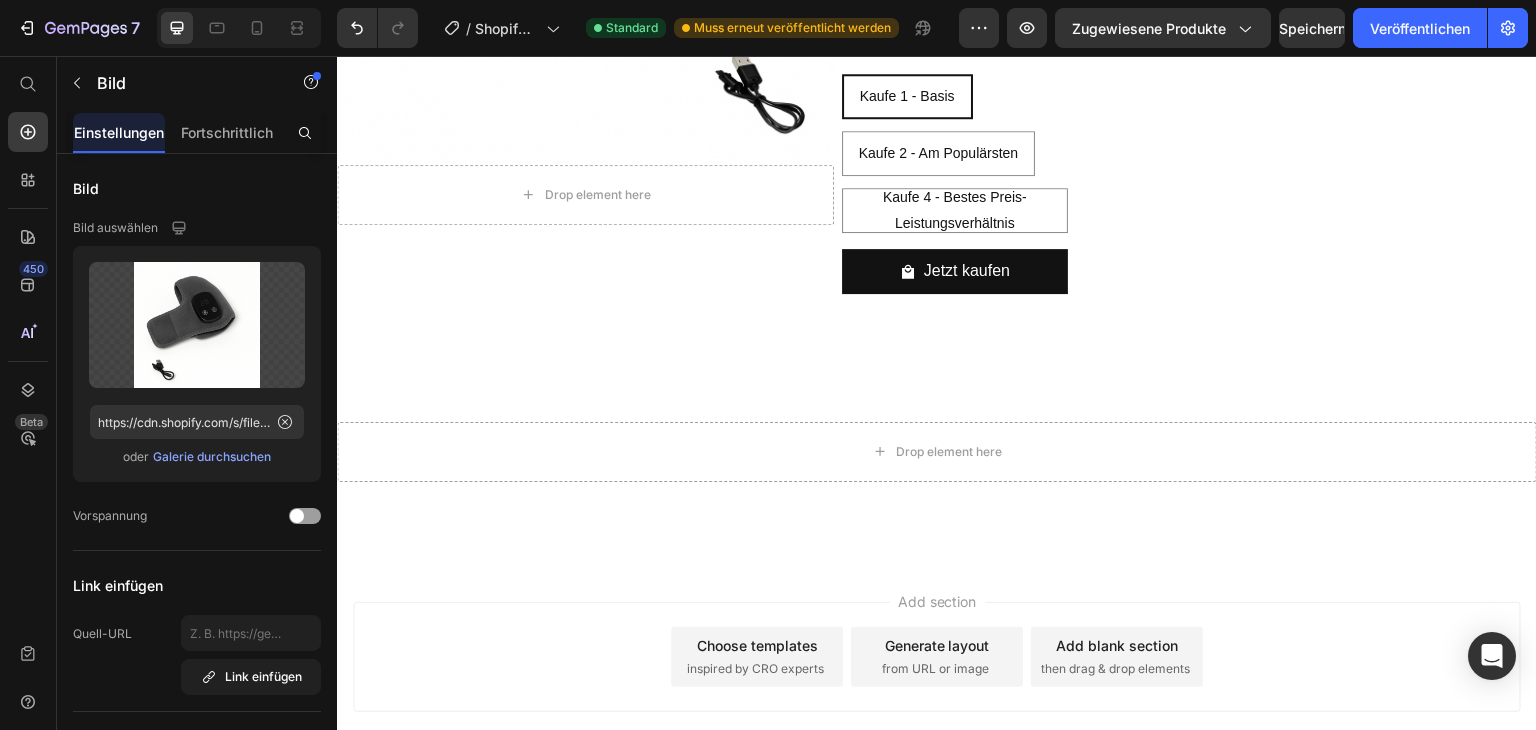 click at bounding box center (1013, -22) 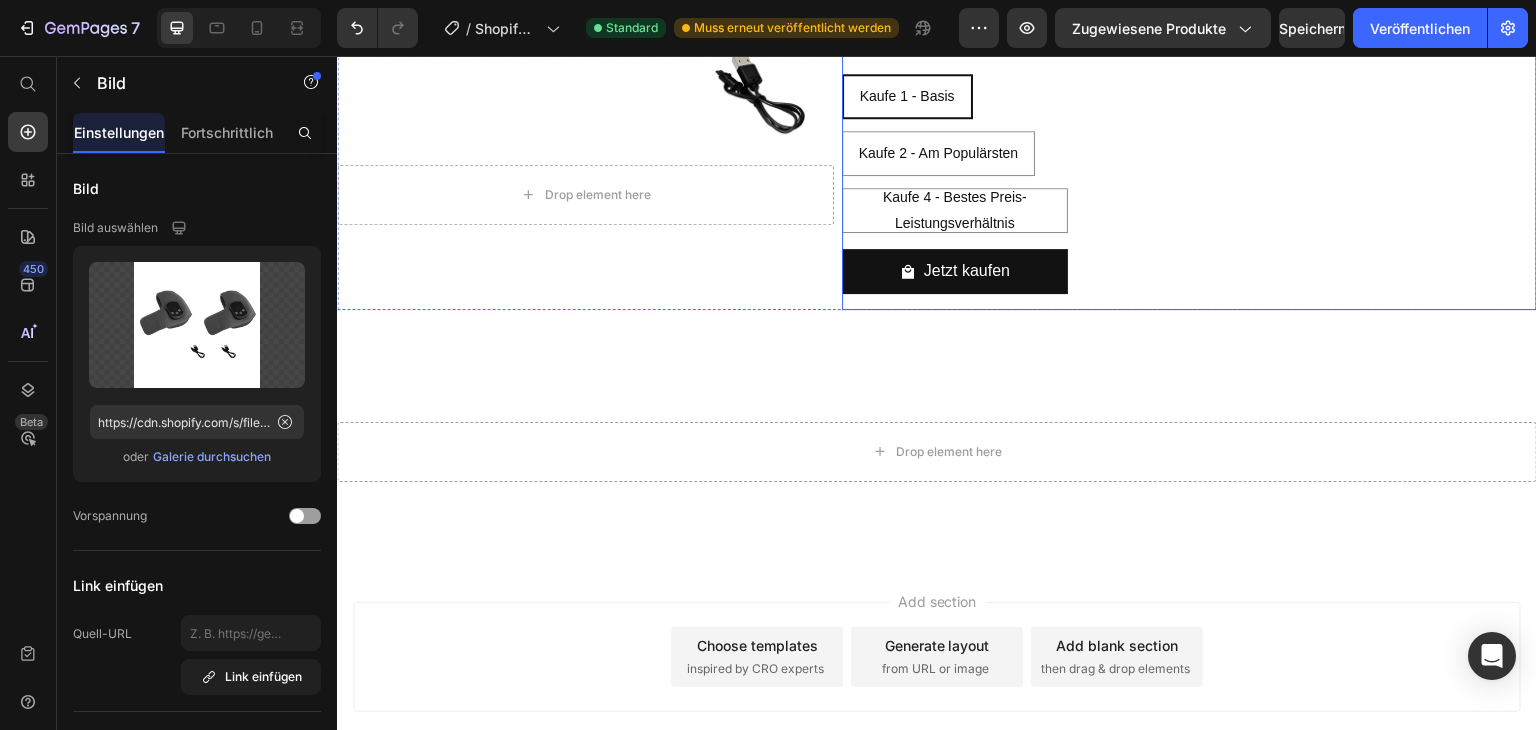 click on "FußSegen®| FußWohl Plus Product Title Image Image   0 Row €59,99 Product Price €119,99 Product Price Row Anzahl: Kaufe 1 - Basis Kaufe 1 - Basis Kaufe 1 - Basis Kaufe 1 - Basis Kaufe 2 - Am Populärsten Kaufe 2 - Am Populärsten Kaufe 2 - Am Populärsten Kaufe 4 - Bestes Preis-Leistungsverhältnis Kaufe 4 - Bestes Preis-Leistungsverhältnis Kaufe 4 - Bestes Preis-Leistungsverhältnis Product Variants & Swatches Jetzt kaufen Product Cart Button Row" at bounding box center [1189, 122] 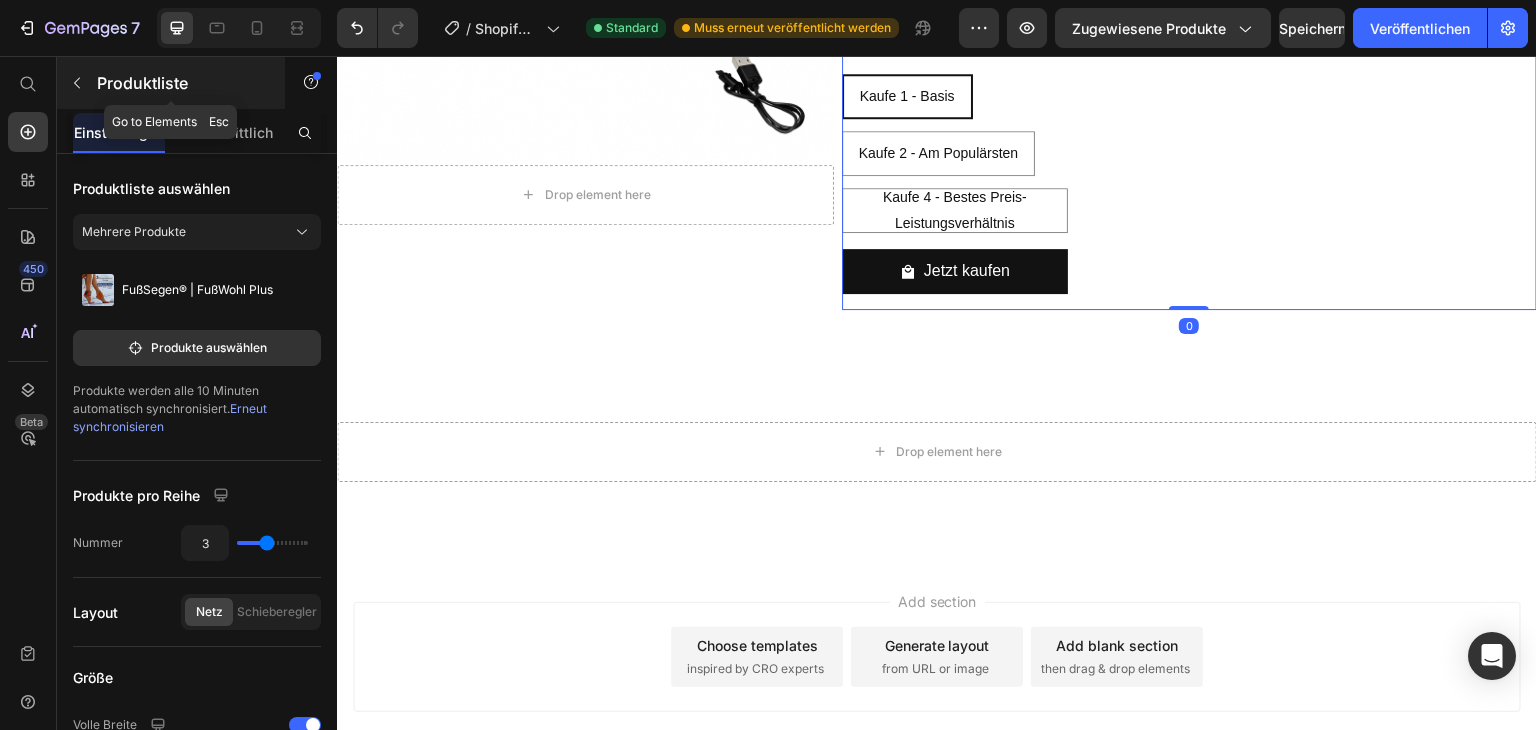 click 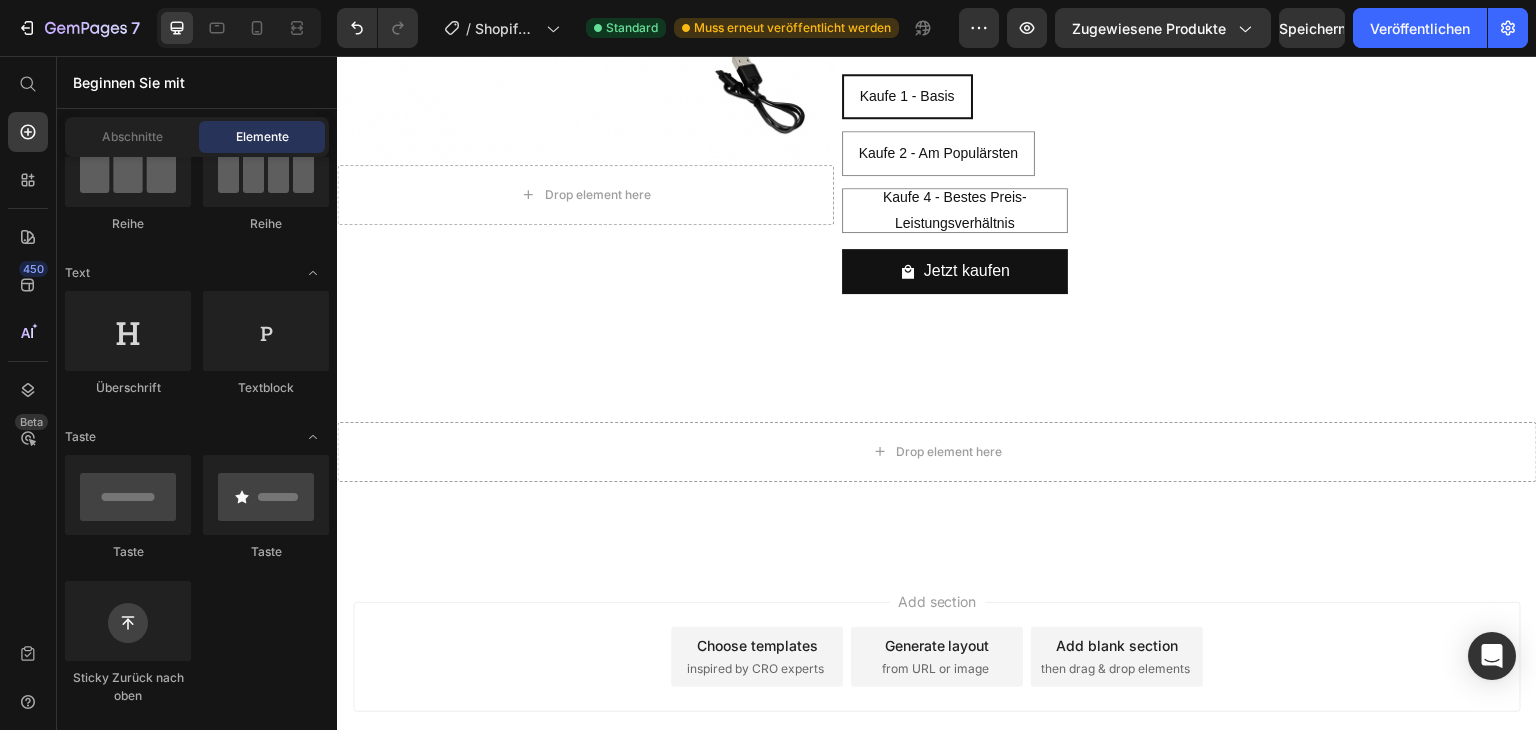 scroll, scrollTop: 0, scrollLeft: 0, axis: both 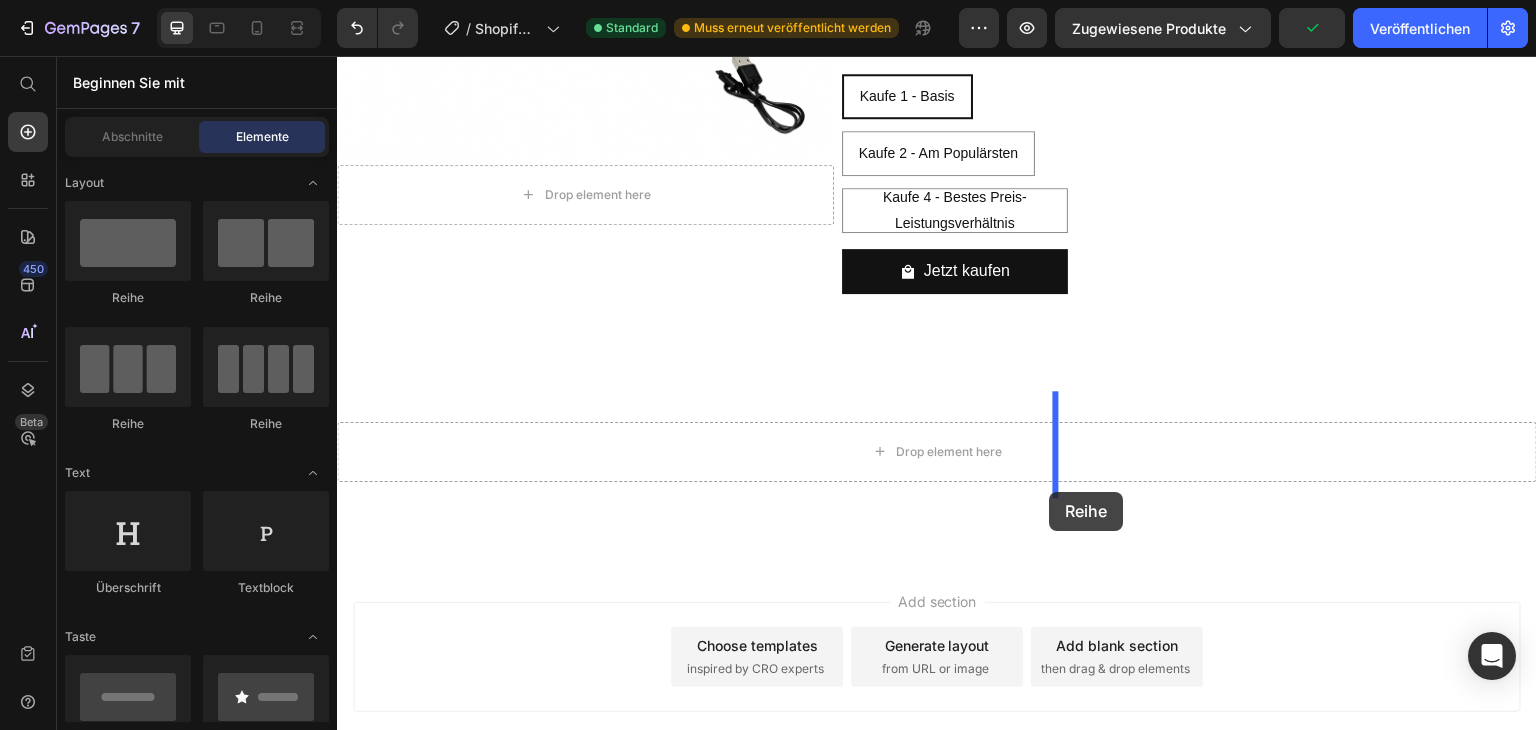 drag, startPoint x: 573, startPoint y: 313, endPoint x: 1050, endPoint y: 492, distance: 509.48013 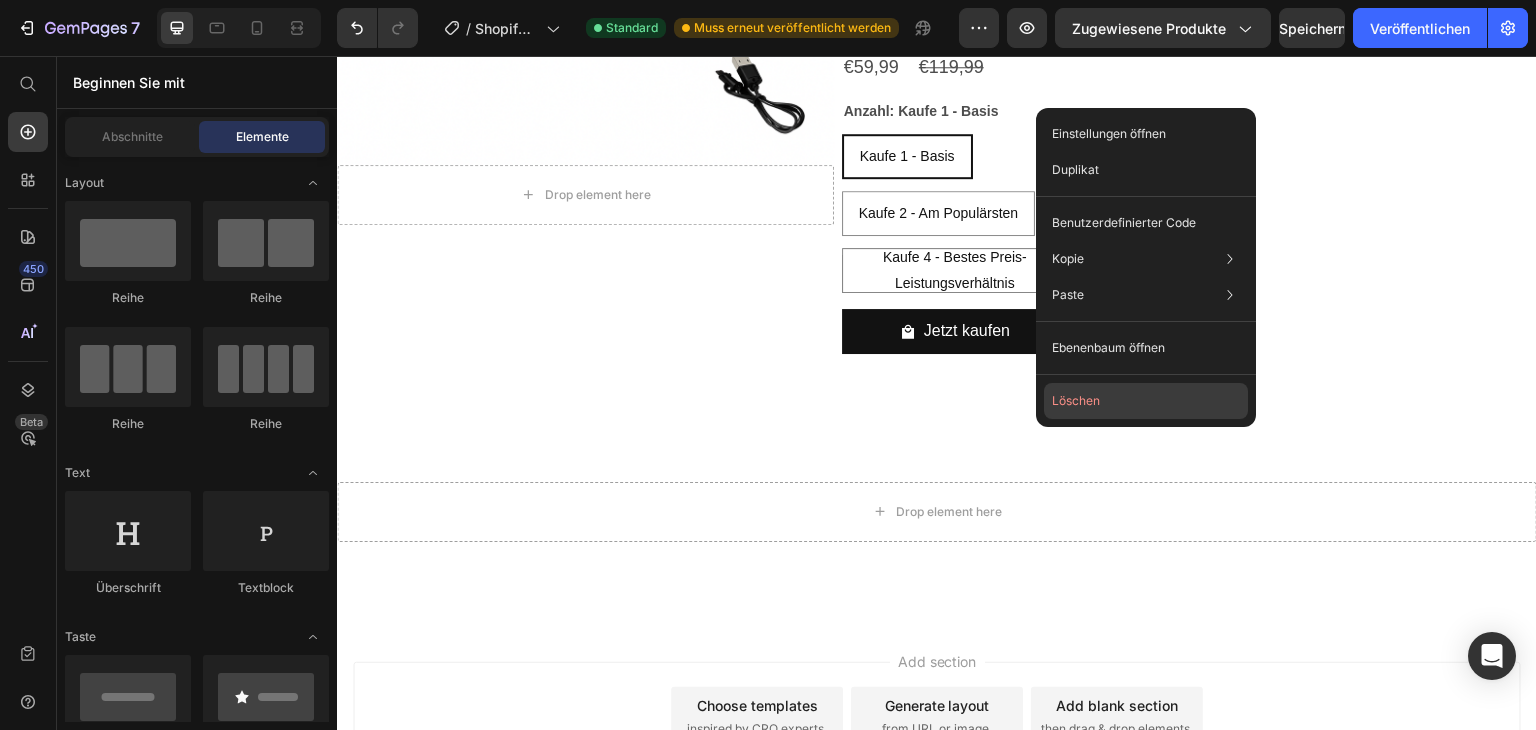 click on "Löschen" 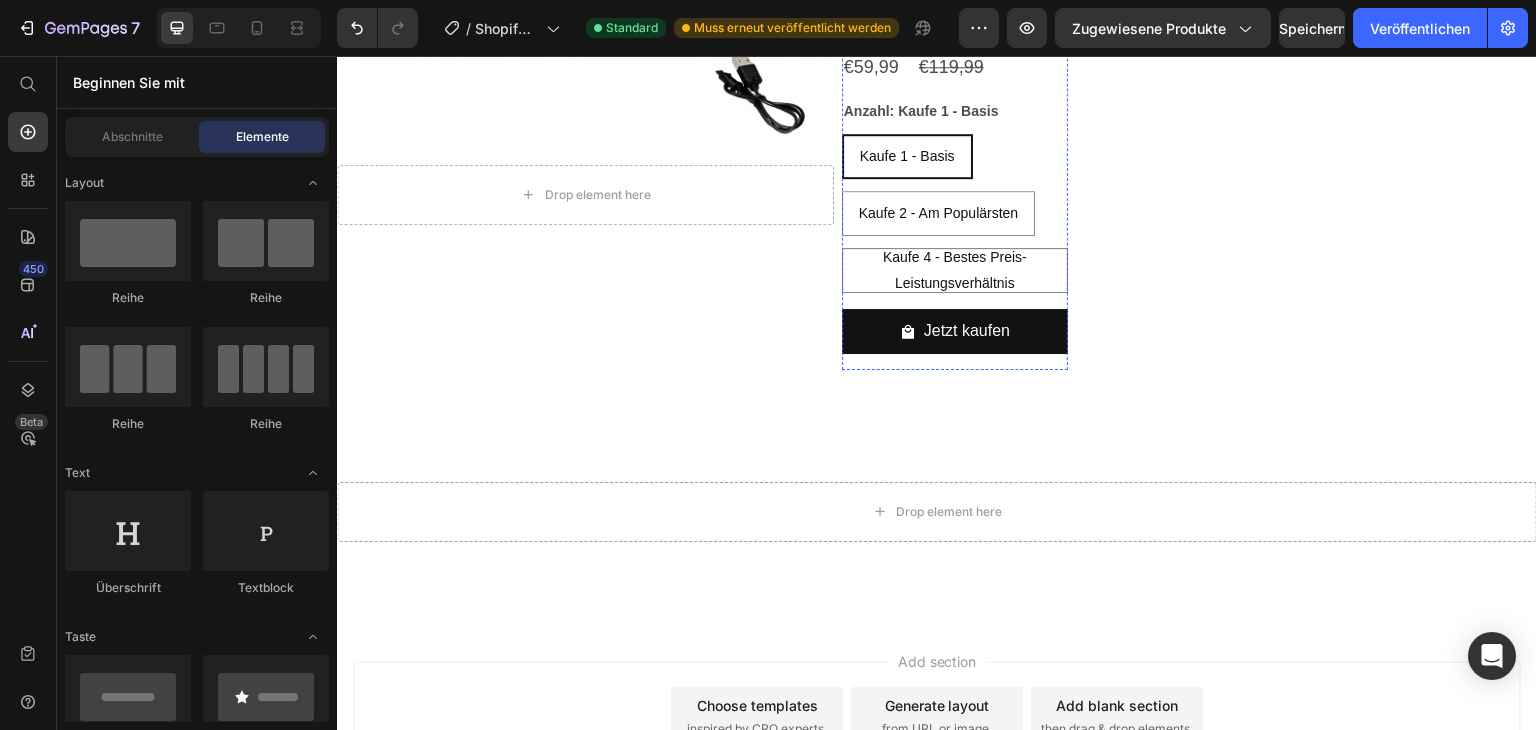 click 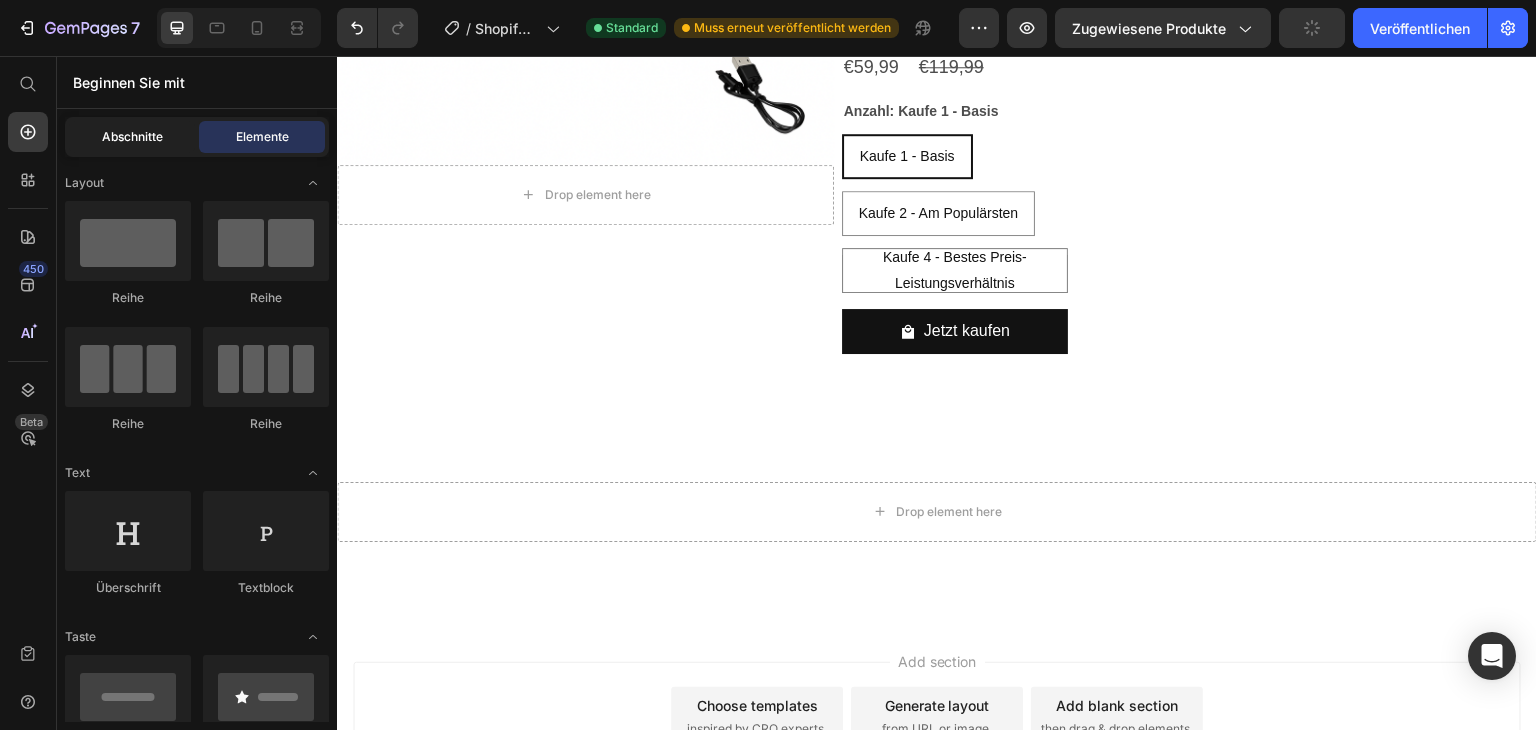 click on "Abschnitte" at bounding box center [132, 136] 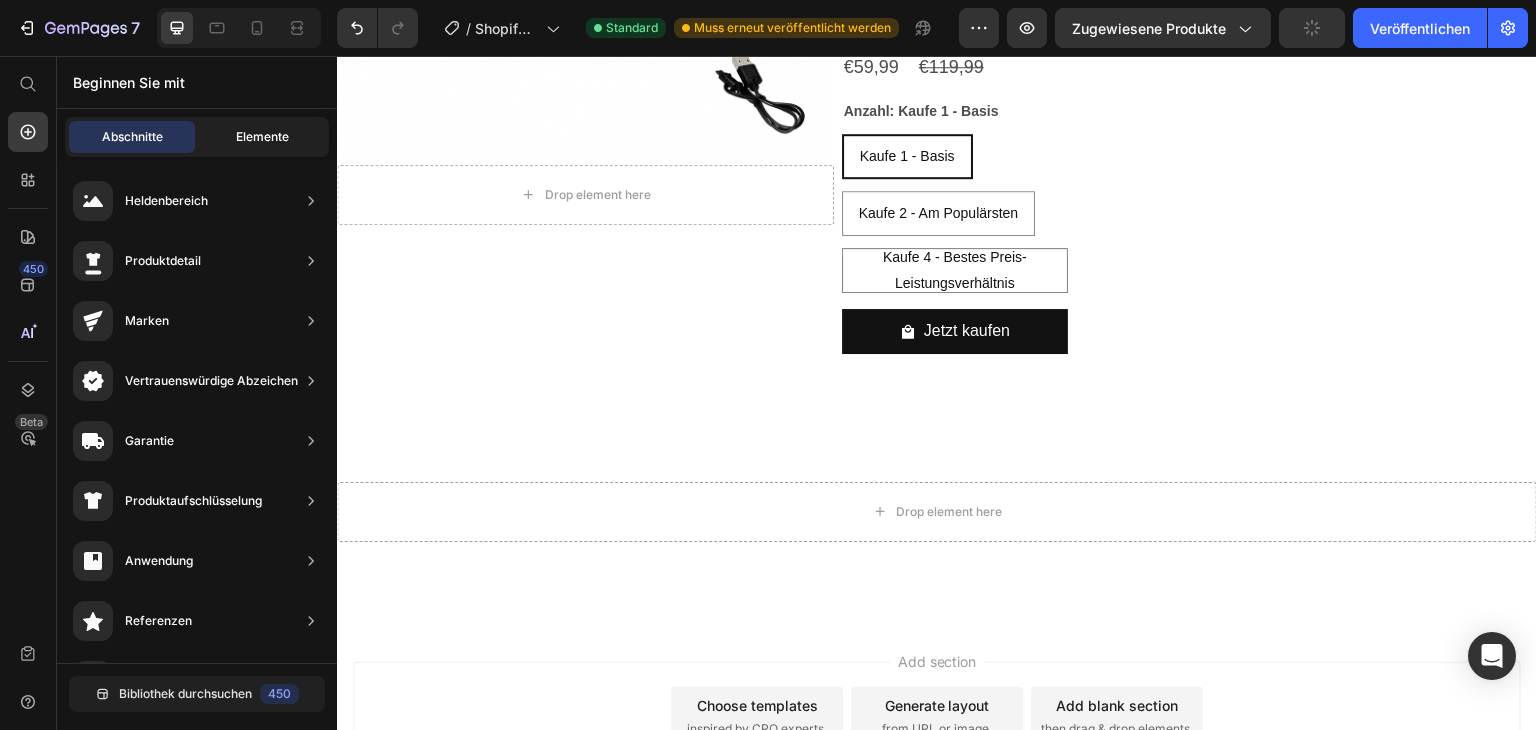 click on "Elemente" 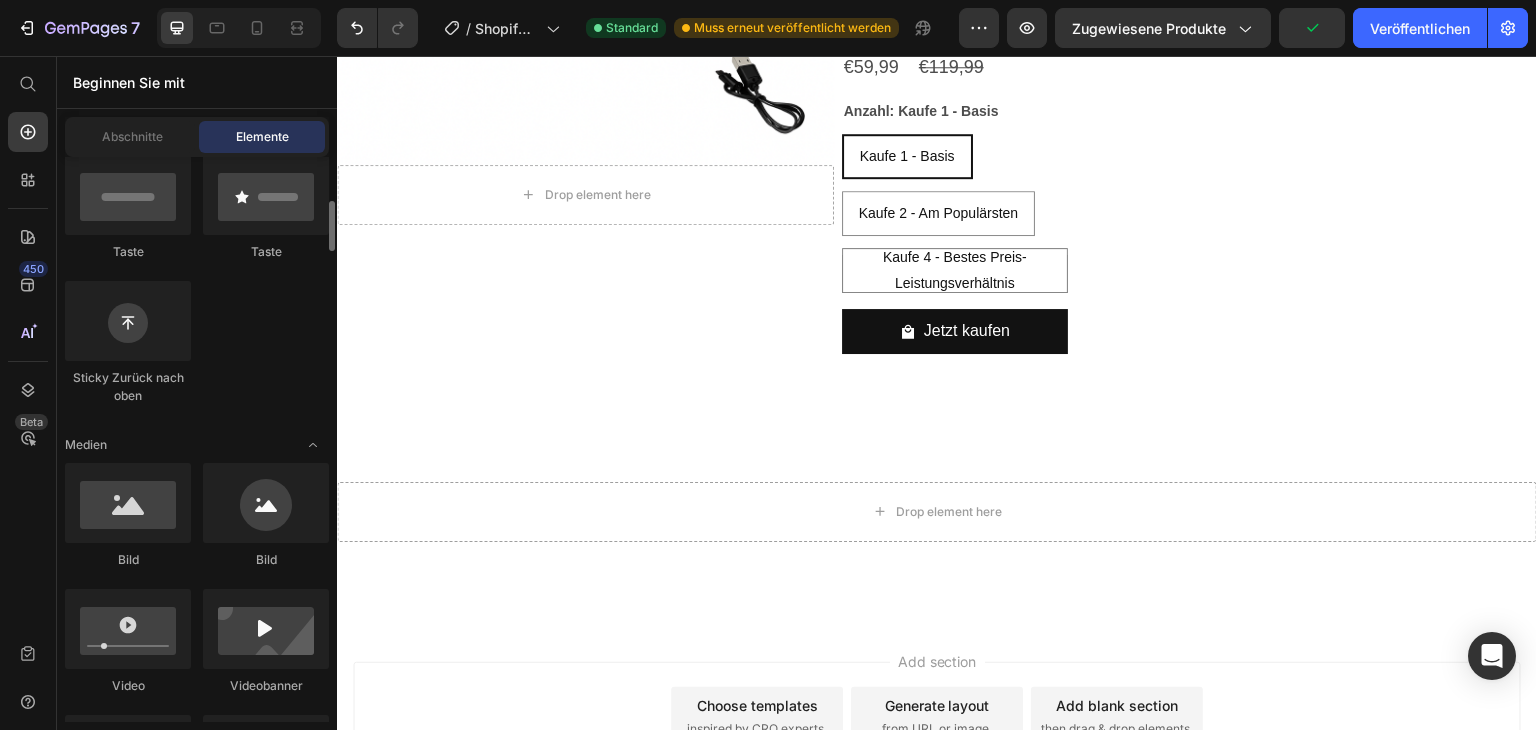 scroll, scrollTop: 600, scrollLeft: 0, axis: vertical 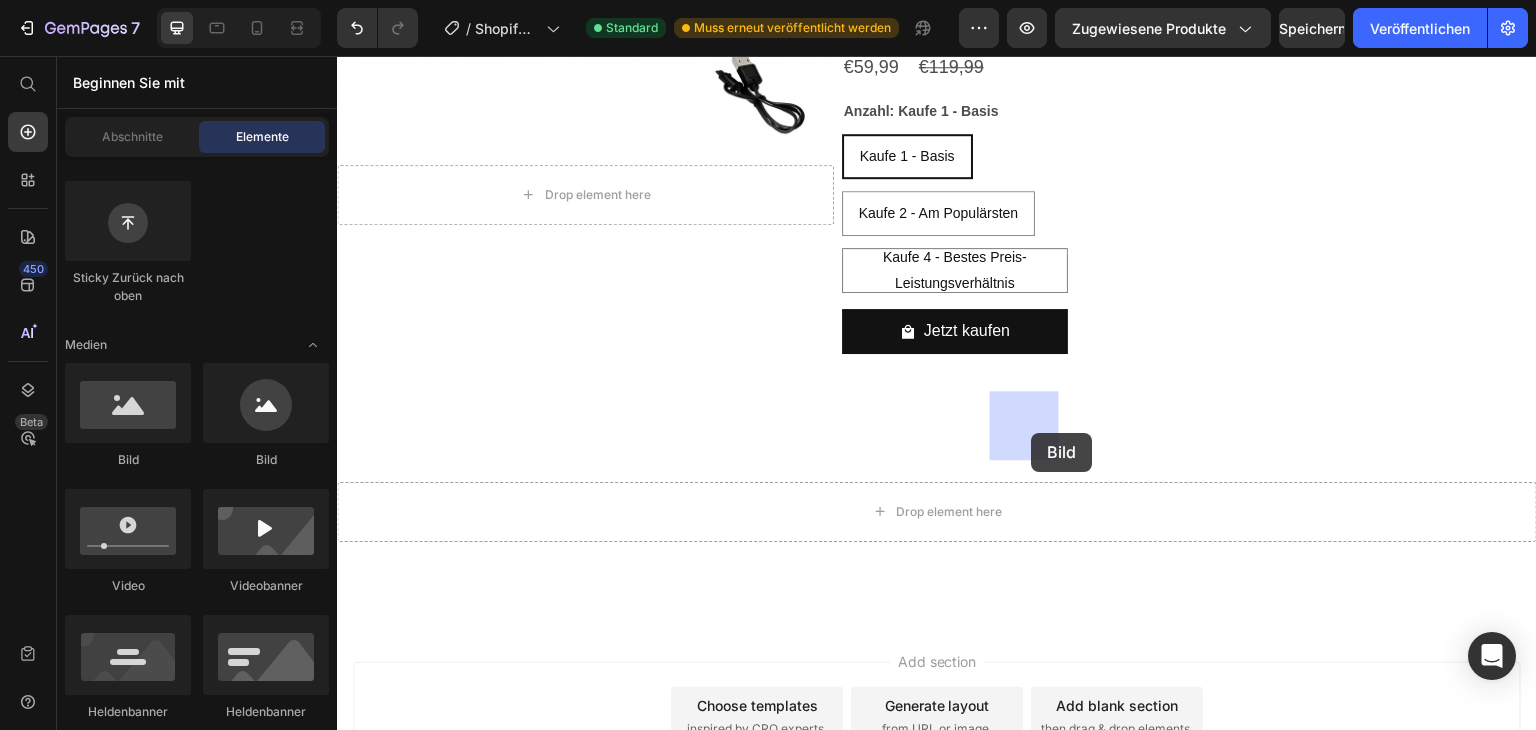 drag, startPoint x: 469, startPoint y: 482, endPoint x: 1032, endPoint y: 433, distance: 565.1283 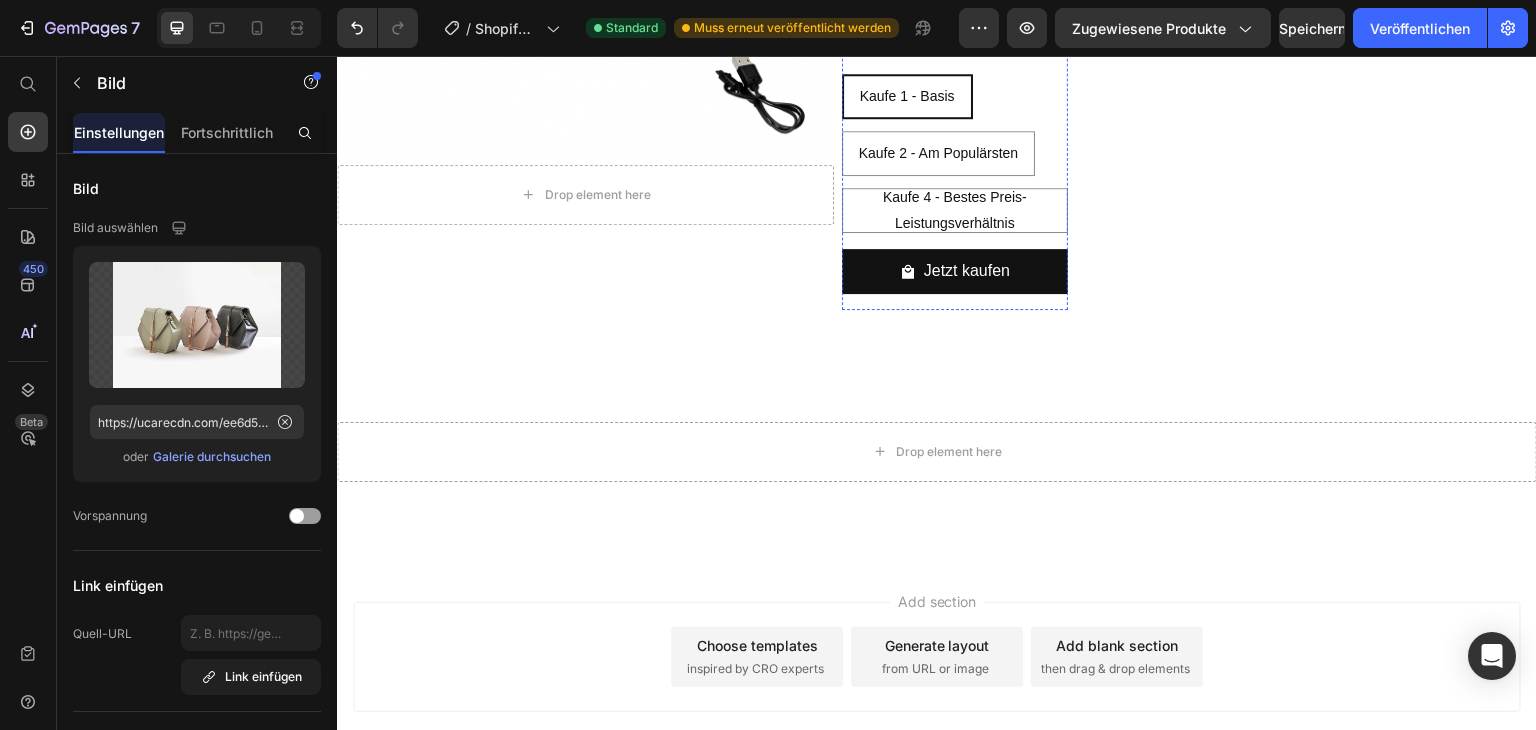 click on "Image   0" at bounding box center (1033, -22) 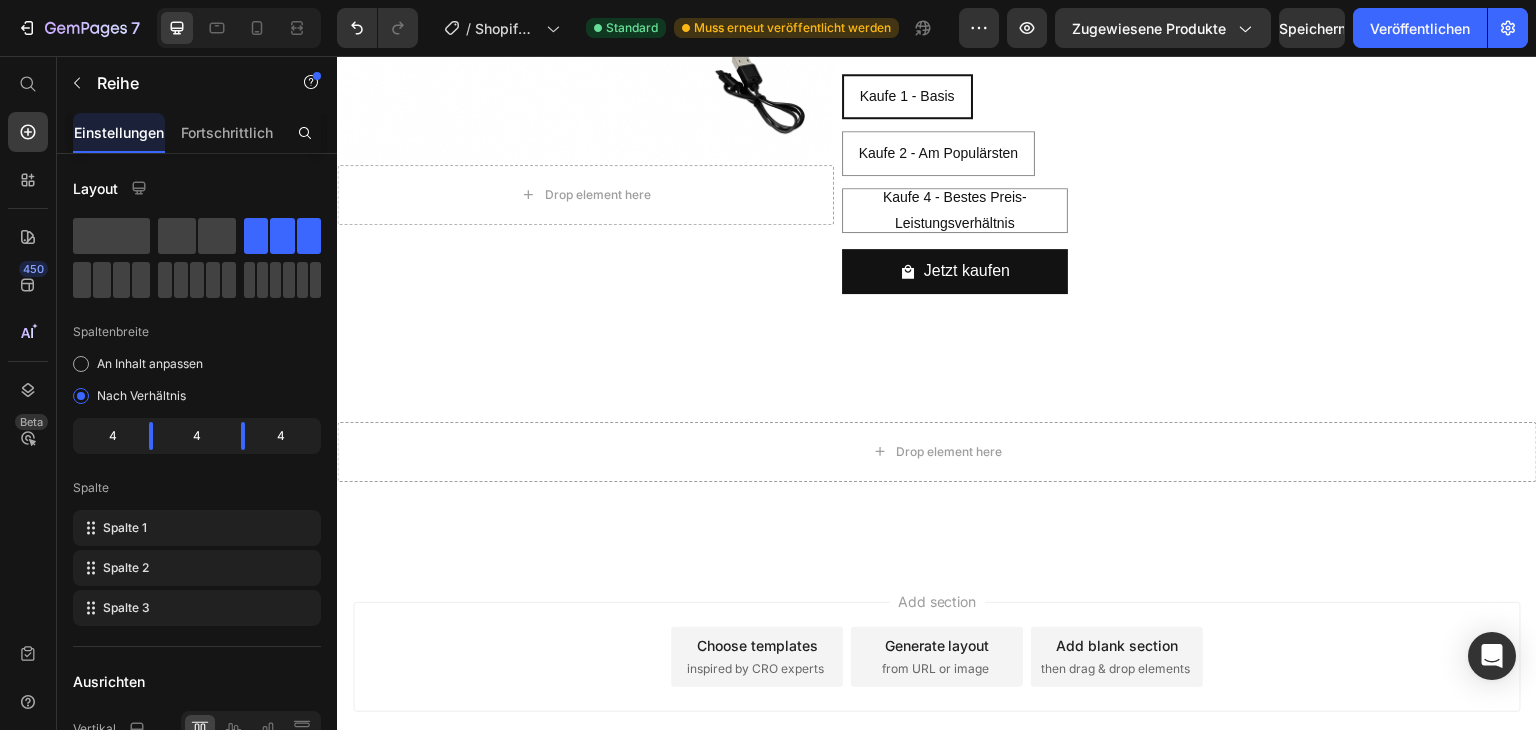 click at bounding box center (1033, -22) 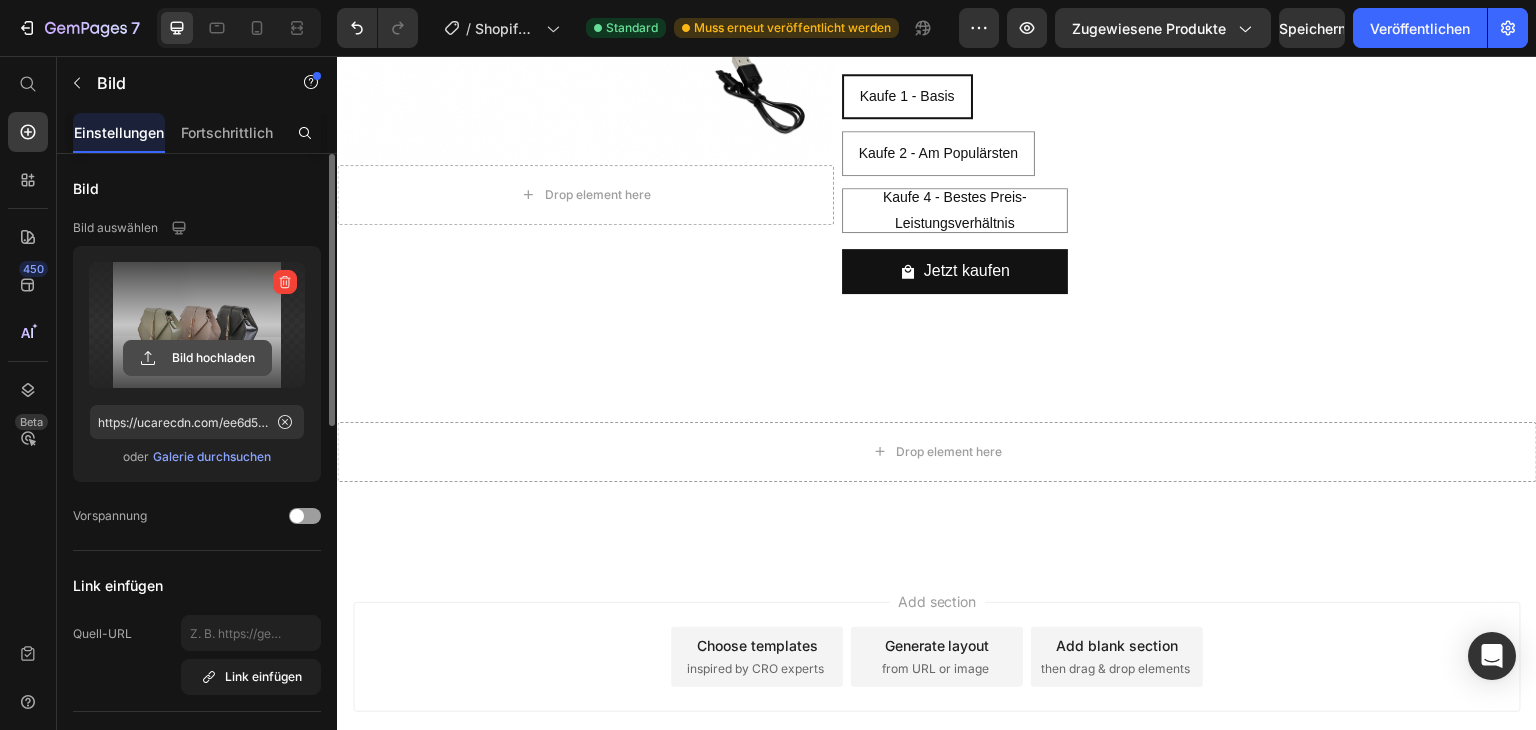 click 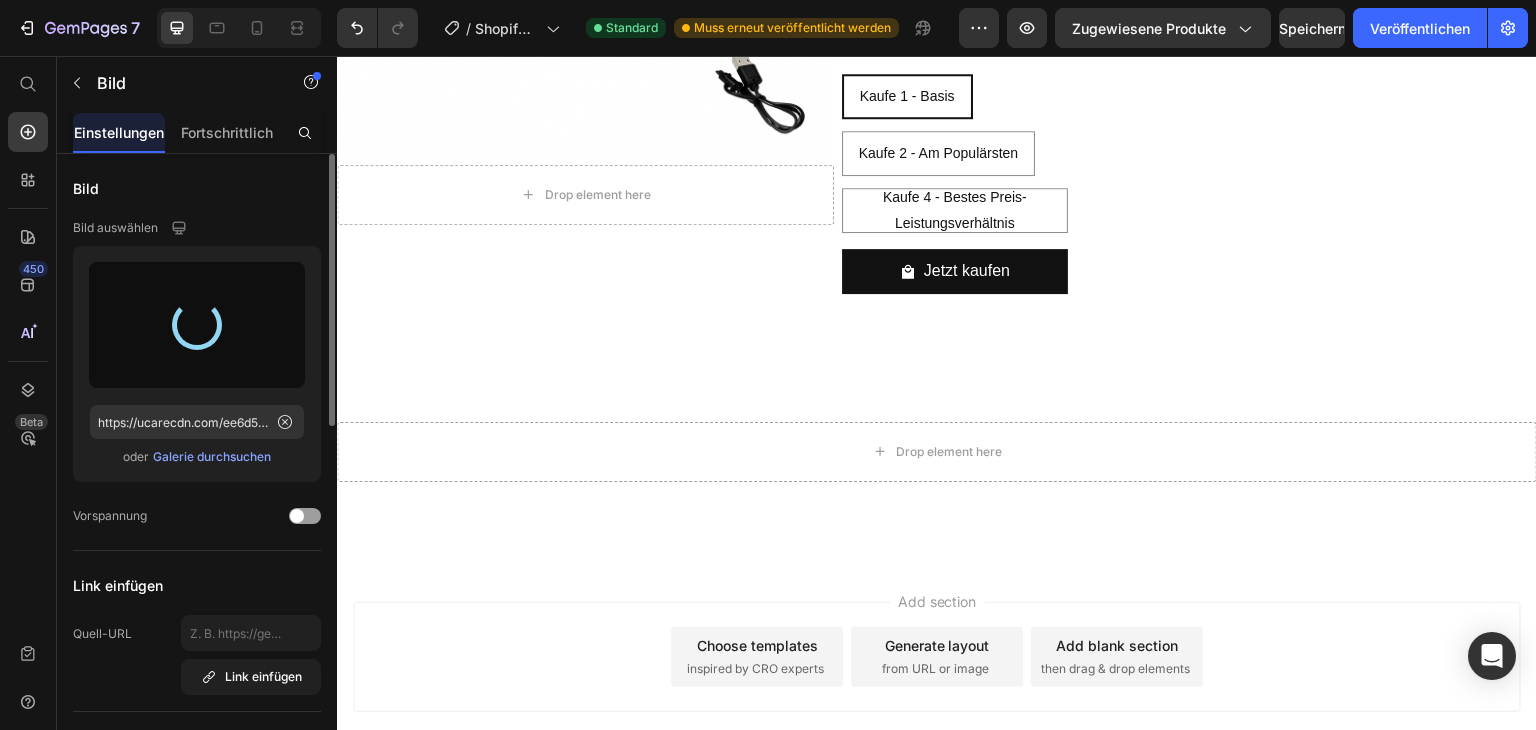 click at bounding box center (877, -22) 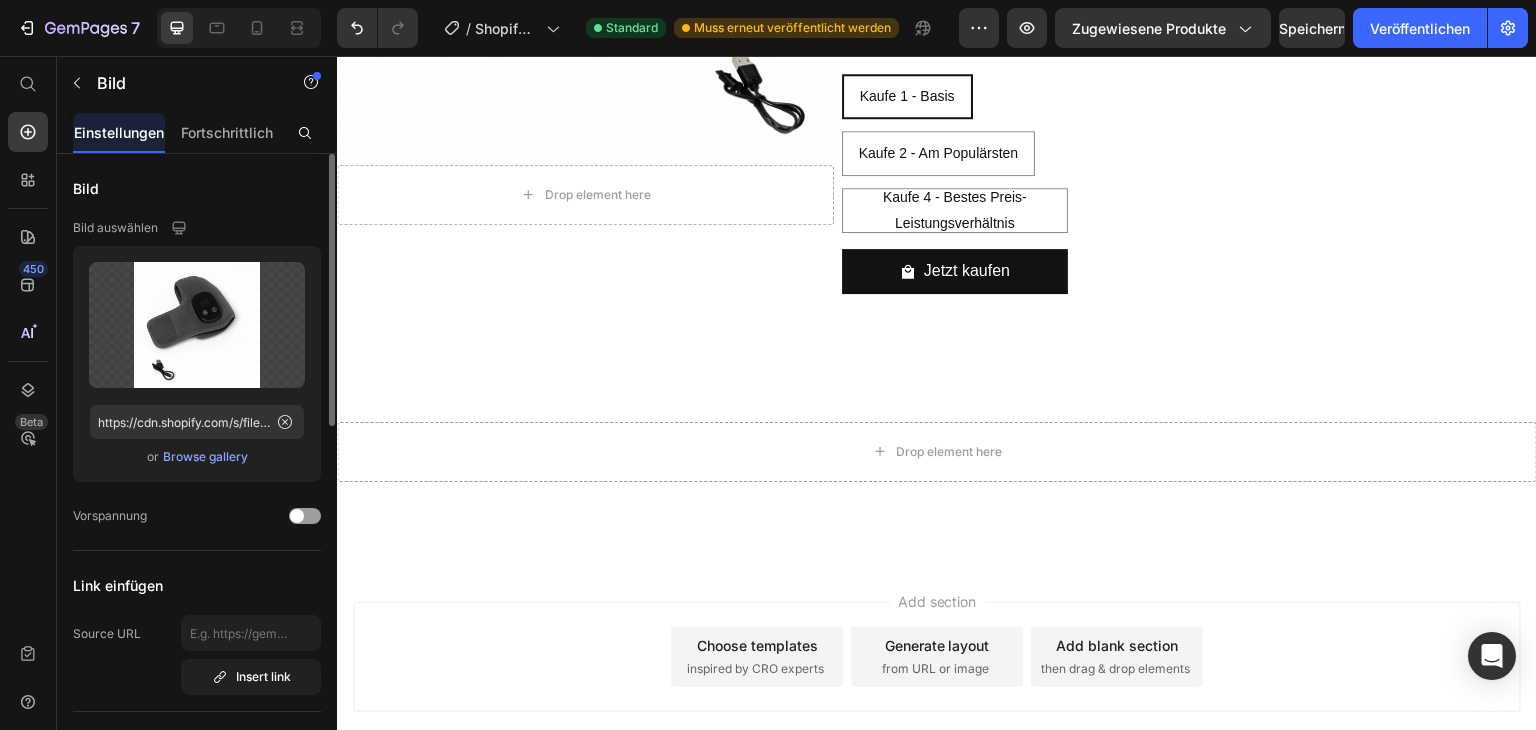 click at bounding box center (1033, -22) 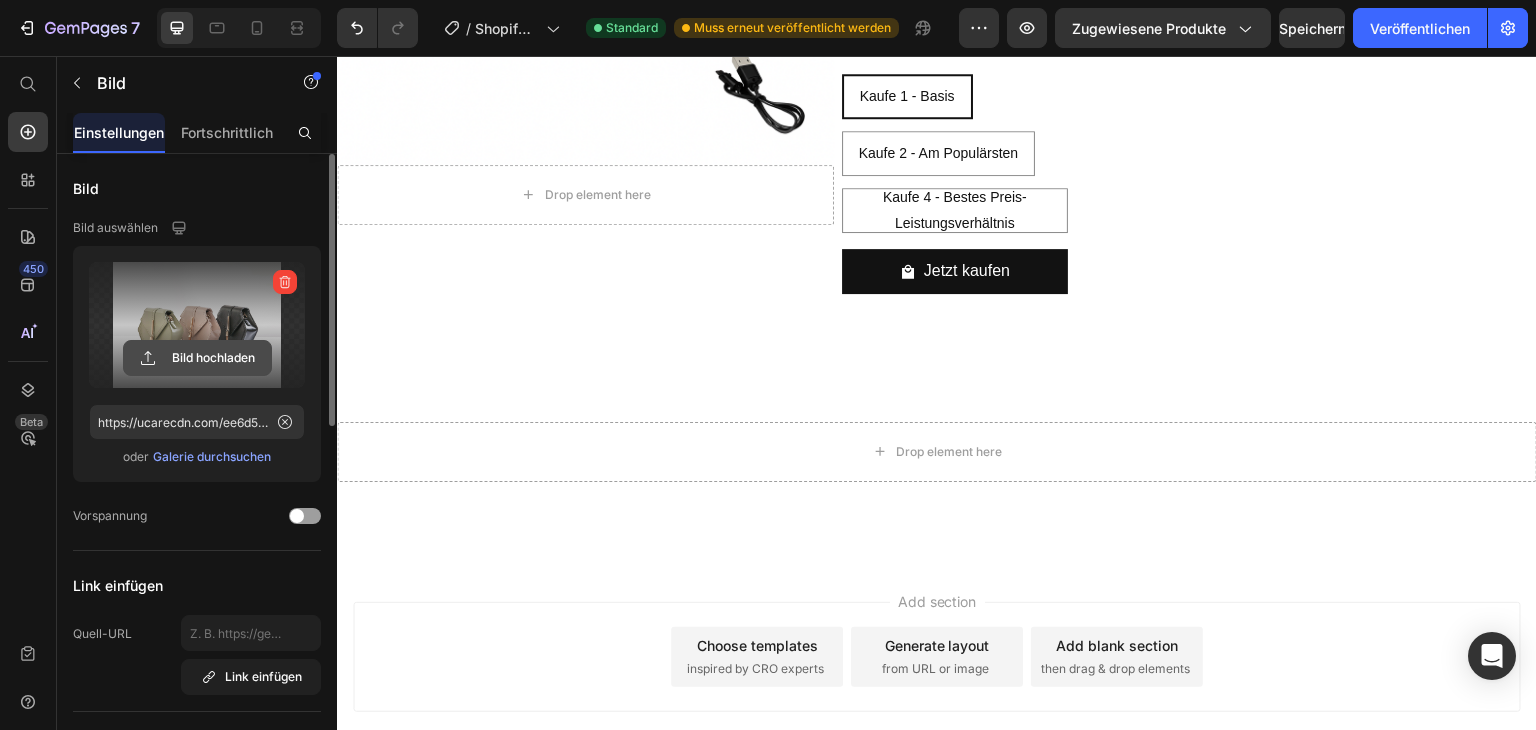 click 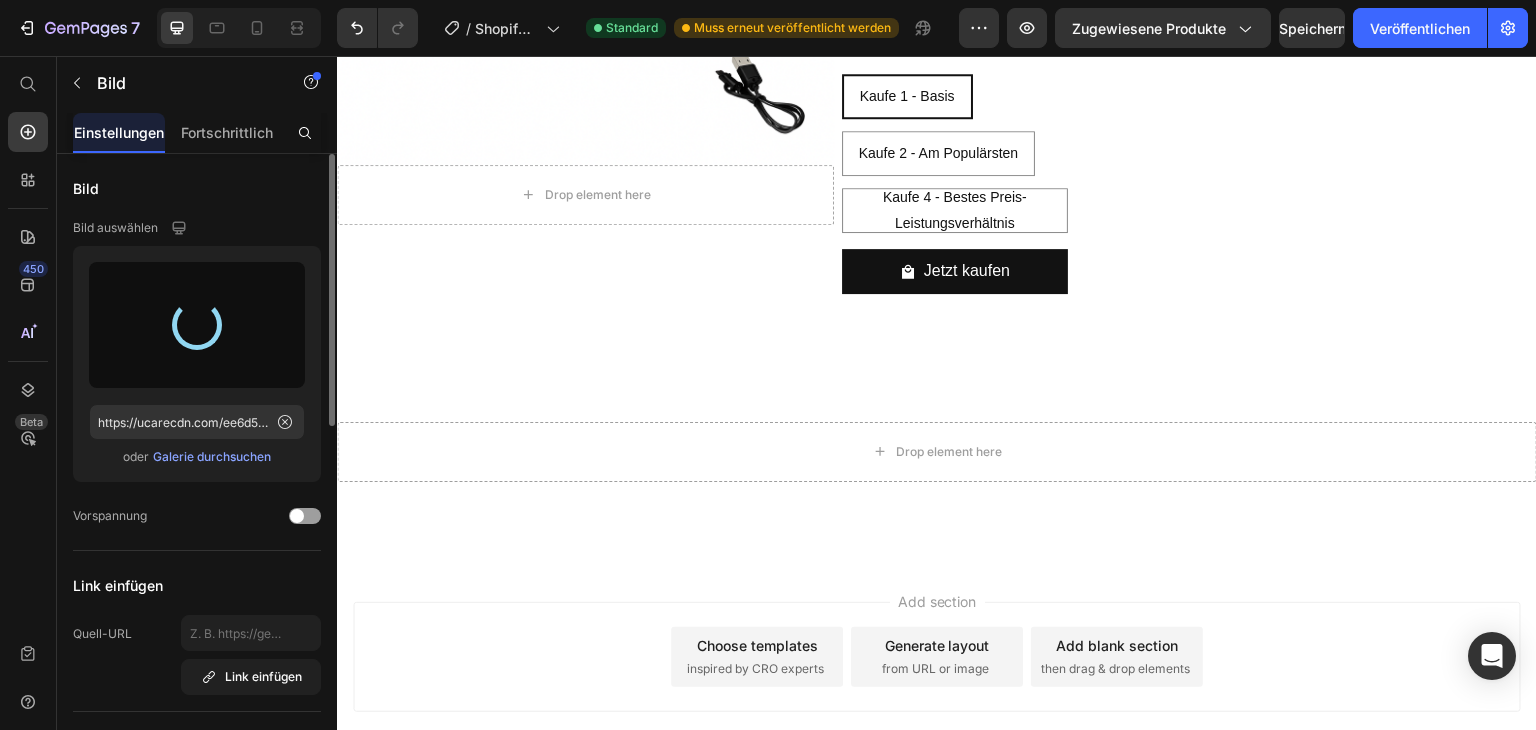 type on "https://cdn.shopify.com/s/files/1/0906/6643/4884/files/gempages_571823513191580544-1056fe0f-97f2-4e7b-b3e8-3fff564f5745.png" 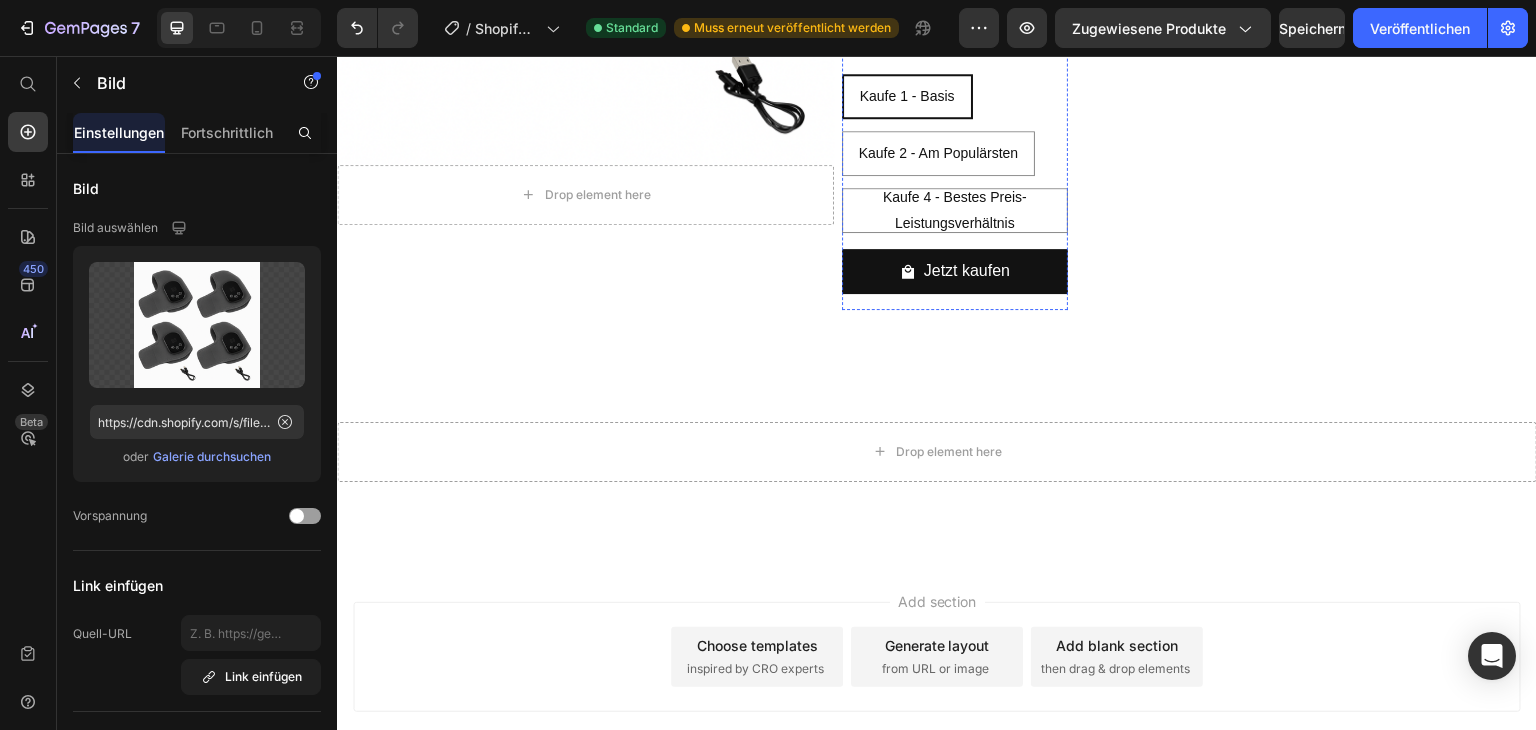click on "Image Image Image   0 Row" at bounding box center [955, -22] 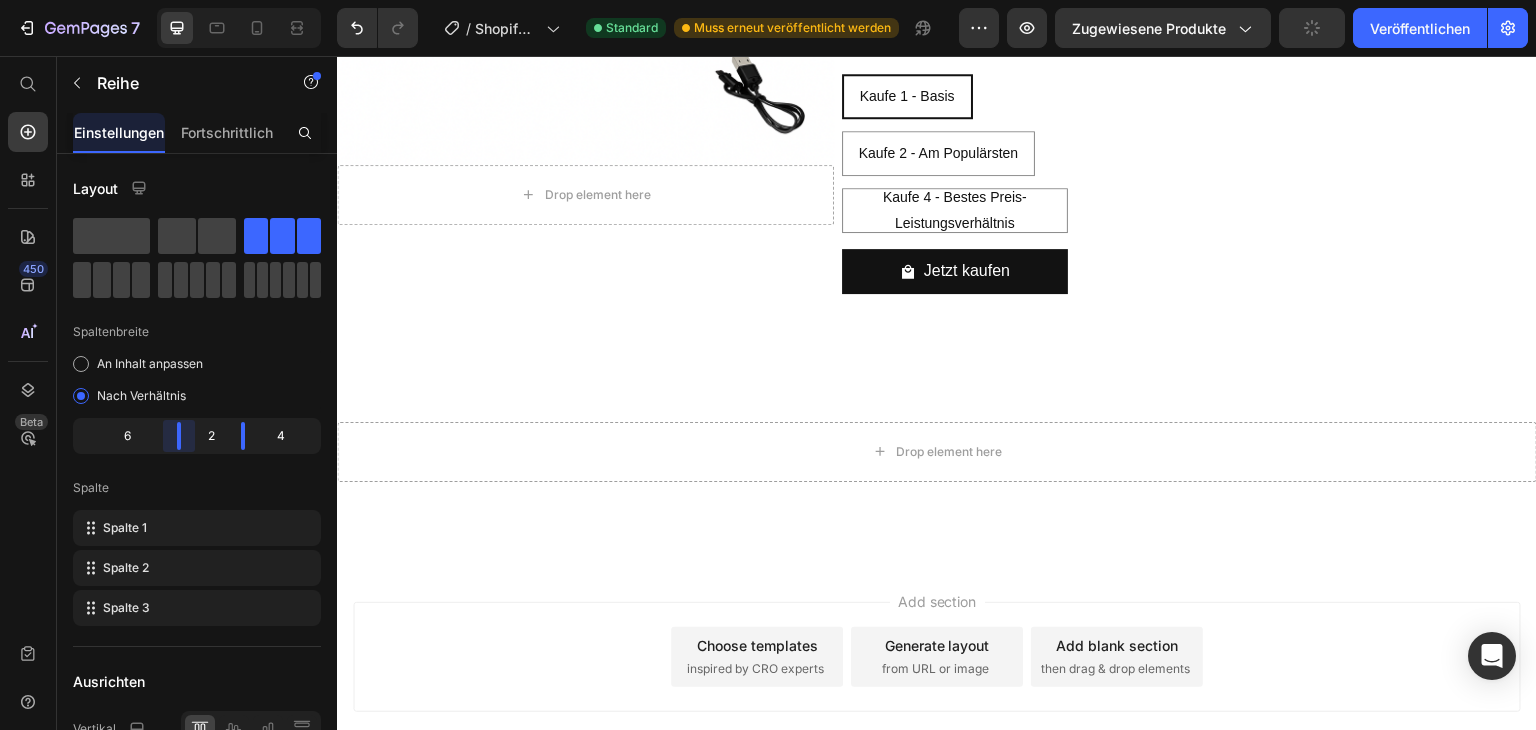 drag, startPoint x: 148, startPoint y: 437, endPoint x: 208, endPoint y: 433, distance: 60.133186 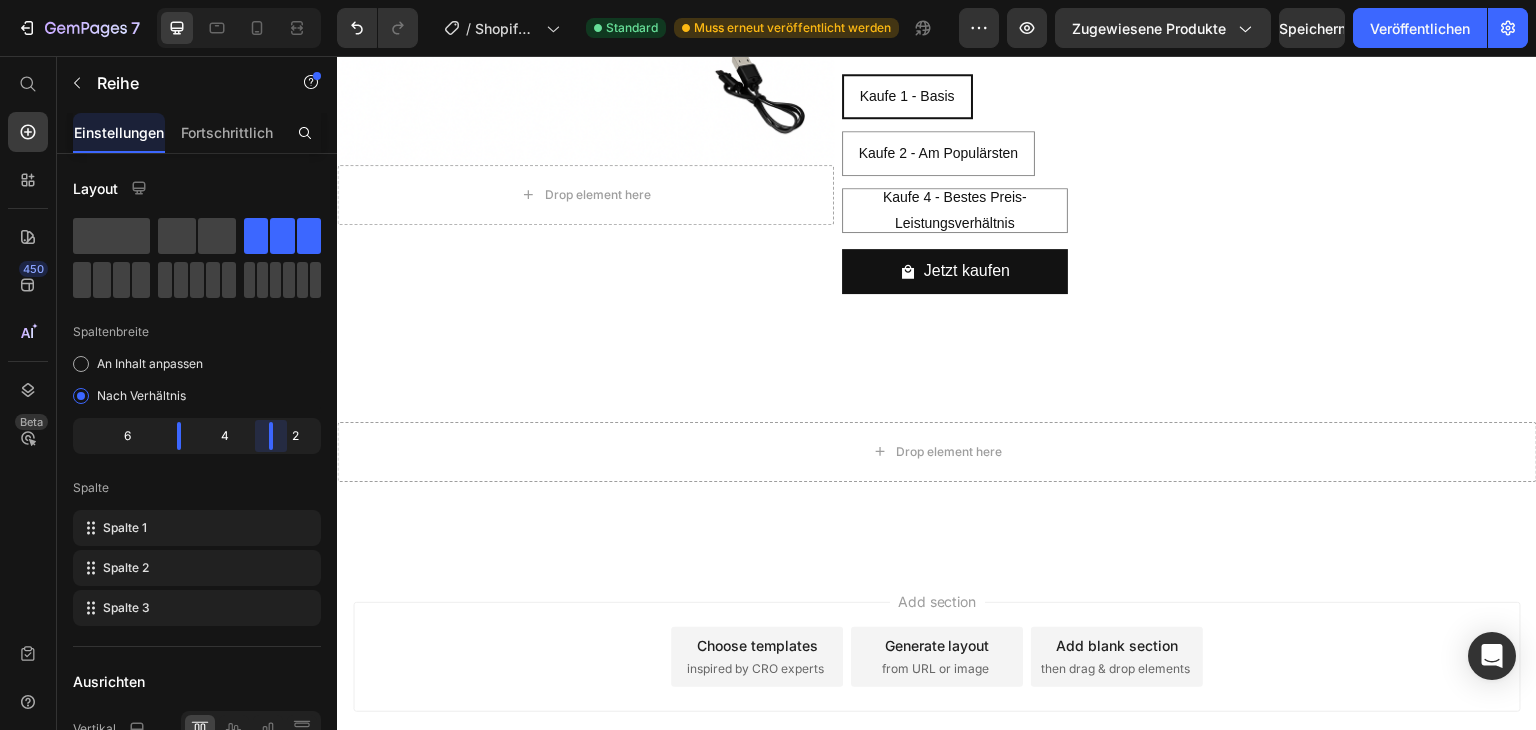 drag, startPoint x: 241, startPoint y: 433, endPoint x: 284, endPoint y: 436, distance: 43.104523 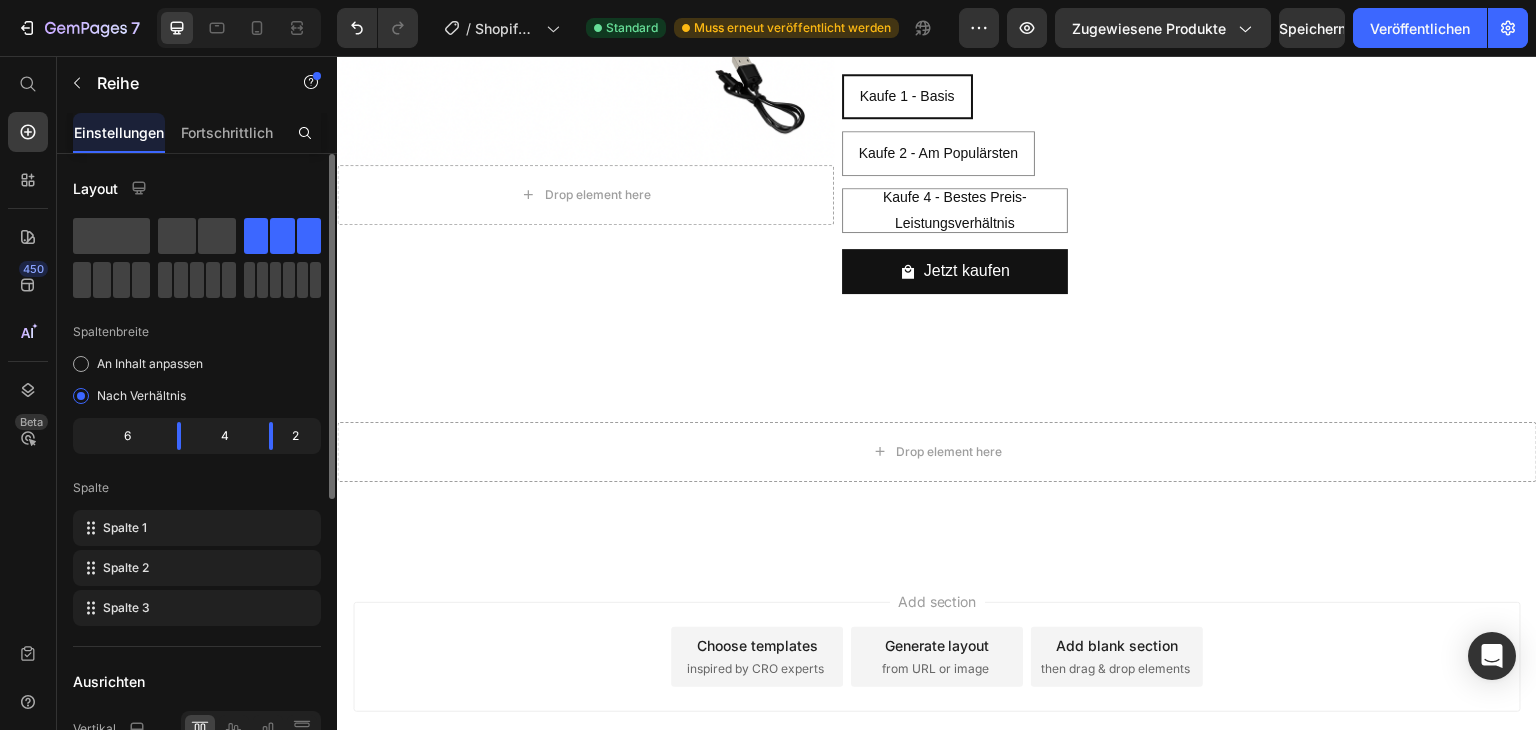 click on "2" 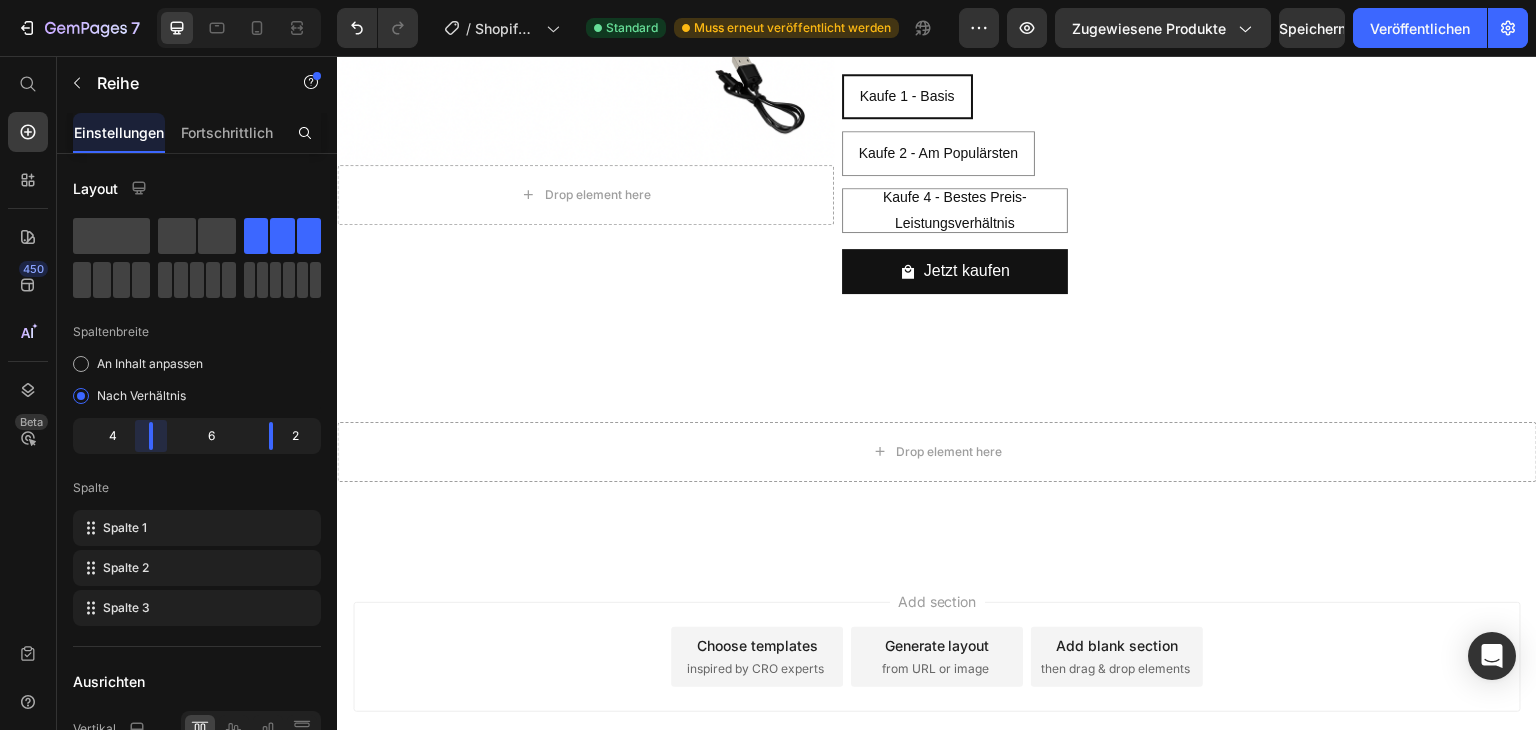 drag, startPoint x: 180, startPoint y: 436, endPoint x: 160, endPoint y: 441, distance: 20.615528 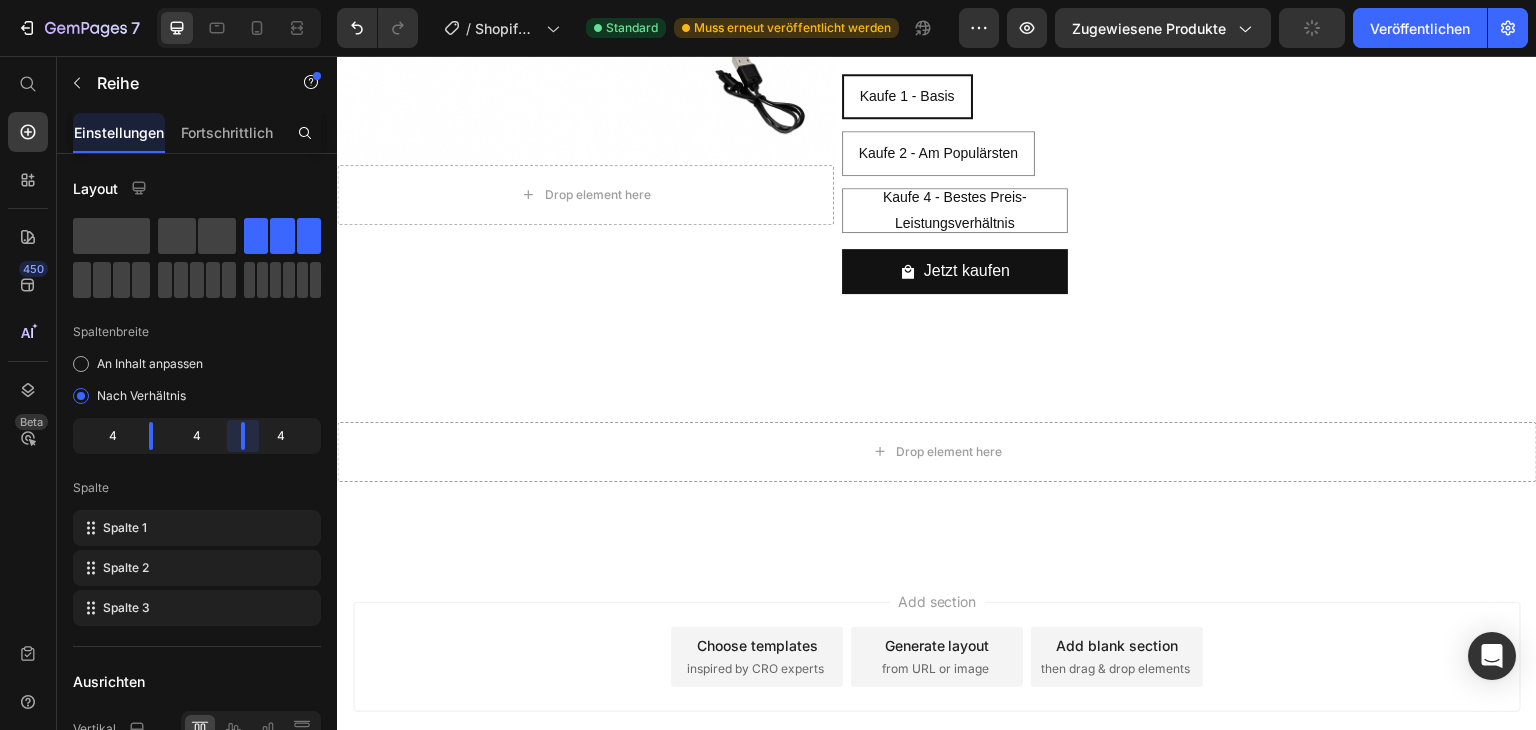 drag, startPoint x: 270, startPoint y: 436, endPoint x: 246, endPoint y: 437, distance: 24.020824 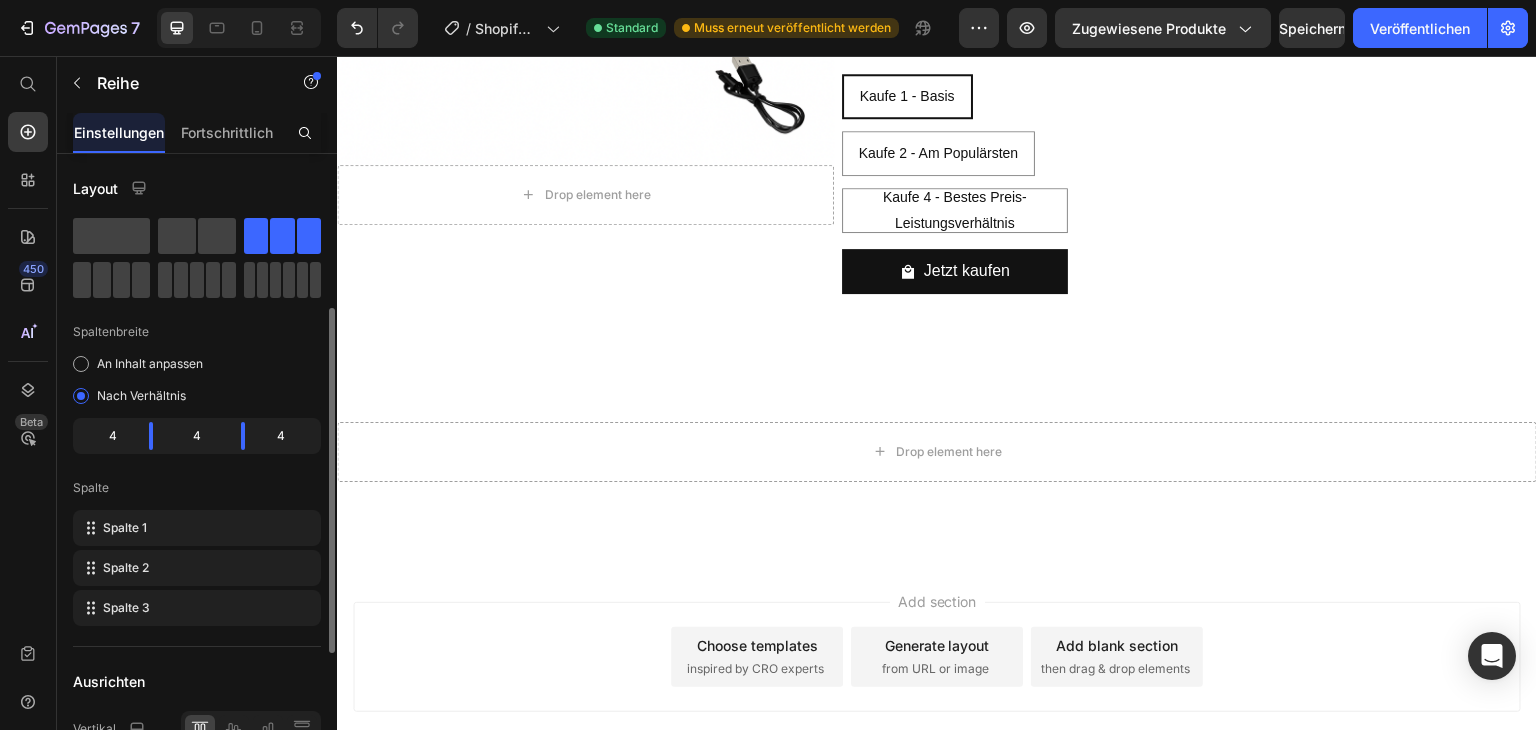 scroll, scrollTop: 100, scrollLeft: 0, axis: vertical 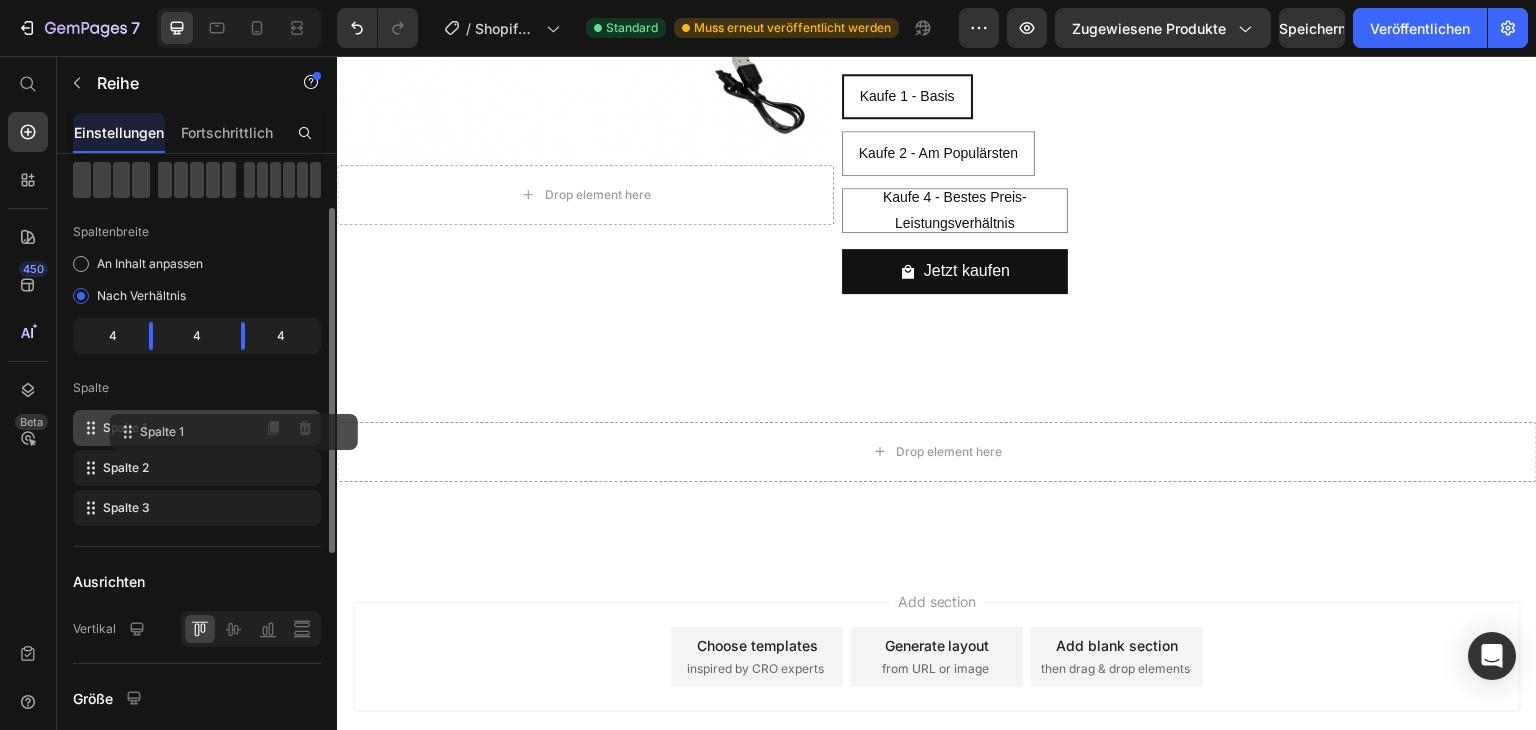 drag, startPoint x: 176, startPoint y: 428, endPoint x: 213, endPoint y: 428, distance: 37 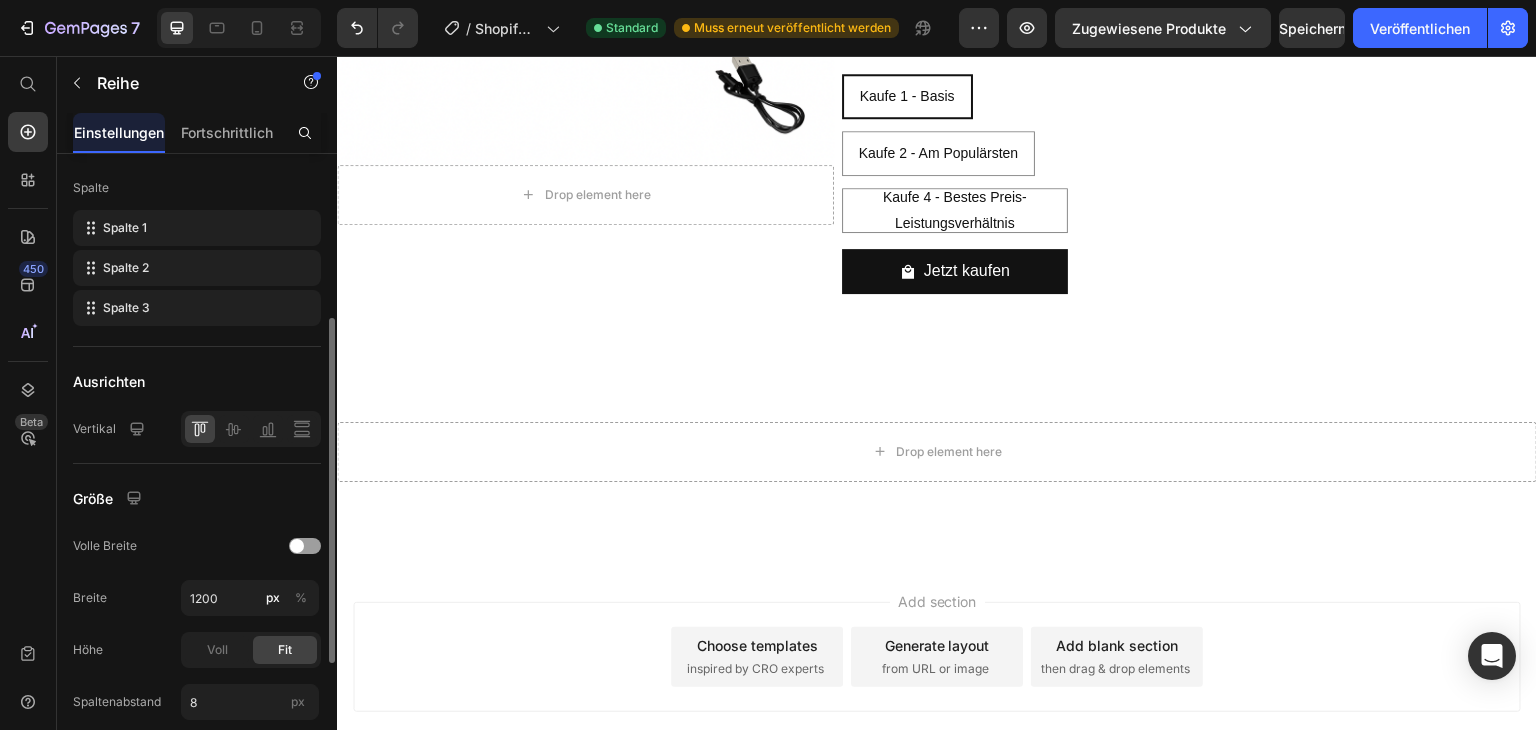 scroll, scrollTop: 400, scrollLeft: 0, axis: vertical 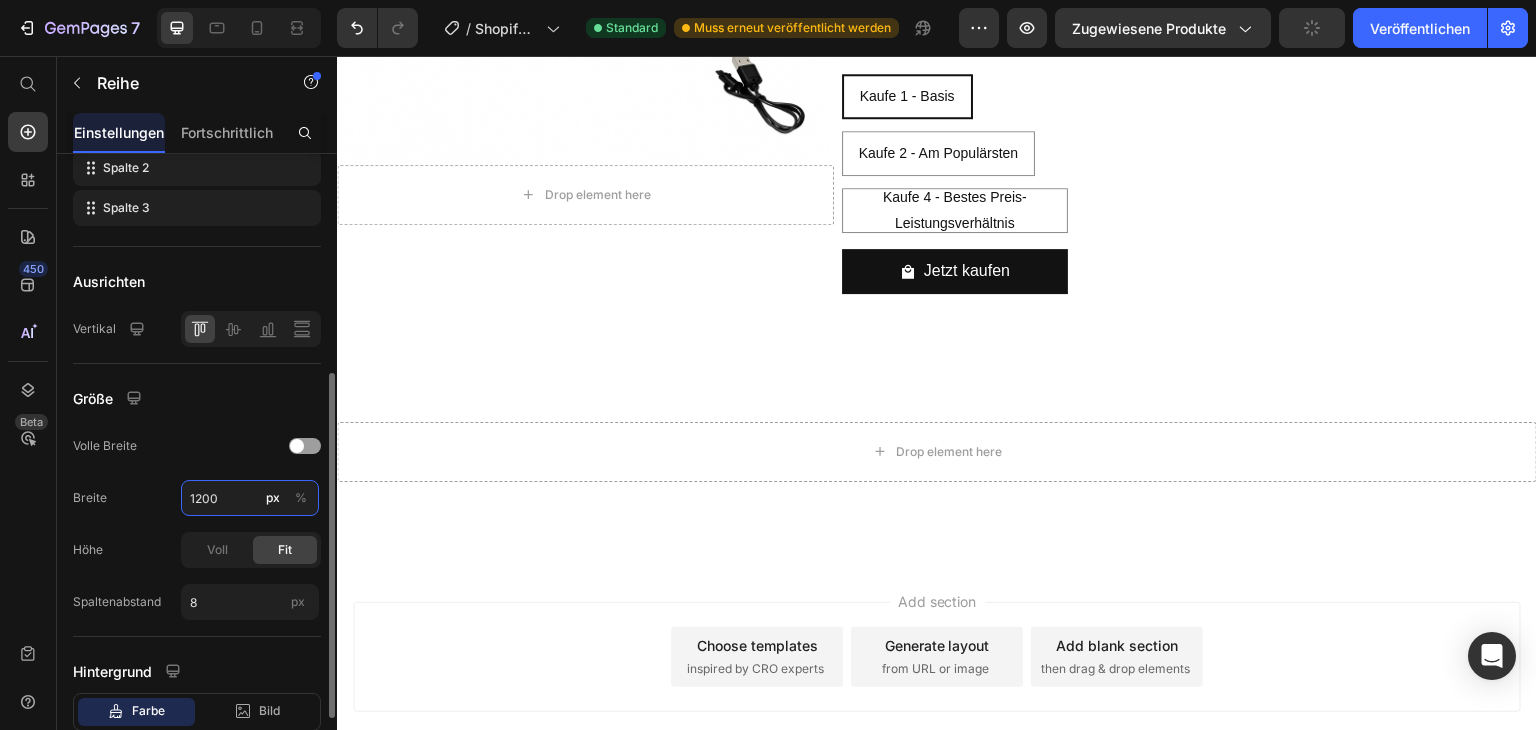 click on "1200" at bounding box center [250, 498] 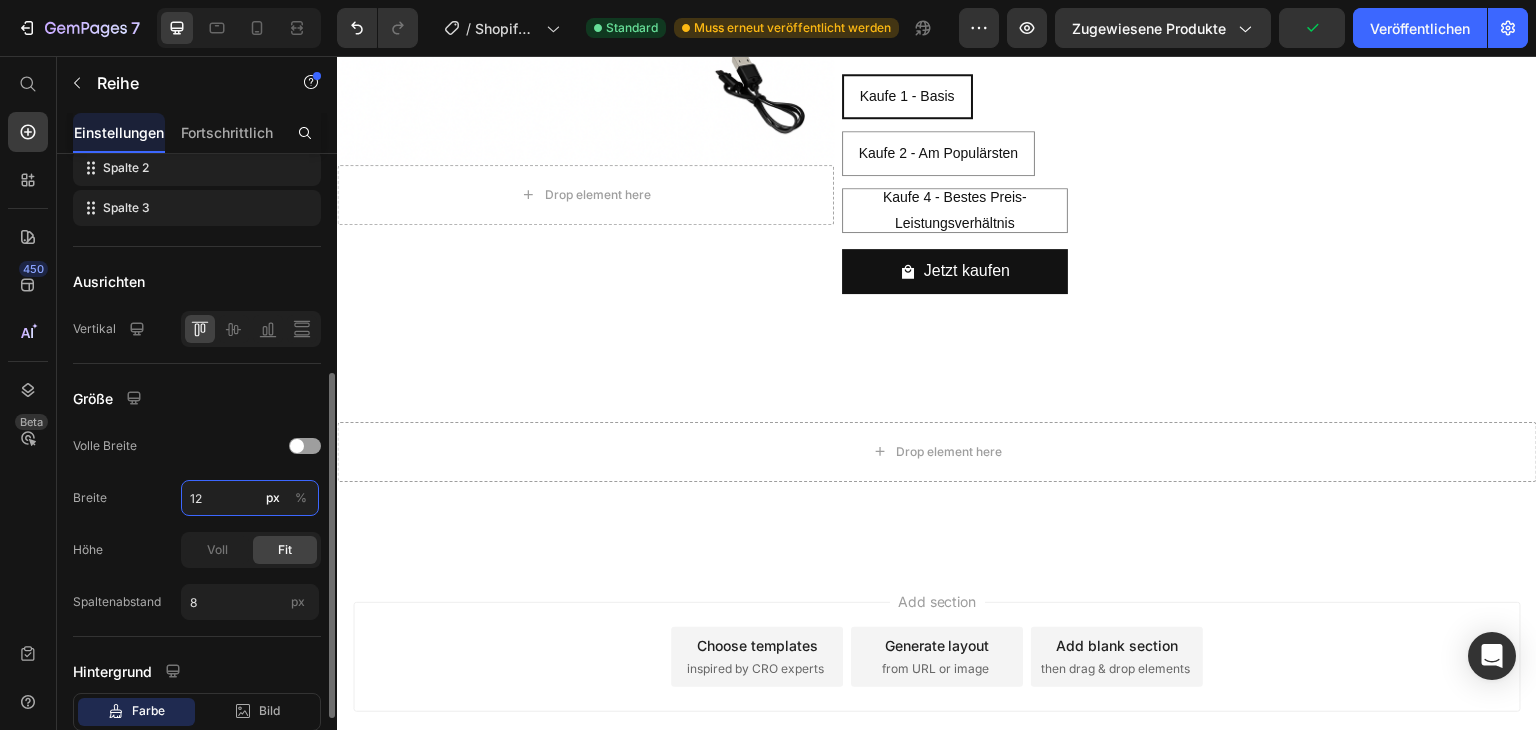type on "1" 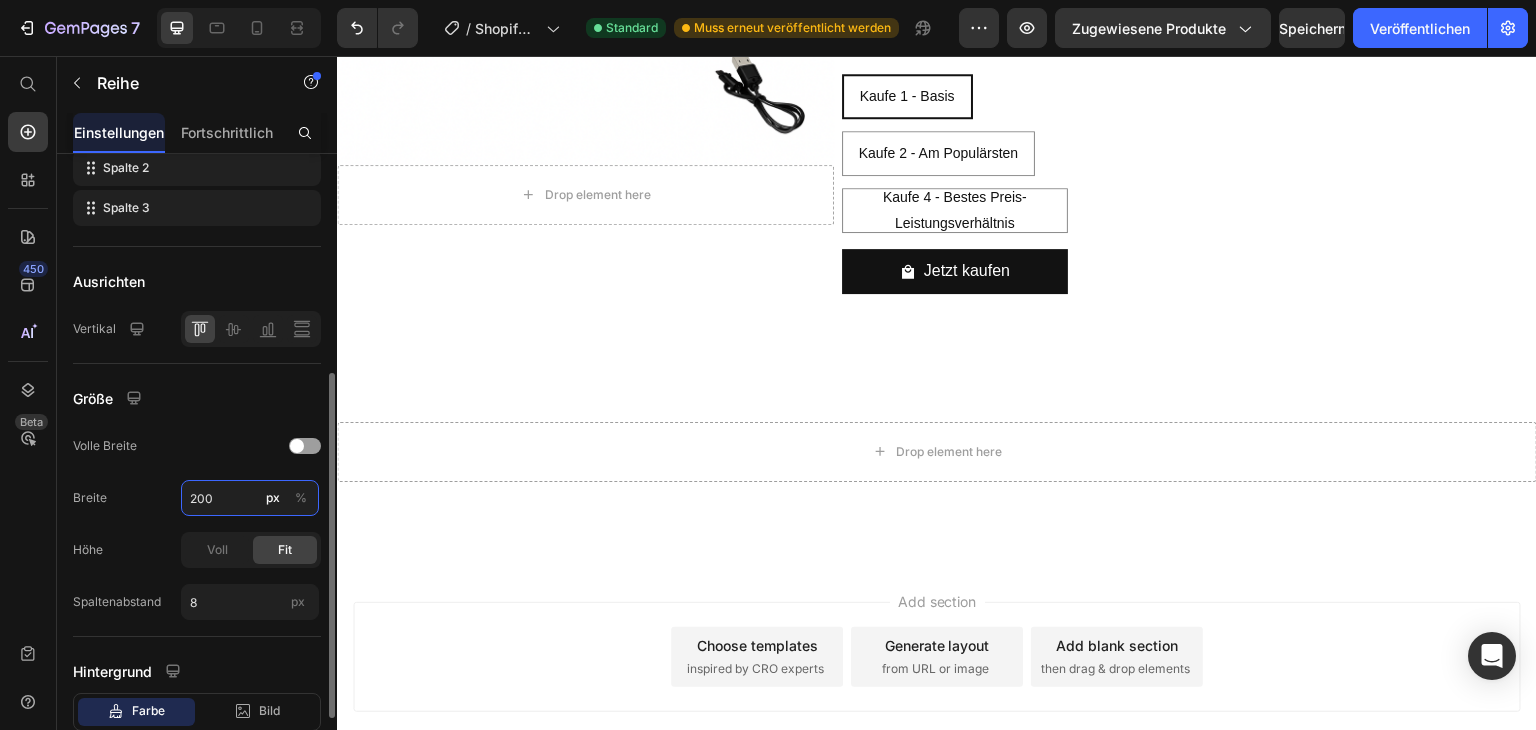 scroll, scrollTop: 500, scrollLeft: 0, axis: vertical 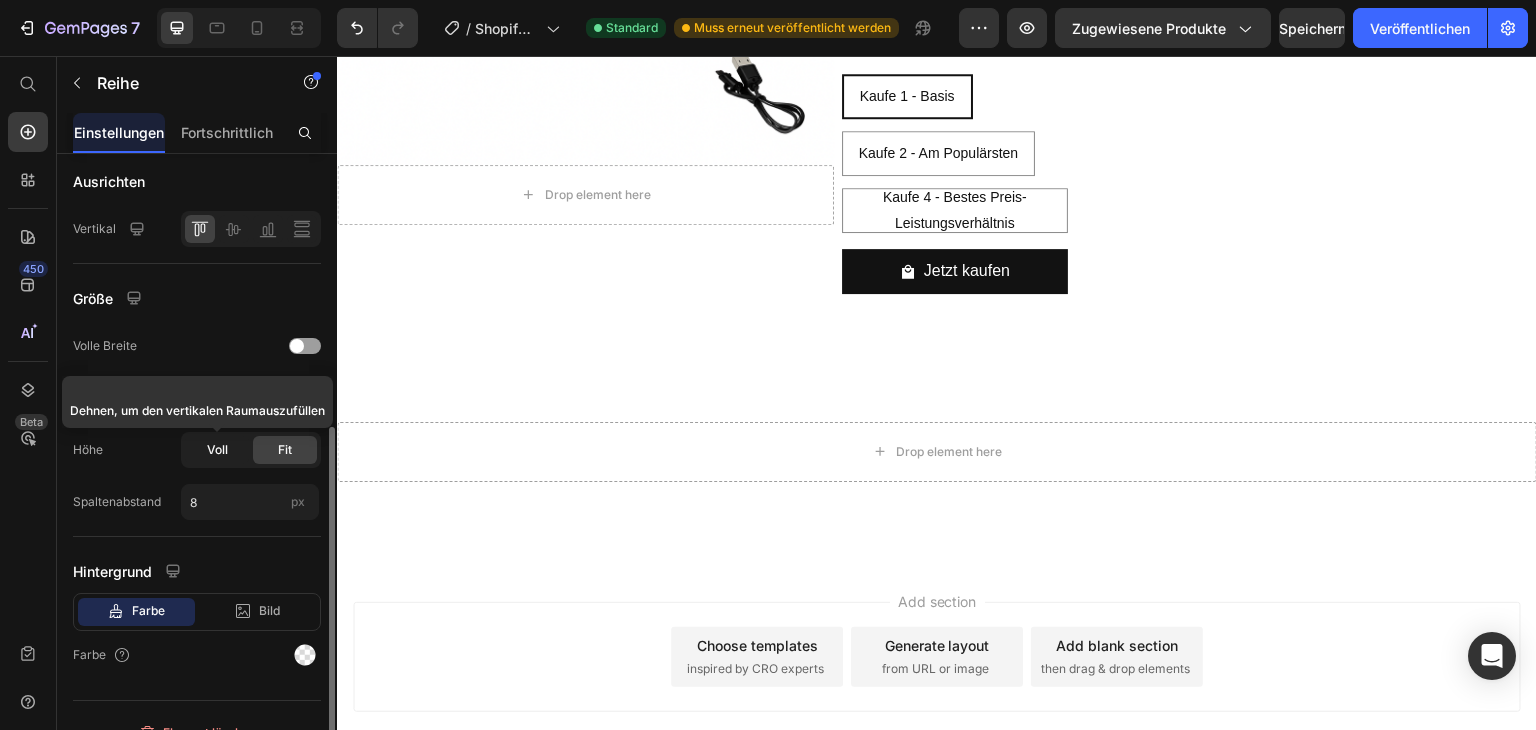 type on "200" 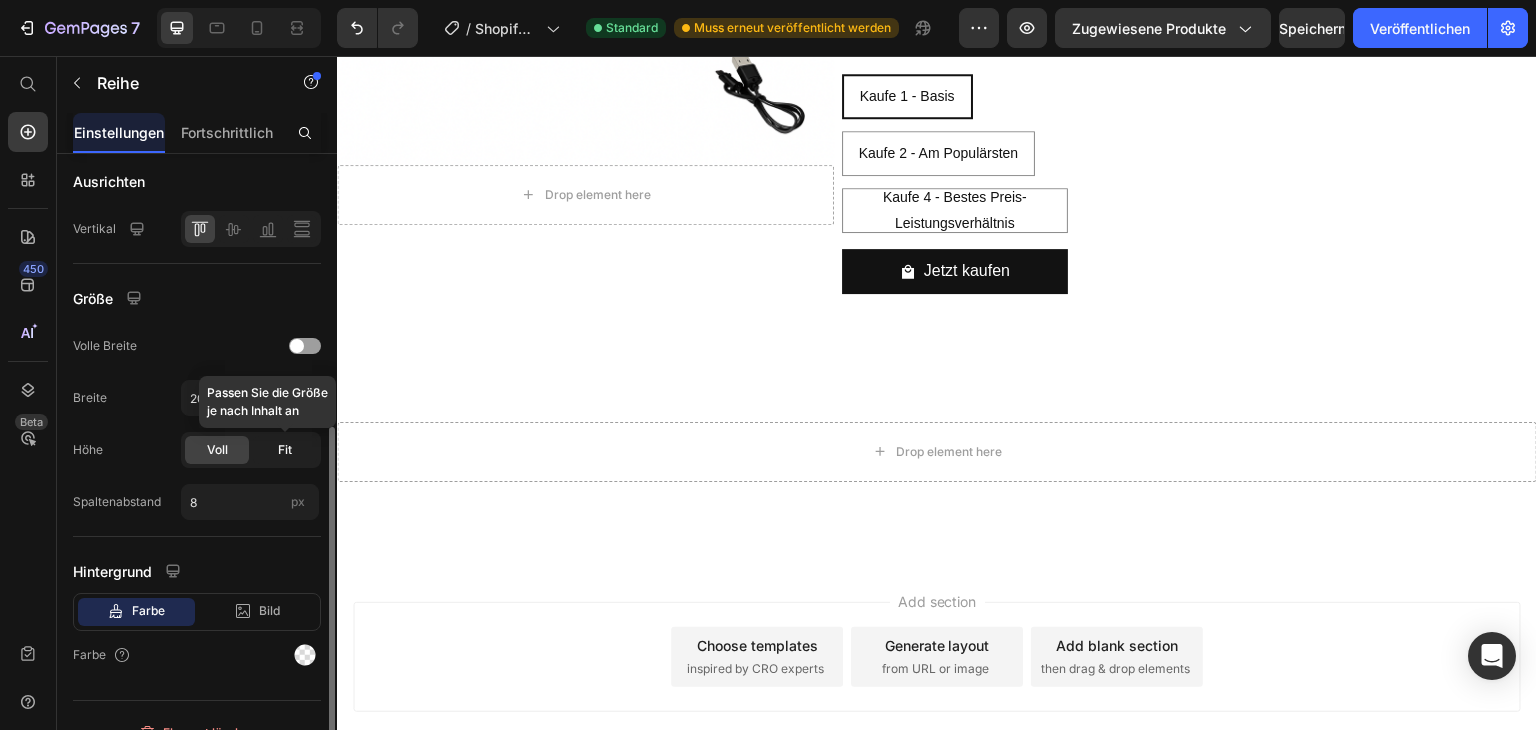 click on "Fit" at bounding box center (285, 449) 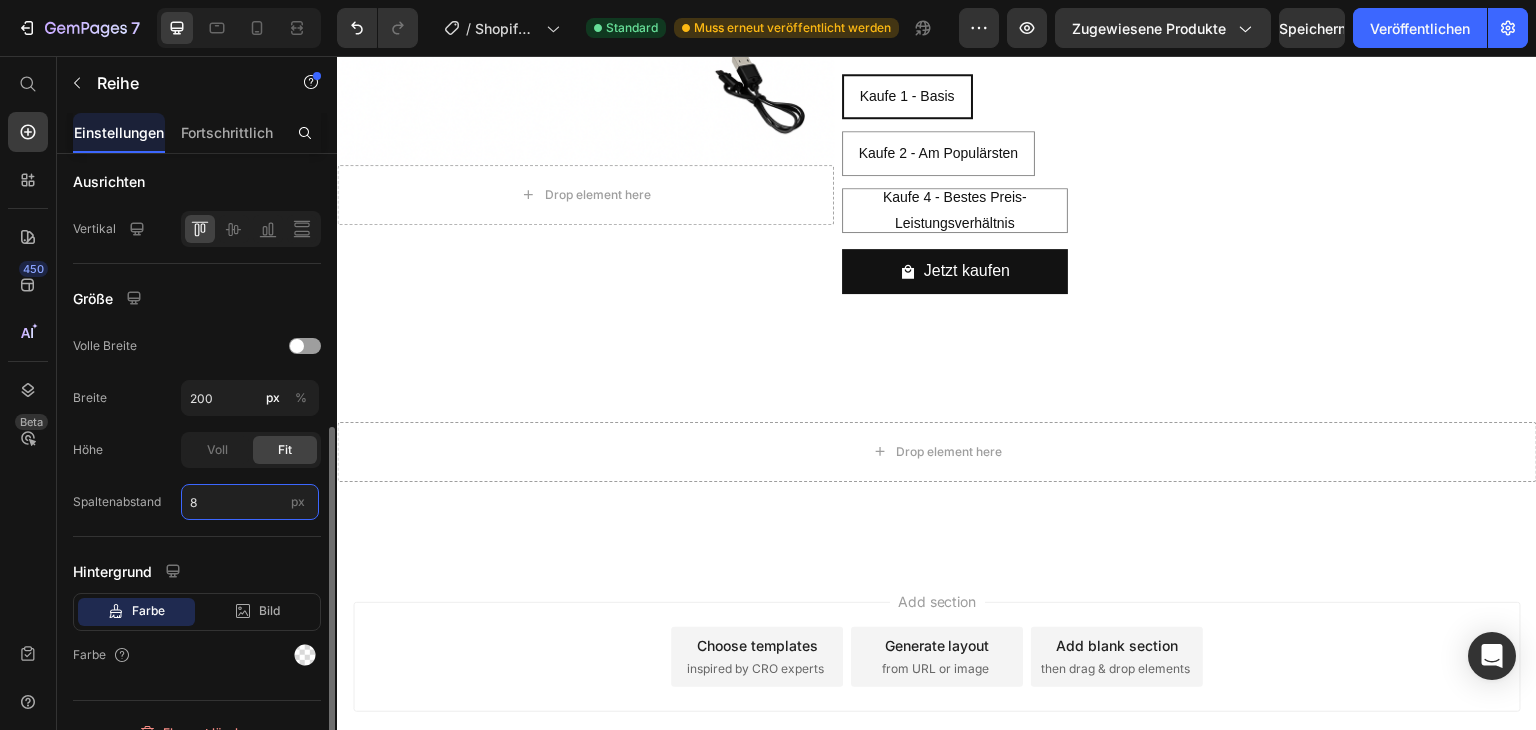 click on "8" at bounding box center (250, 502) 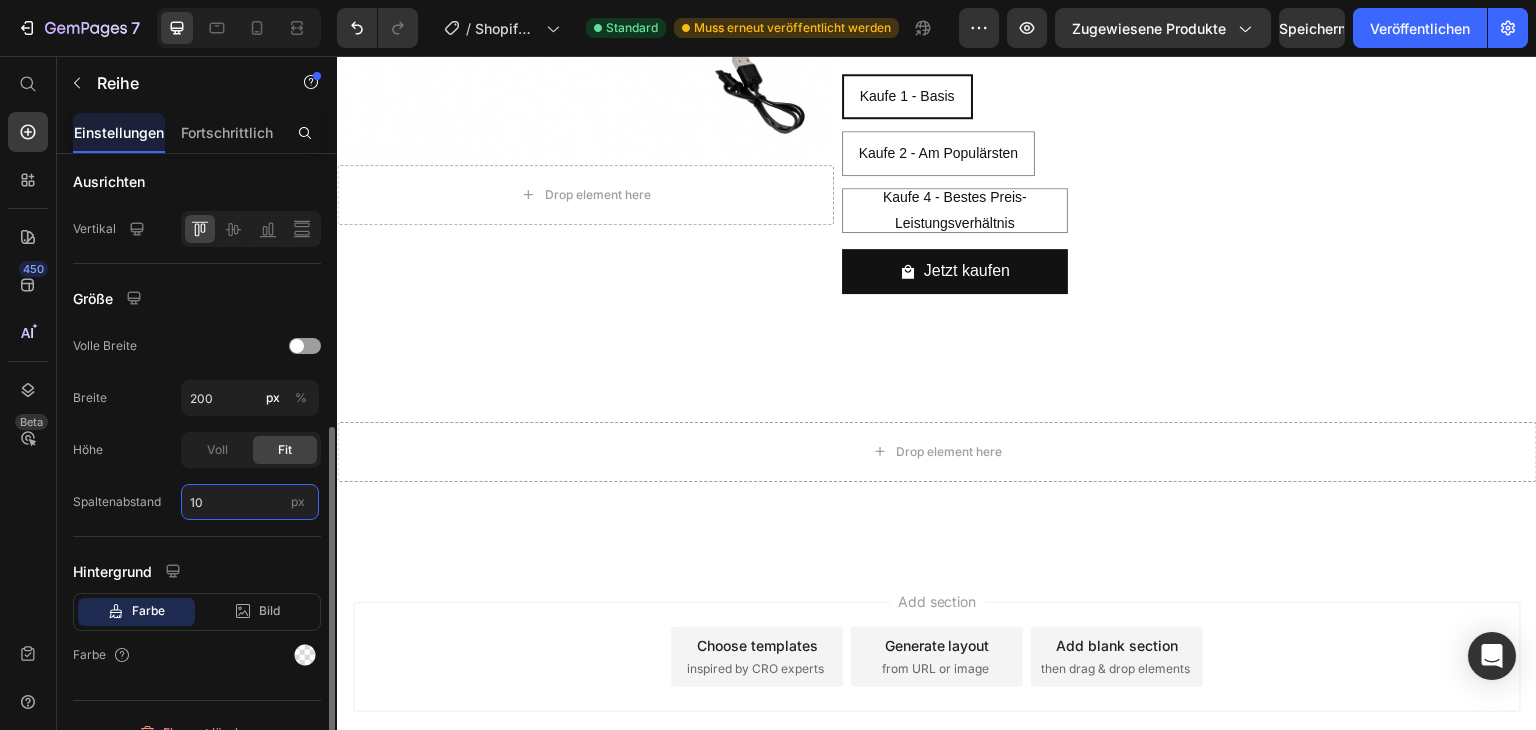 type on "1" 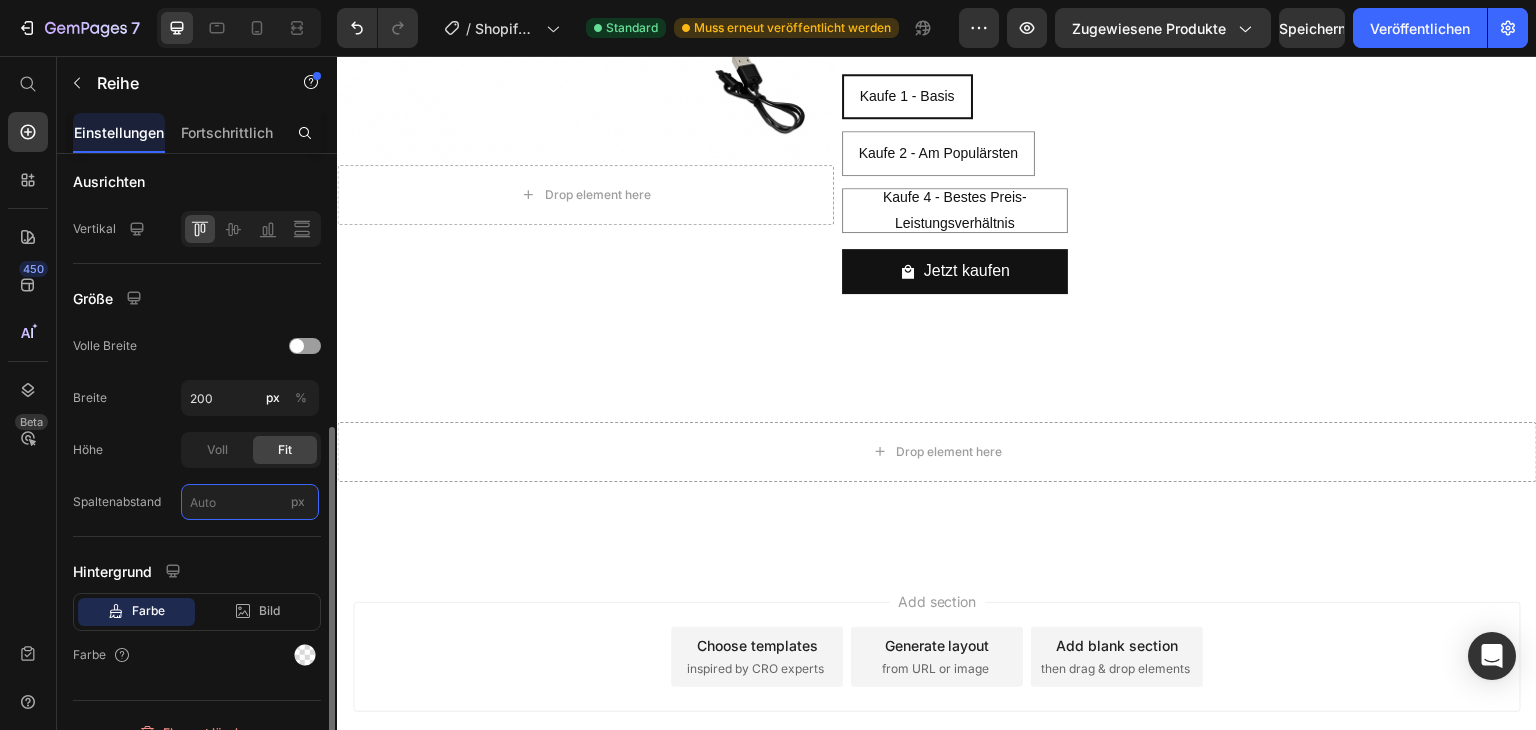 type on "7" 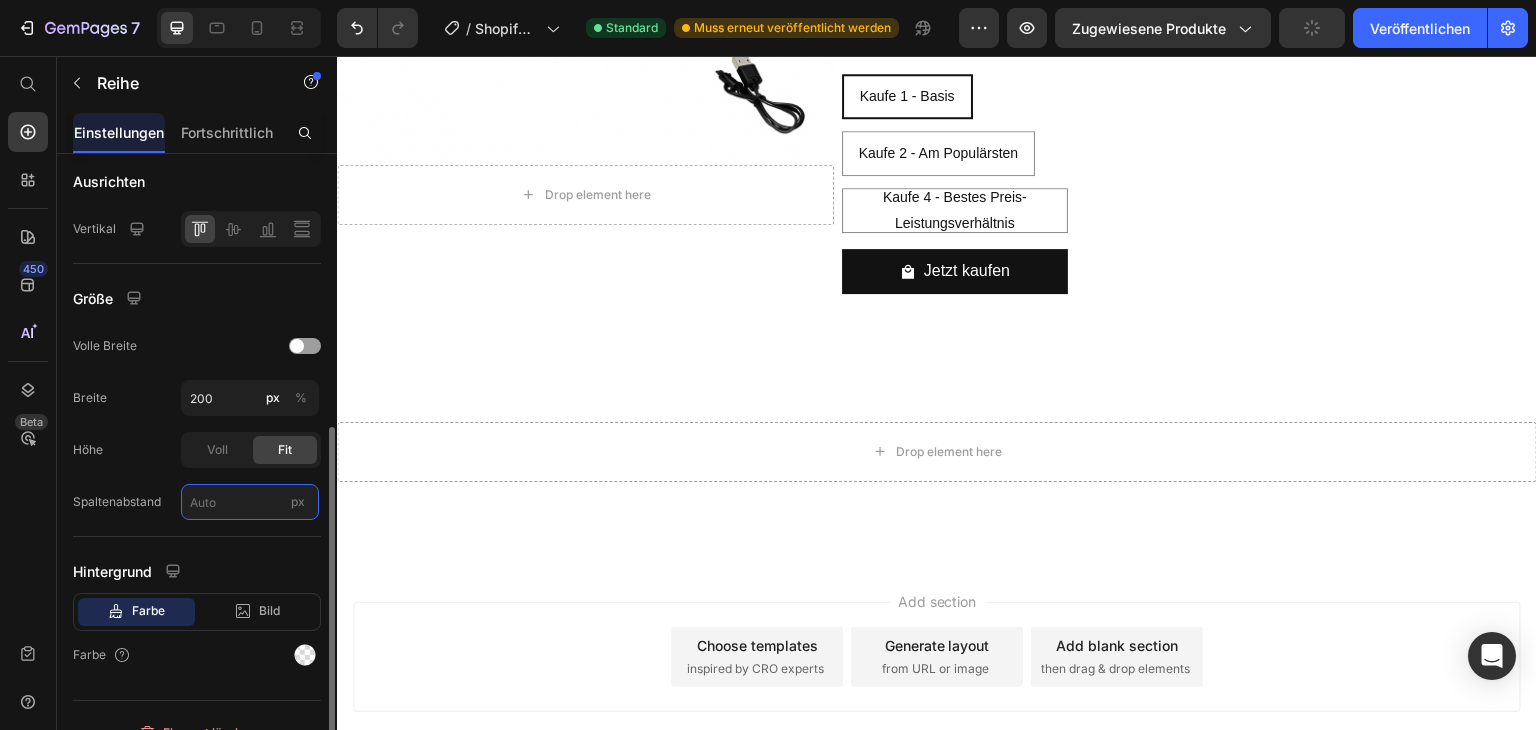 type on "8" 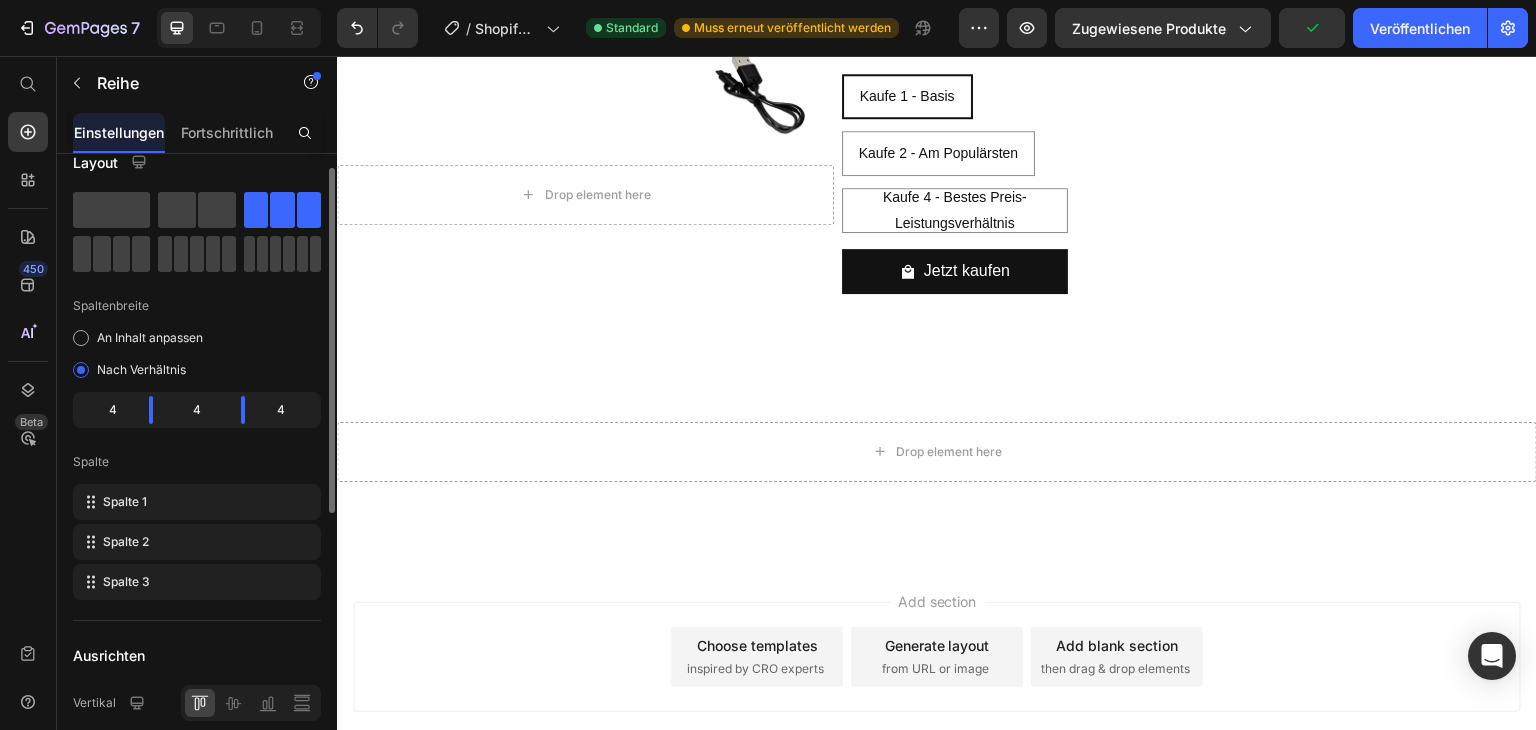 scroll, scrollTop: 0, scrollLeft: 0, axis: both 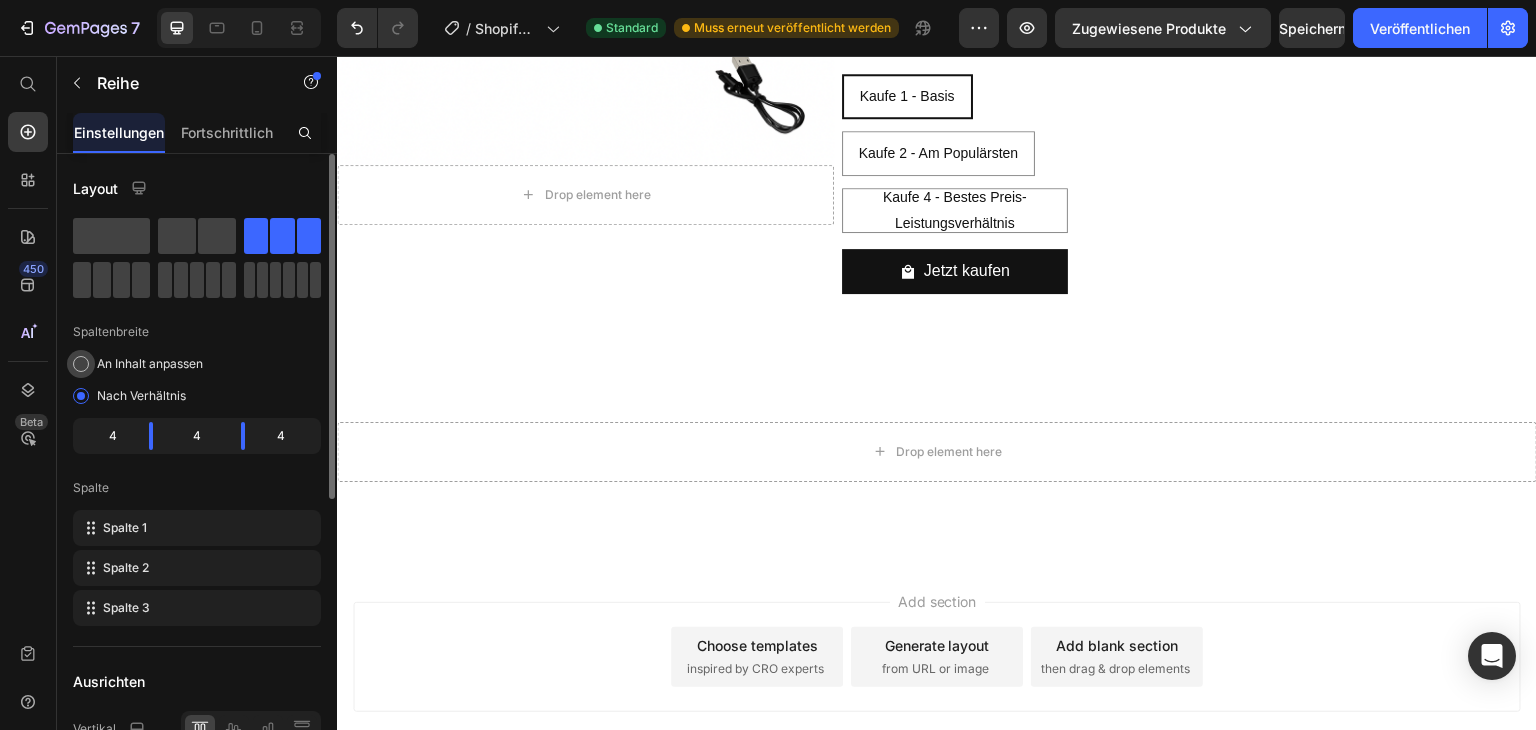 click on "An Inhalt anpassen" at bounding box center [150, 363] 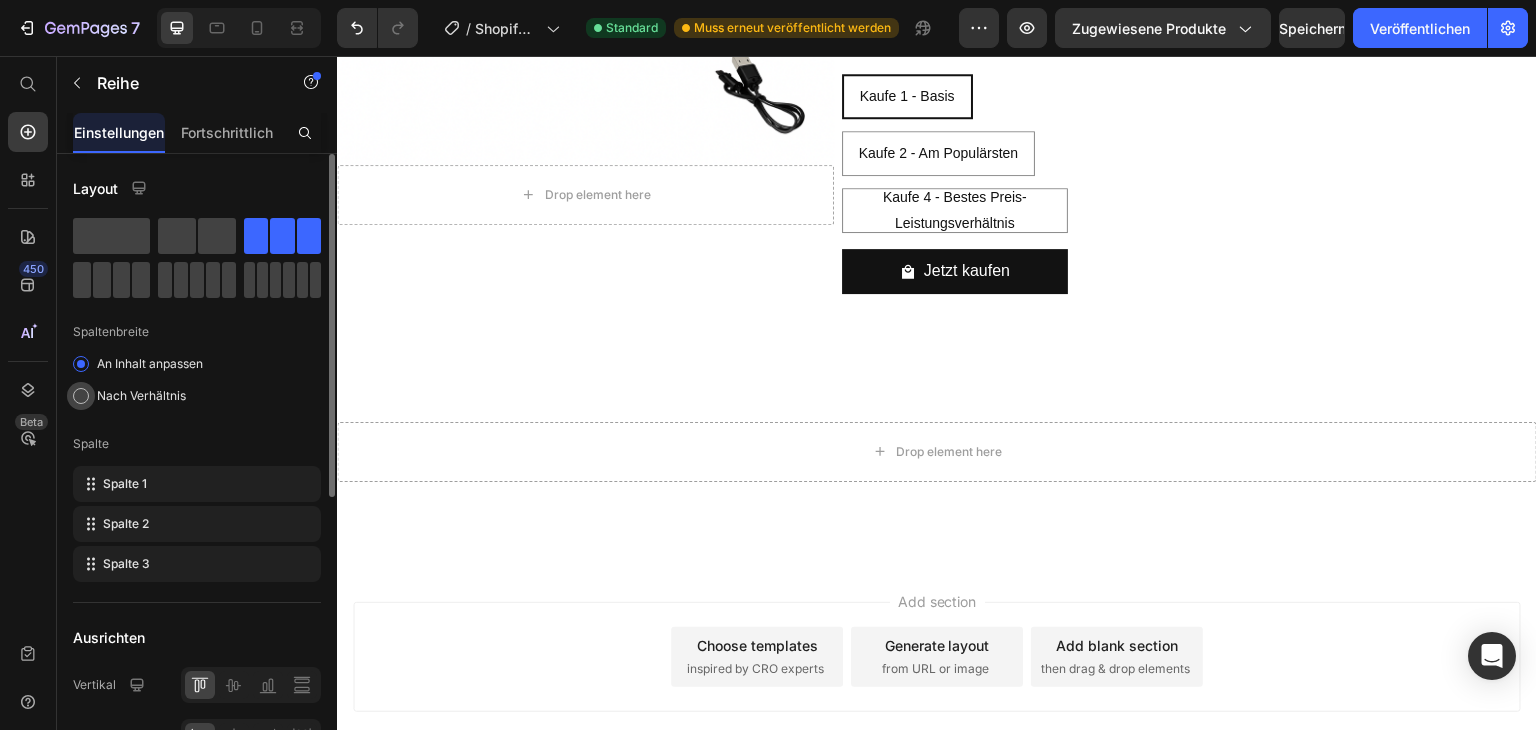 click on "Nach Verhältnis" at bounding box center (141, 395) 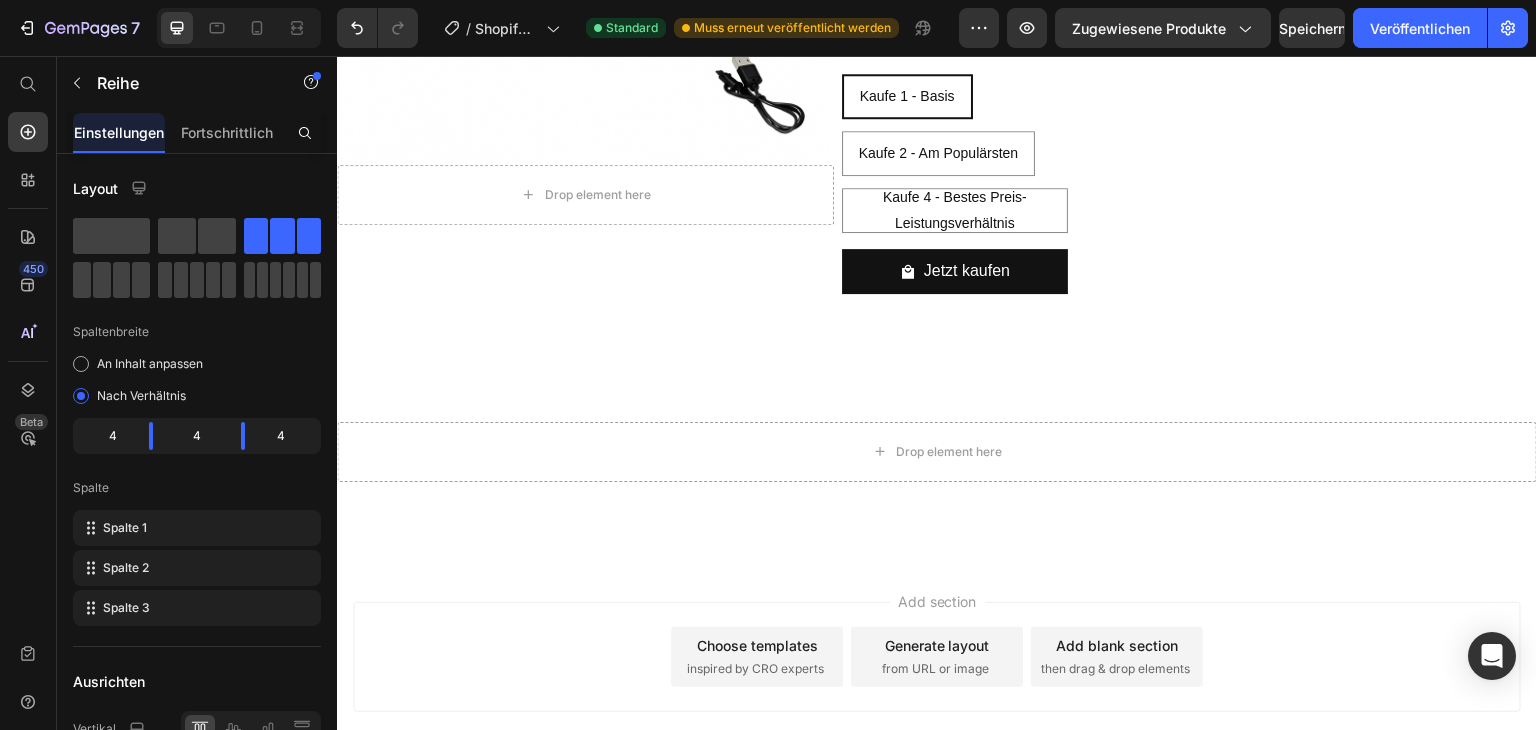 click at bounding box center [954, -22] 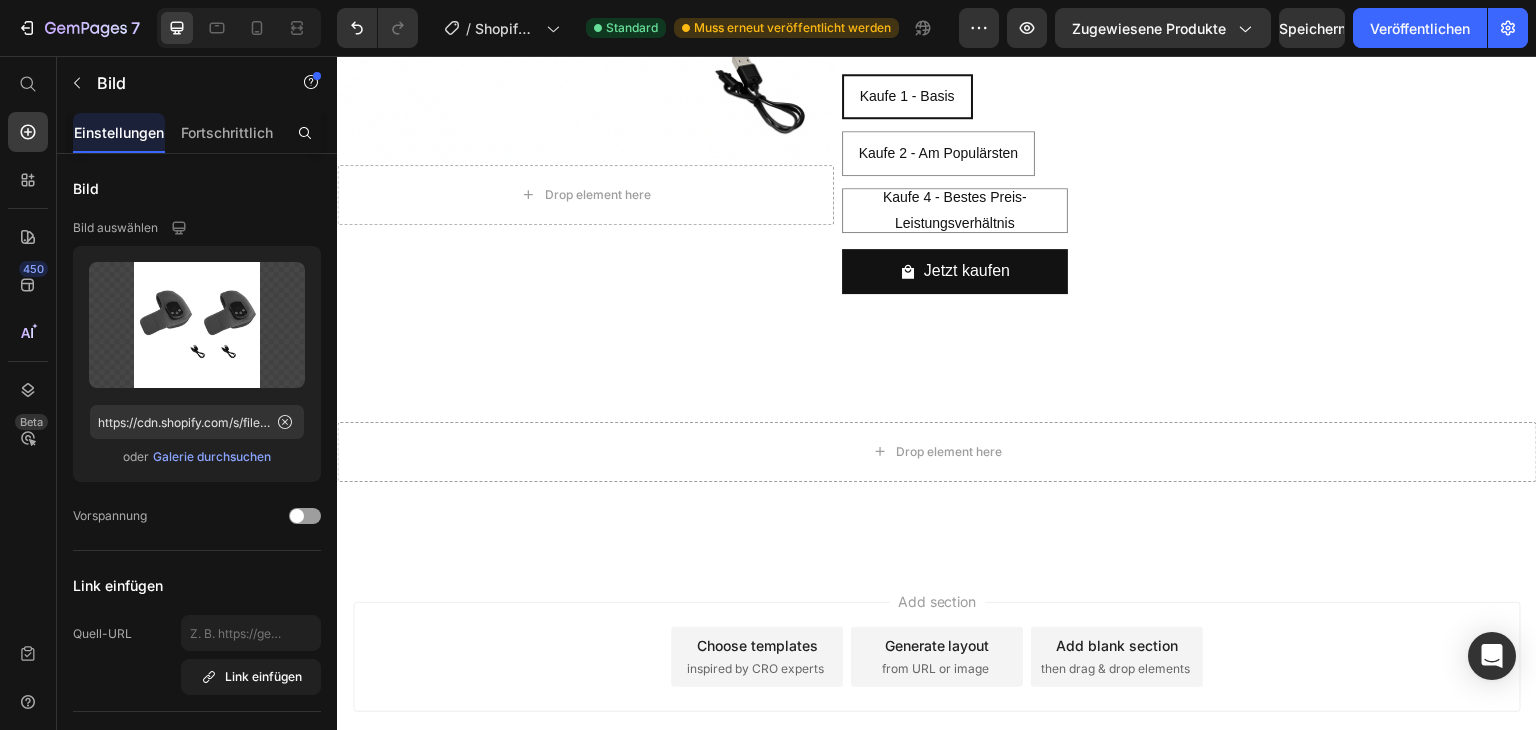 click at bounding box center [885, -22] 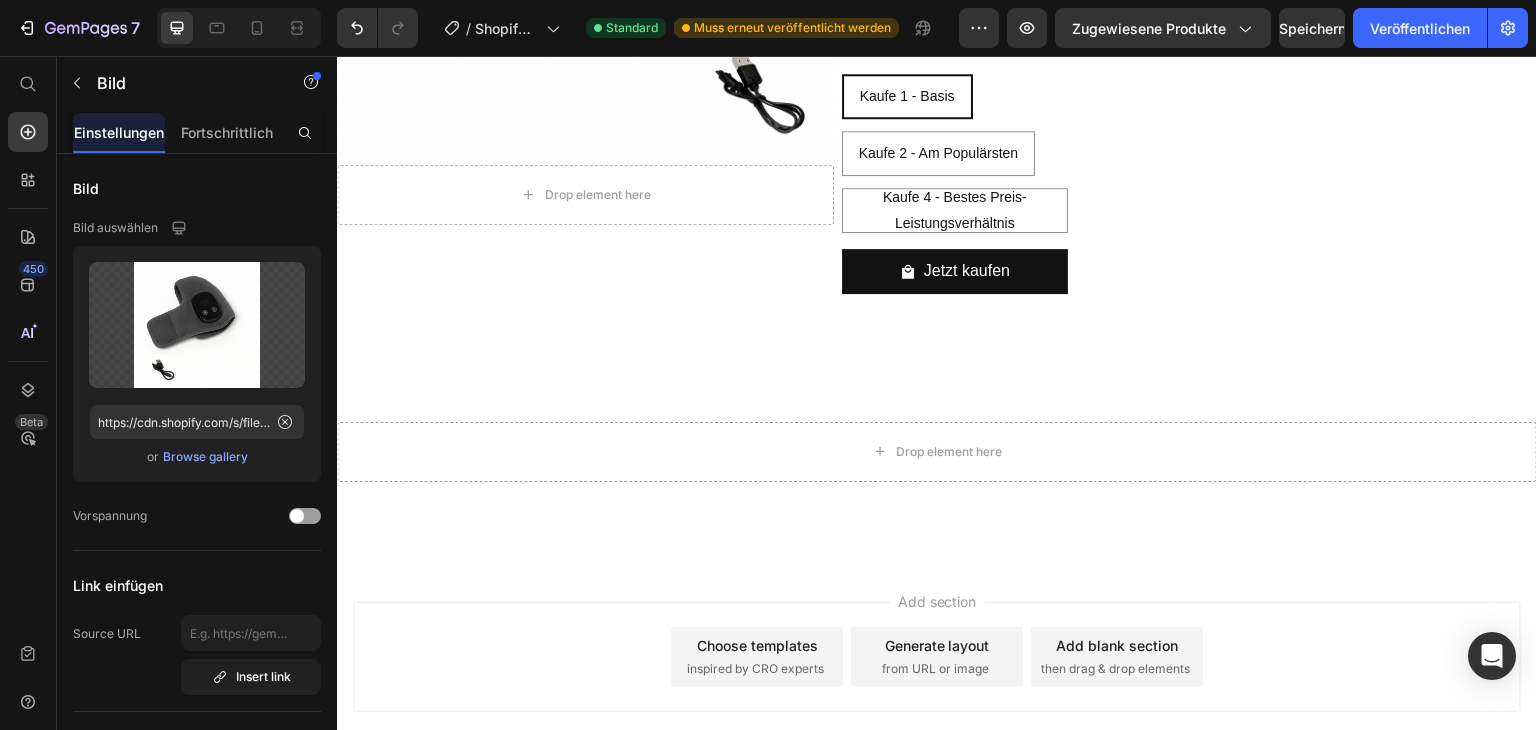 click at bounding box center [954, -22] 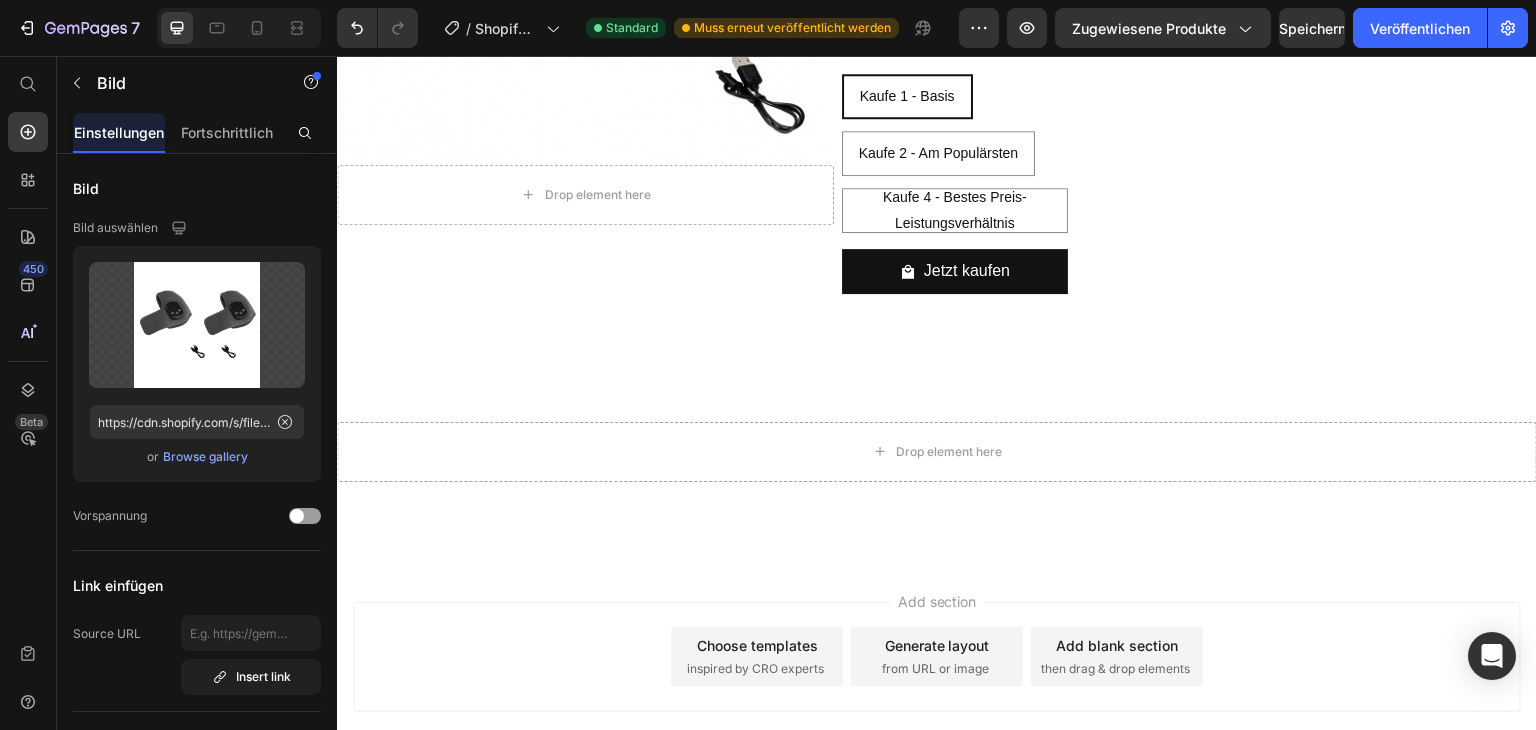 click at bounding box center [1024, -22] 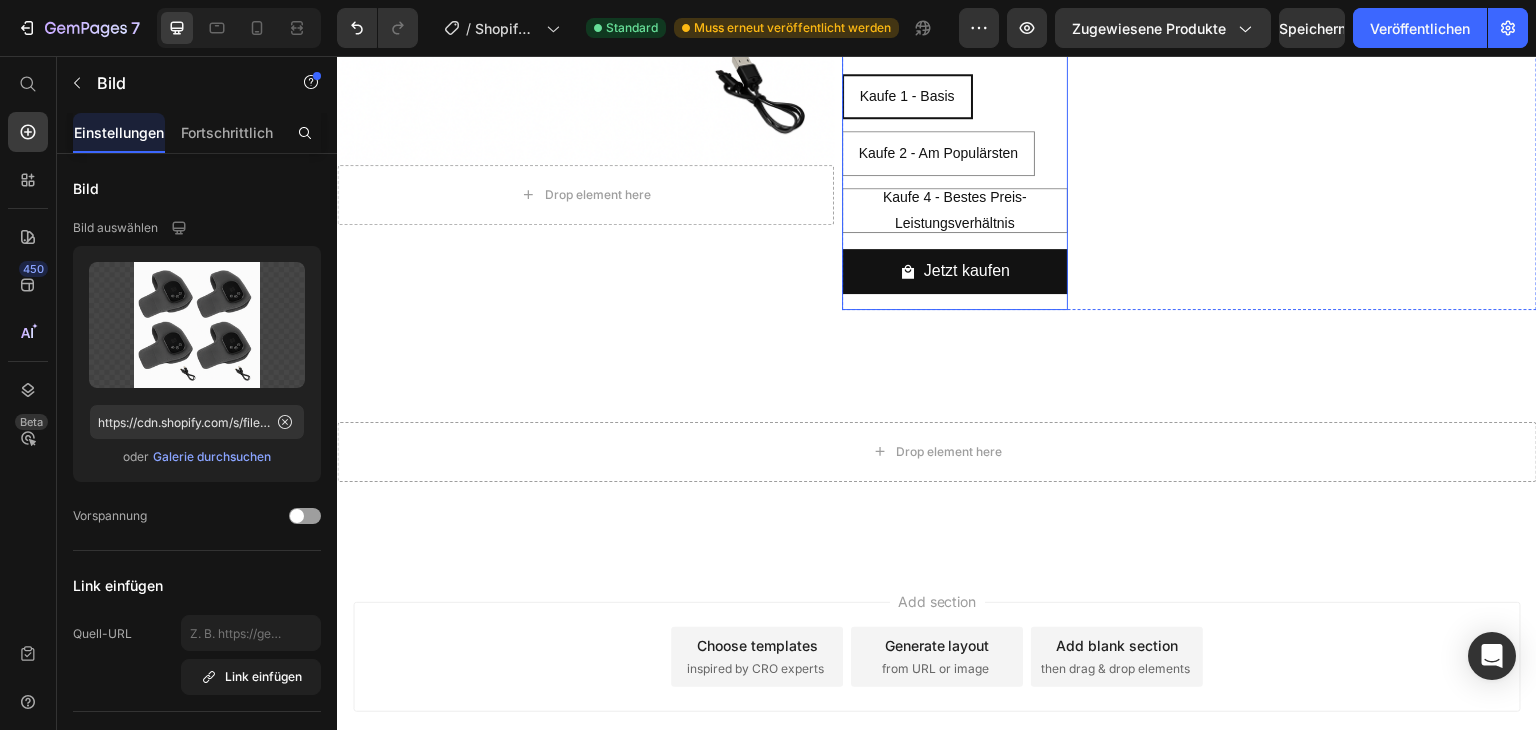 click on "FußSegen®| FußWohl Plus Product Title Image Image Image   0 Row €59,99 Product Price €119,99 Product Price Row Anzahl: Kaufe 1 - Basis Kaufe 1 - Basis Kaufe 1 - Basis Kaufe 1 - Basis Kaufe 2 - Am Populärsten Kaufe 2 - Am Populärsten Kaufe 2 - Am Populärsten Kaufe 4 - Bestes Preis-Leistungsverhältnis Kaufe 4 - Bestes Preis-Leistungsverhältnis Kaufe 4 - Bestes Preis-Leistungsverhältnis Product Variants & Swatches Jetzt kaufen Product Cart Button" at bounding box center [955, 122] 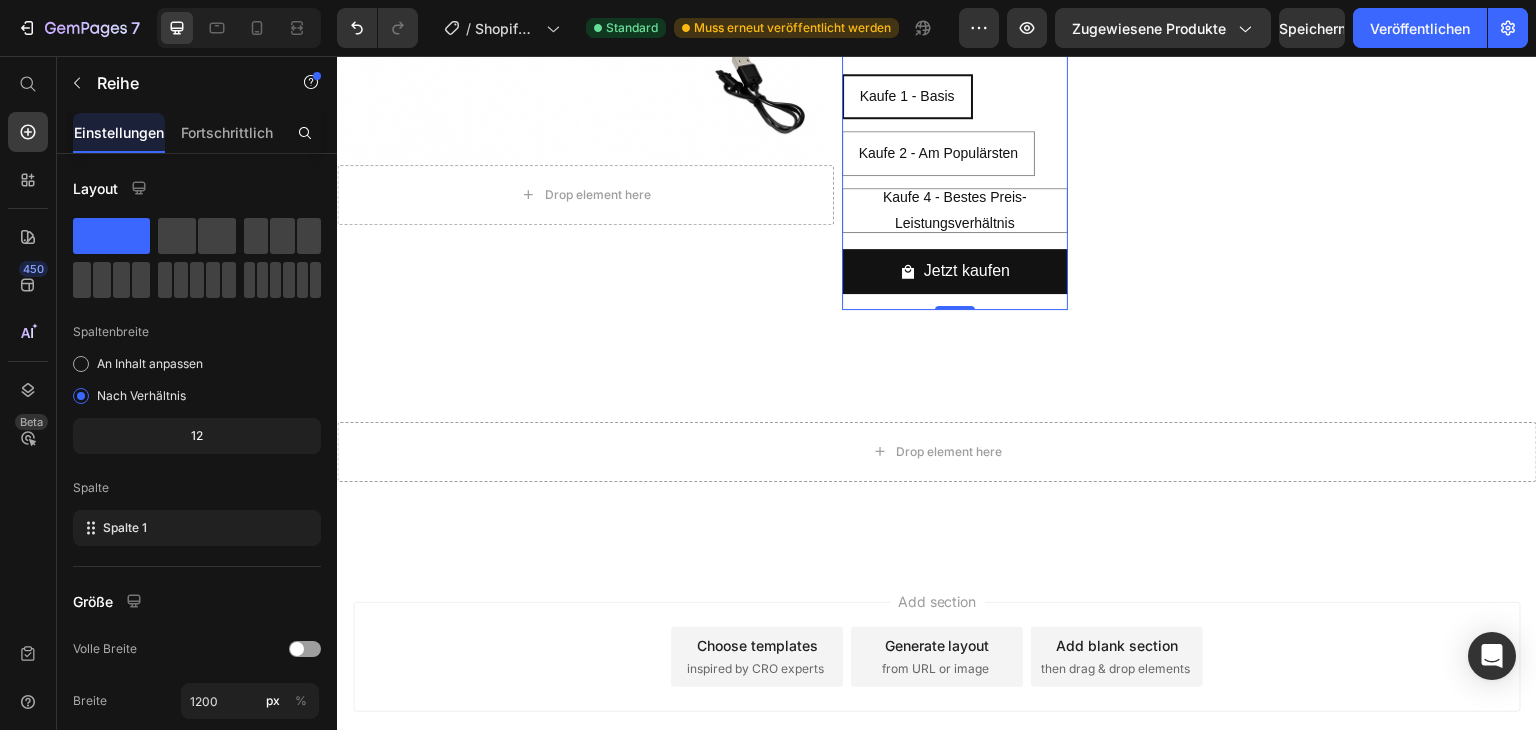 click on "Image" at bounding box center (1019, -34) 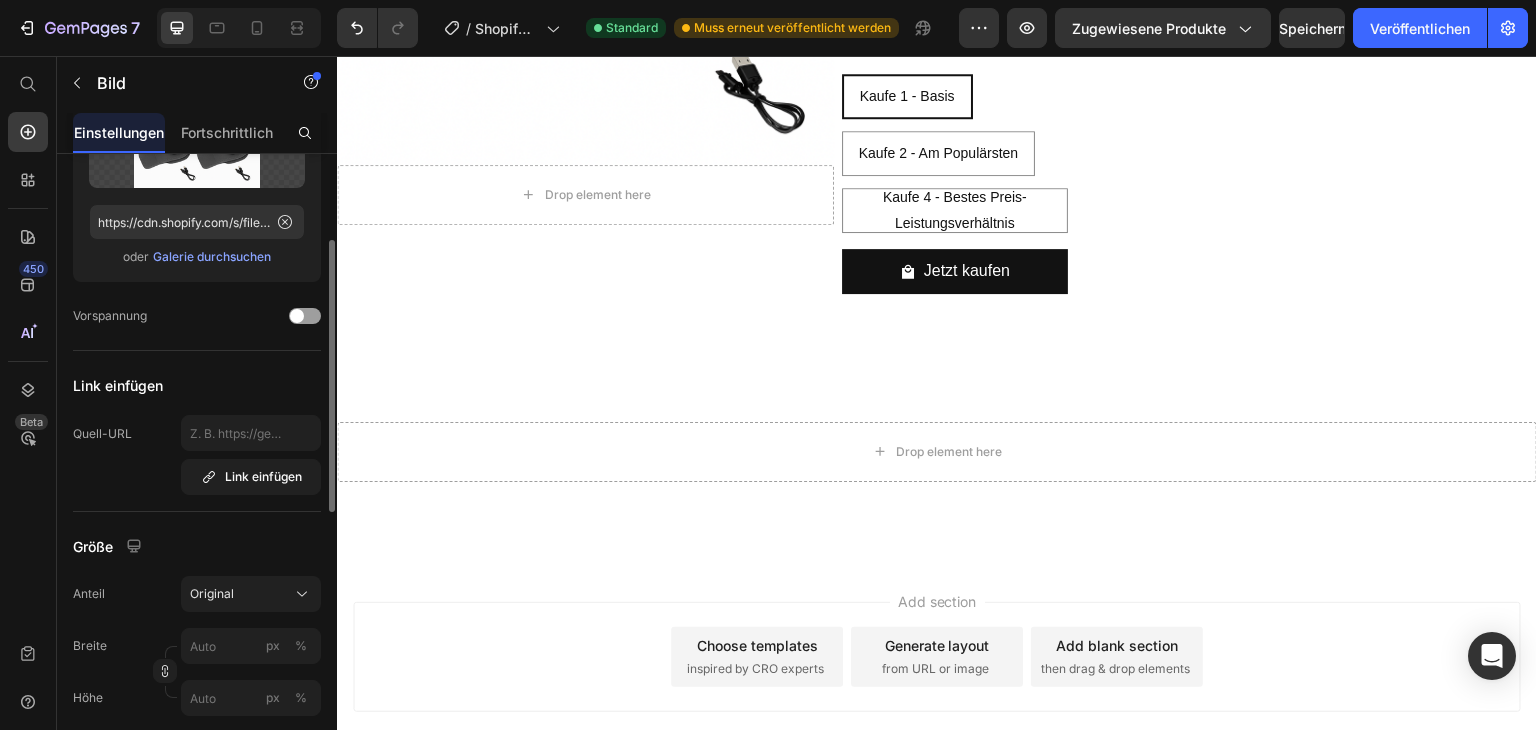 scroll, scrollTop: 400, scrollLeft: 0, axis: vertical 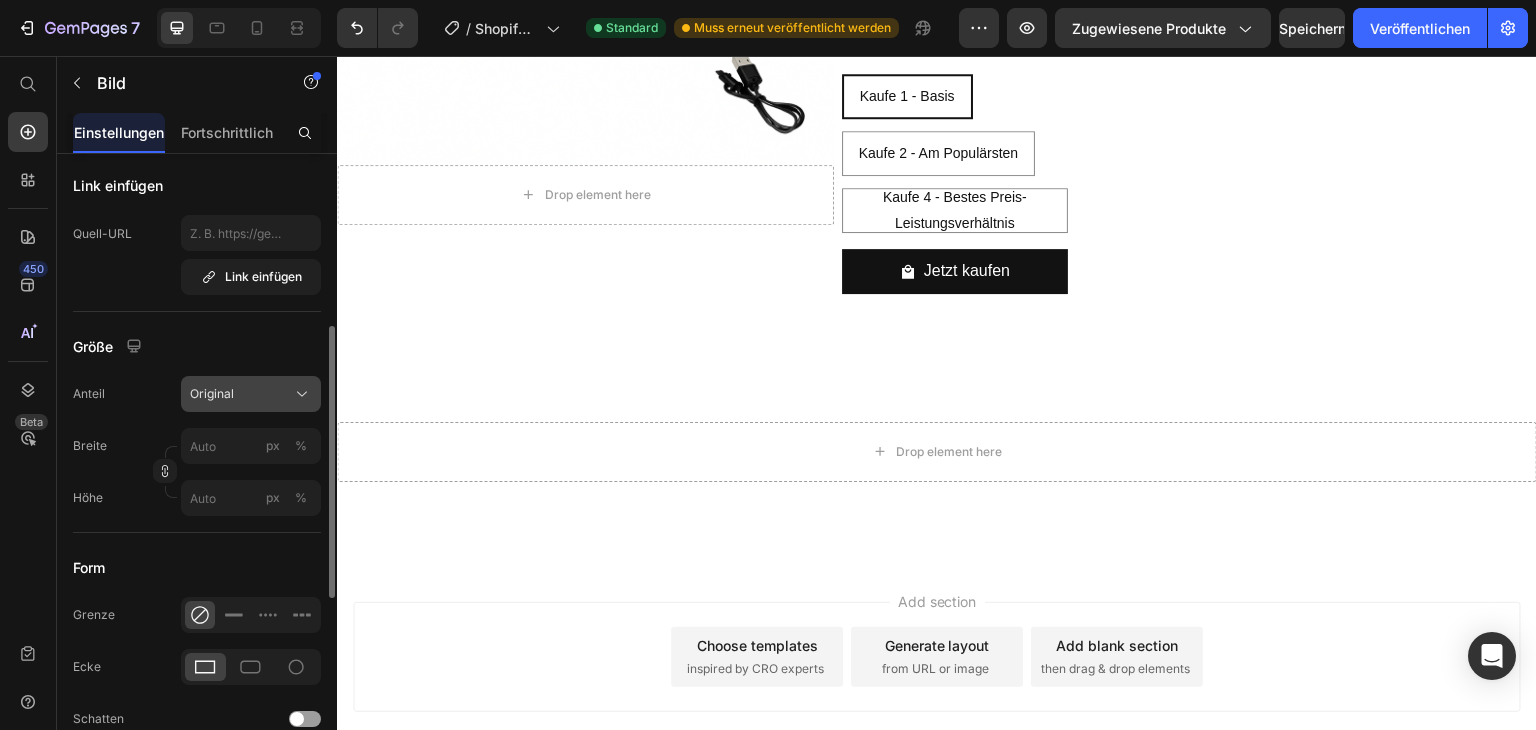 click on "Original" 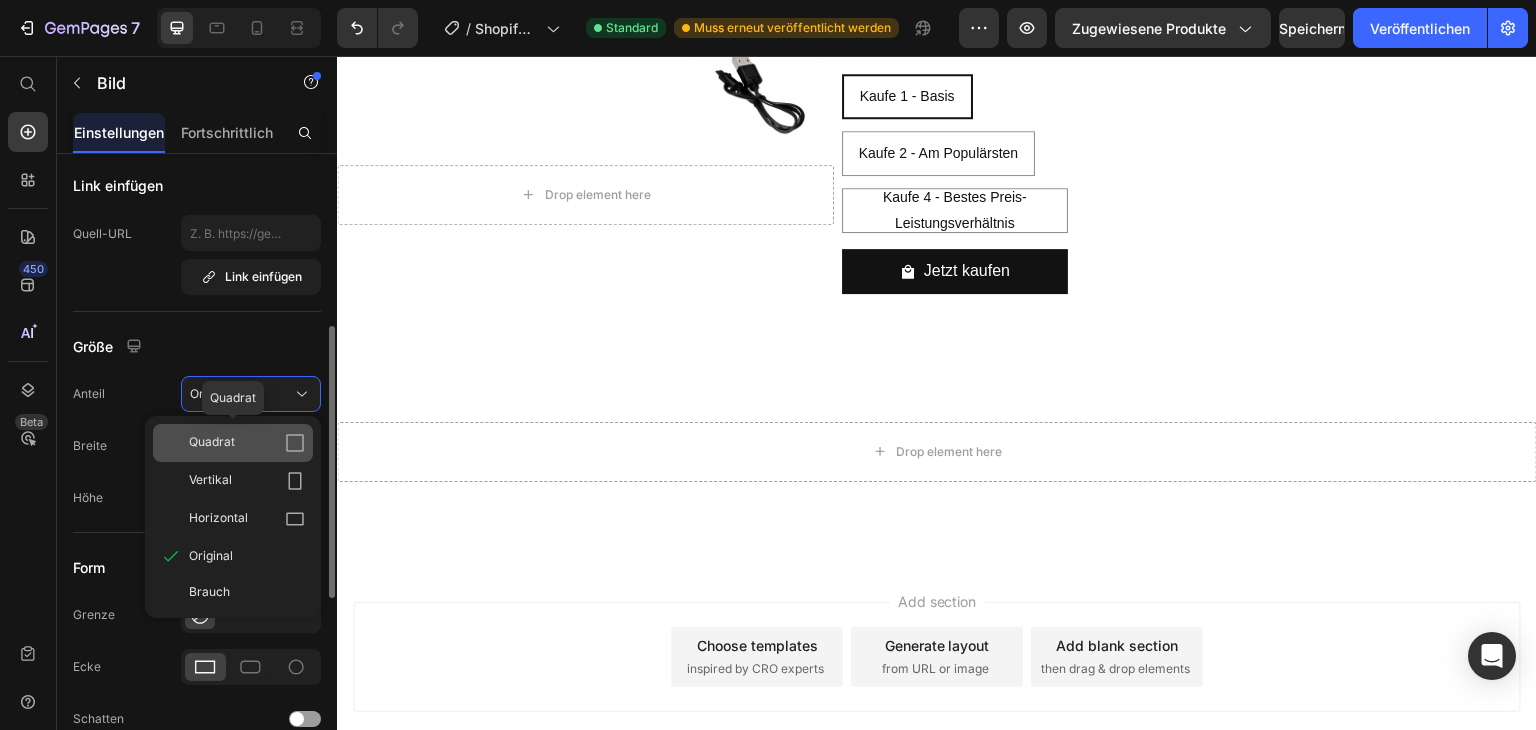 click on "Quadrat" at bounding box center (247, 443) 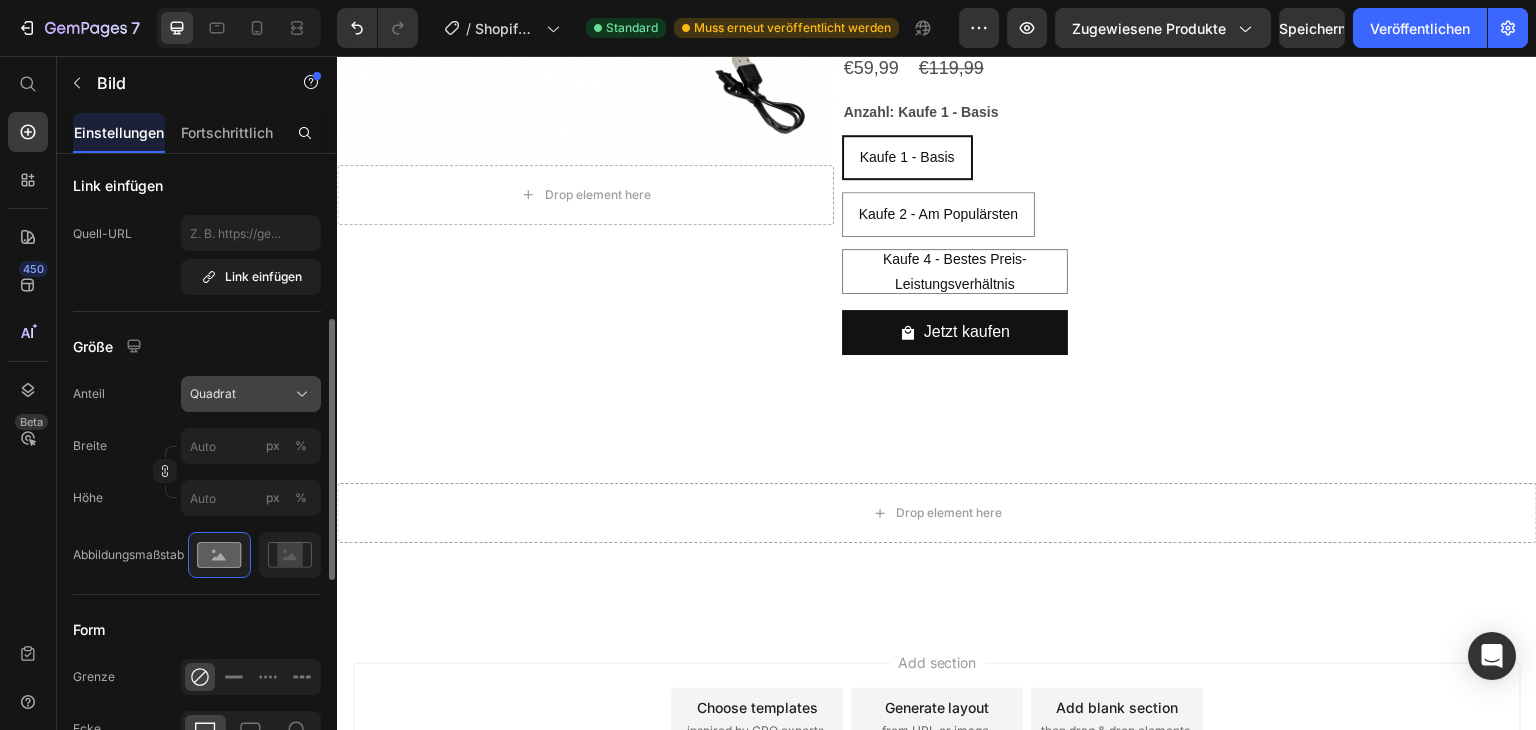 click on "Quadrat" 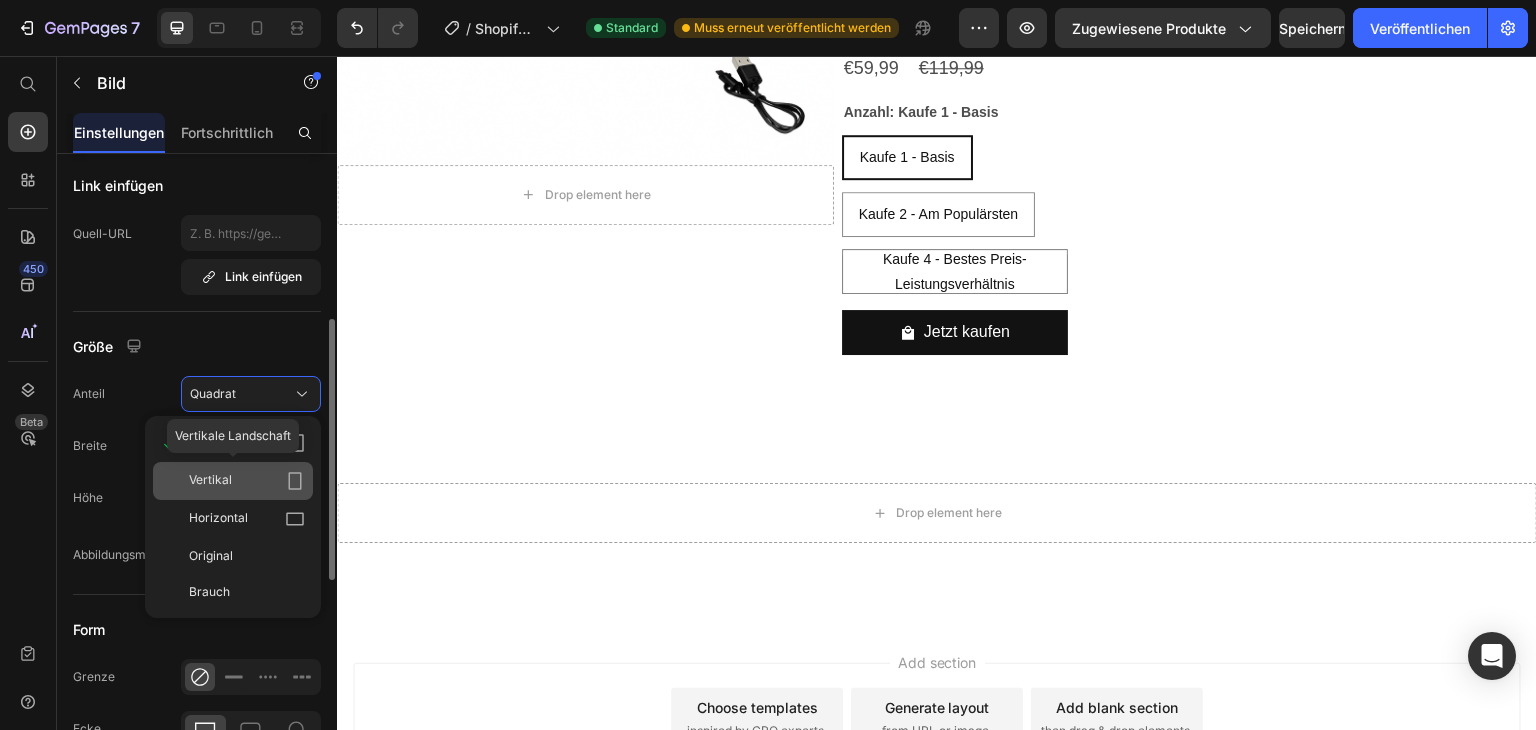 click on "Vertikal" at bounding box center [247, 481] 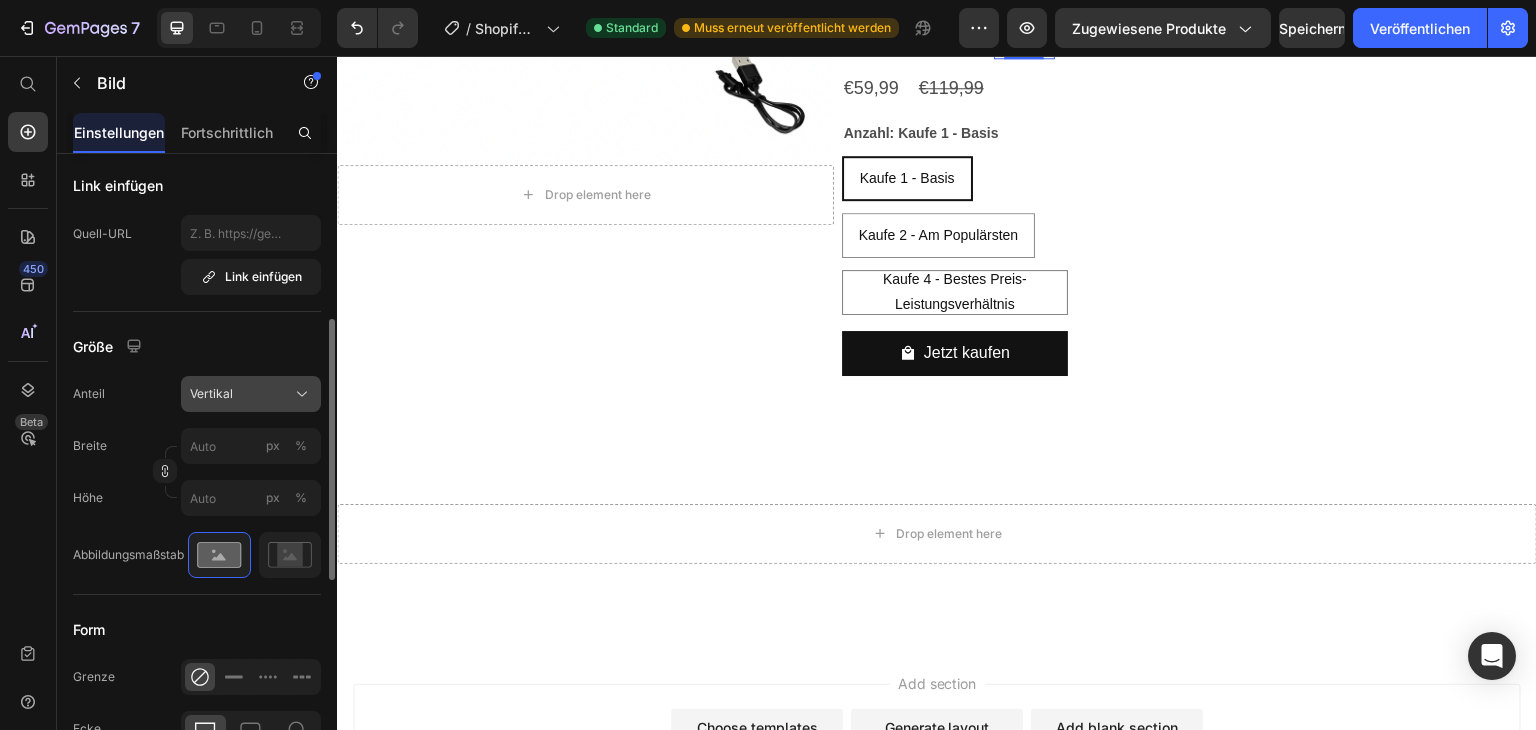 click on "Vertikal" 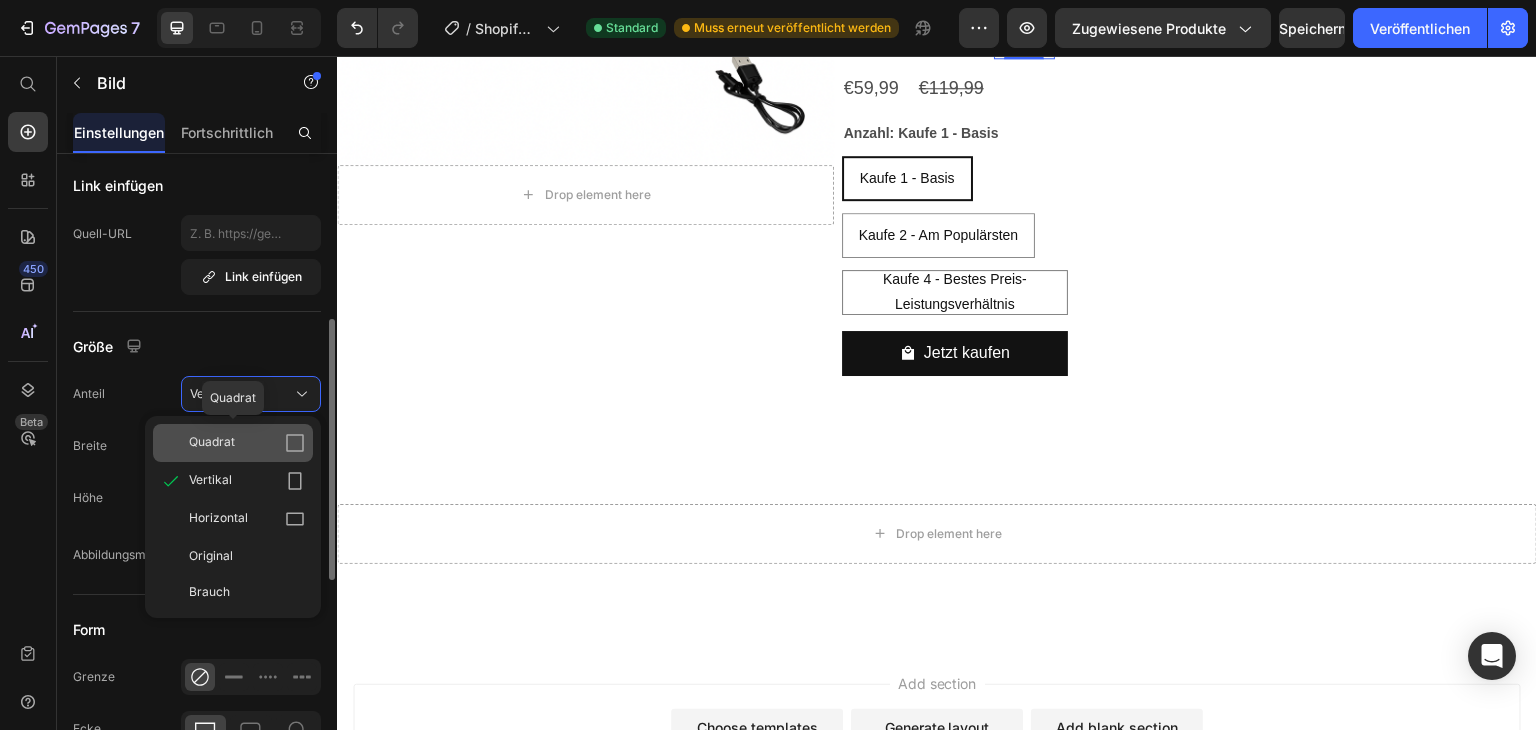 click on "Quadrat" at bounding box center [247, 443] 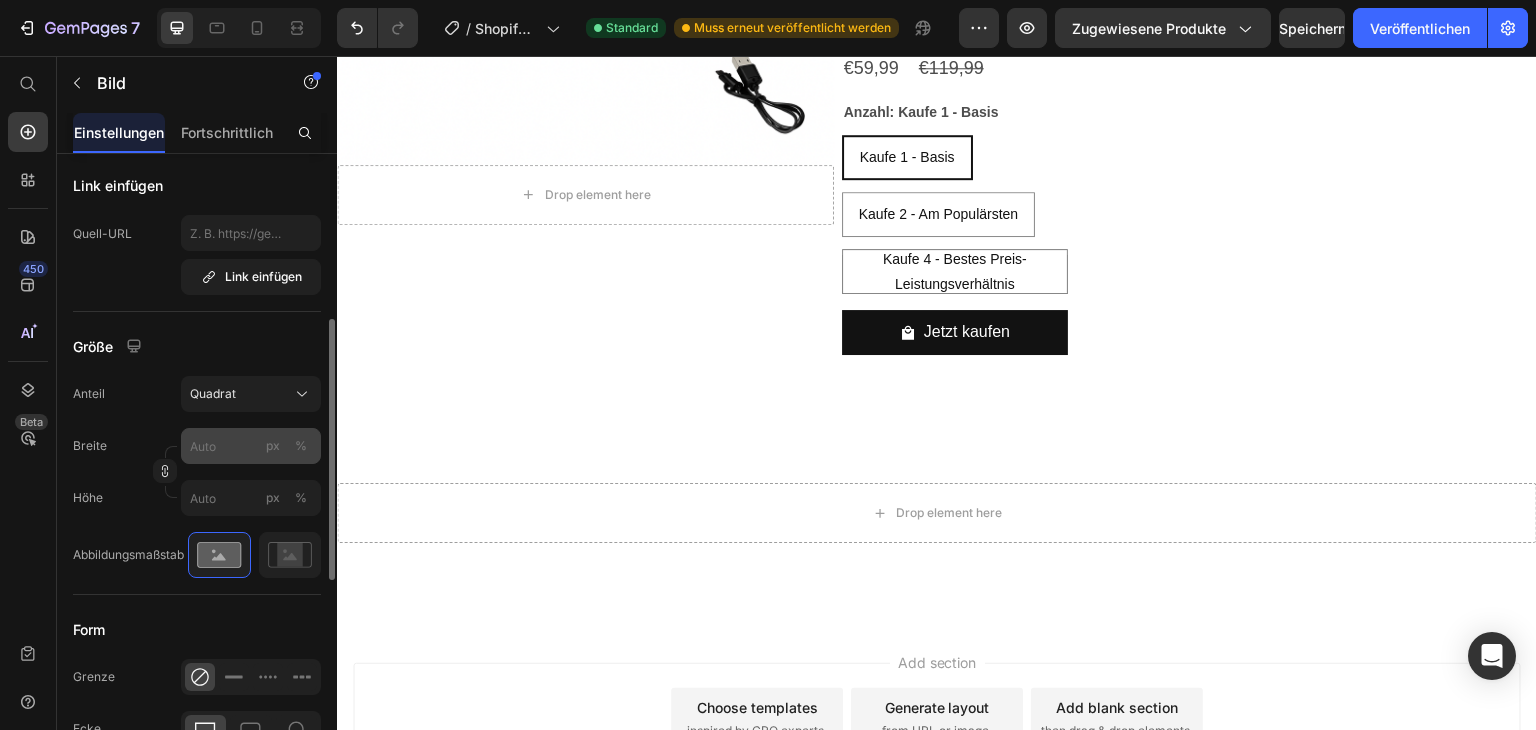 click on "px %" at bounding box center (287, 446) 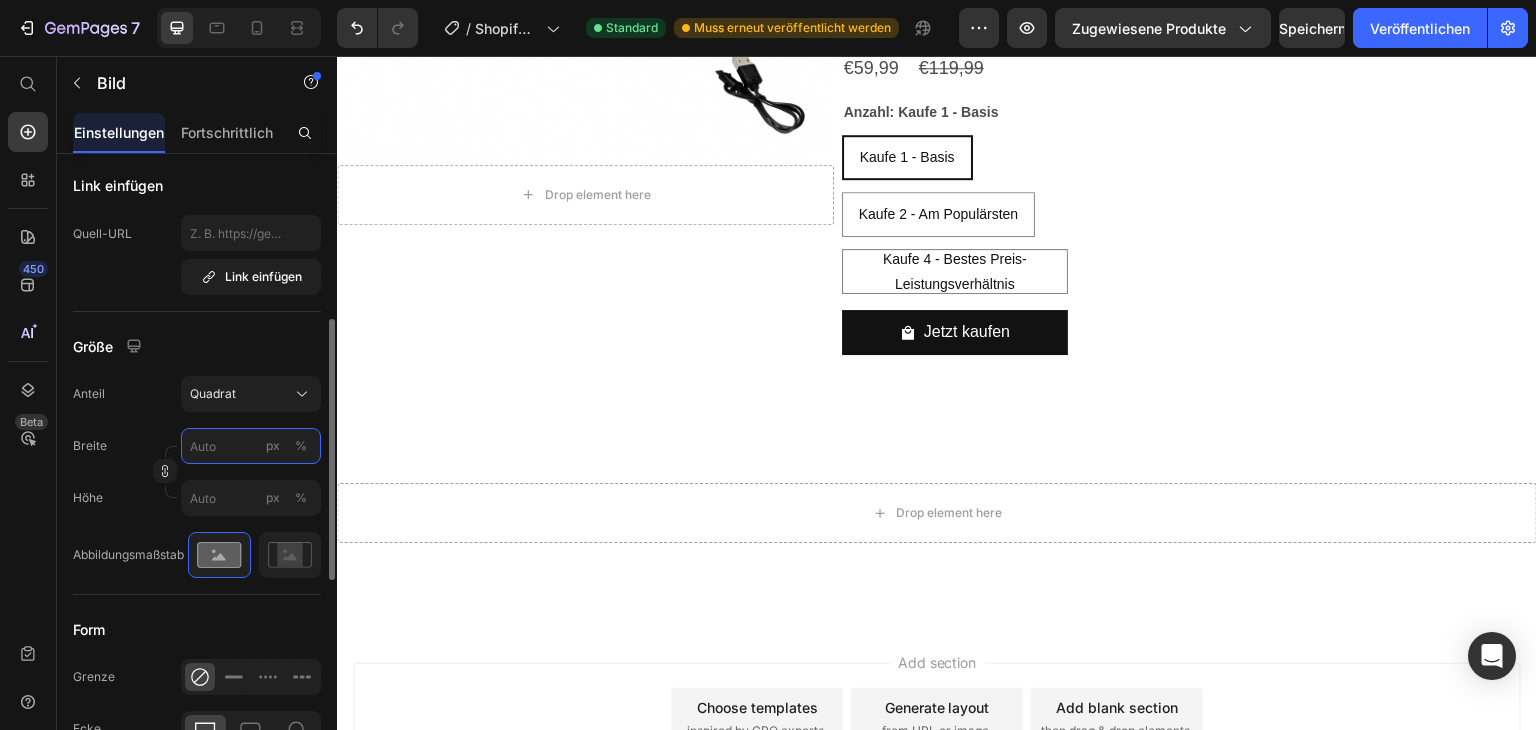 click on "px %" at bounding box center (251, 446) 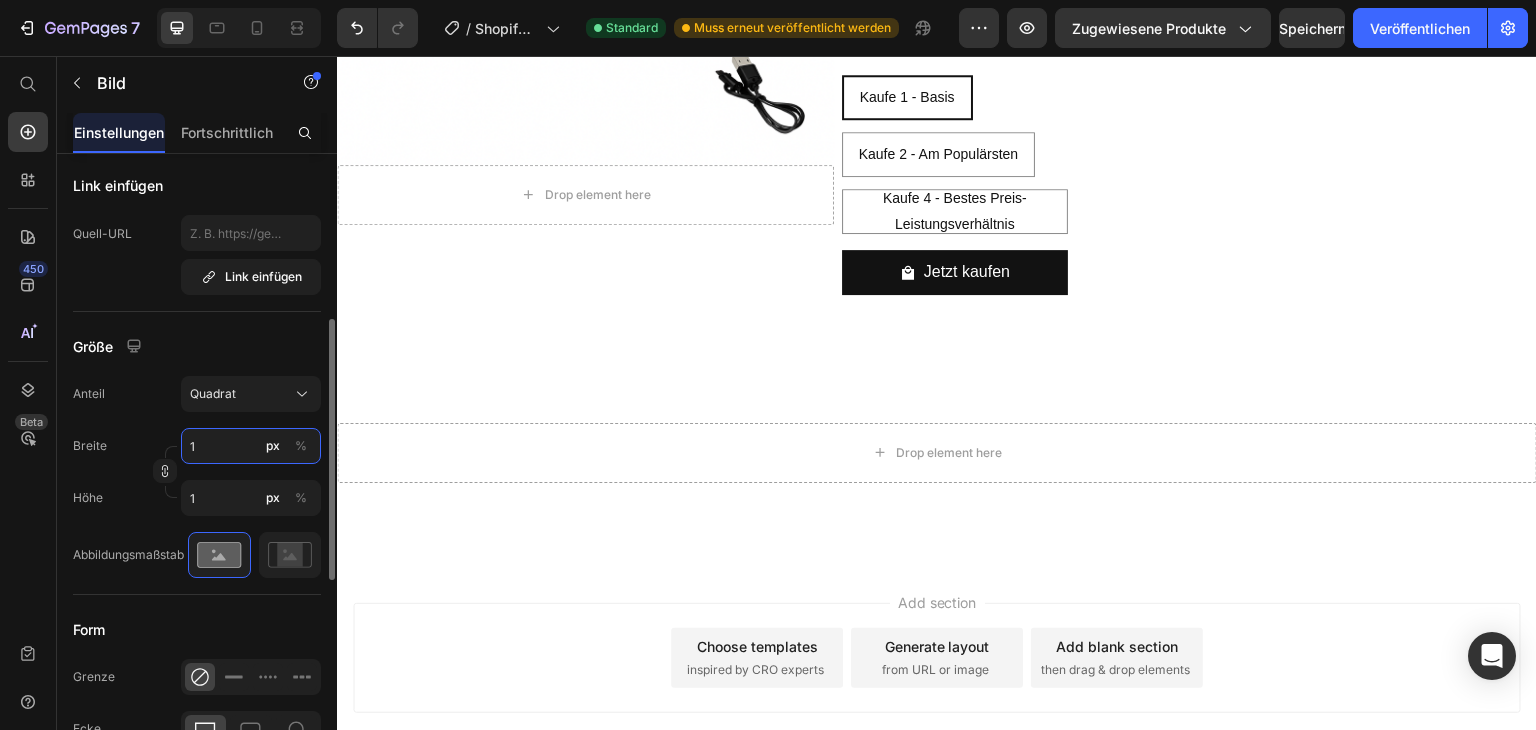 type on "10" 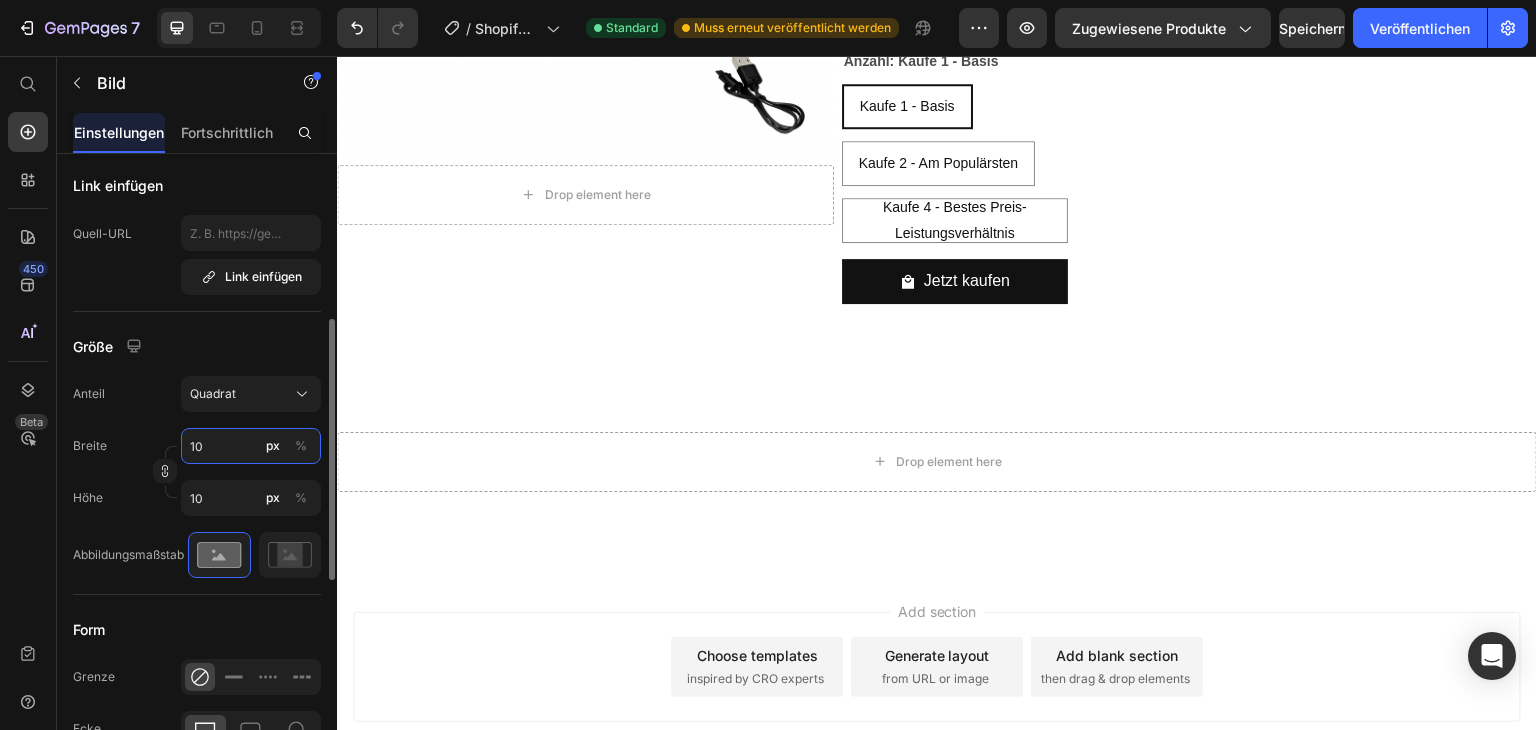 type on "100" 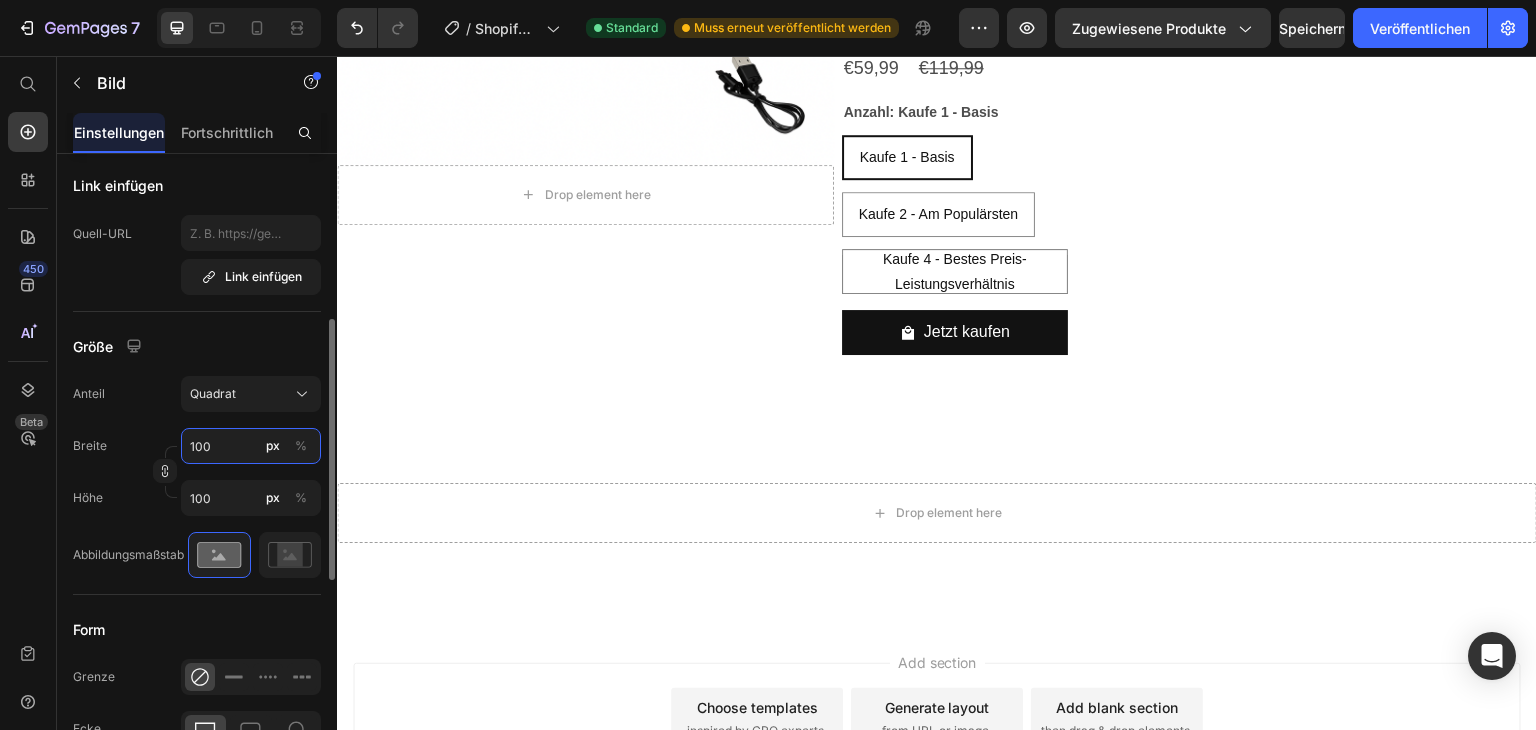 type on "1000" 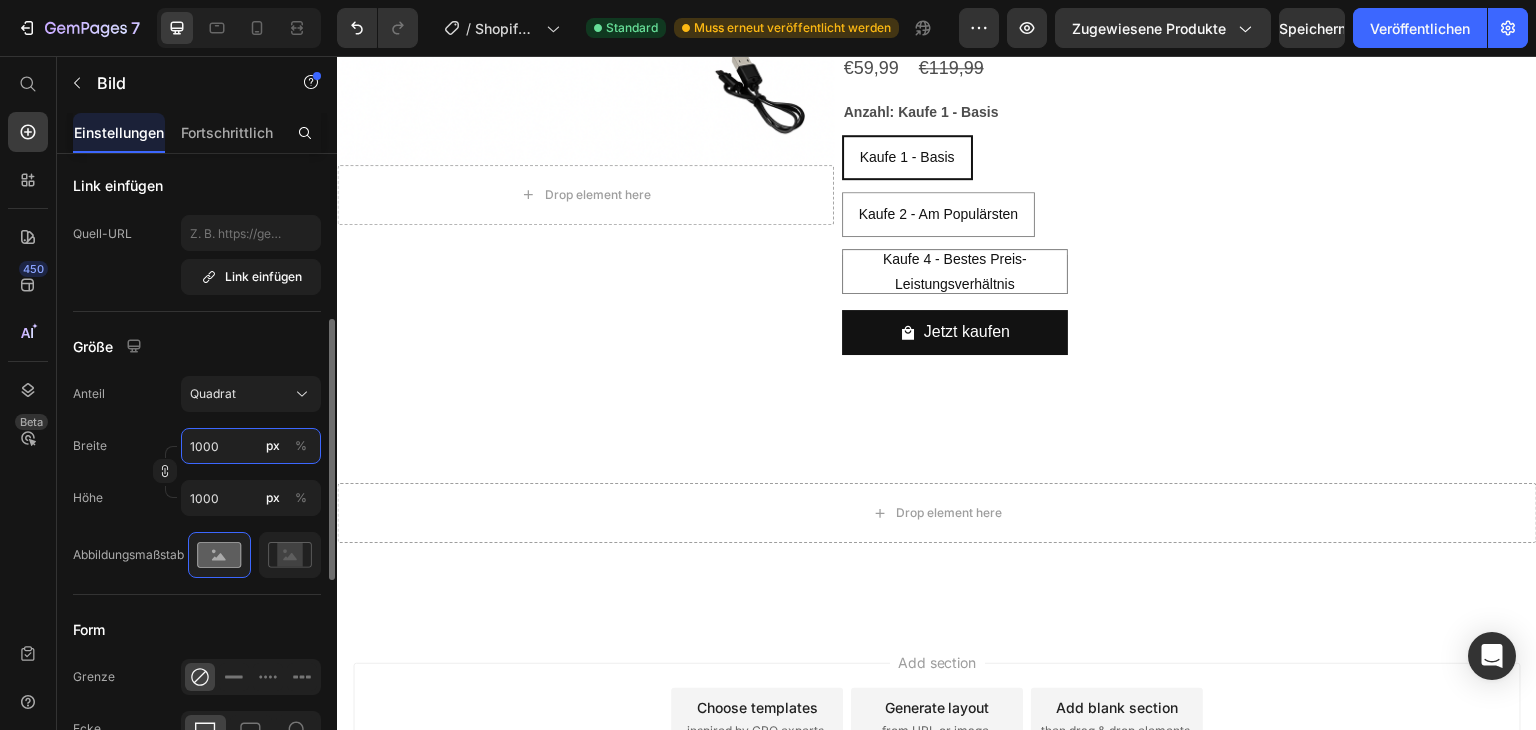 type on "10000" 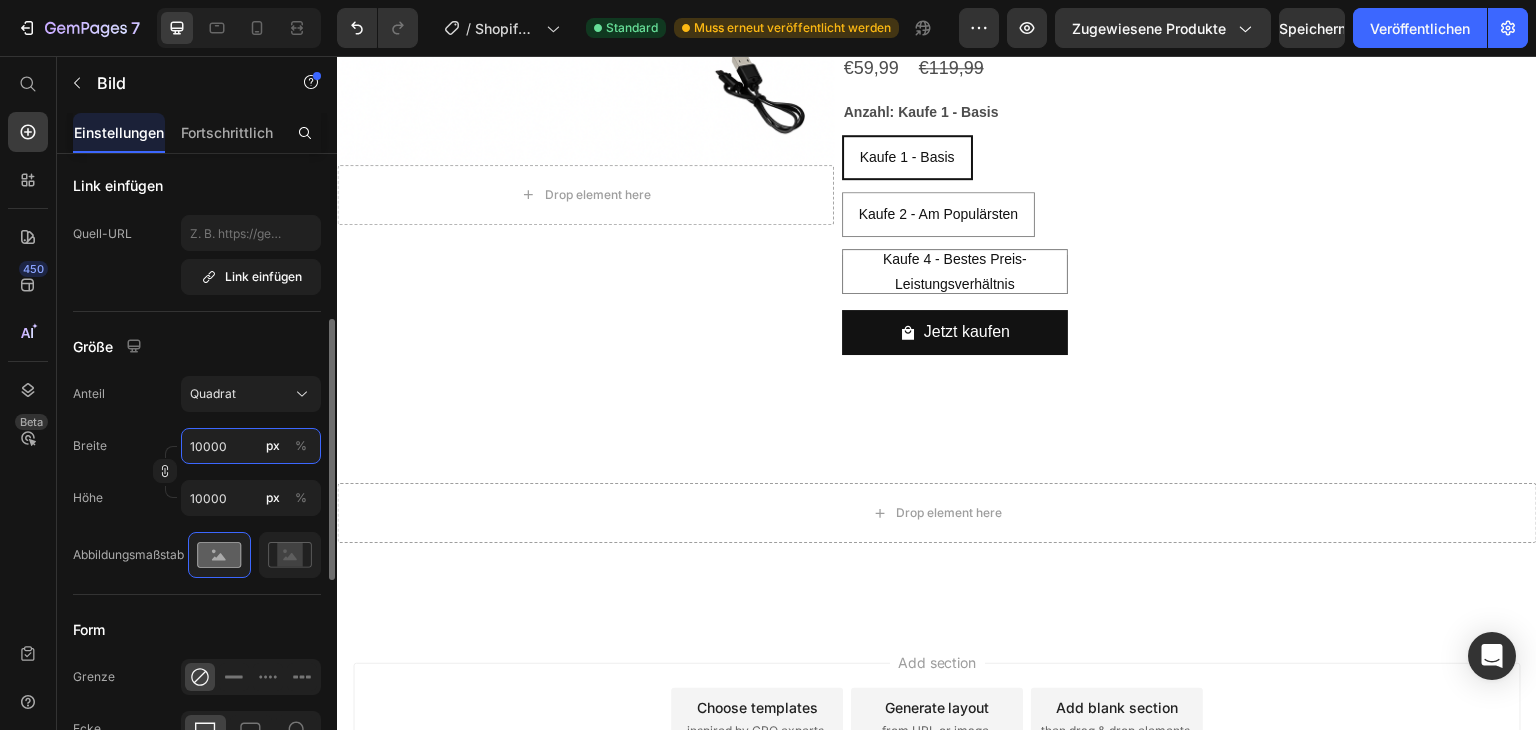 type on "1000" 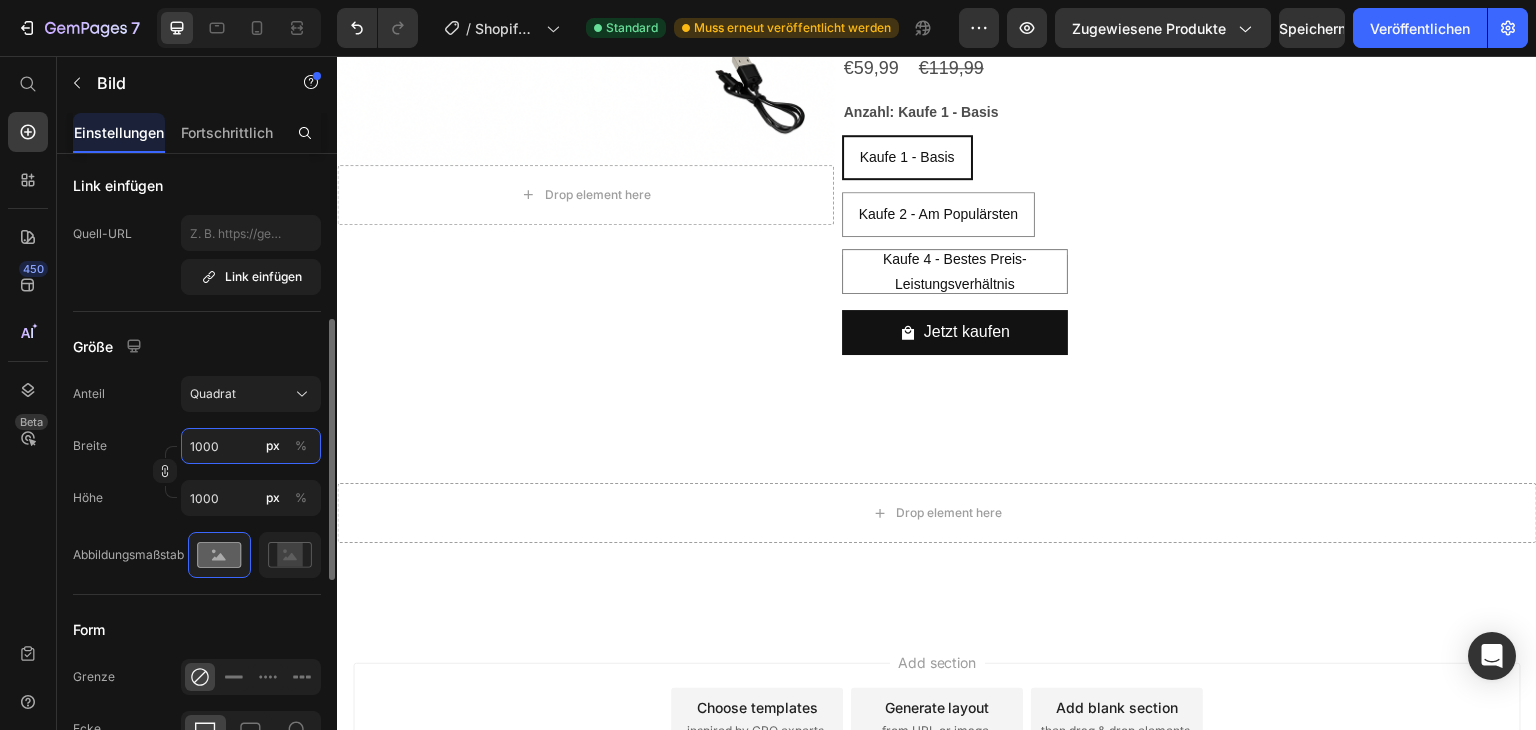 type on "100" 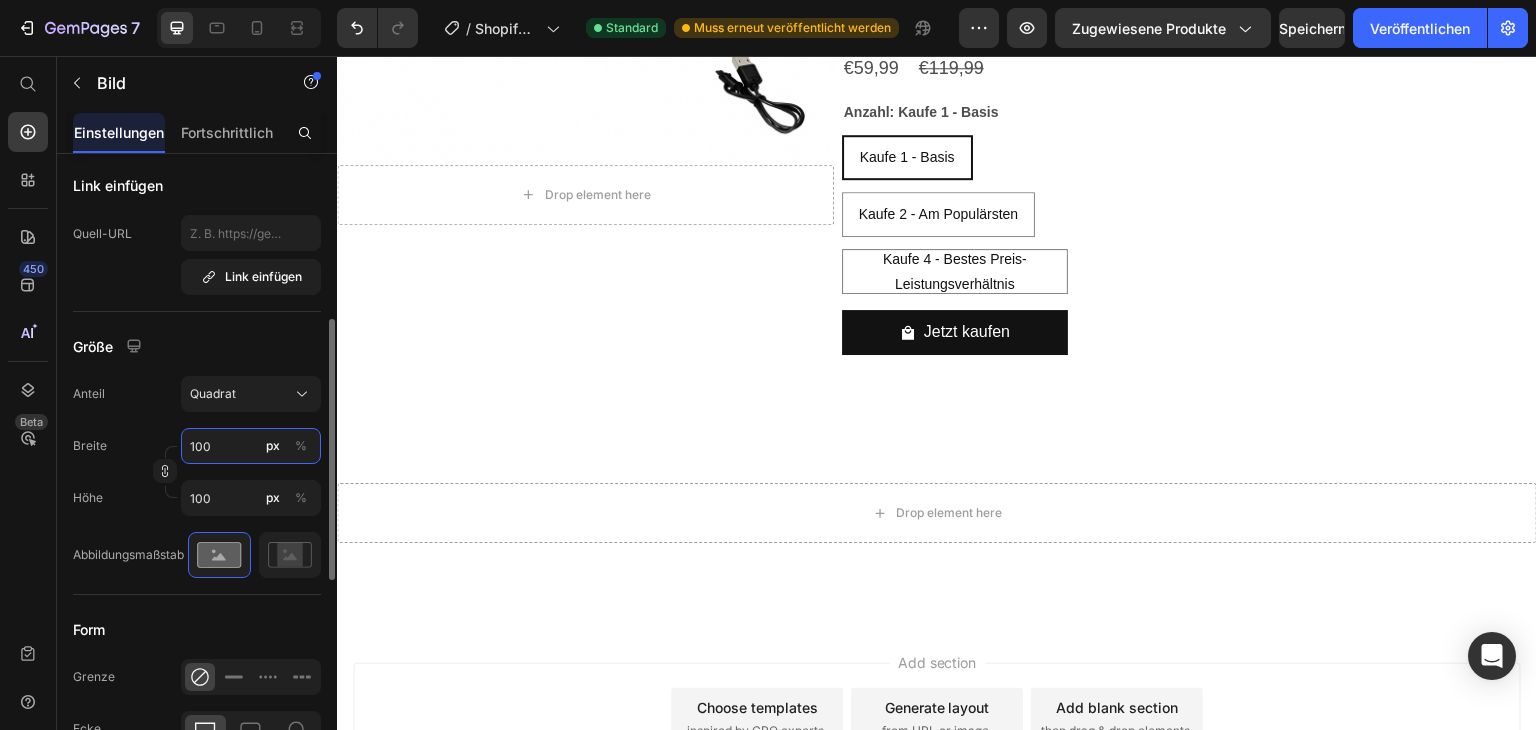 type on "10" 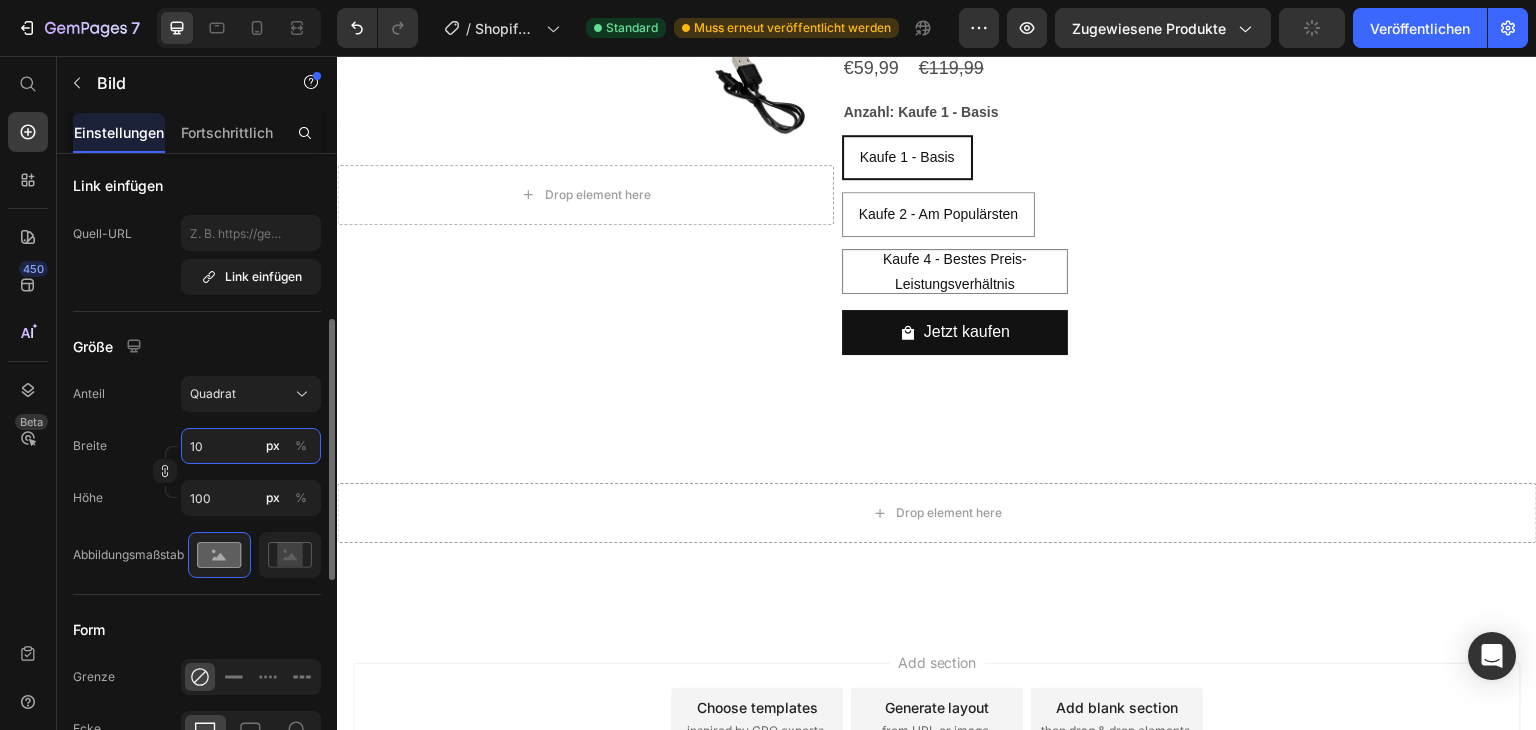 type on "10" 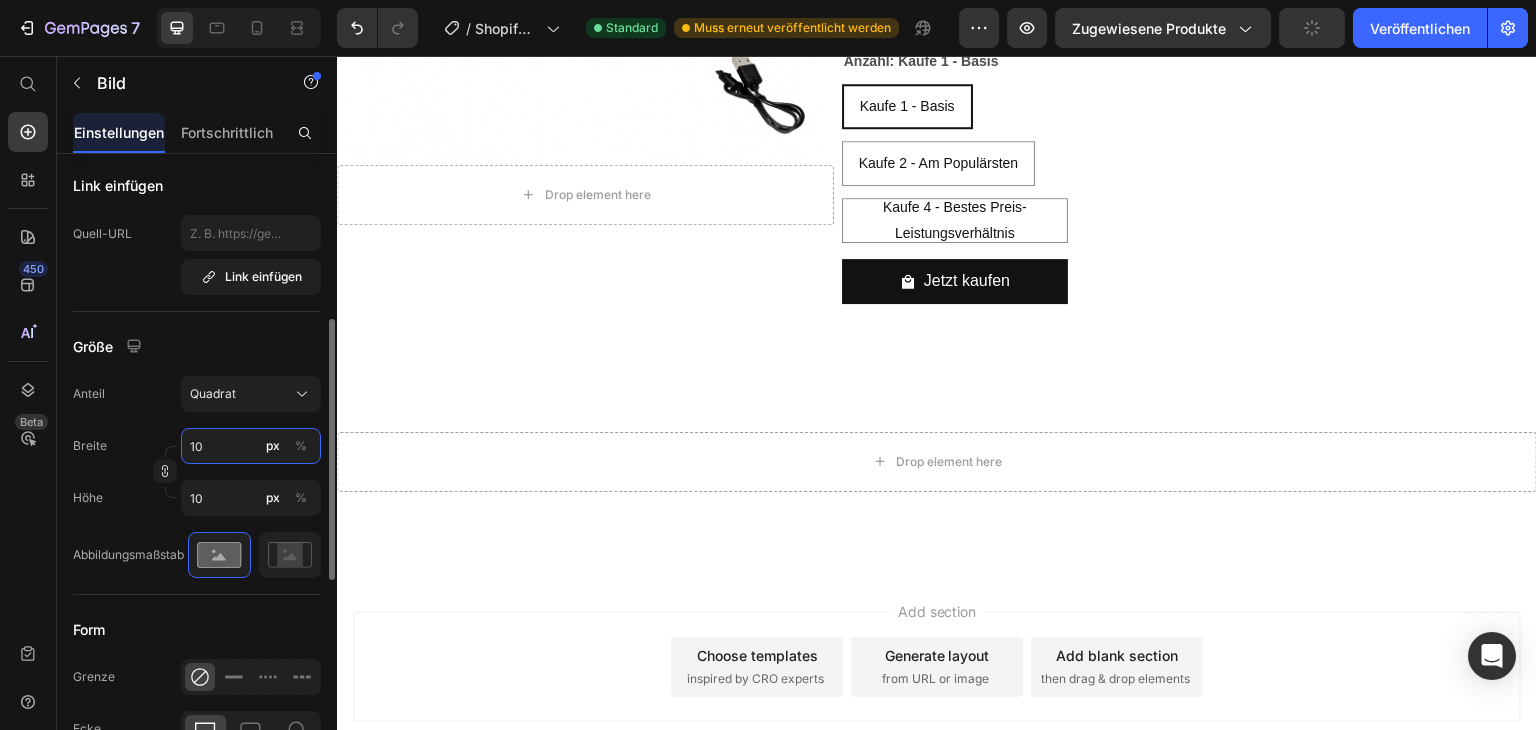 type on "1" 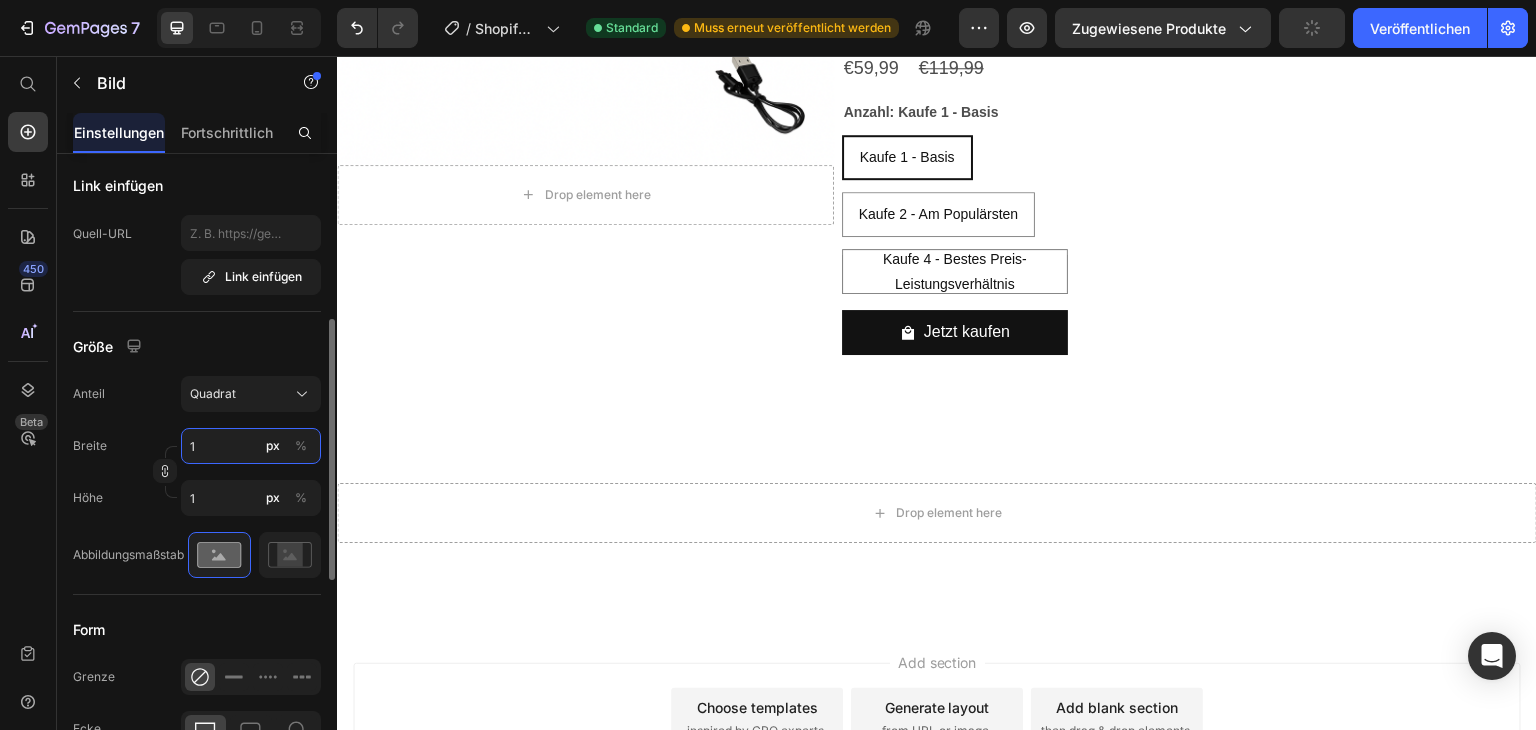 type 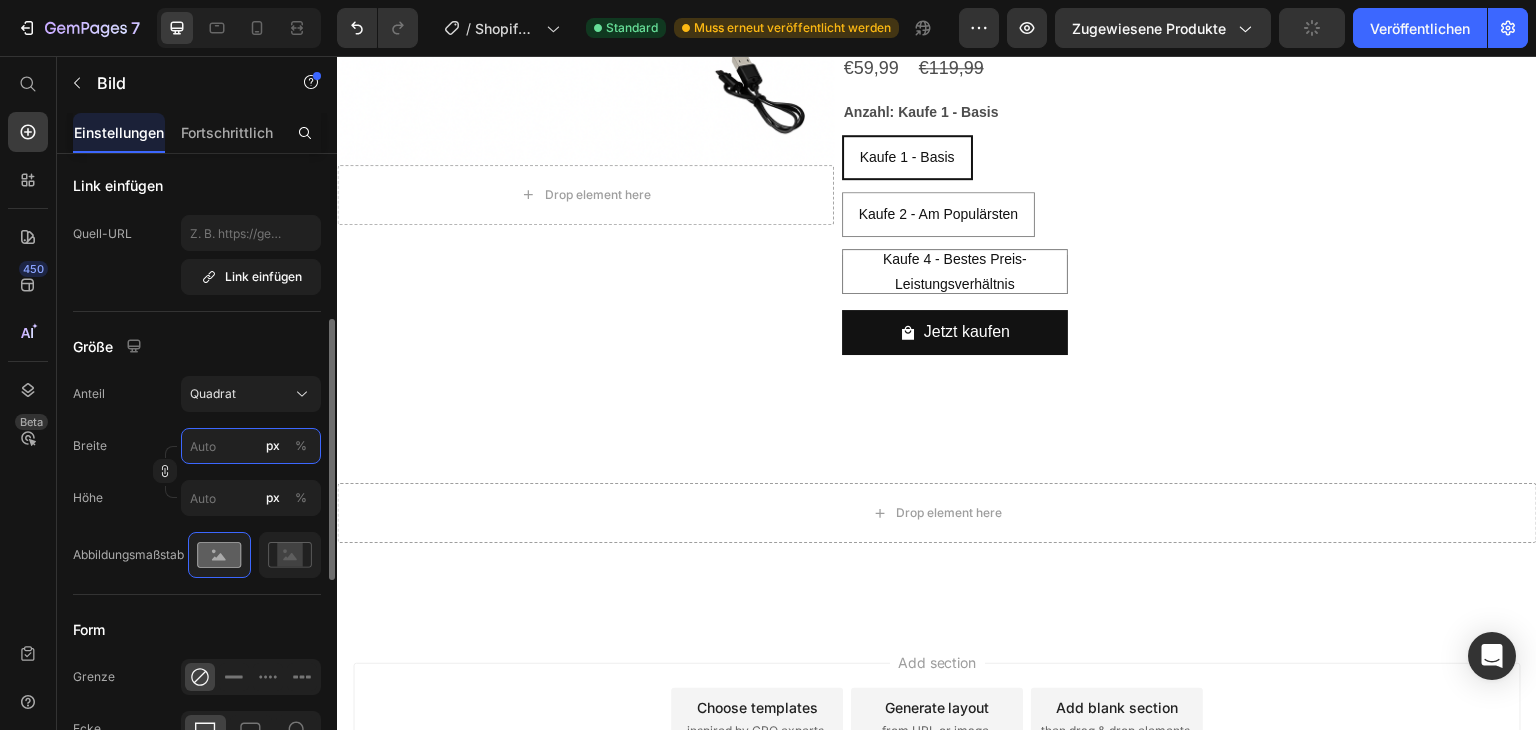 type on "1" 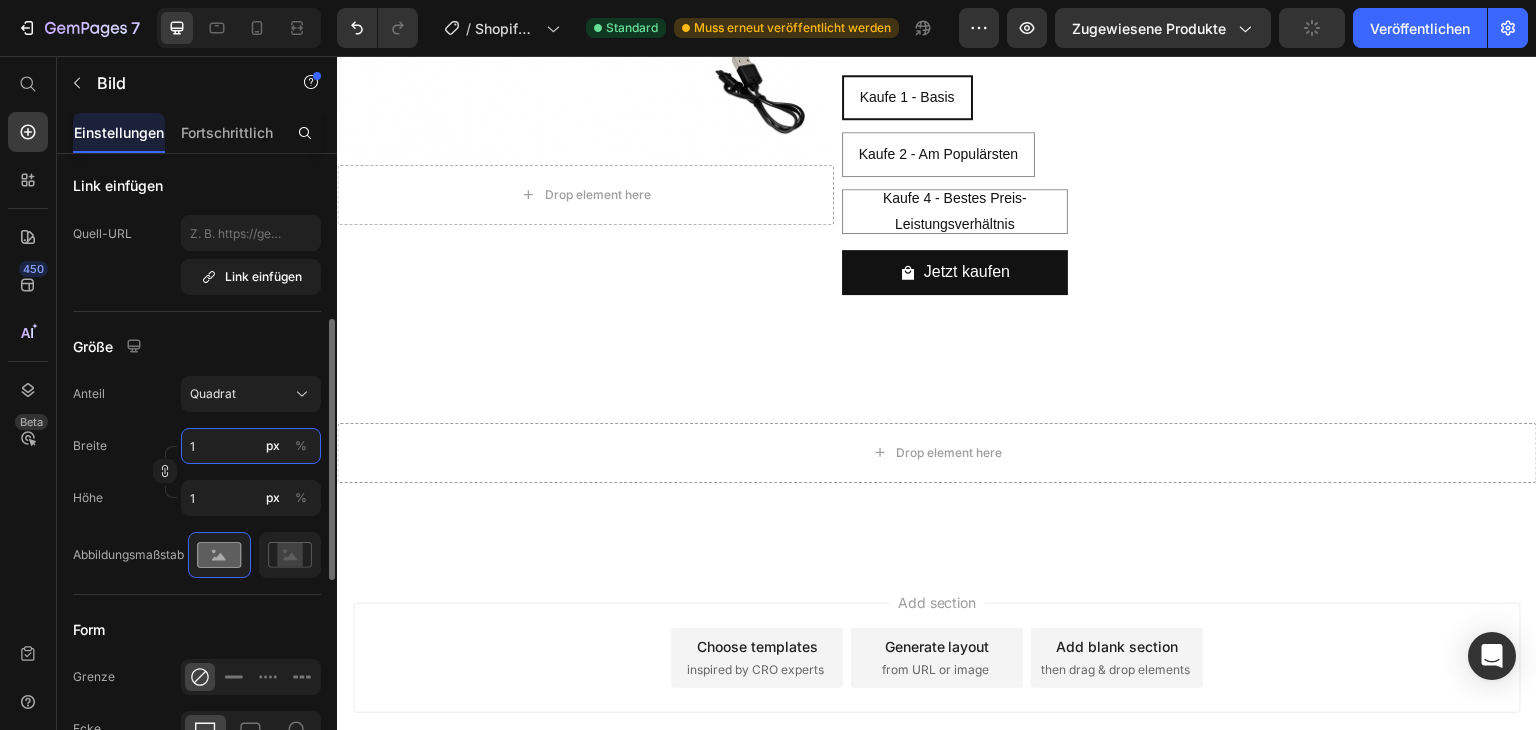type 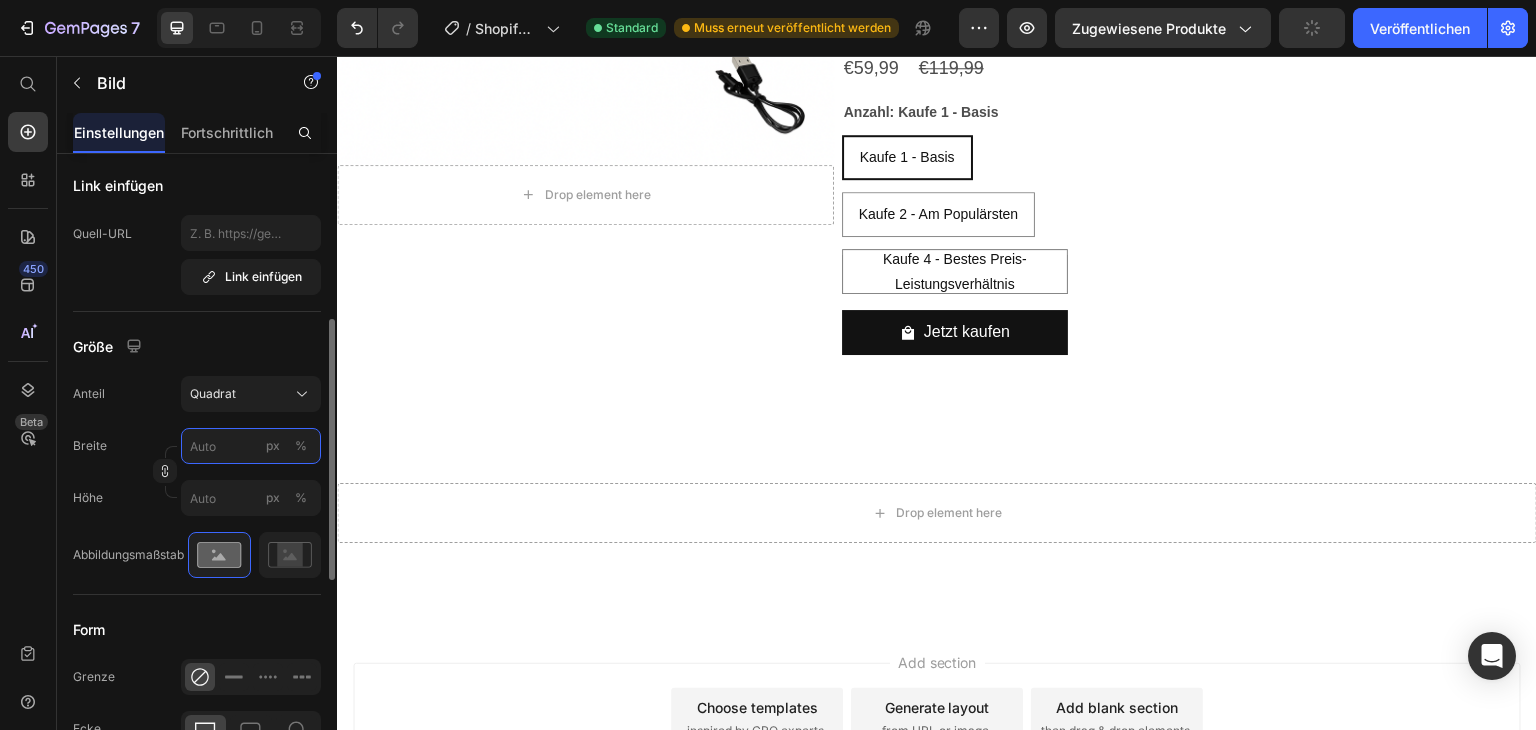 type on "1" 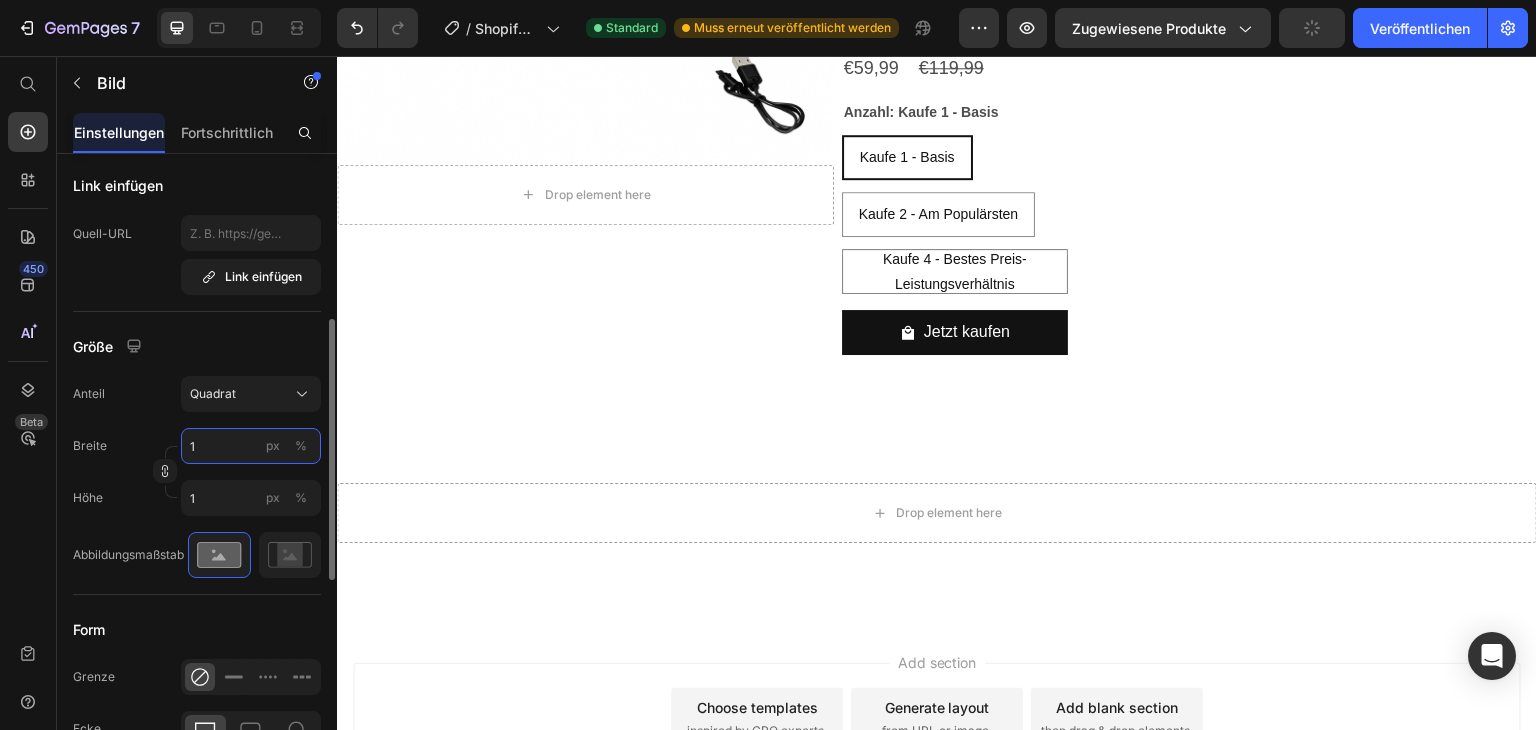 type on "12" 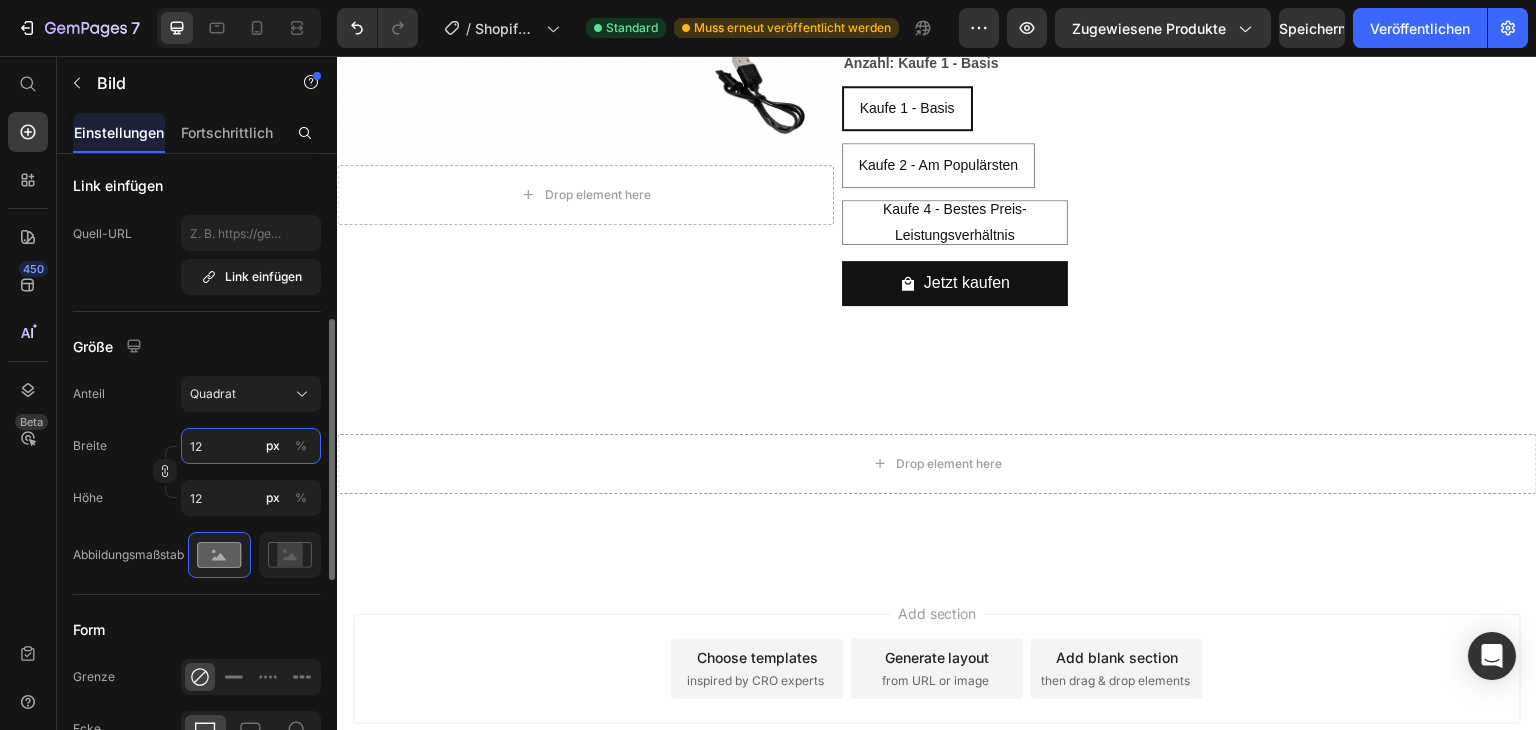 type on "120" 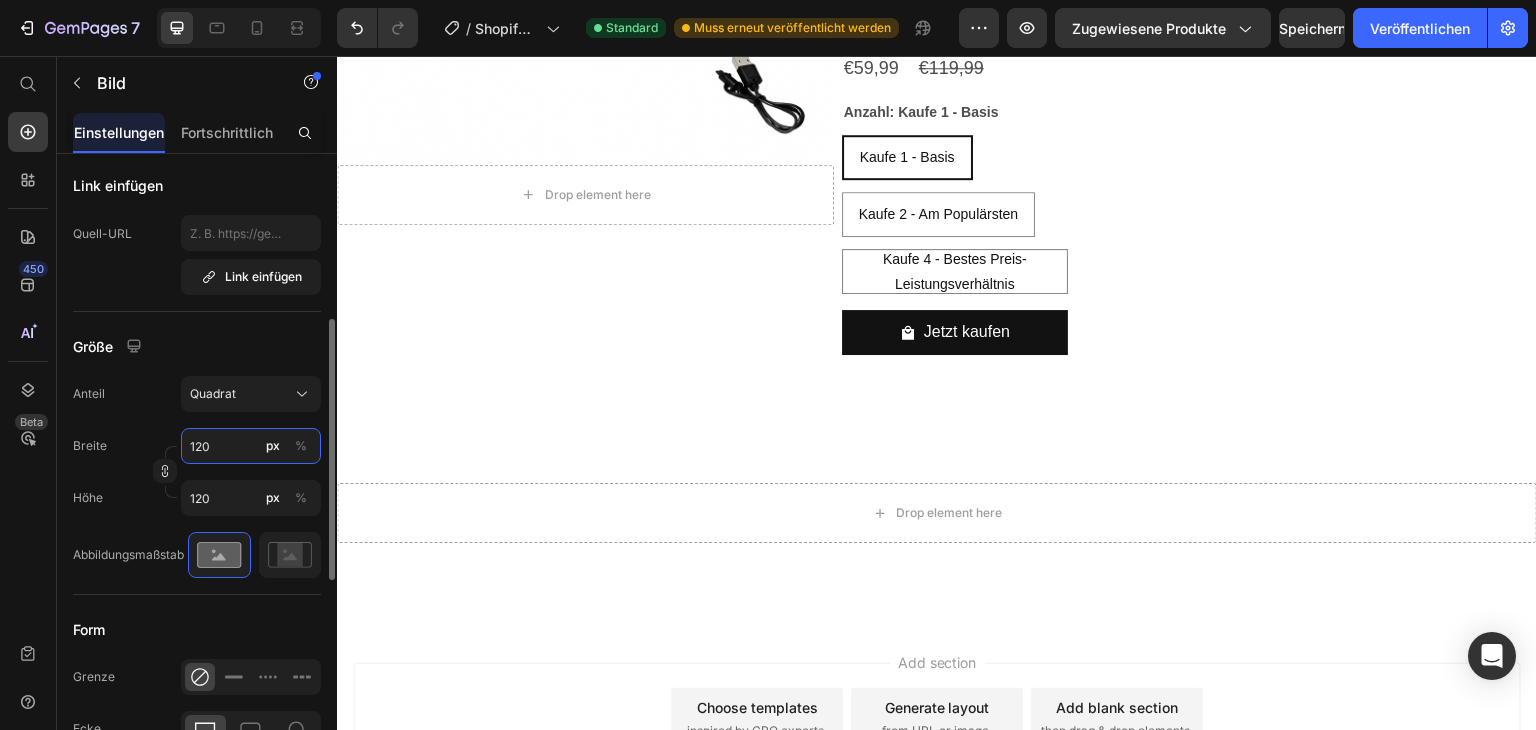 type on "1200" 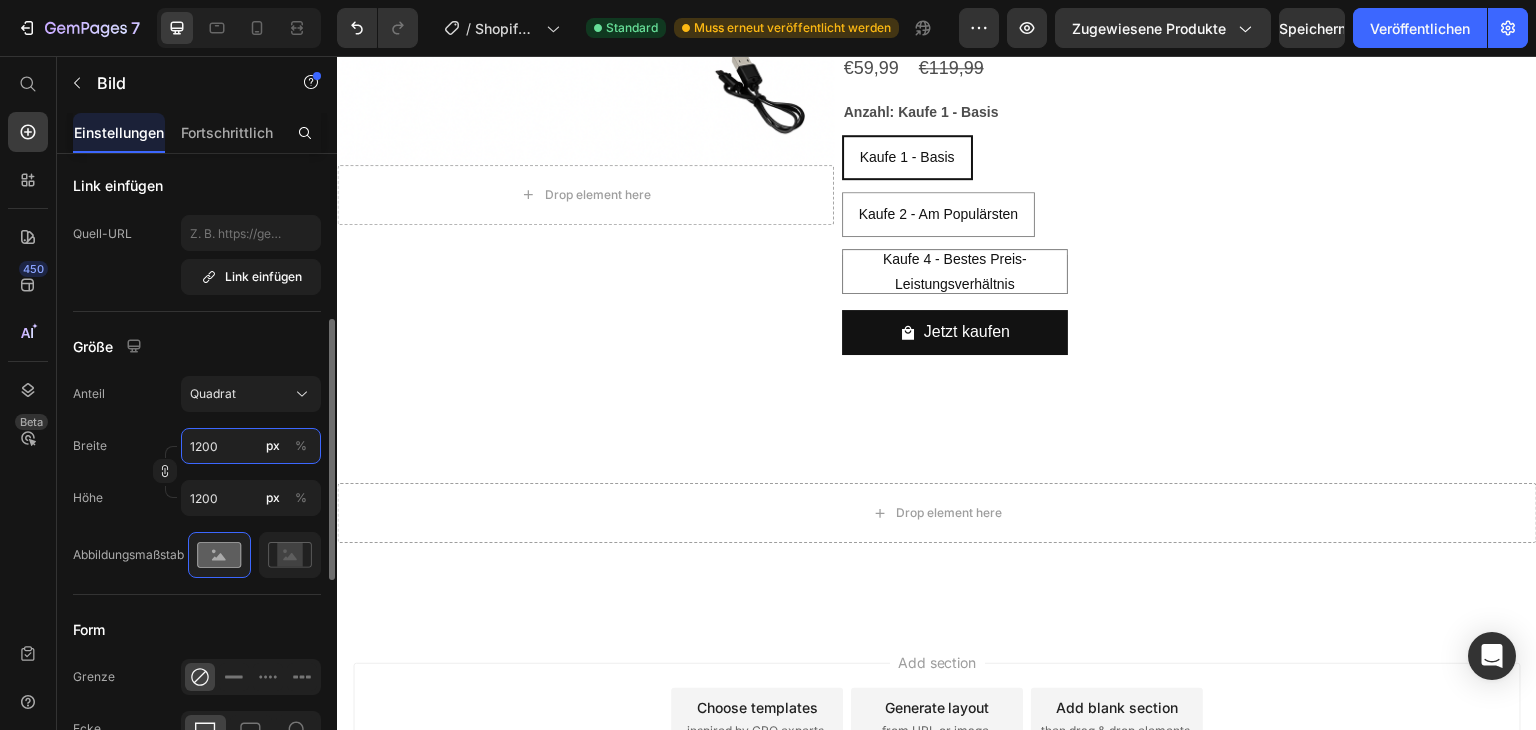 type on "12000" 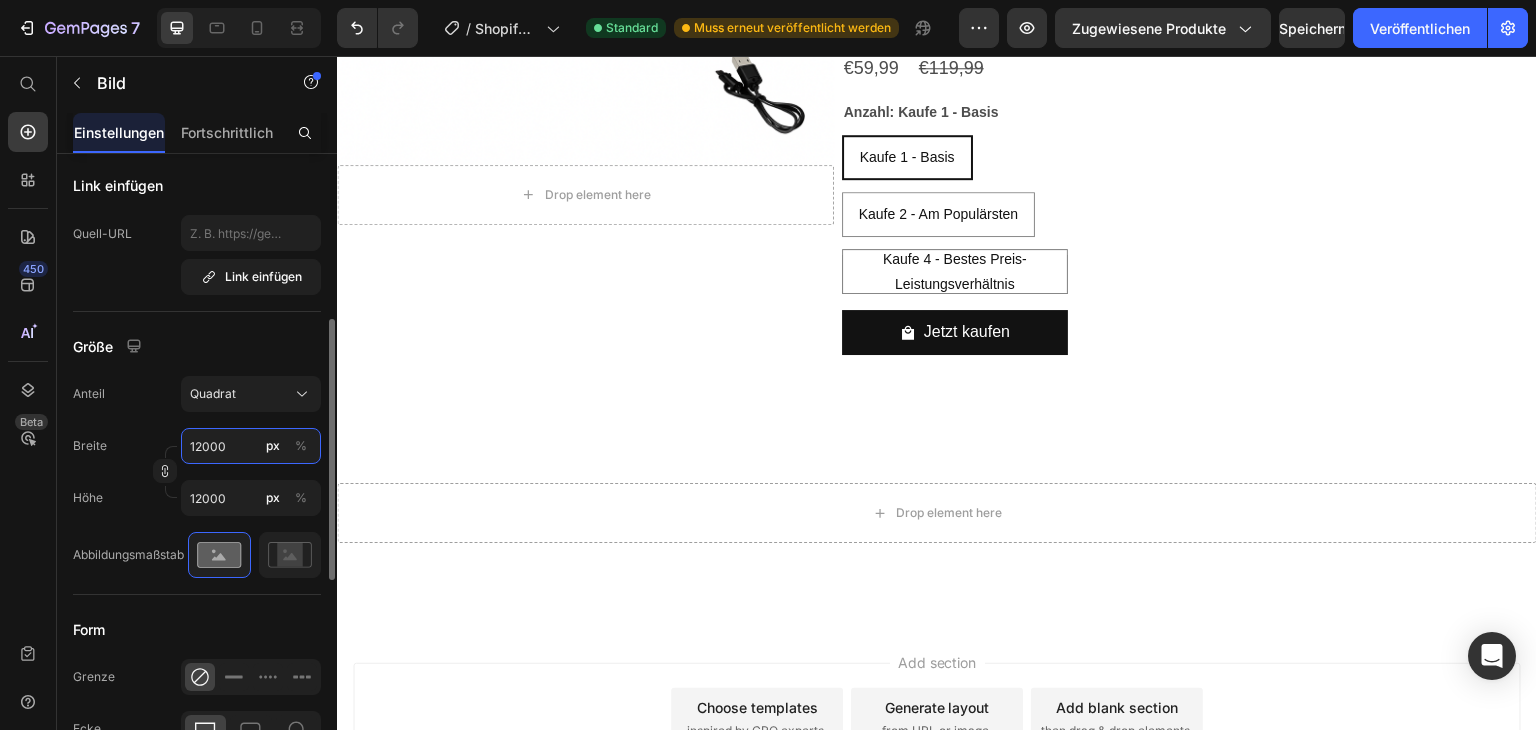 click on "12000" at bounding box center (251, 446) 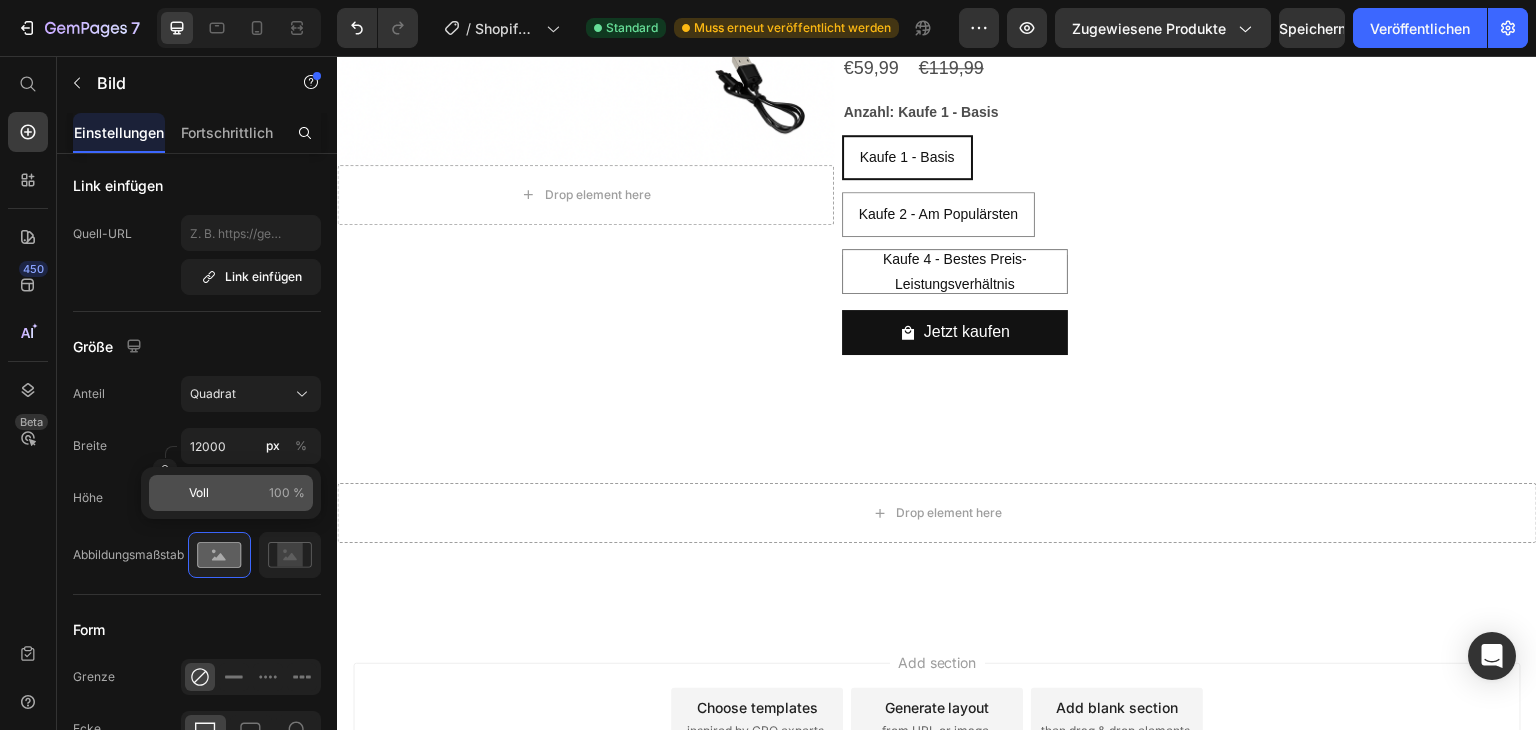 click on "Voll 100 %" at bounding box center [247, 493] 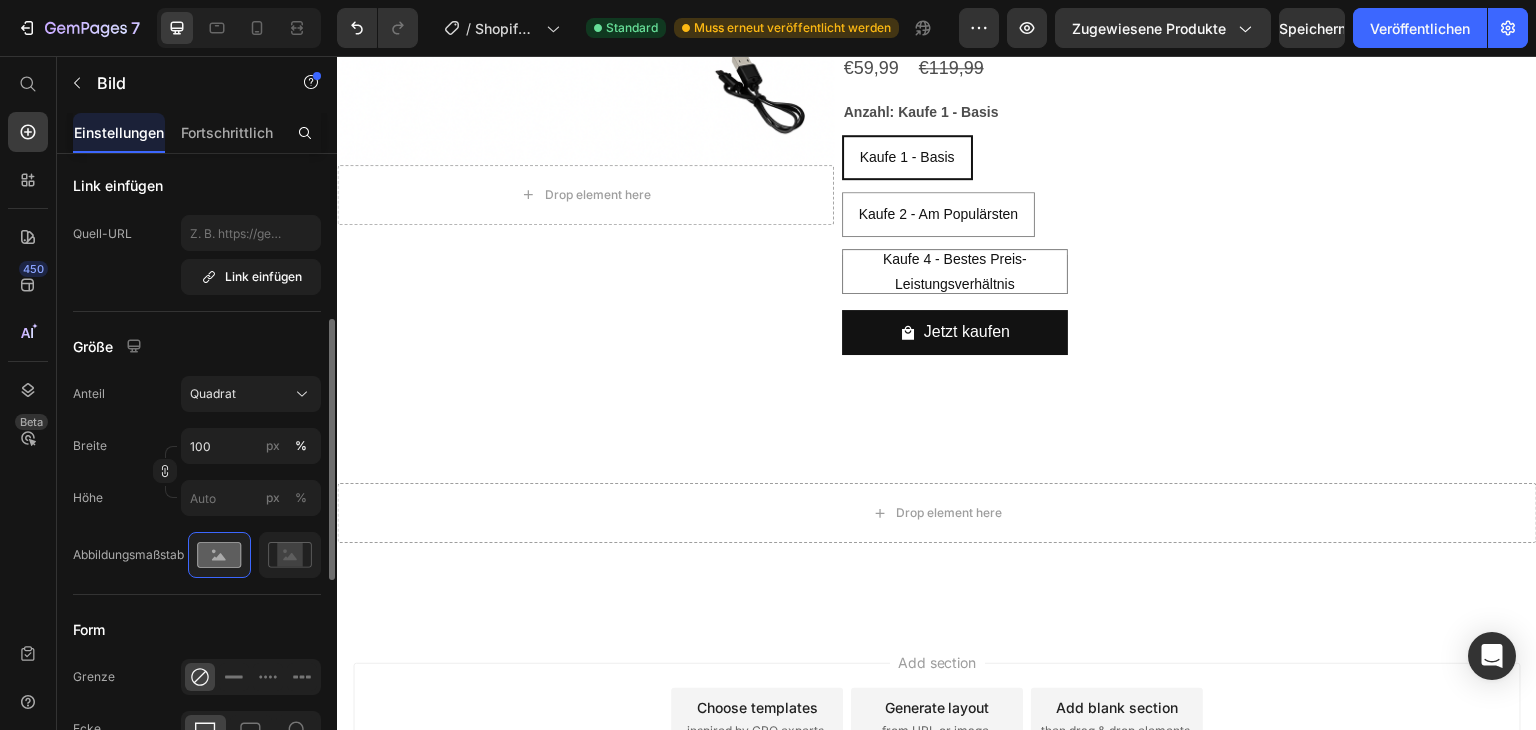 scroll, scrollTop: 600, scrollLeft: 0, axis: vertical 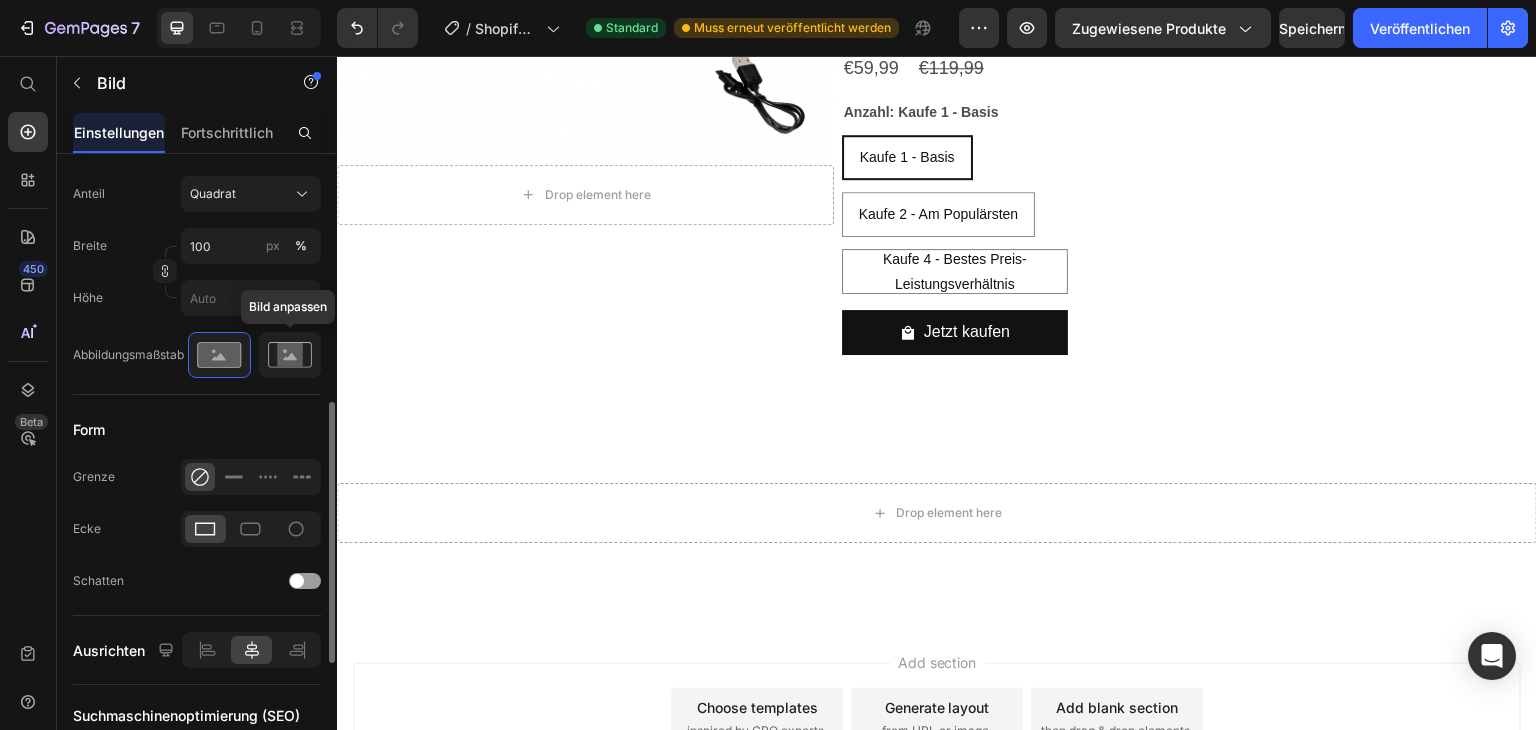 click 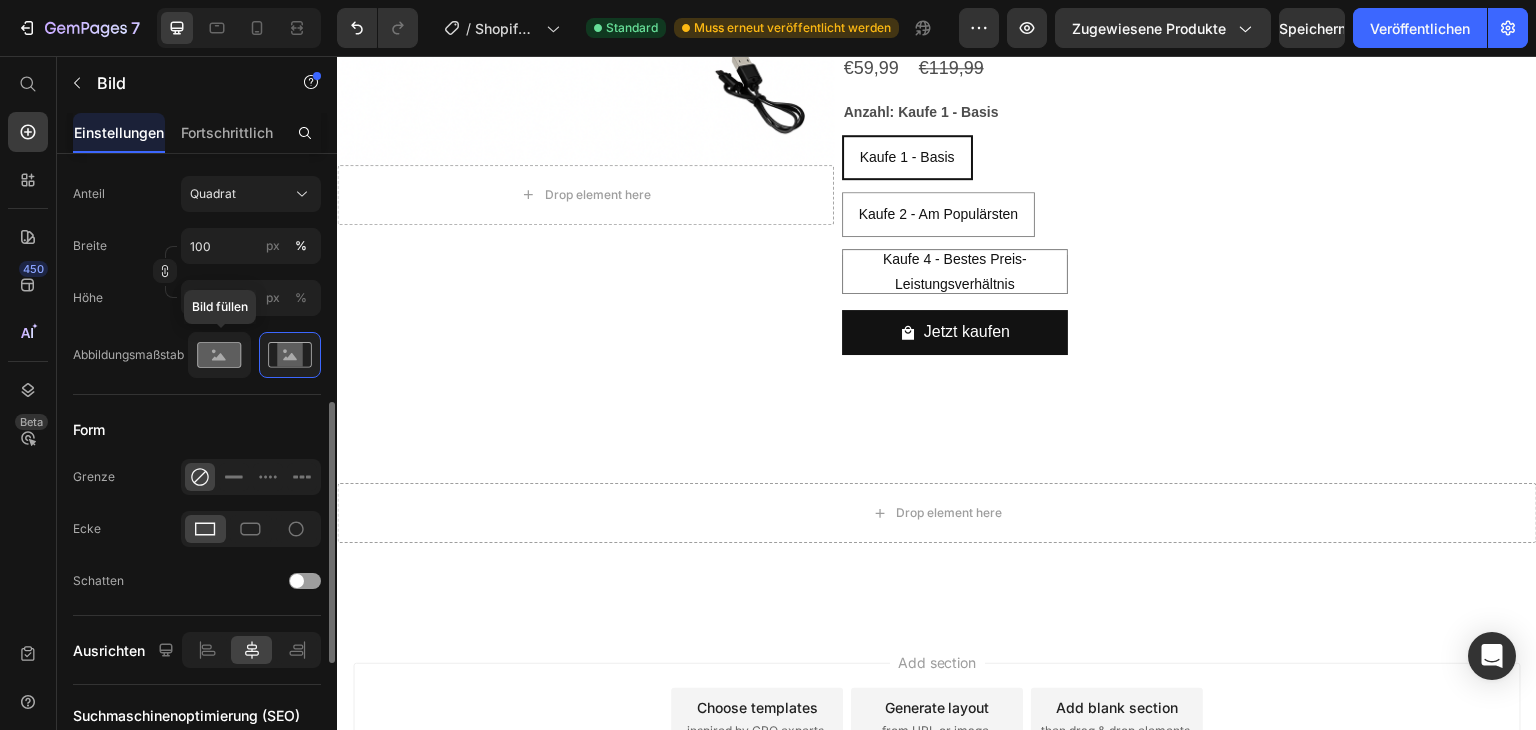 click 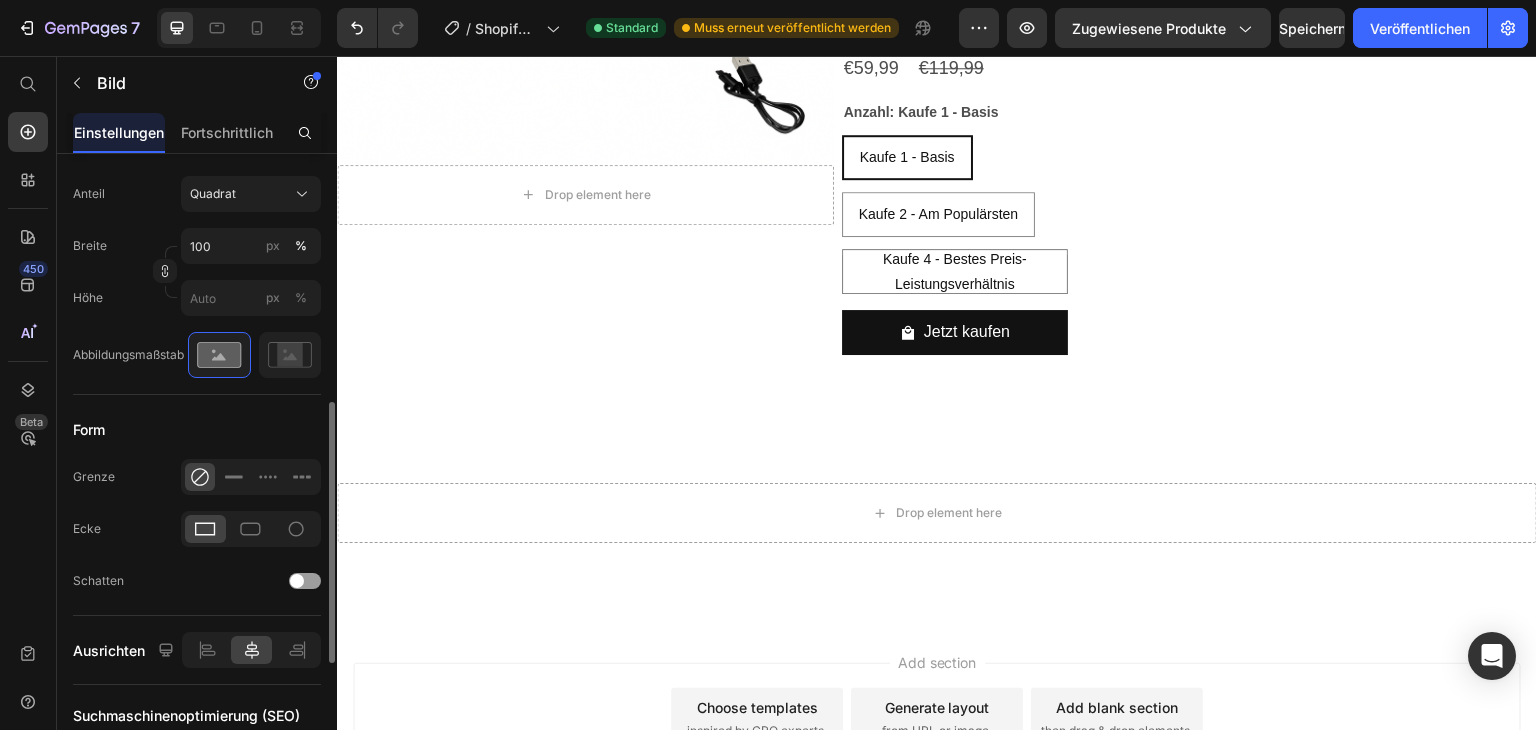 scroll, scrollTop: 800, scrollLeft: 0, axis: vertical 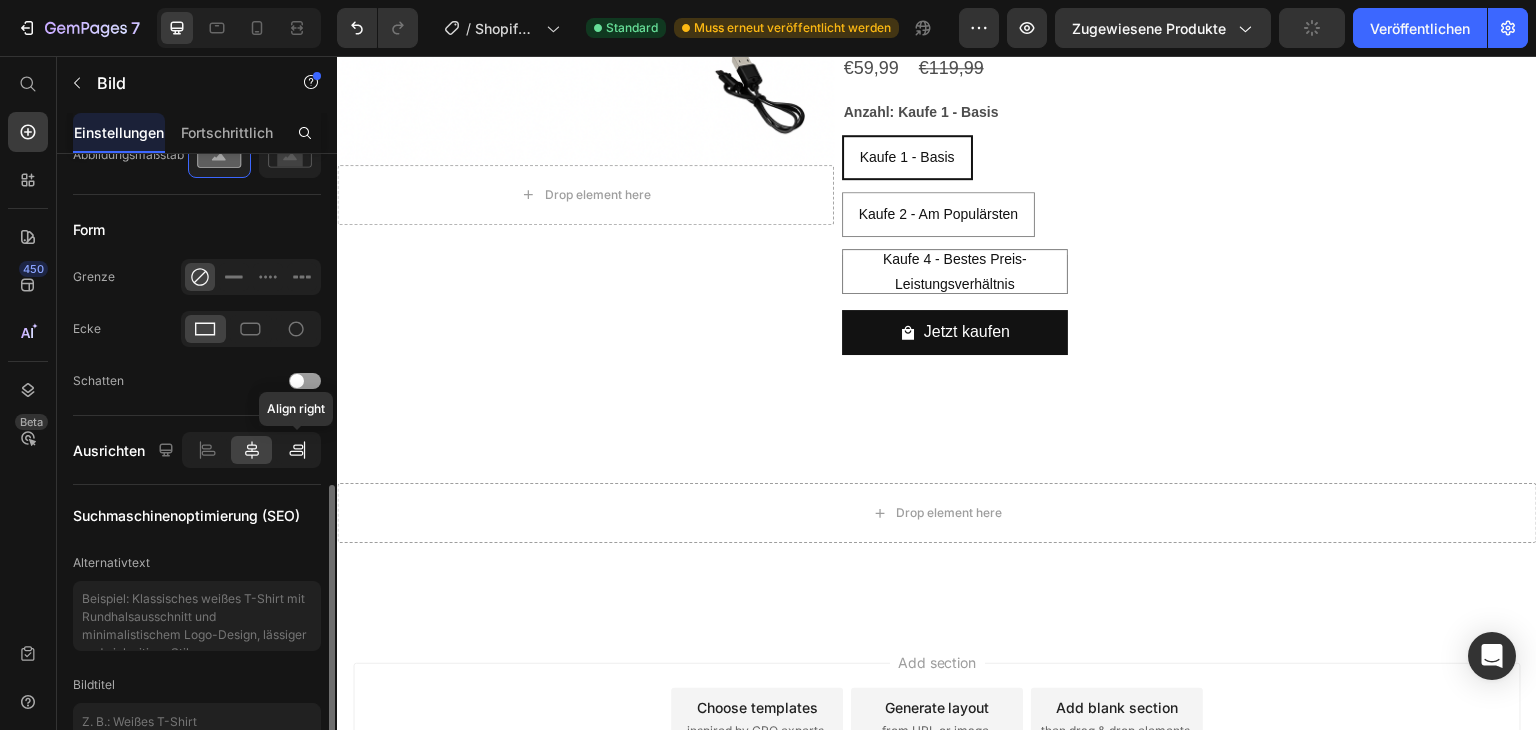 click 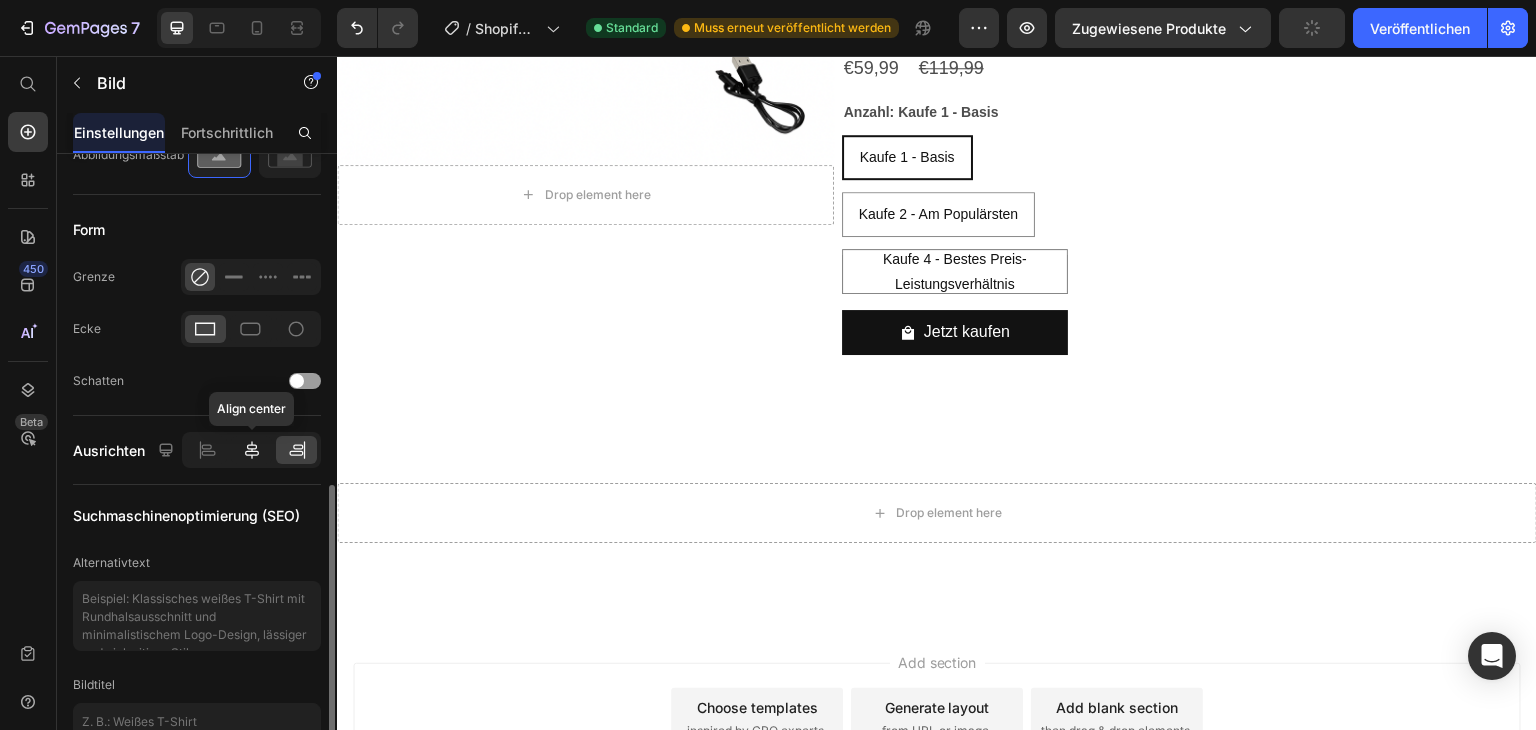 click 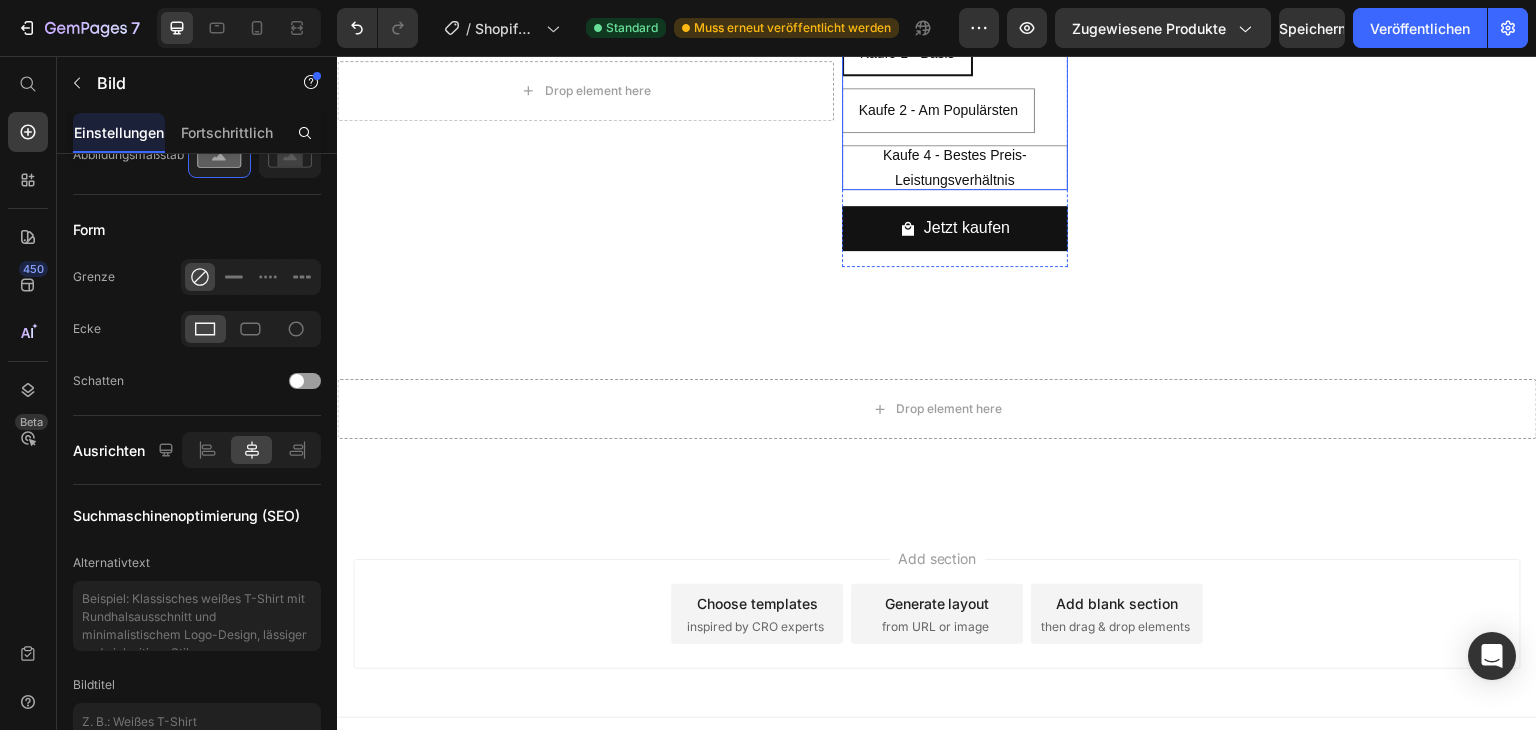 scroll, scrollTop: 9000, scrollLeft: 0, axis: vertical 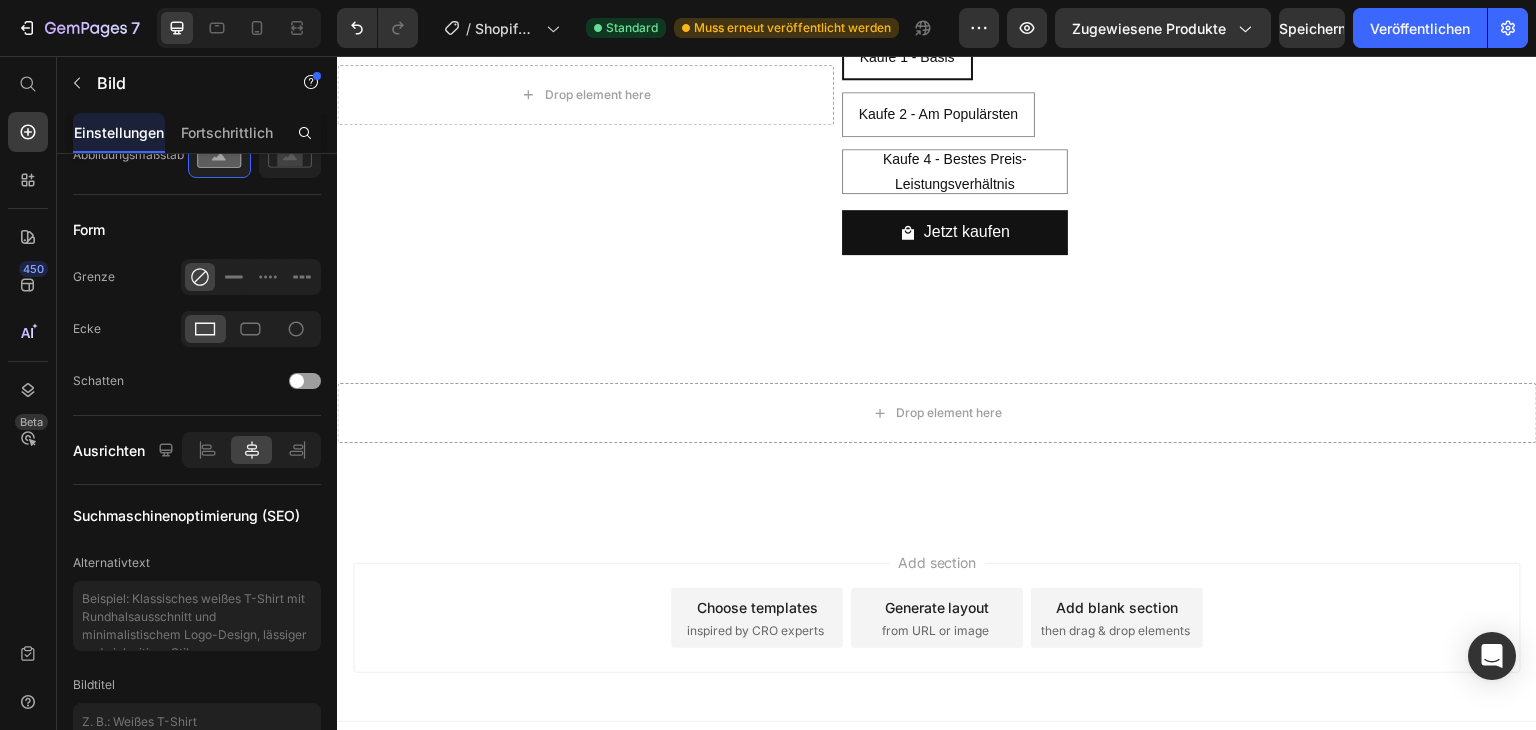 click at bounding box center (1024, -92) 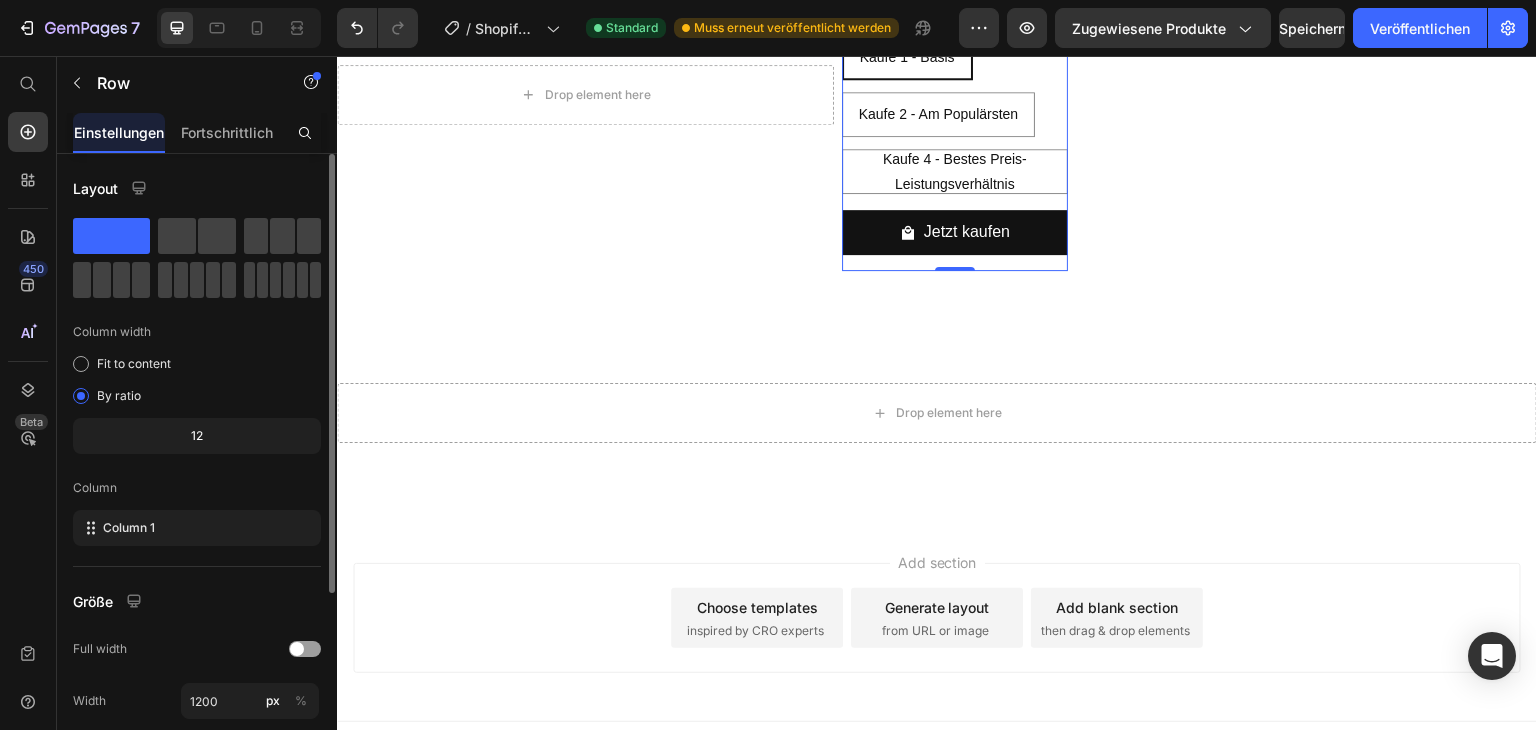 scroll, scrollTop: 0, scrollLeft: 0, axis: both 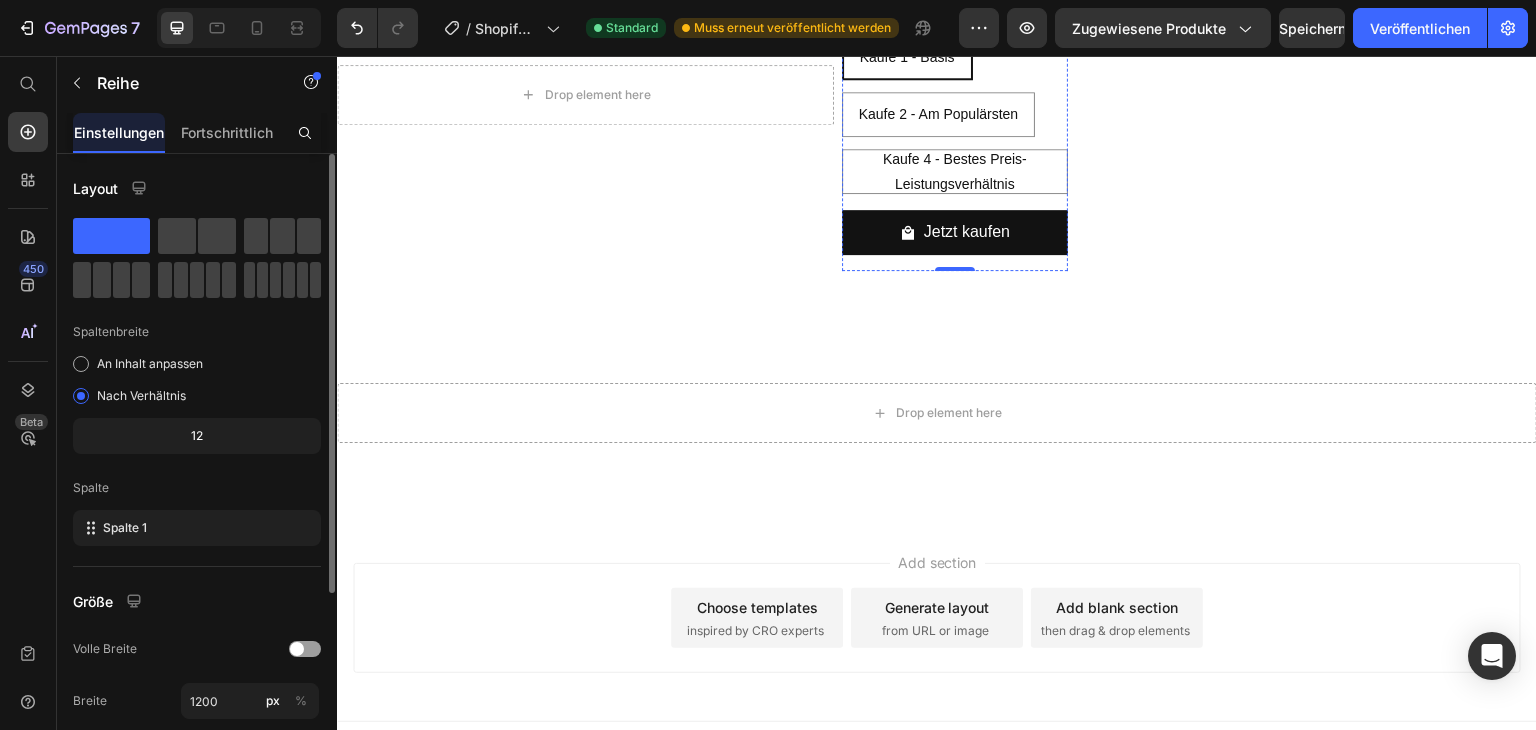 click on "Image Image Image Row" at bounding box center [955, -92] 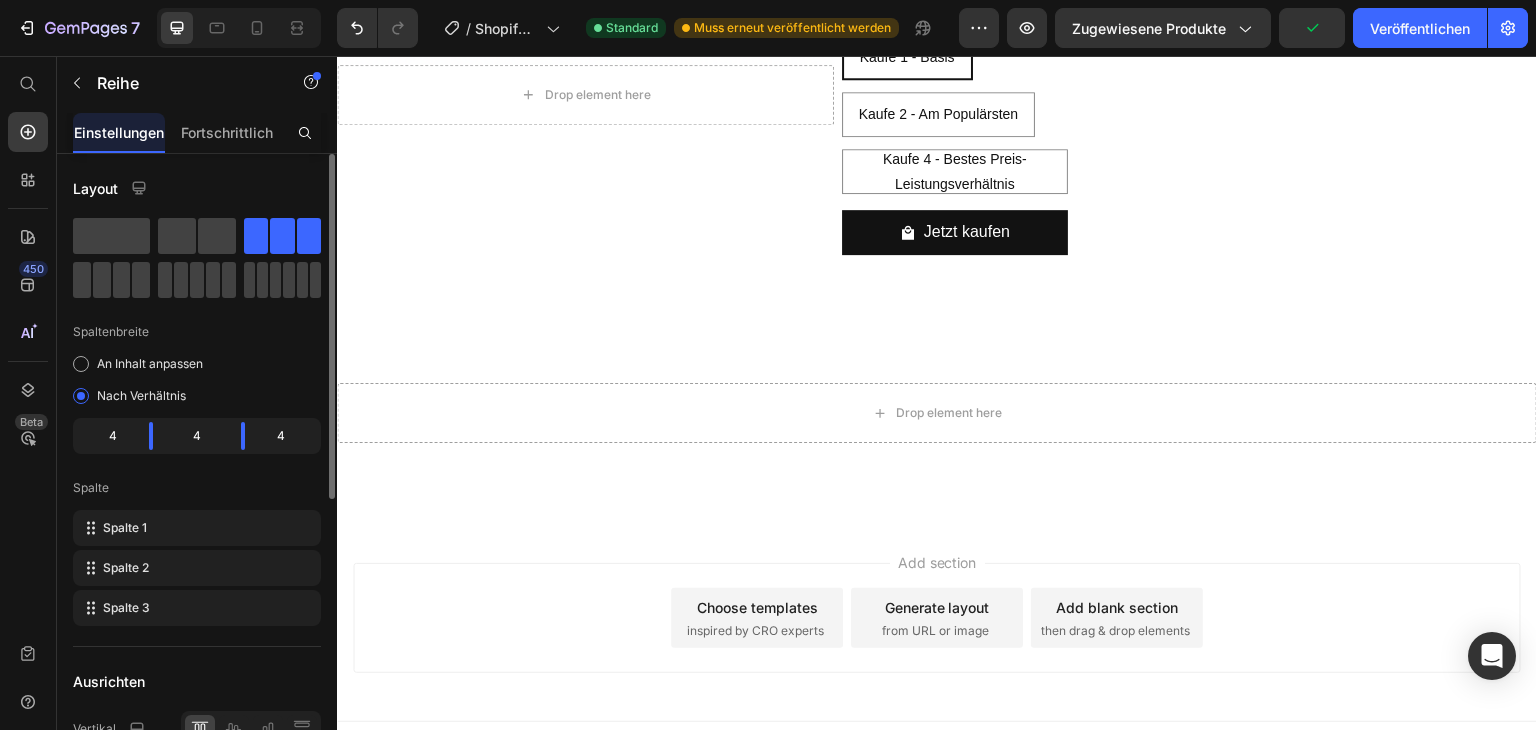 scroll, scrollTop: 200, scrollLeft: 0, axis: vertical 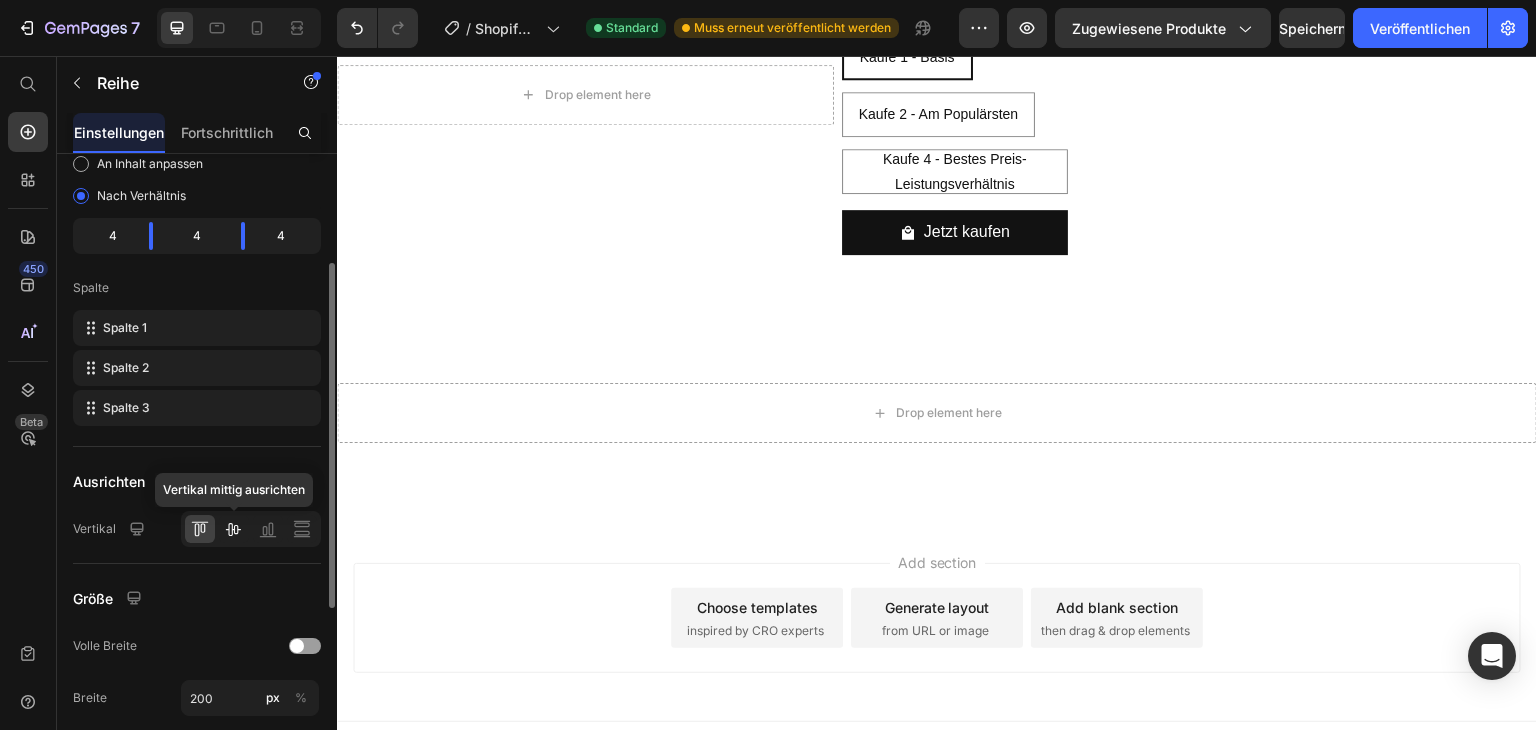 click 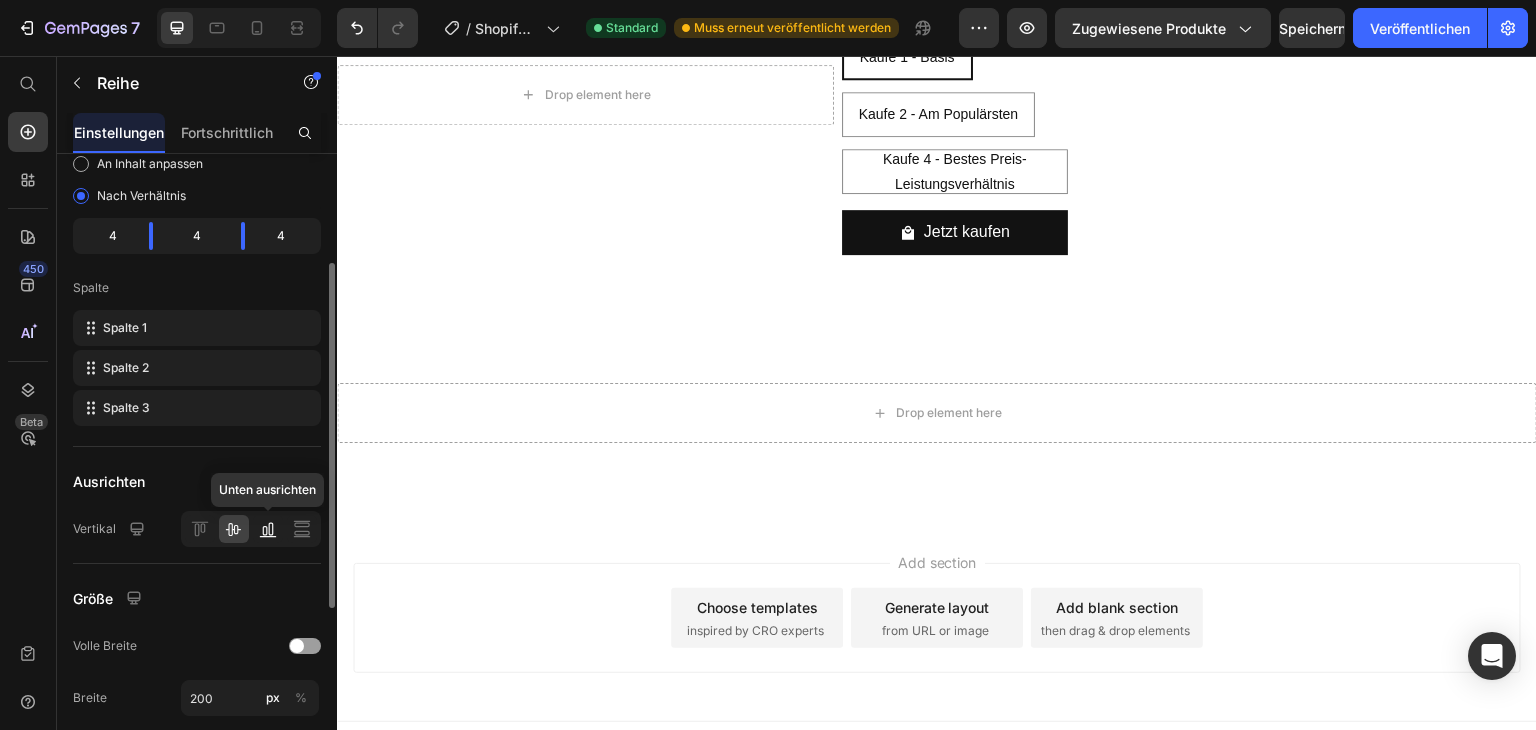 click 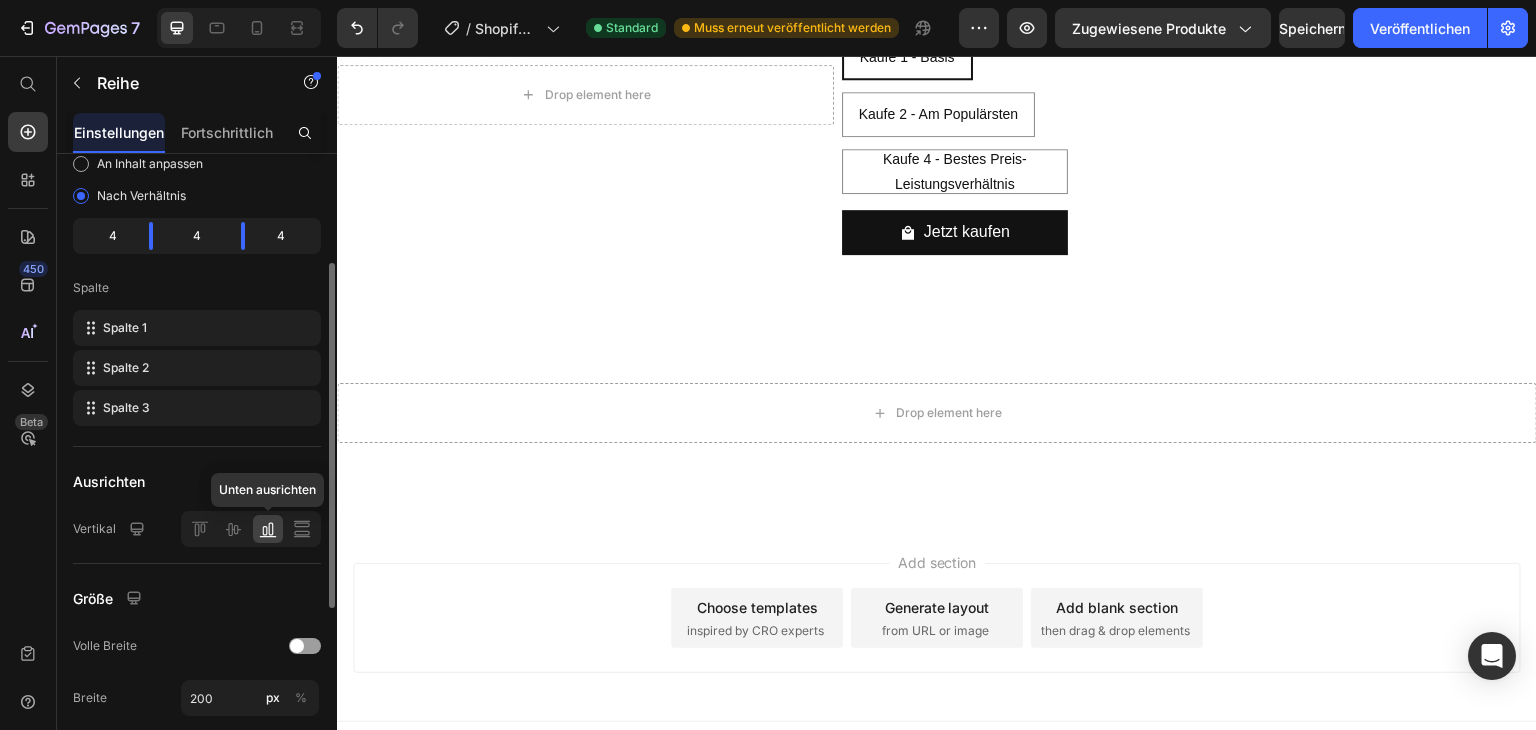 click 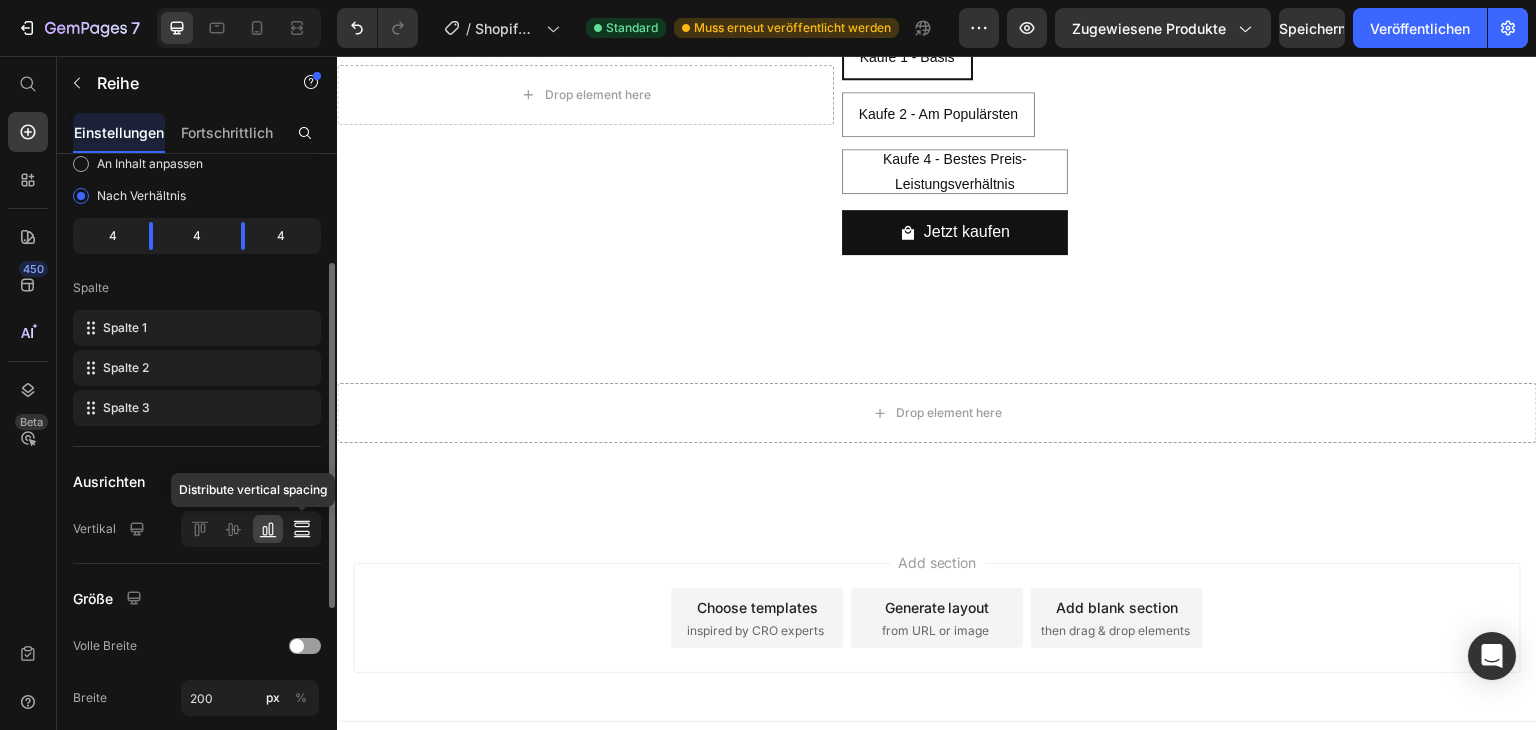 click 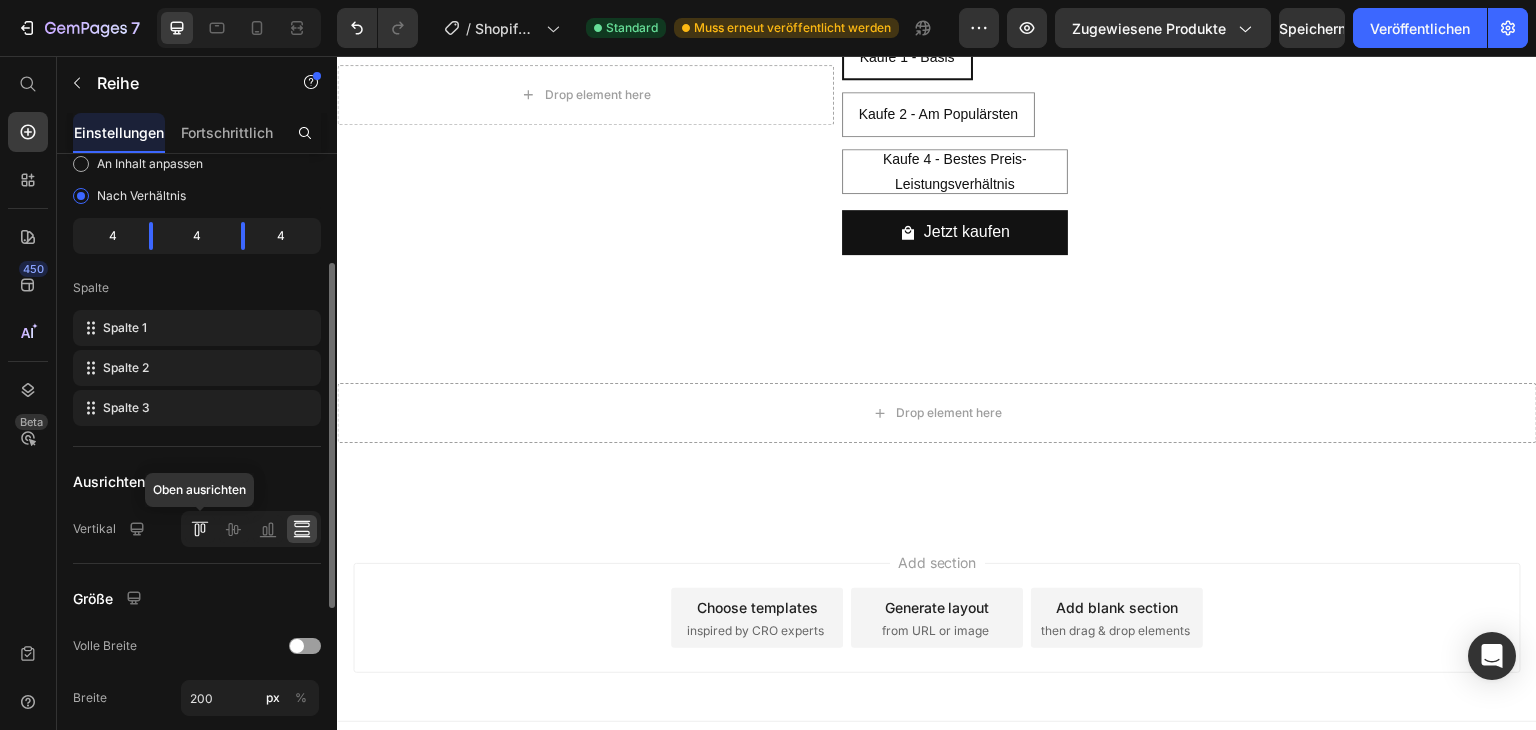 click 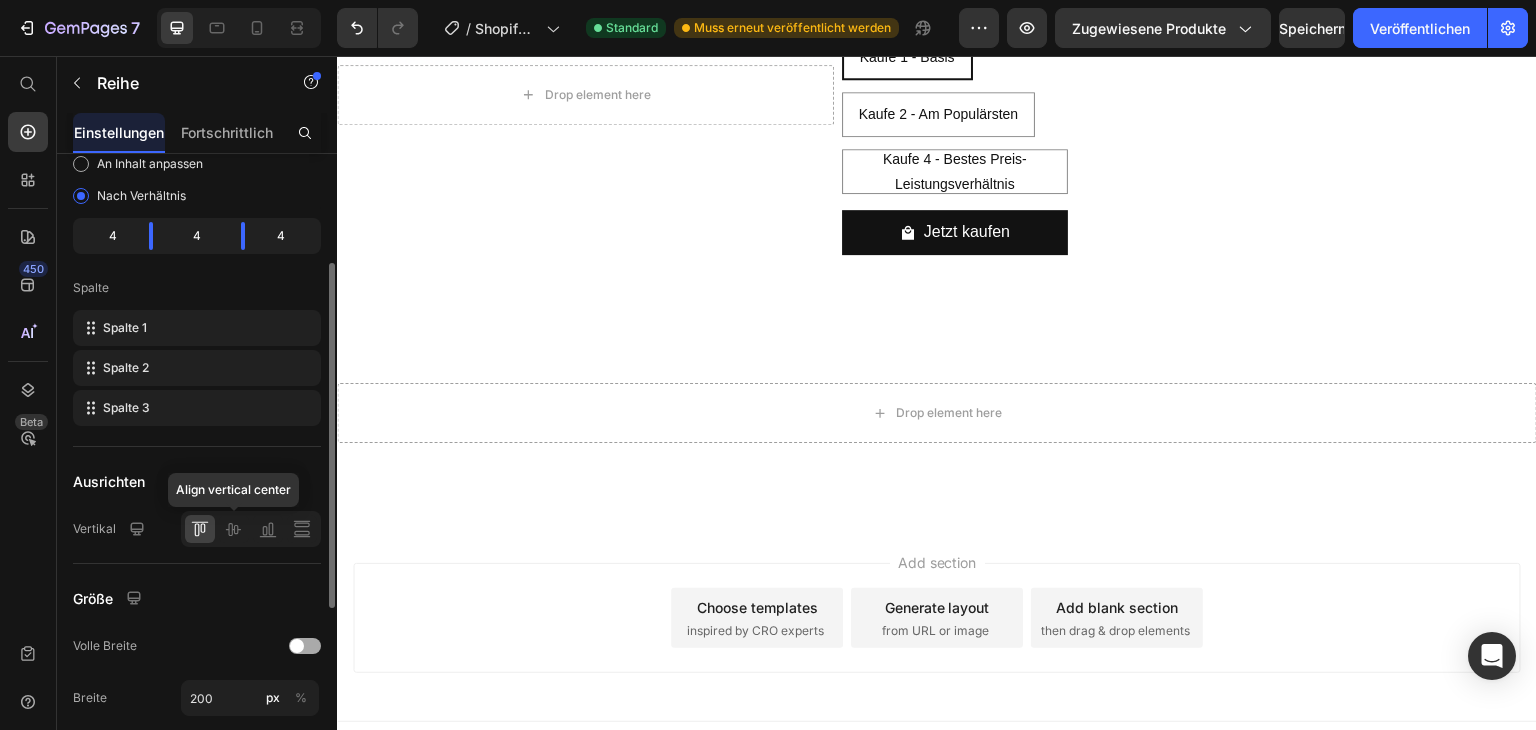 scroll, scrollTop: 300, scrollLeft: 0, axis: vertical 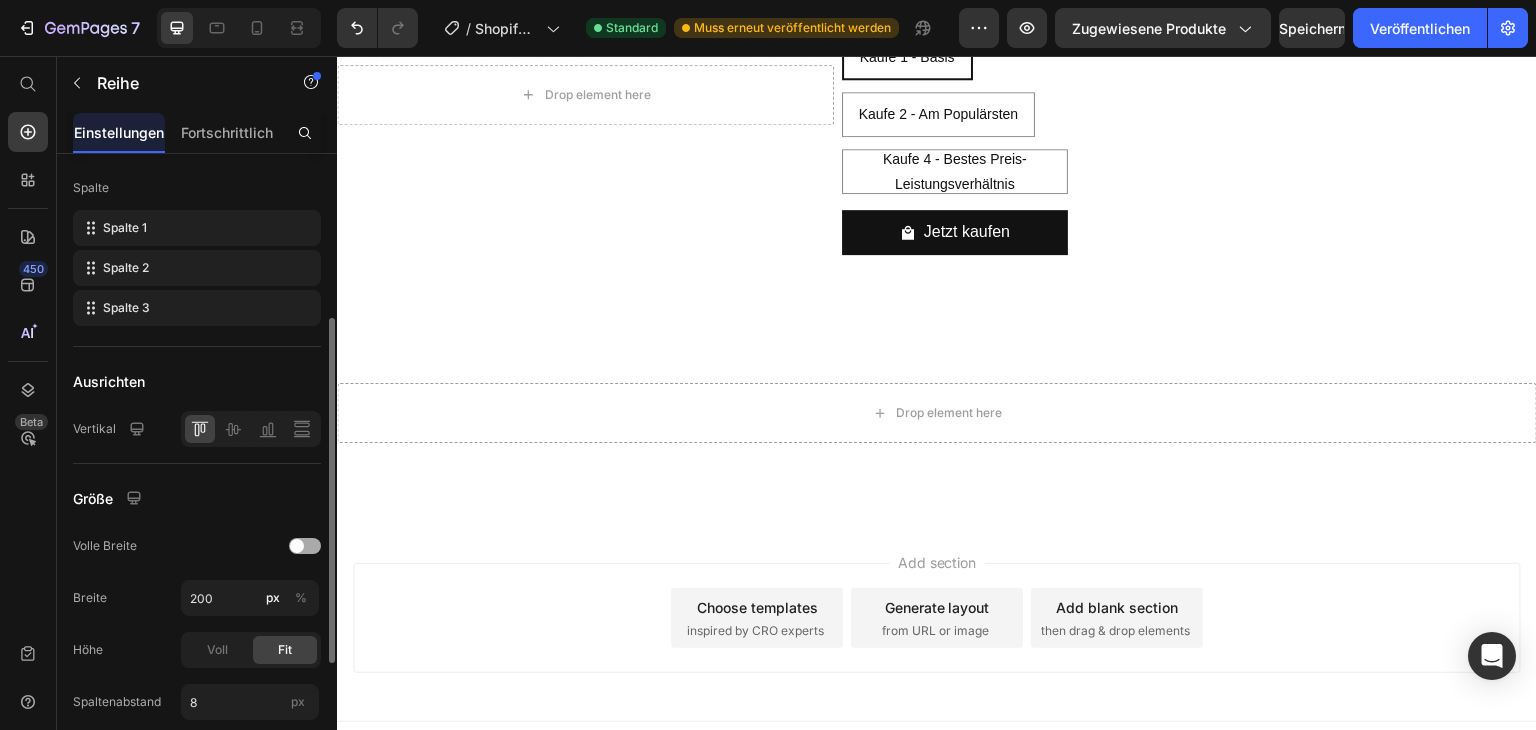click at bounding box center (297, 546) 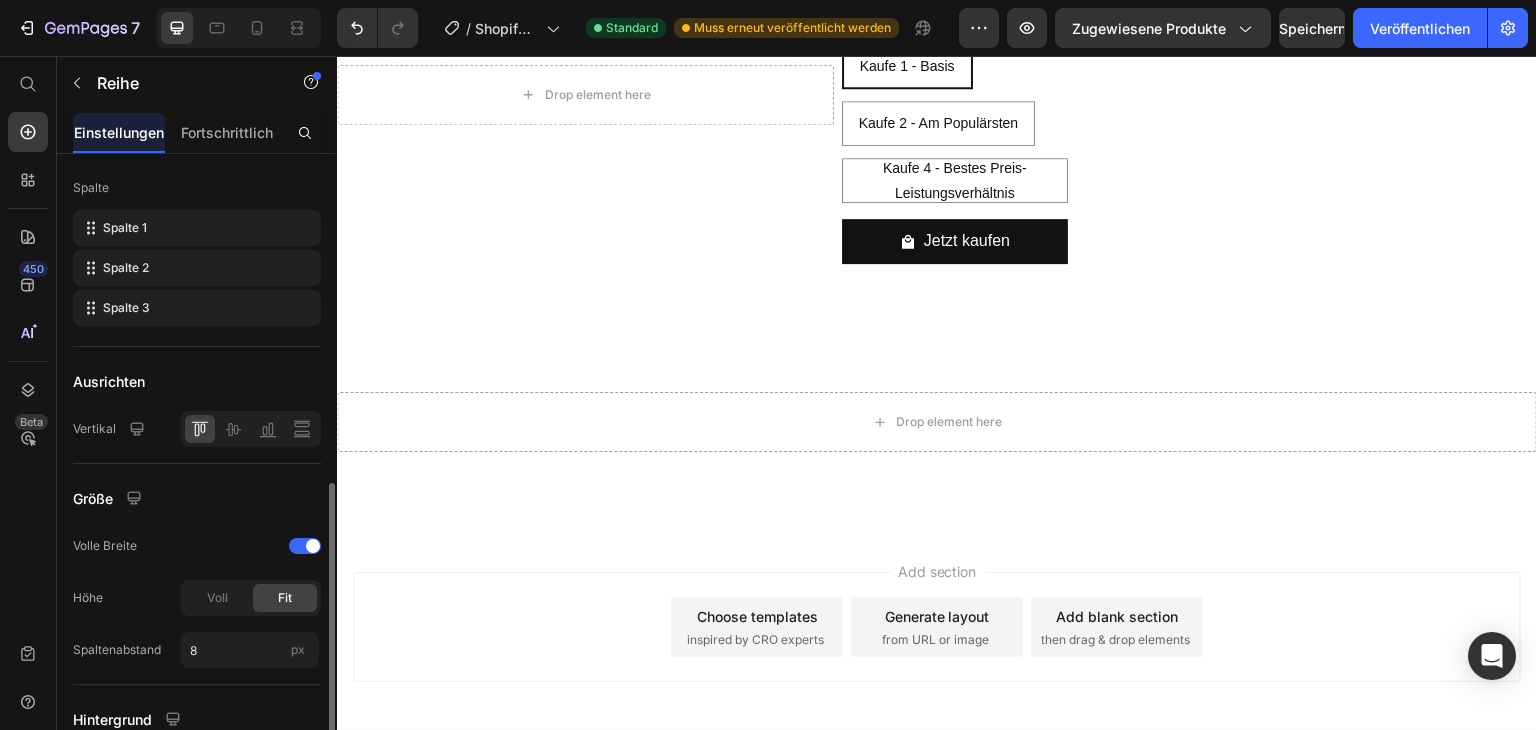 scroll, scrollTop: 400, scrollLeft: 0, axis: vertical 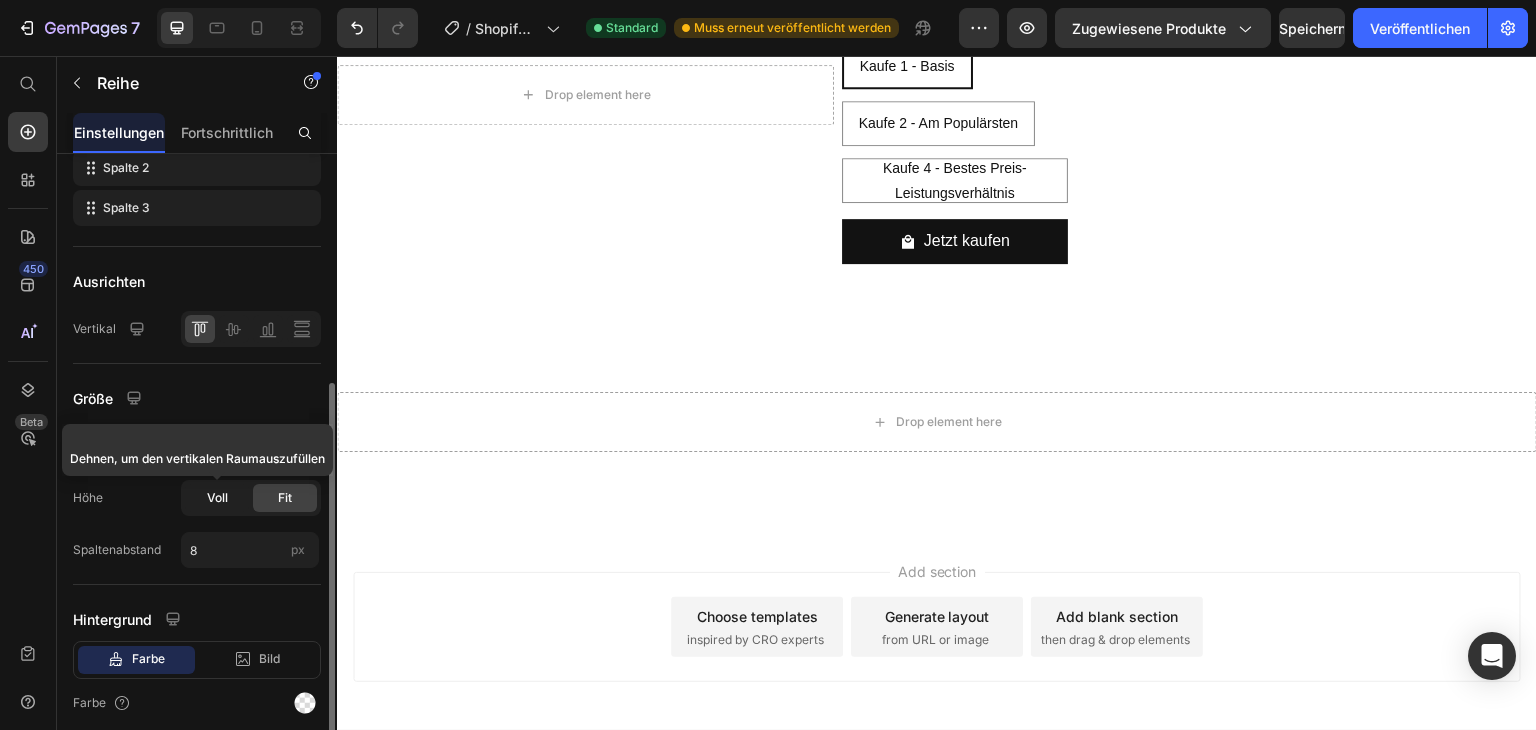 click on "Voll" at bounding box center (217, 497) 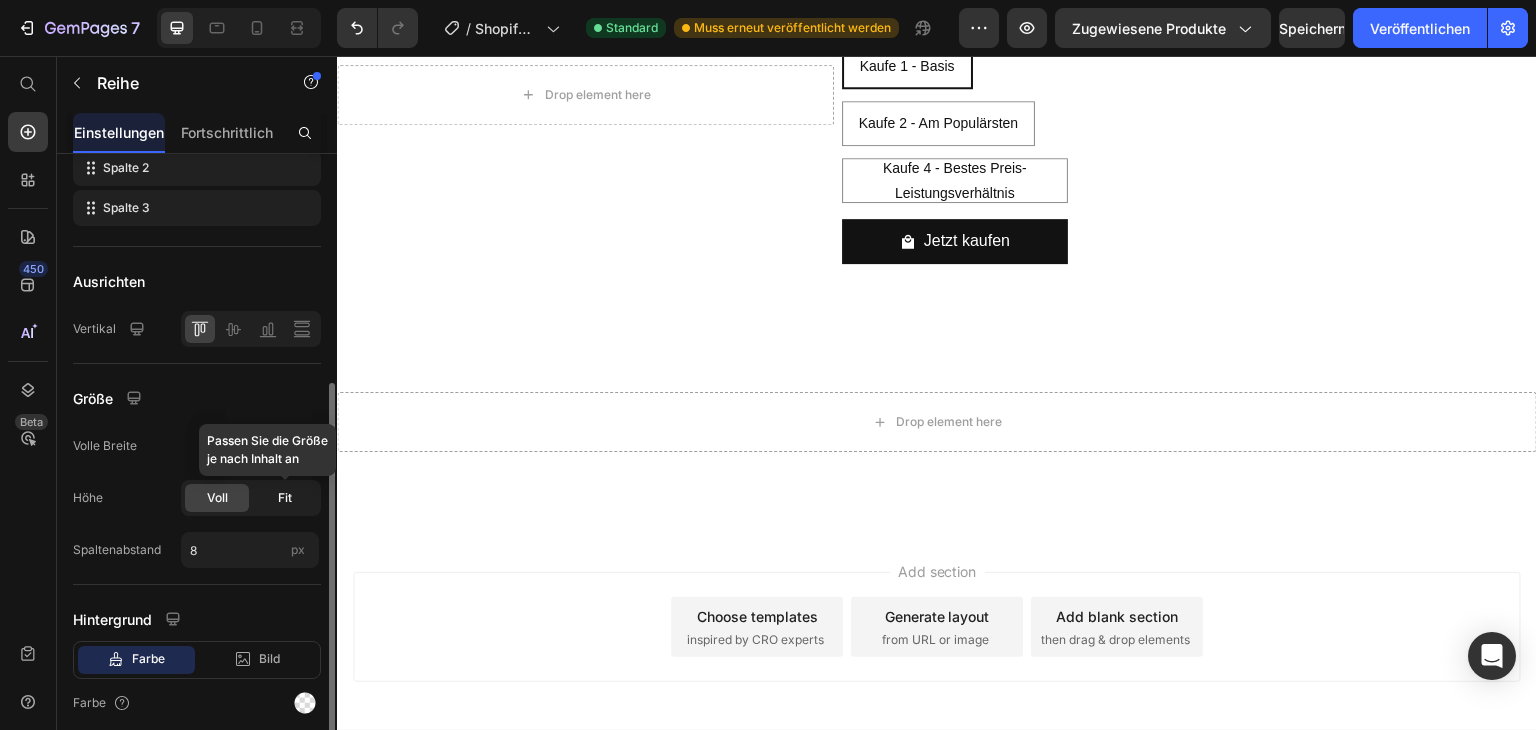 click on "Fit" at bounding box center [285, 497] 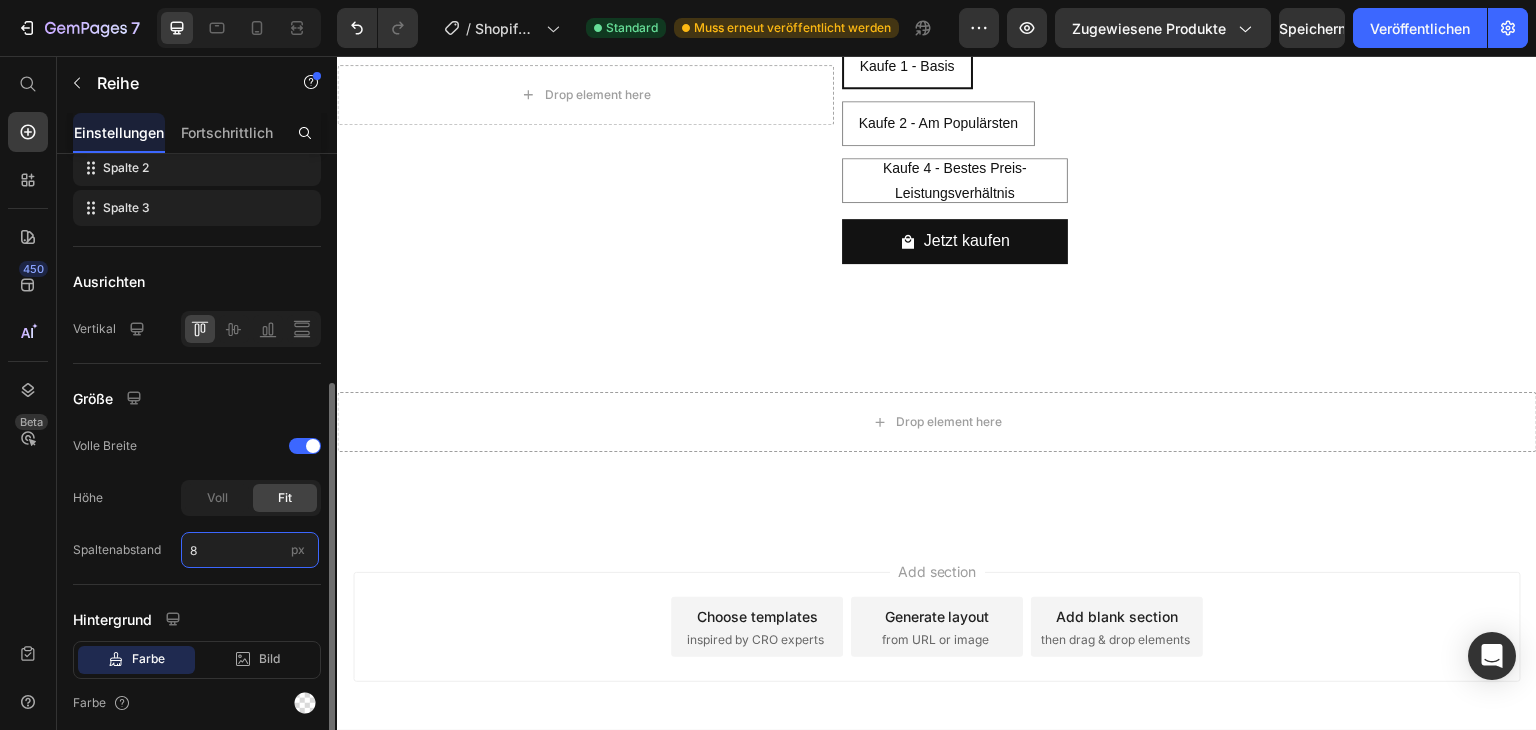 click on "8" at bounding box center (250, 550) 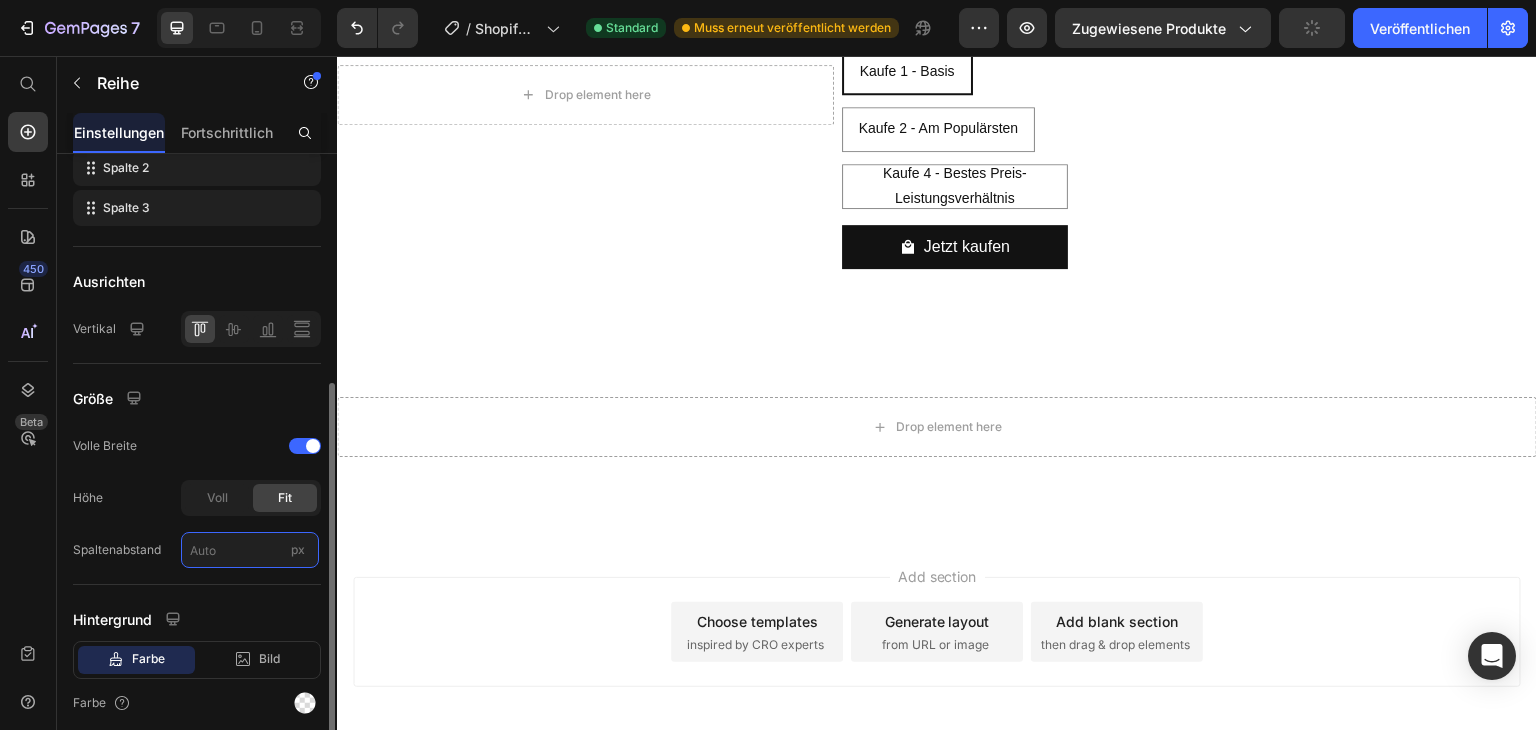 type on "5" 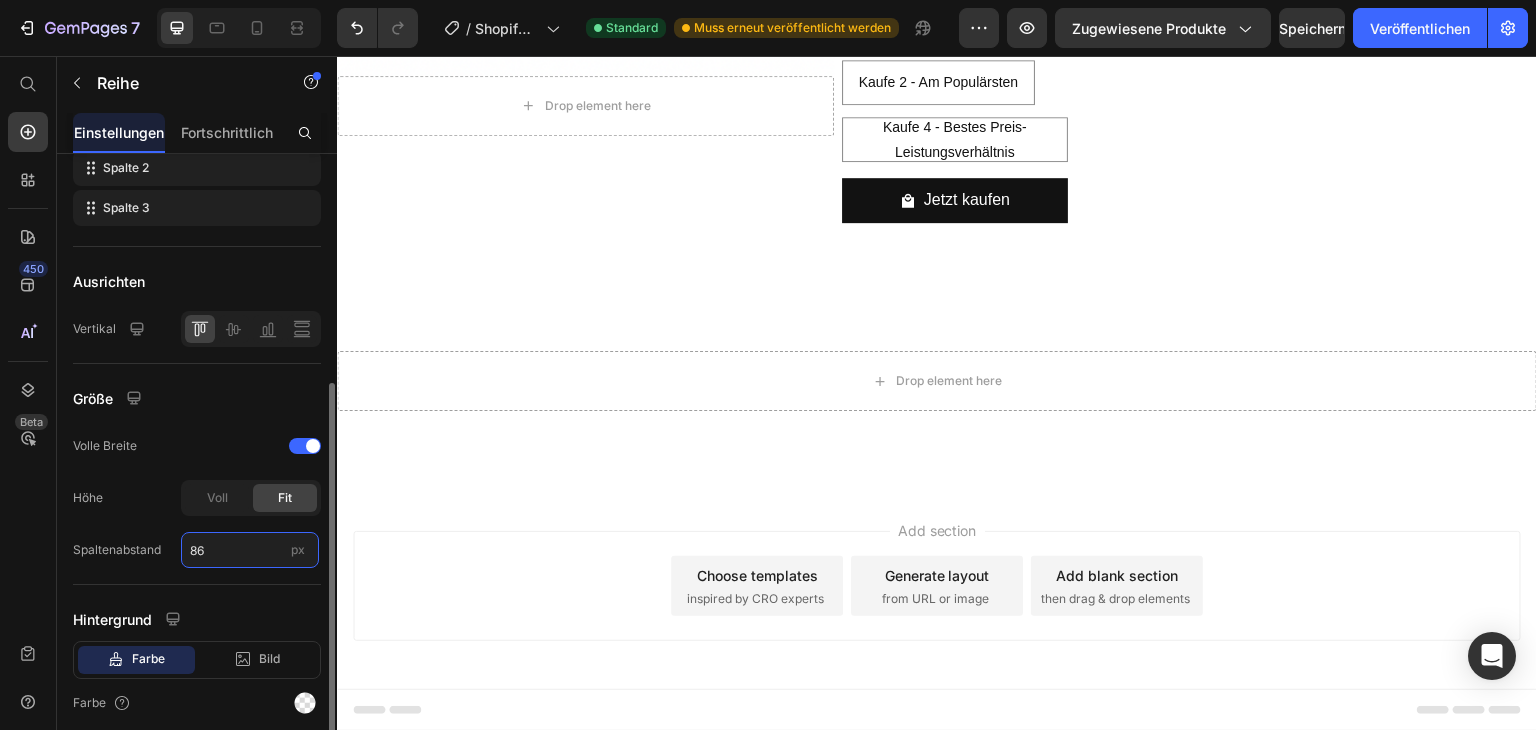 type on "8" 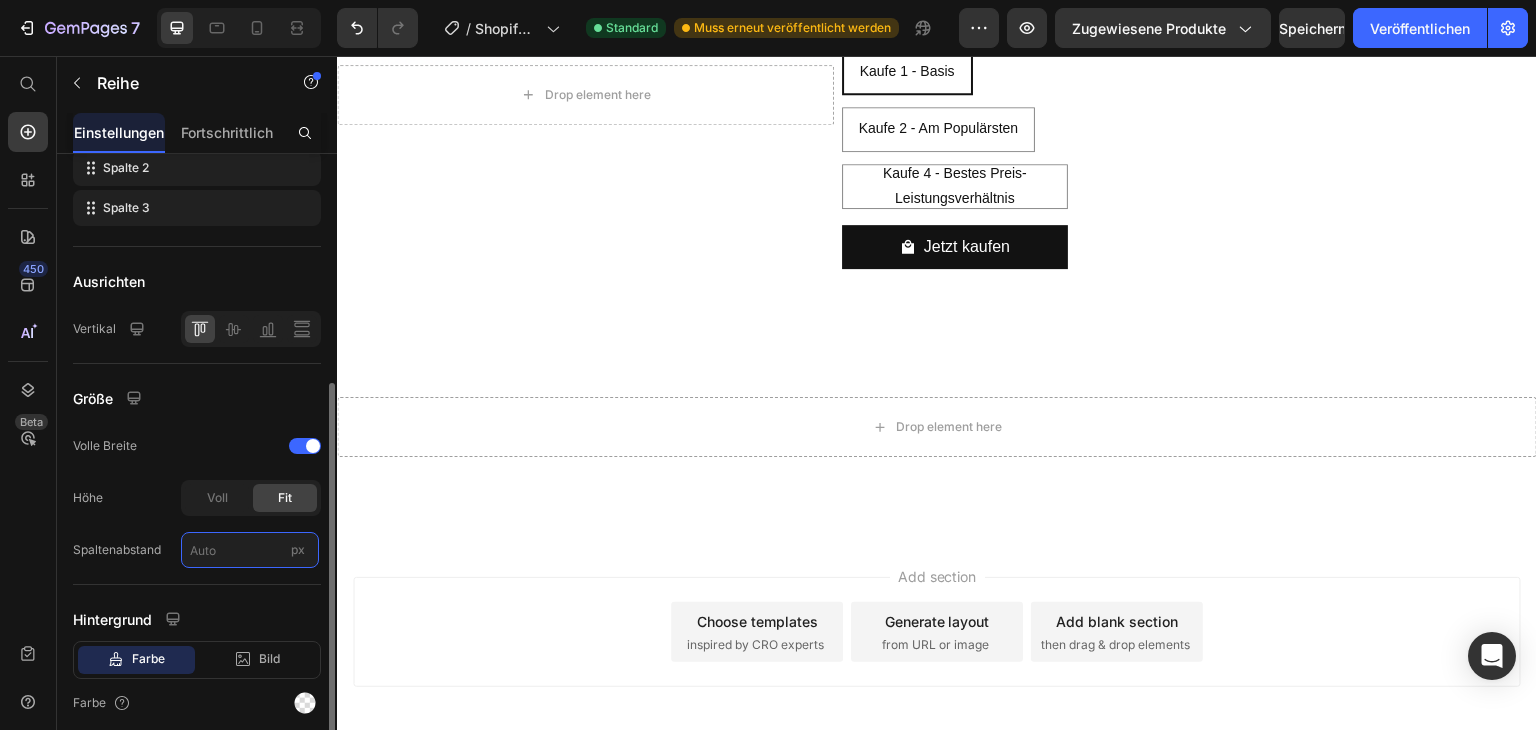 type on "1" 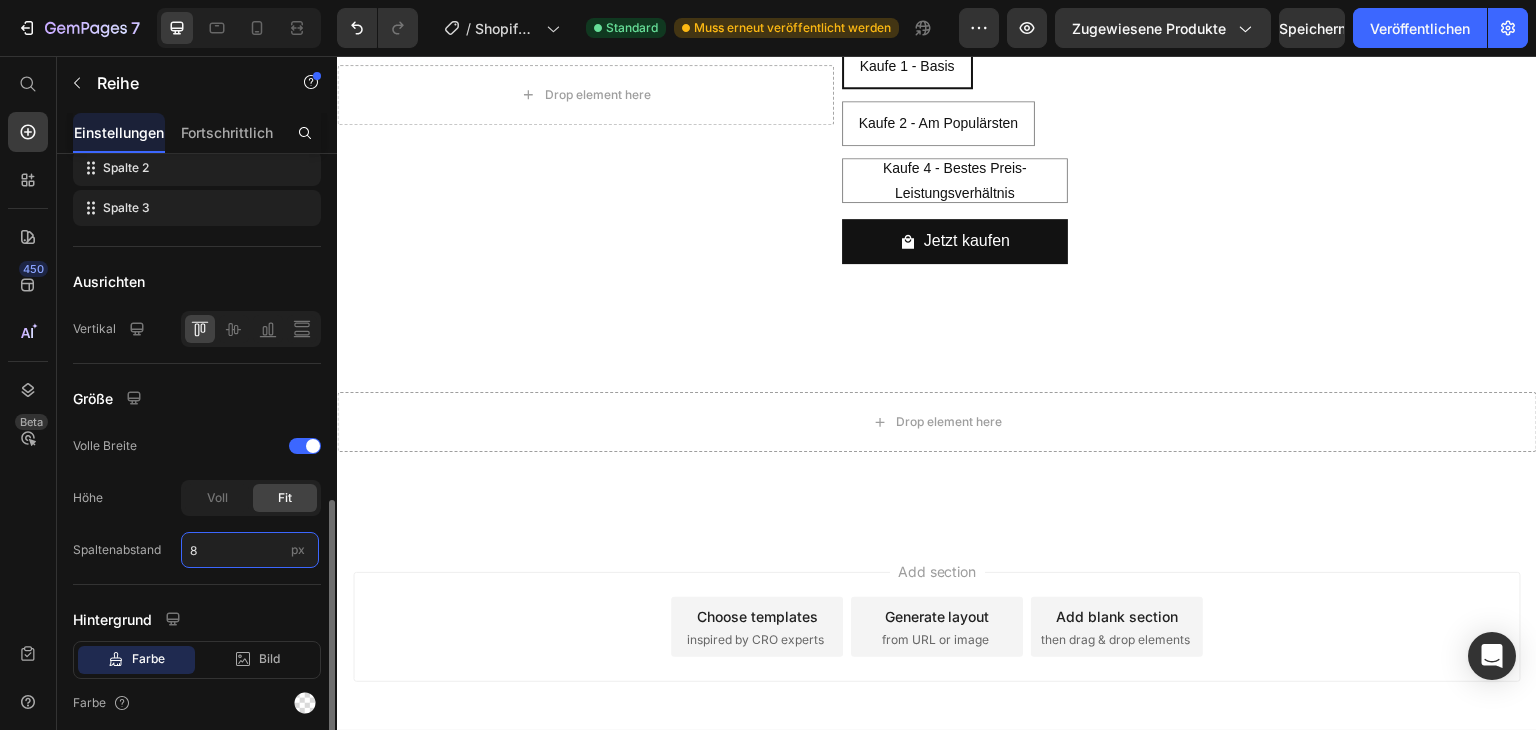 scroll, scrollTop: 474, scrollLeft: 0, axis: vertical 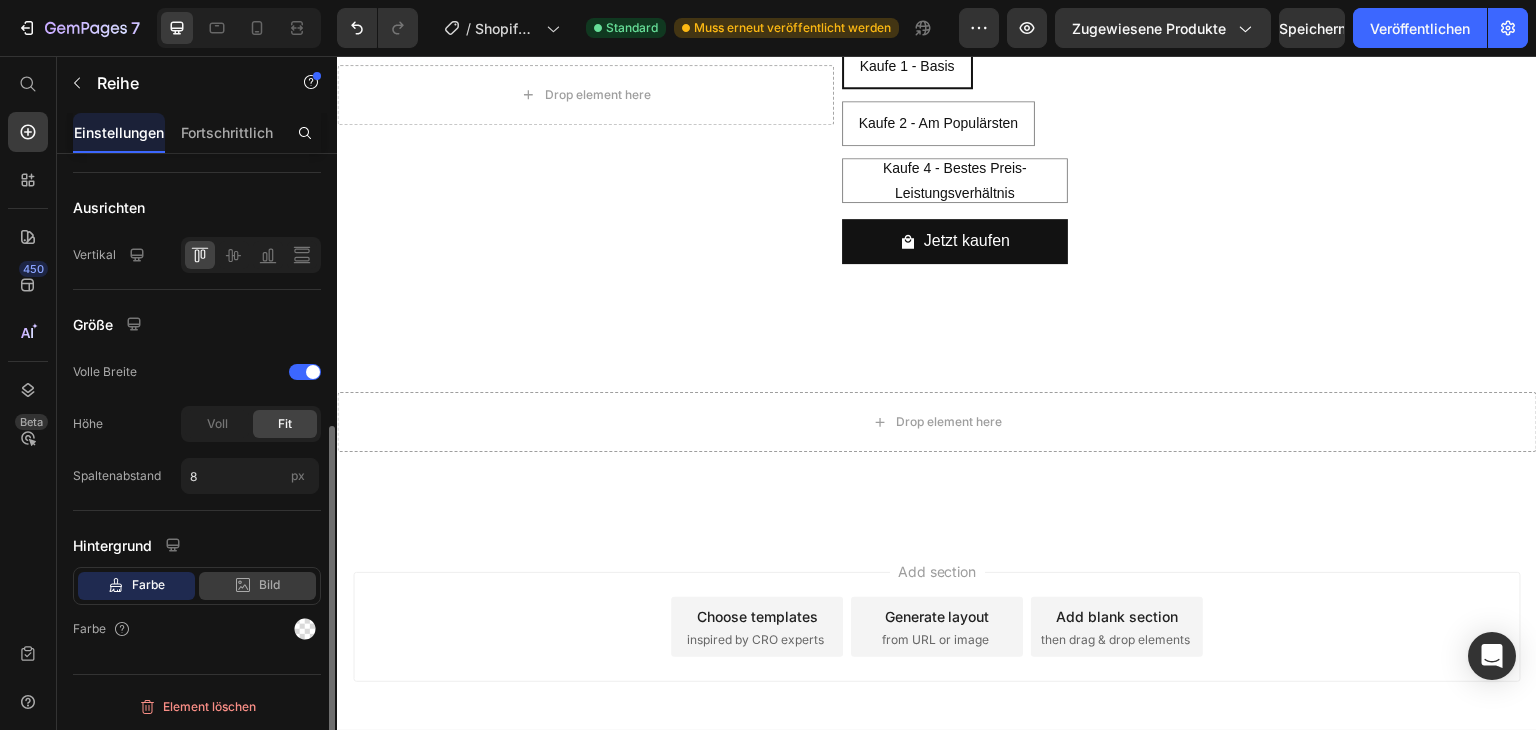 click 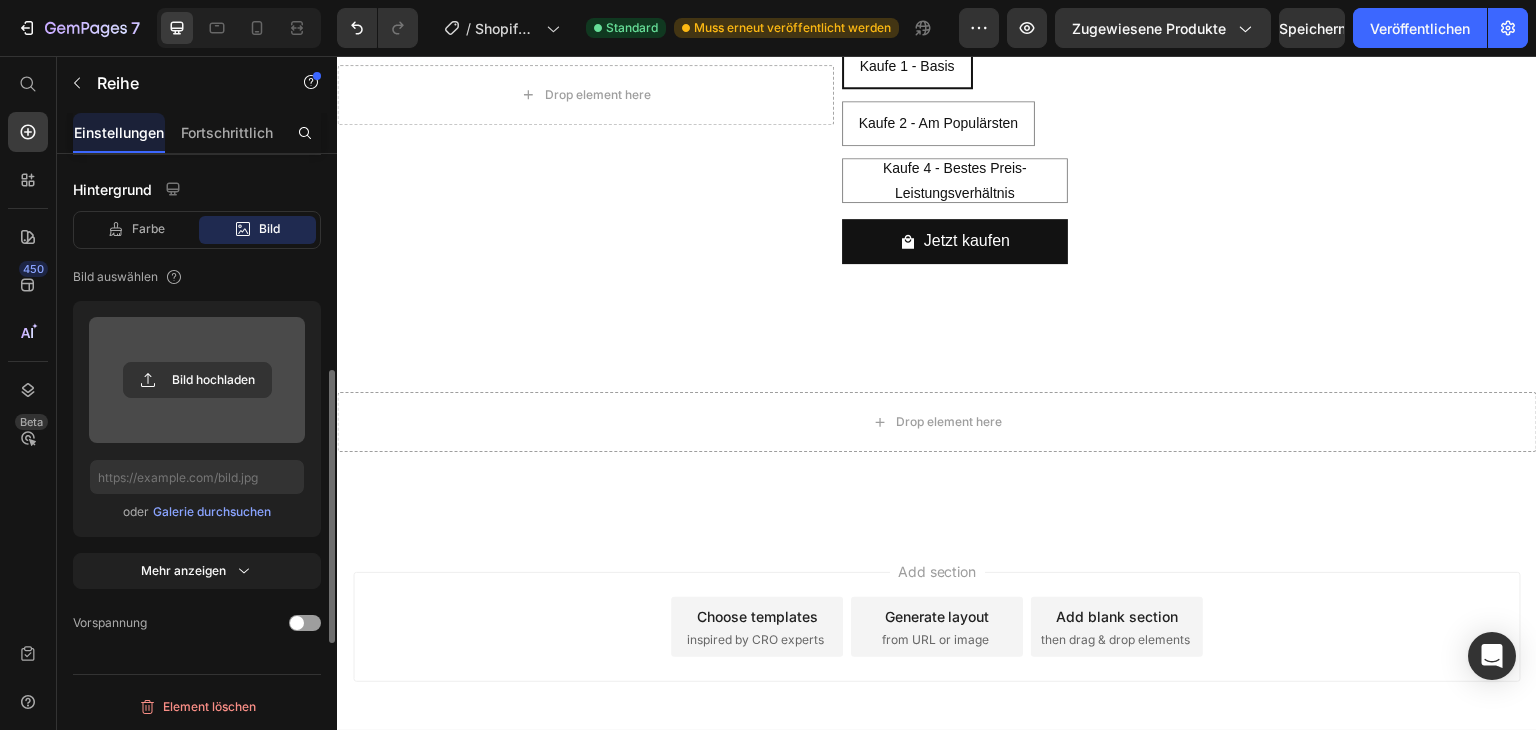 scroll, scrollTop: 630, scrollLeft: 0, axis: vertical 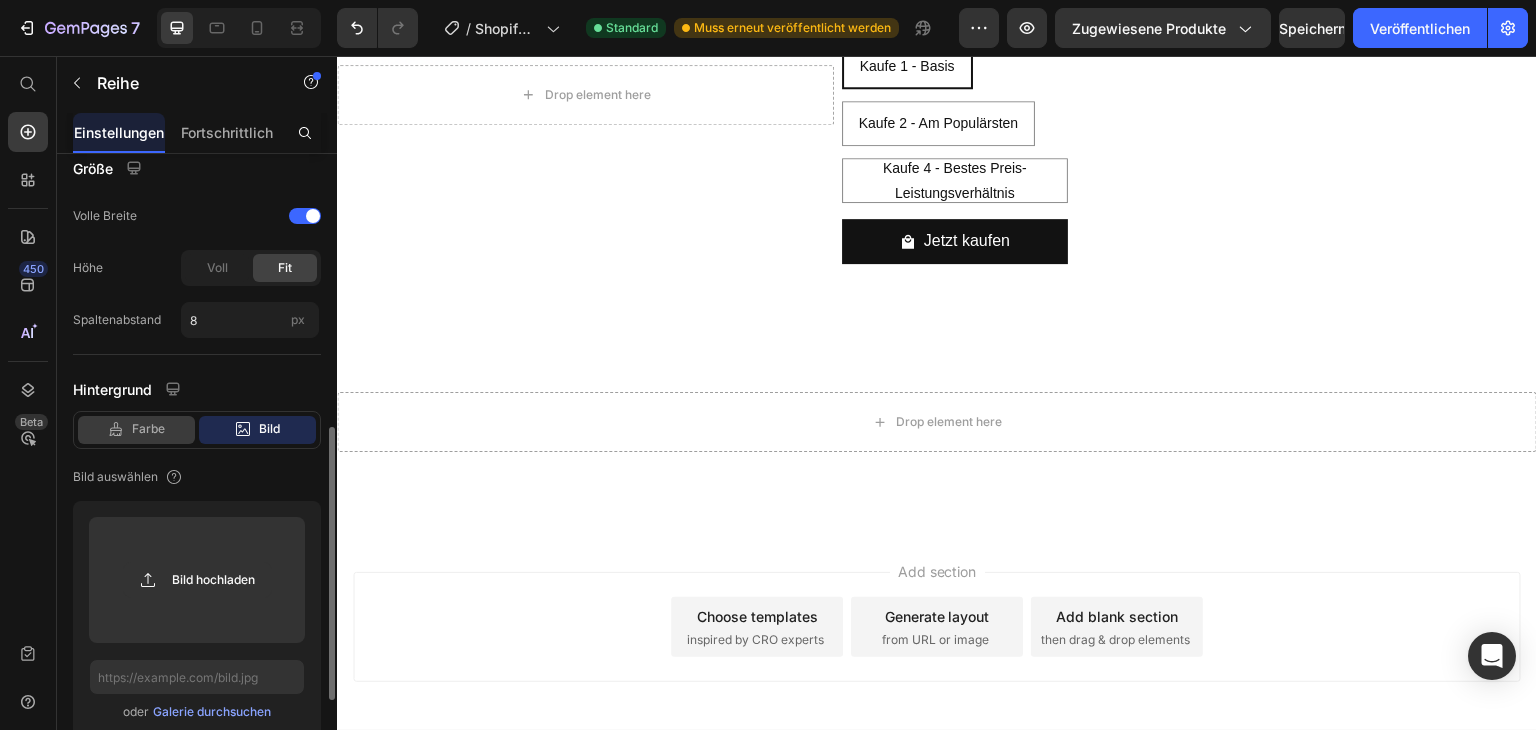 click on "Farbe" at bounding box center (148, 428) 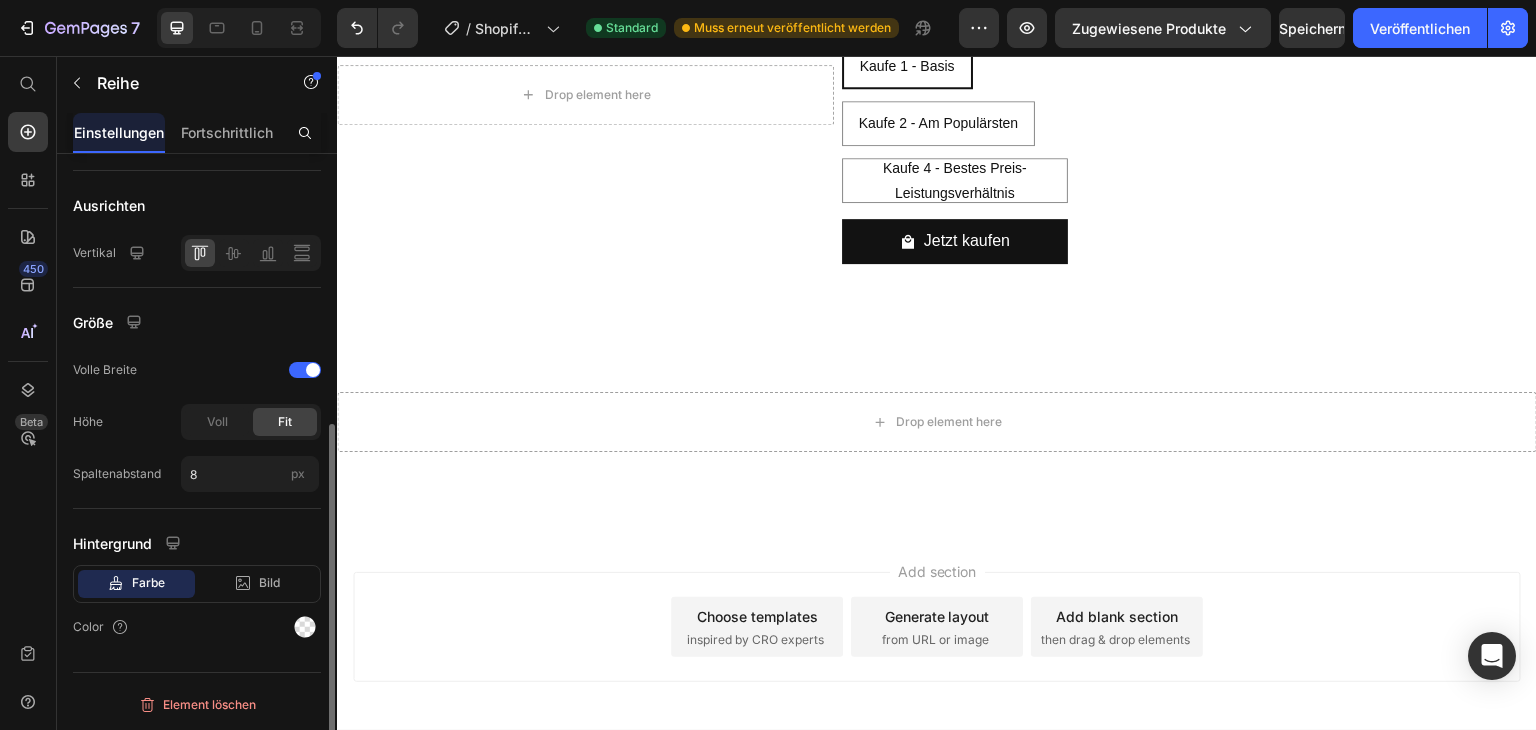 scroll, scrollTop: 474, scrollLeft: 0, axis: vertical 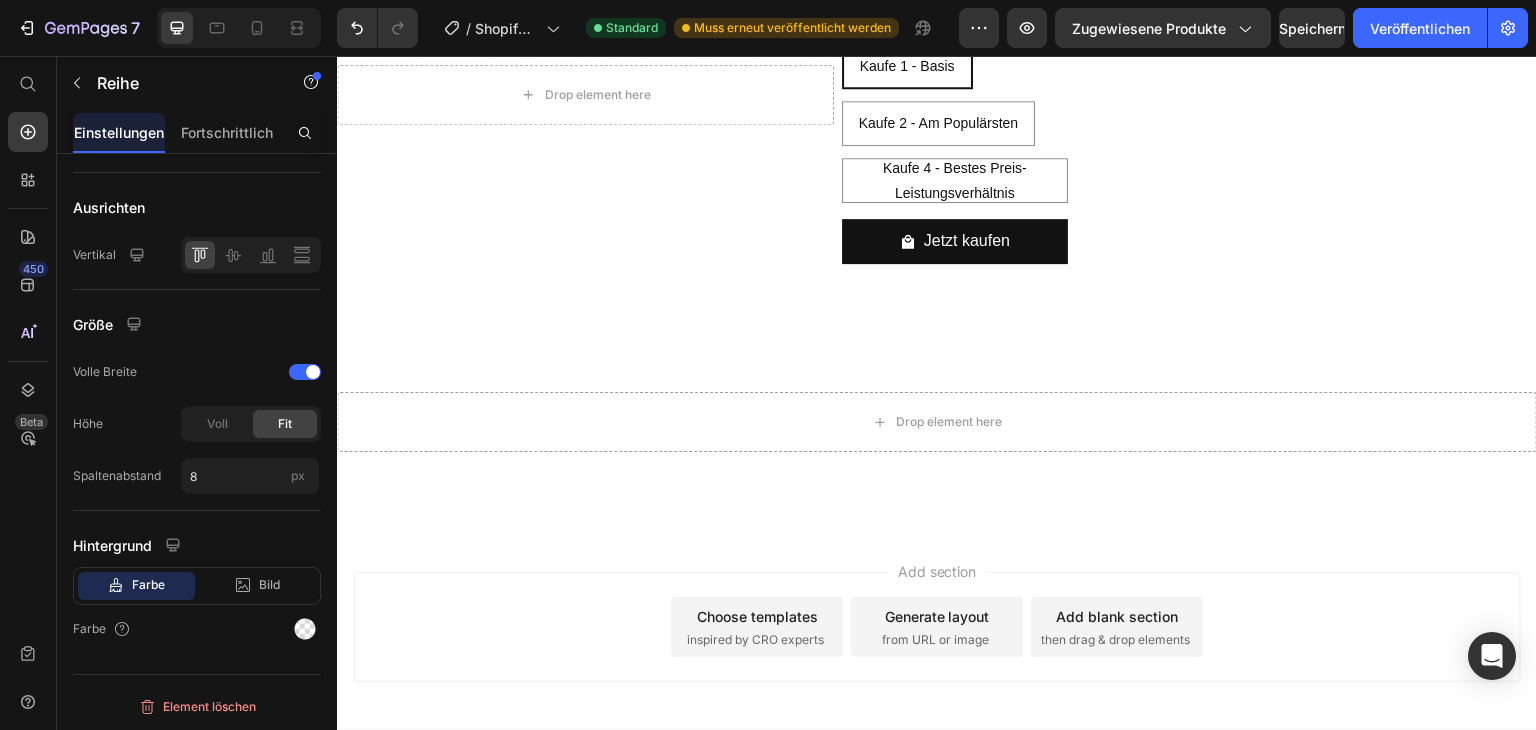 click at bounding box center [877, -122] 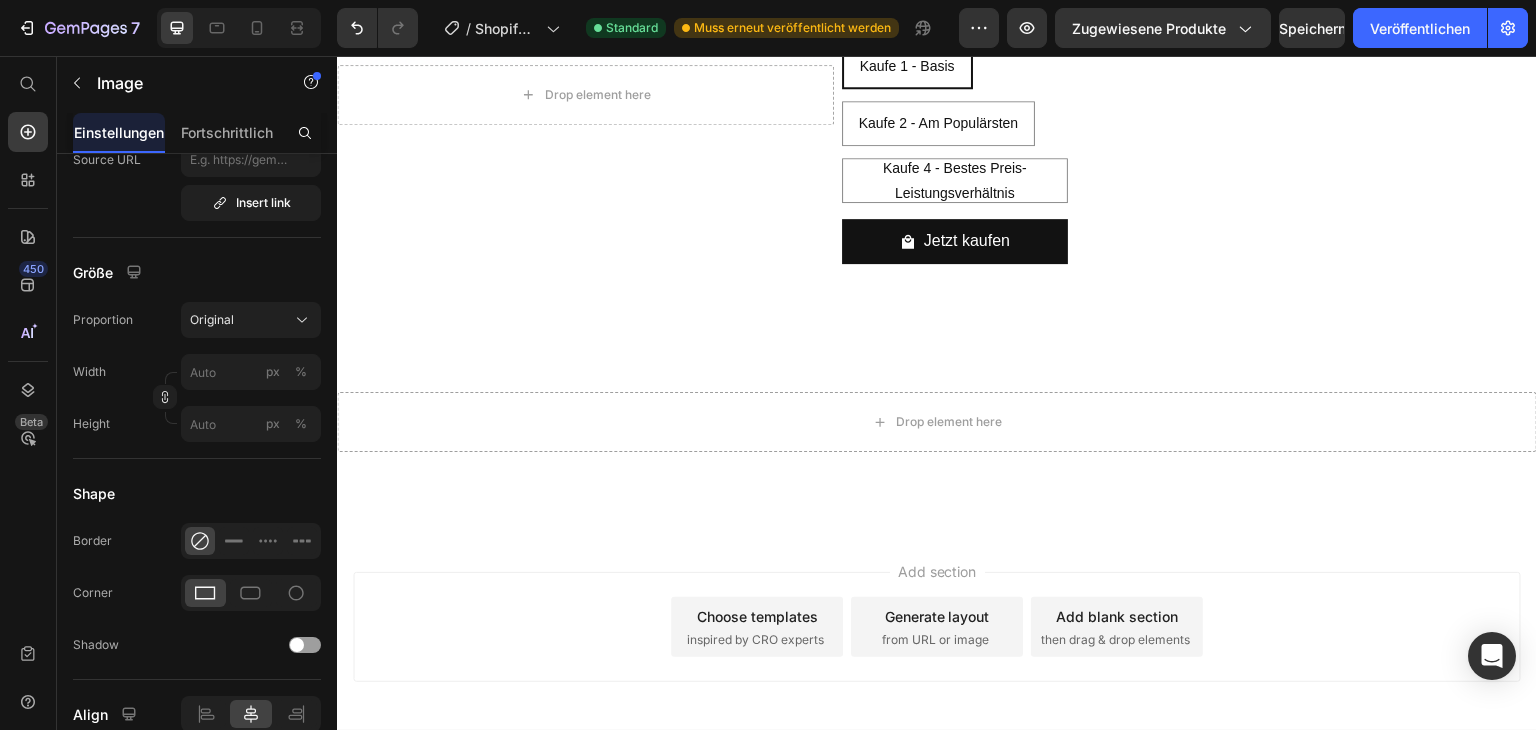 scroll, scrollTop: 0, scrollLeft: 0, axis: both 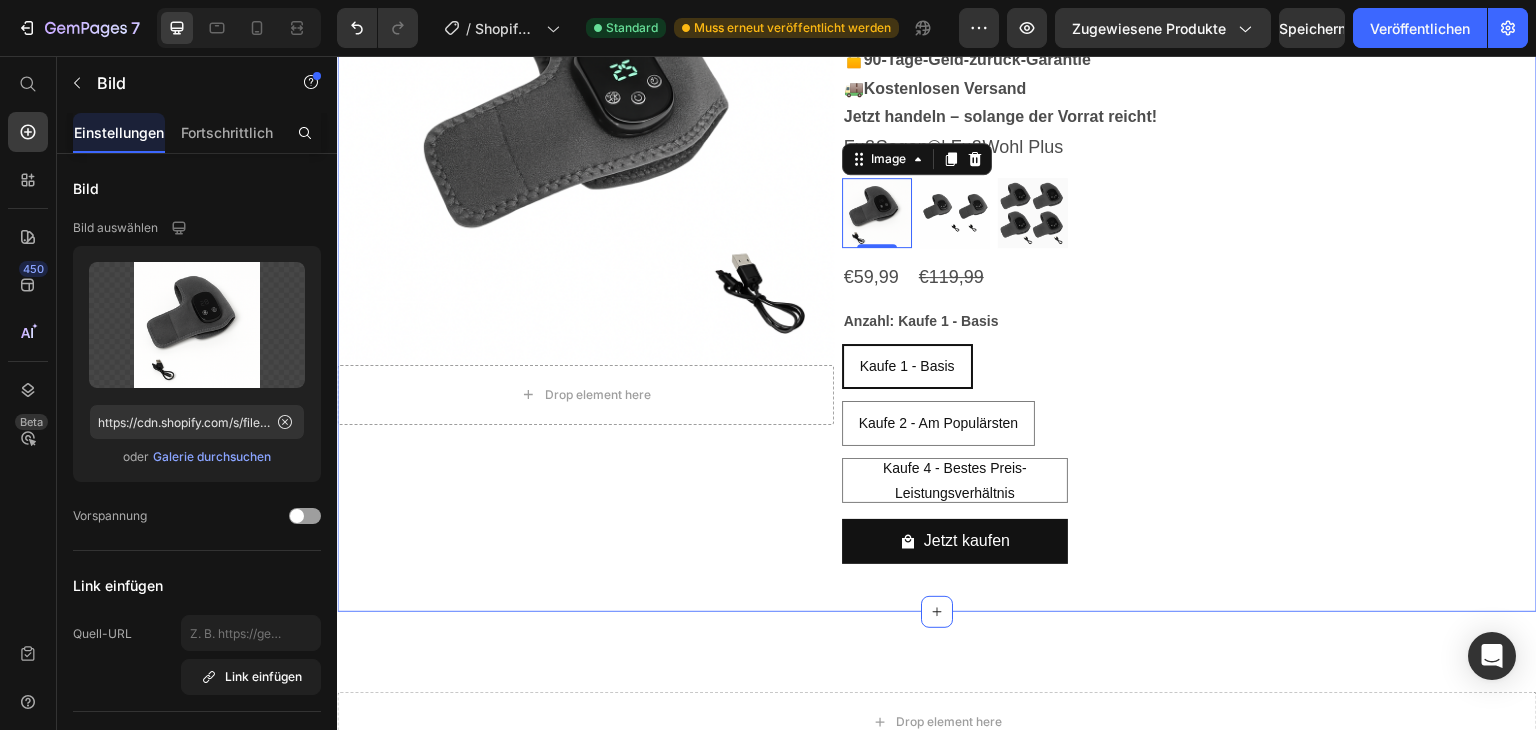 click on "Image Testen Sie es 90 Tage lang – 100 % risikofrei Hier ist unser Angebot: Wir glauben so sehr an dieses Produkt, dass wir  nicht wollen, dass Sie einen Cent bezahlen , bevor Sie sich nicht selbst überzeugt haben , dass es bei Ihnen wirkt. Deshalb bieten wir Ihnen unsere  90-Tage-„Ergebnis-oder-Geld-zurück“-Garantie . Ganz einfach: Bestellen Sie sich noch heute Ihr  Fußsegen™ Therapiesystem , verwenden Sie es  90 Tage lang , und treffen Sie Ihre Entscheidung  erst danach – basierend auf den Ergebnissen . Wenn Sie nicht absolut begeistert sind, erhalten Sie  sofort Ihr Geld zurück . Mit anderen Worten: Sie zahlen nur, wenn es sich für Sie als echter Lebensretter herausstellt. Text Block Row Echte Anwender. Echte, lebensverändernde Ergebnisse. Heading Image Image Image Image Row Rachel hat ihre neuropathischen Schmerzen losgeworden … Text Block Row Image Rachel L. – Fort Wayne, IN Text Block Icon Icon Icon Icon Icon Icon List Verifizierter Kauf Text Block Row Row Seit ich das  Text Block" at bounding box center (937, -677) 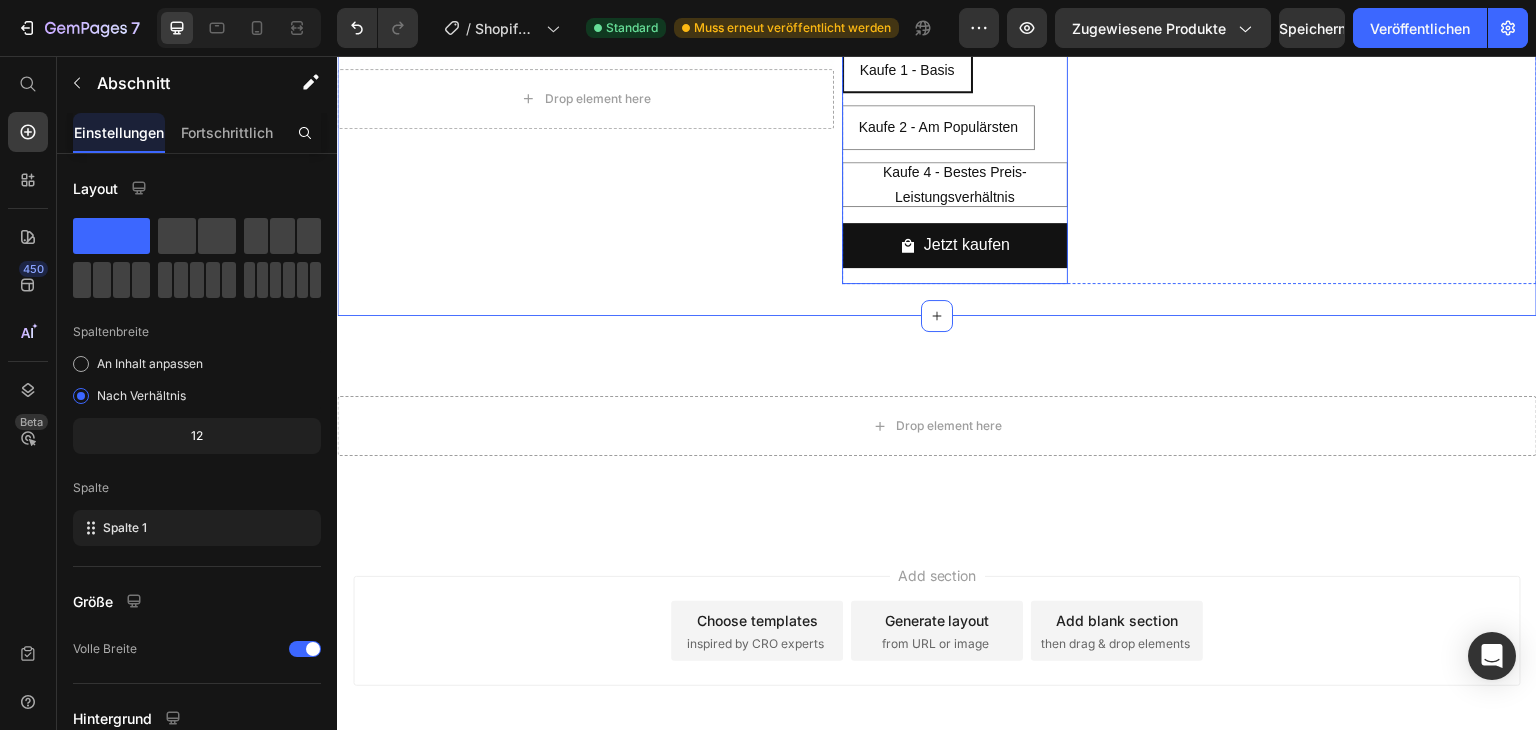 scroll, scrollTop: 9000, scrollLeft: 0, axis: vertical 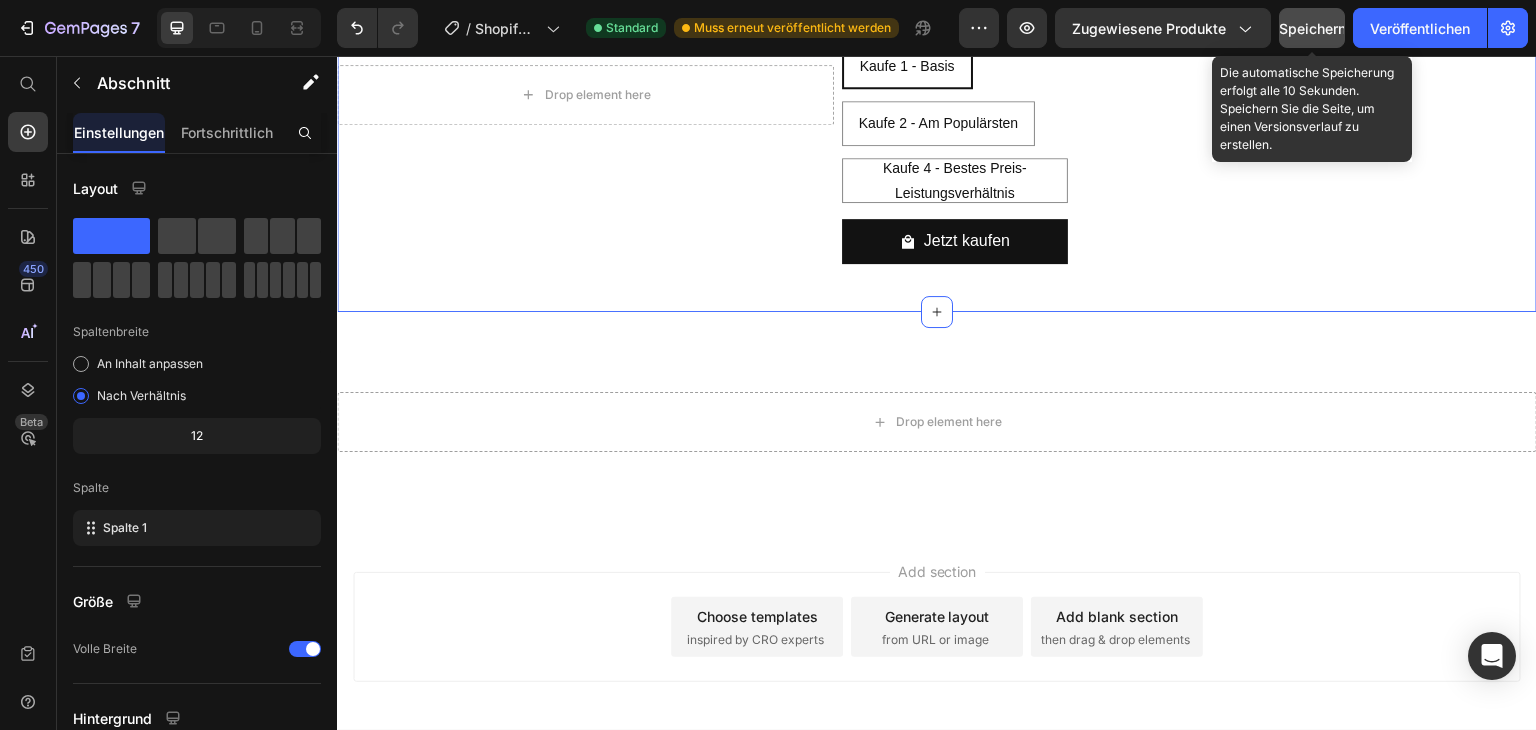 click on "Speichern" at bounding box center (1312, 28) 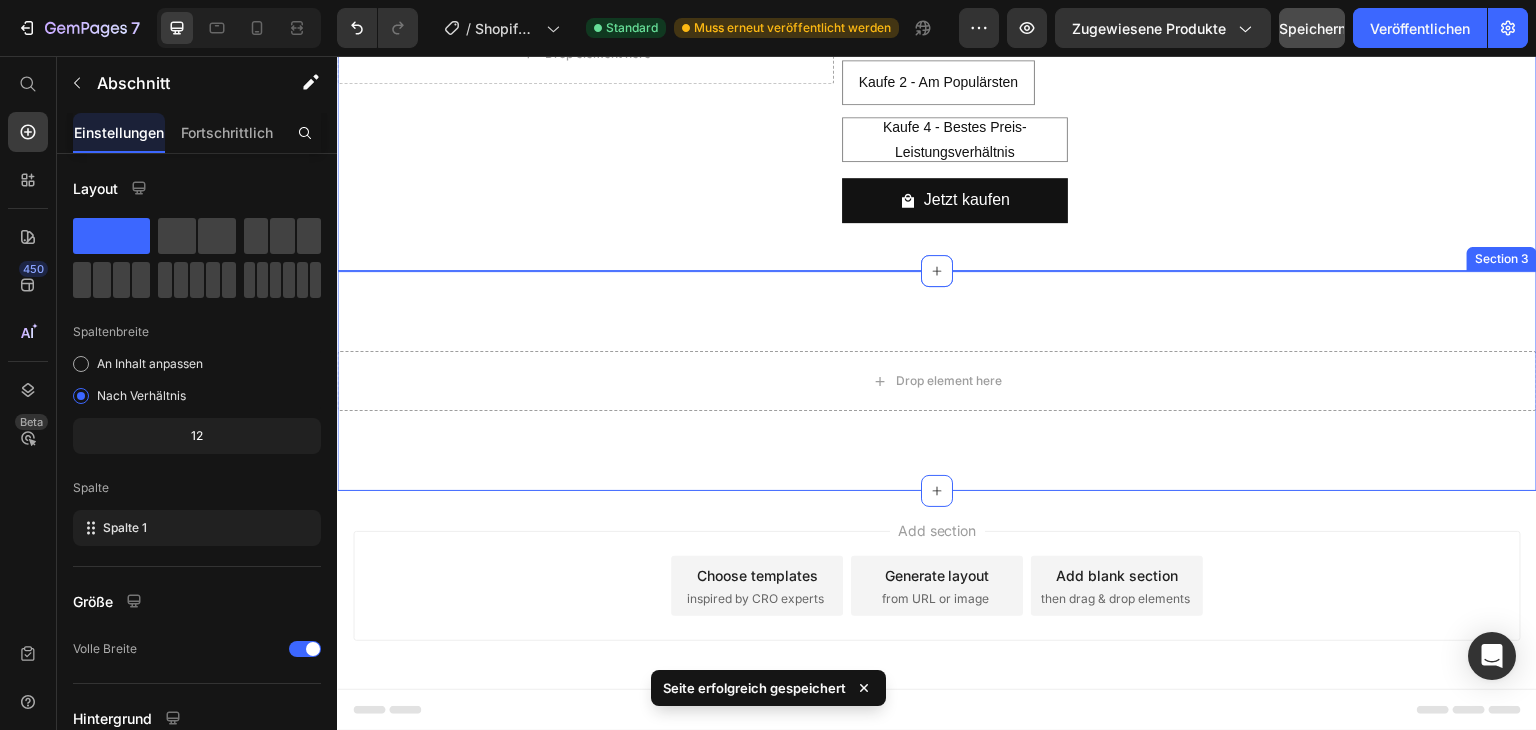 scroll, scrollTop: 9052, scrollLeft: 0, axis: vertical 